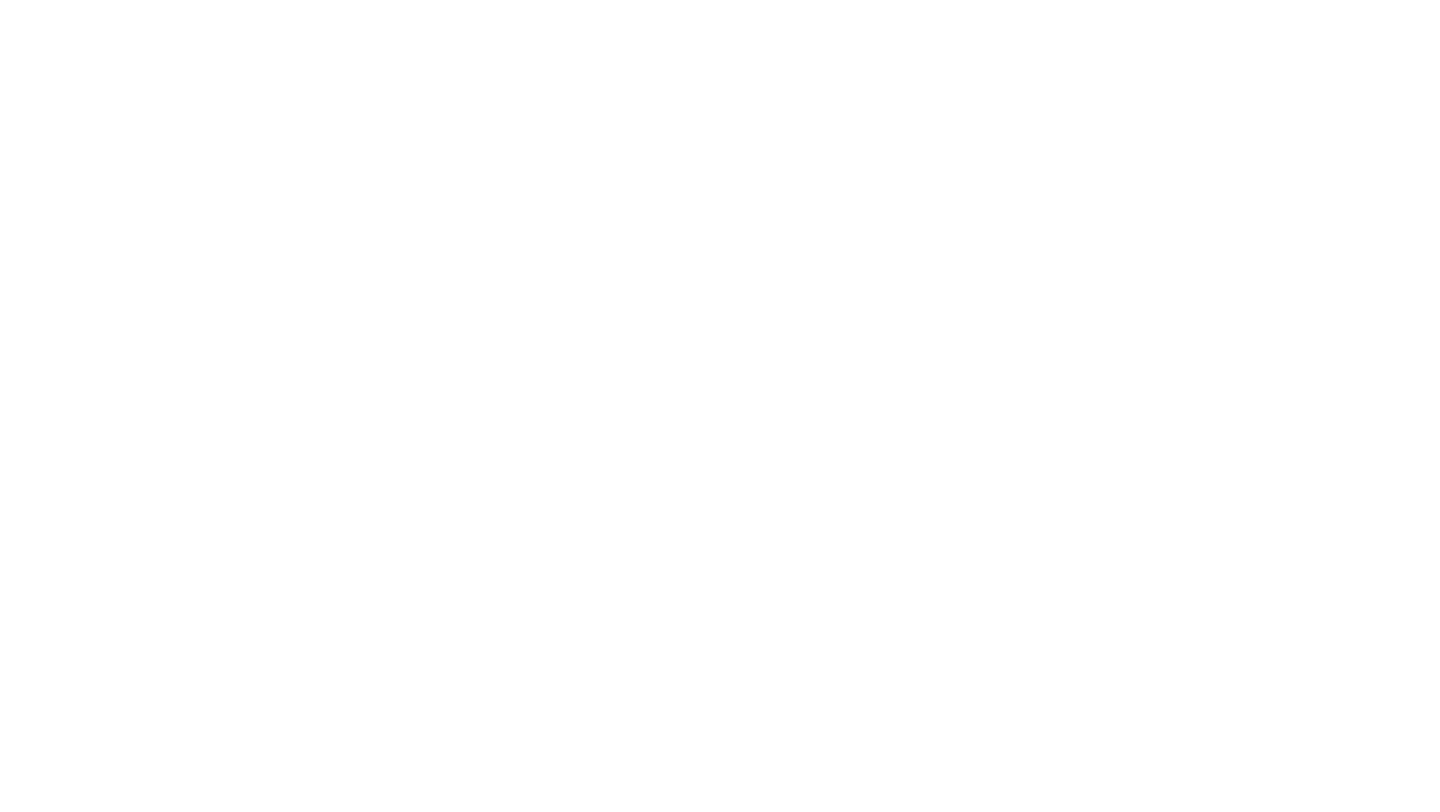 scroll, scrollTop: 0, scrollLeft: 0, axis: both 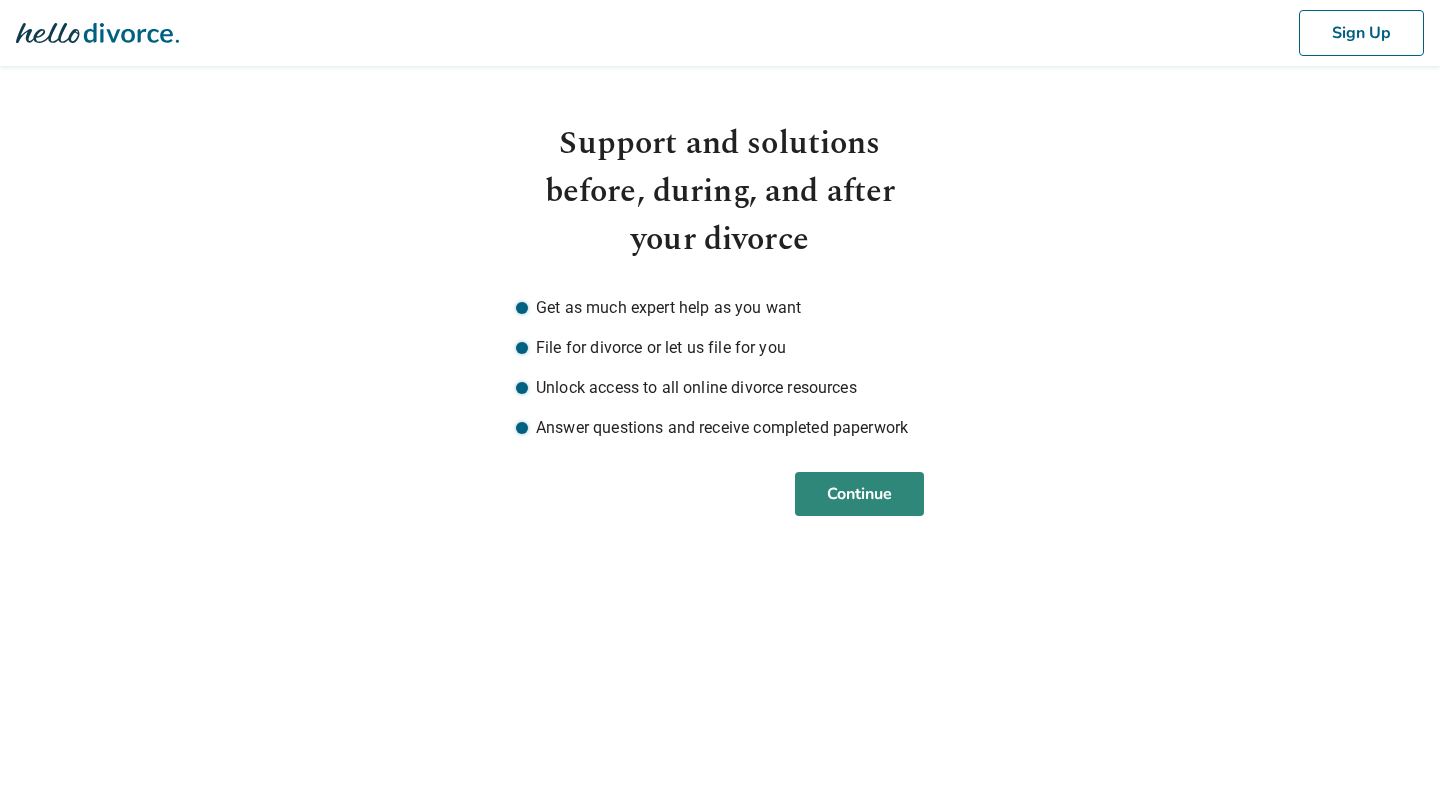 click on "Continue" at bounding box center [859, 494] 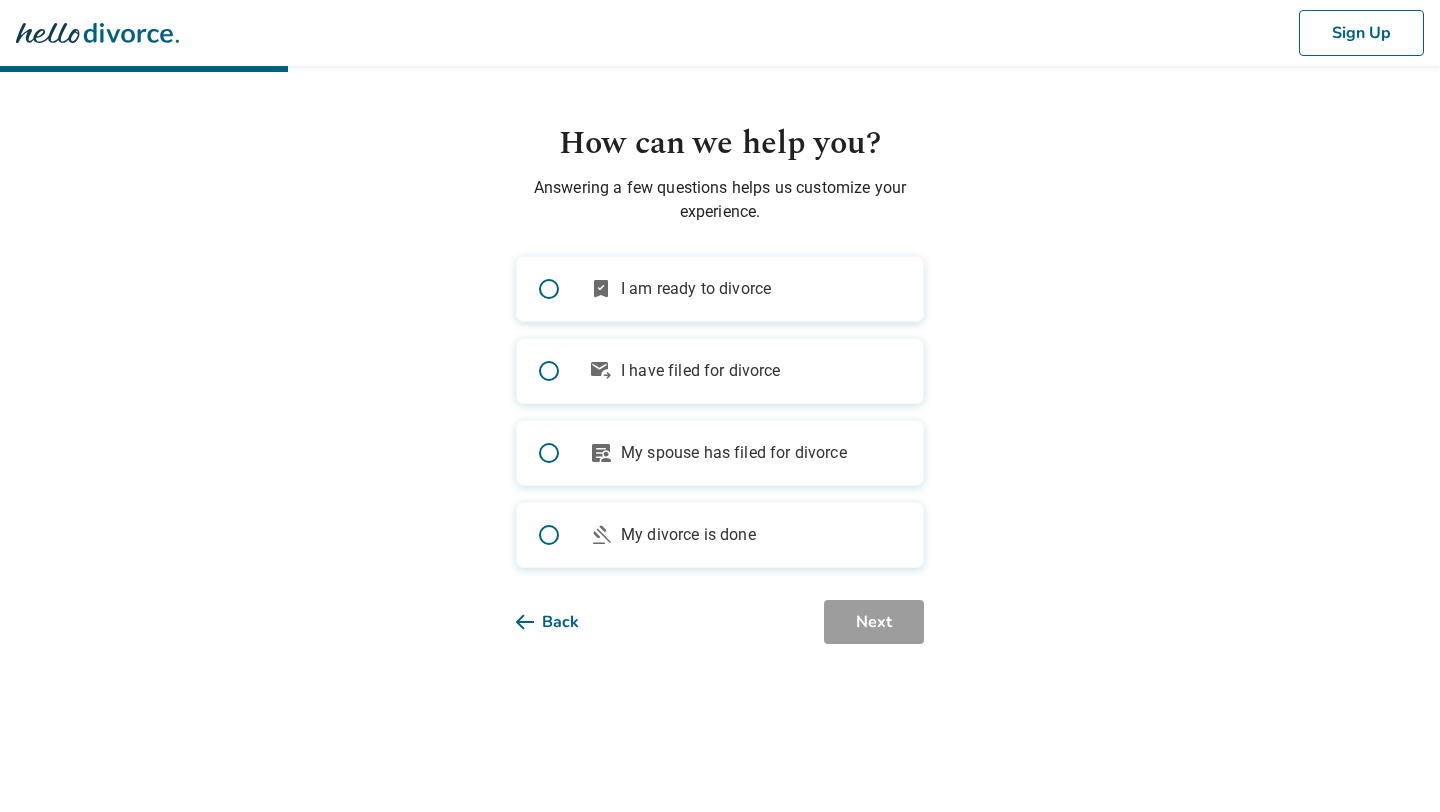 click on "I am ready to divorce" at bounding box center (696, 289) 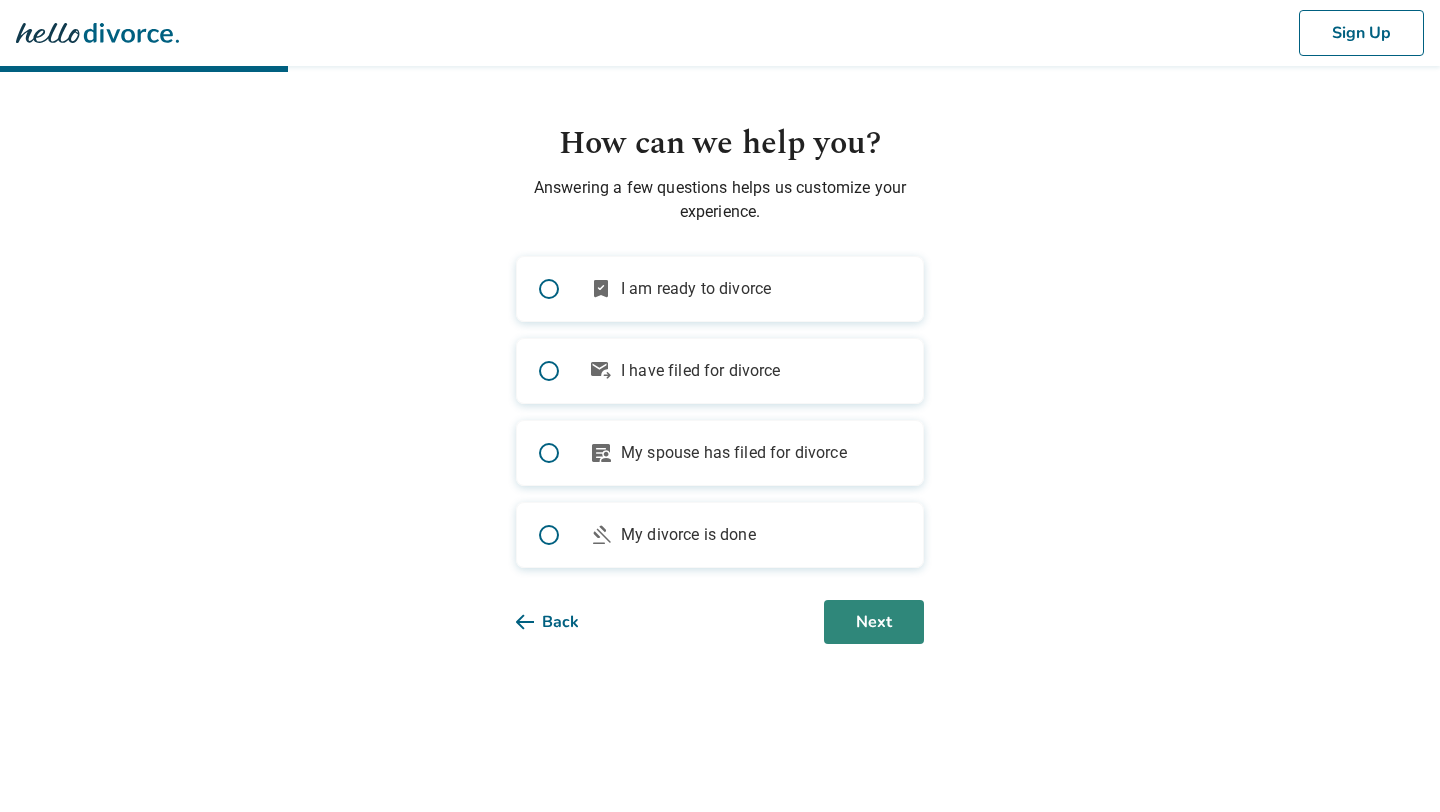 click on "Next" at bounding box center [874, 622] 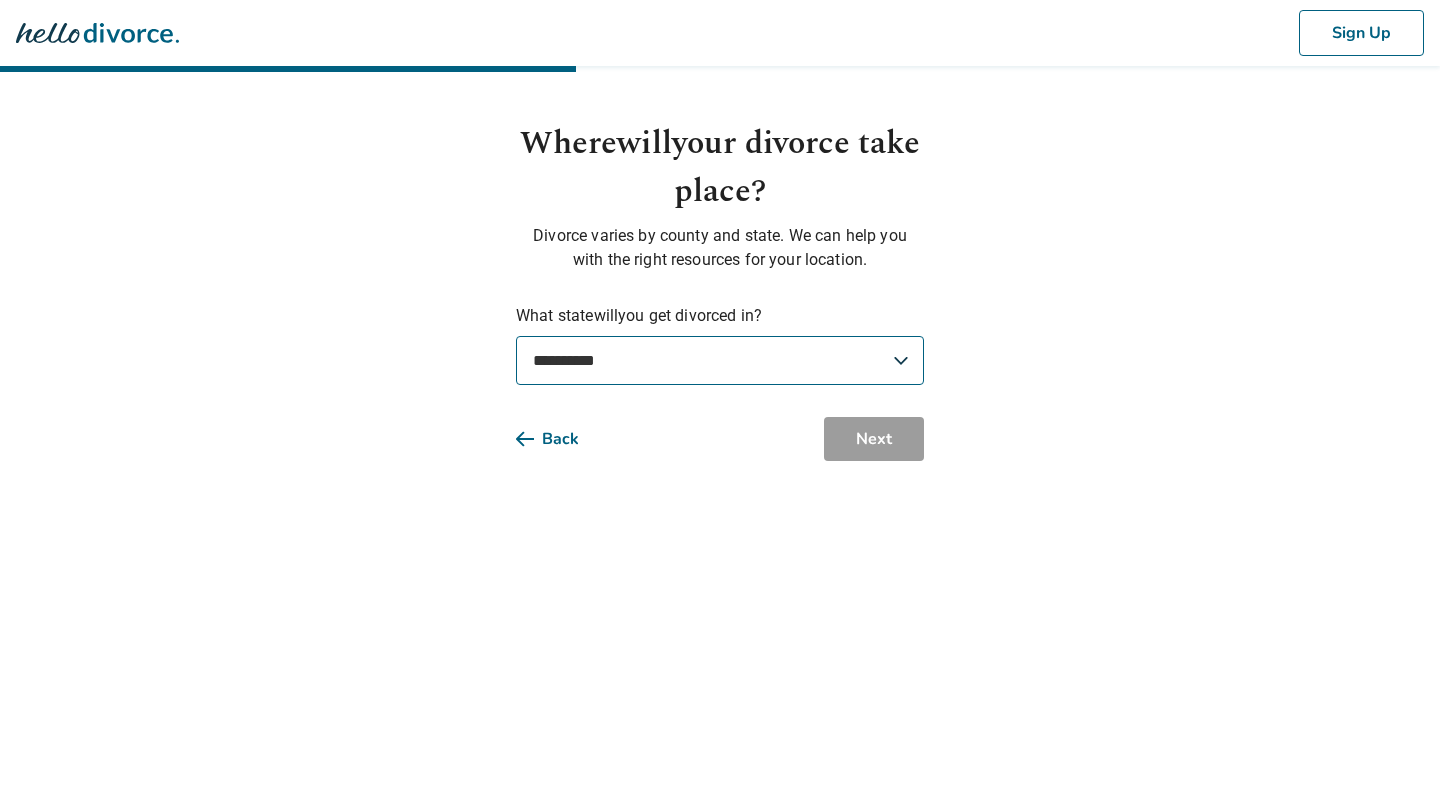 click on "**********" at bounding box center (720, 360) 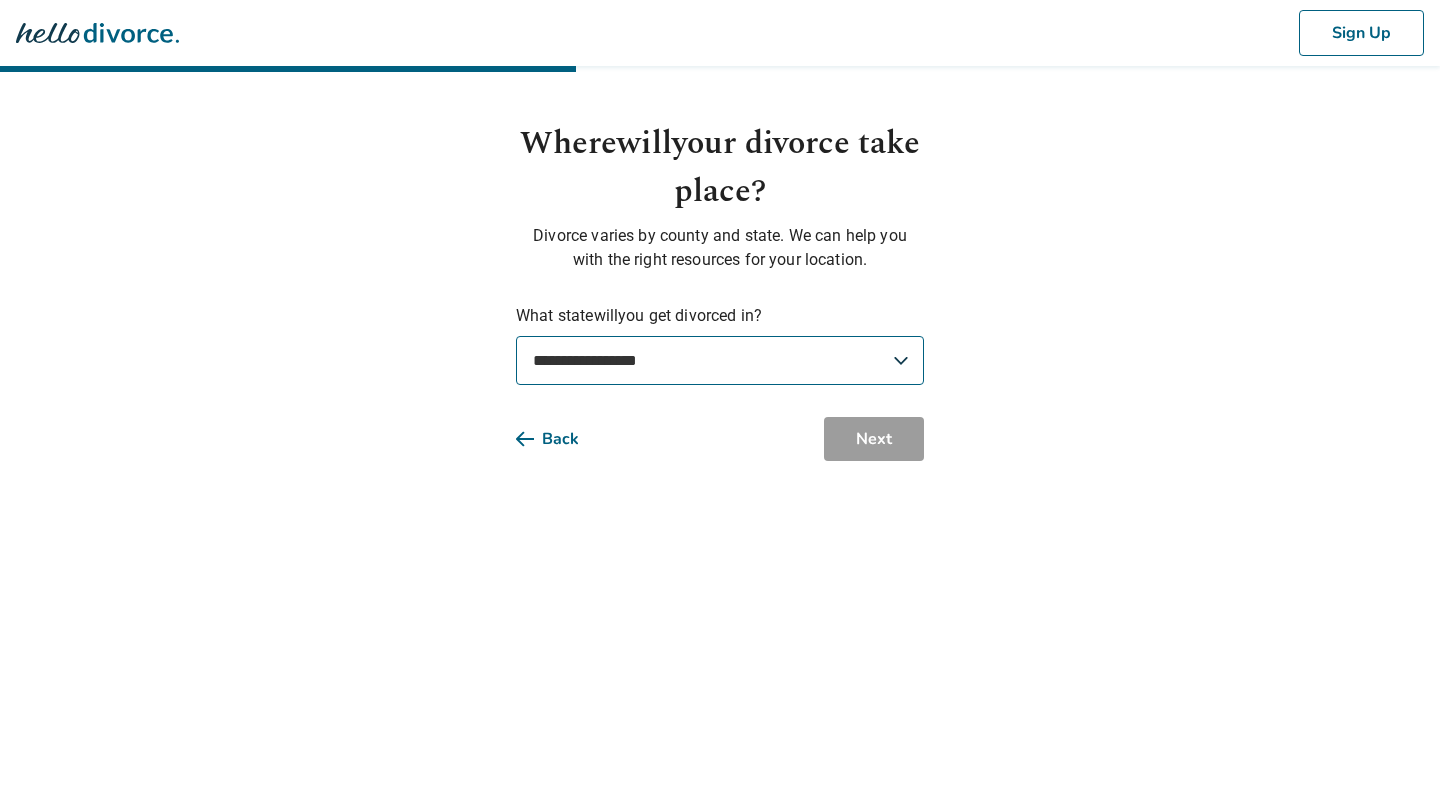 select on "**" 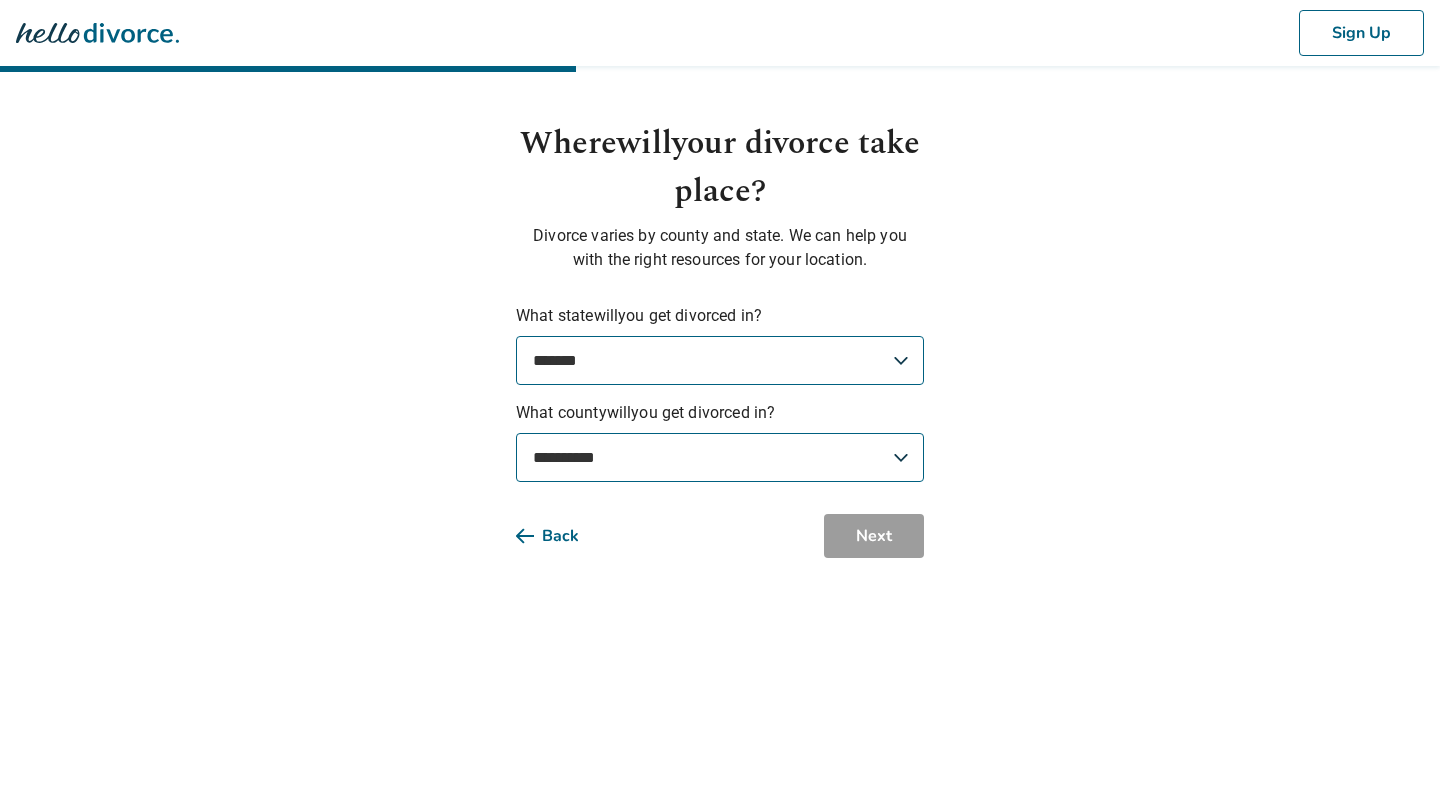 click on "**********" at bounding box center (720, 457) 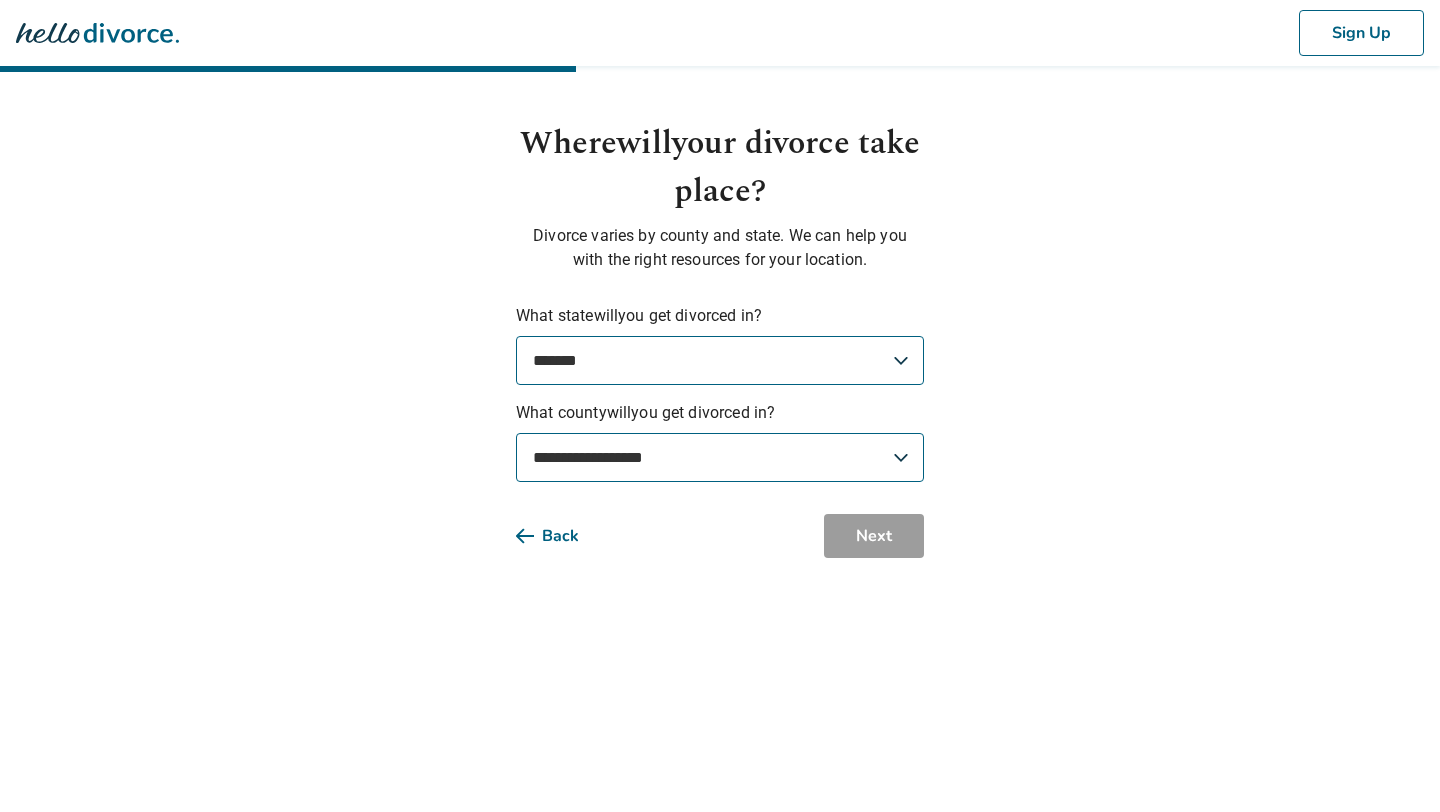 select on "********" 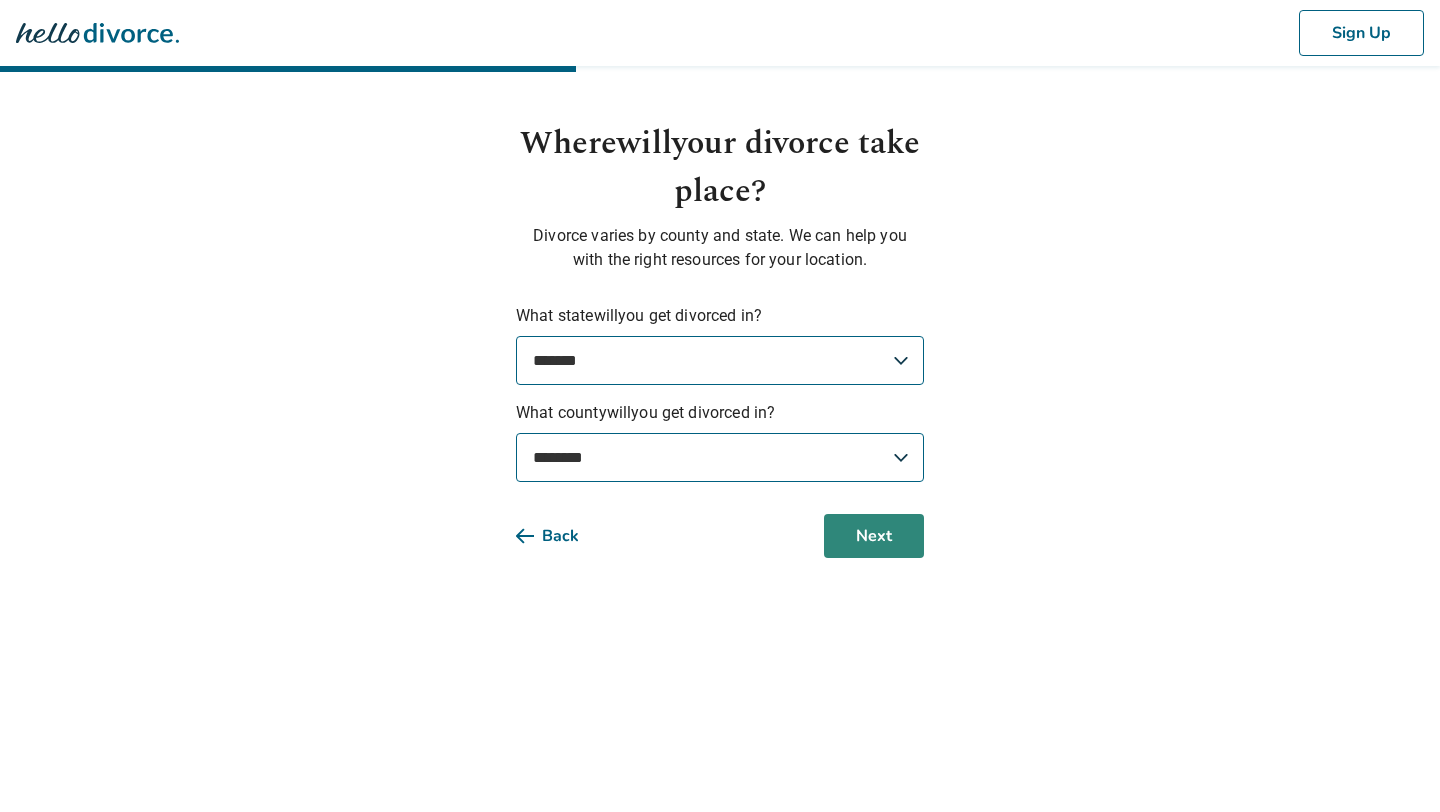 click on "Next" at bounding box center (874, 536) 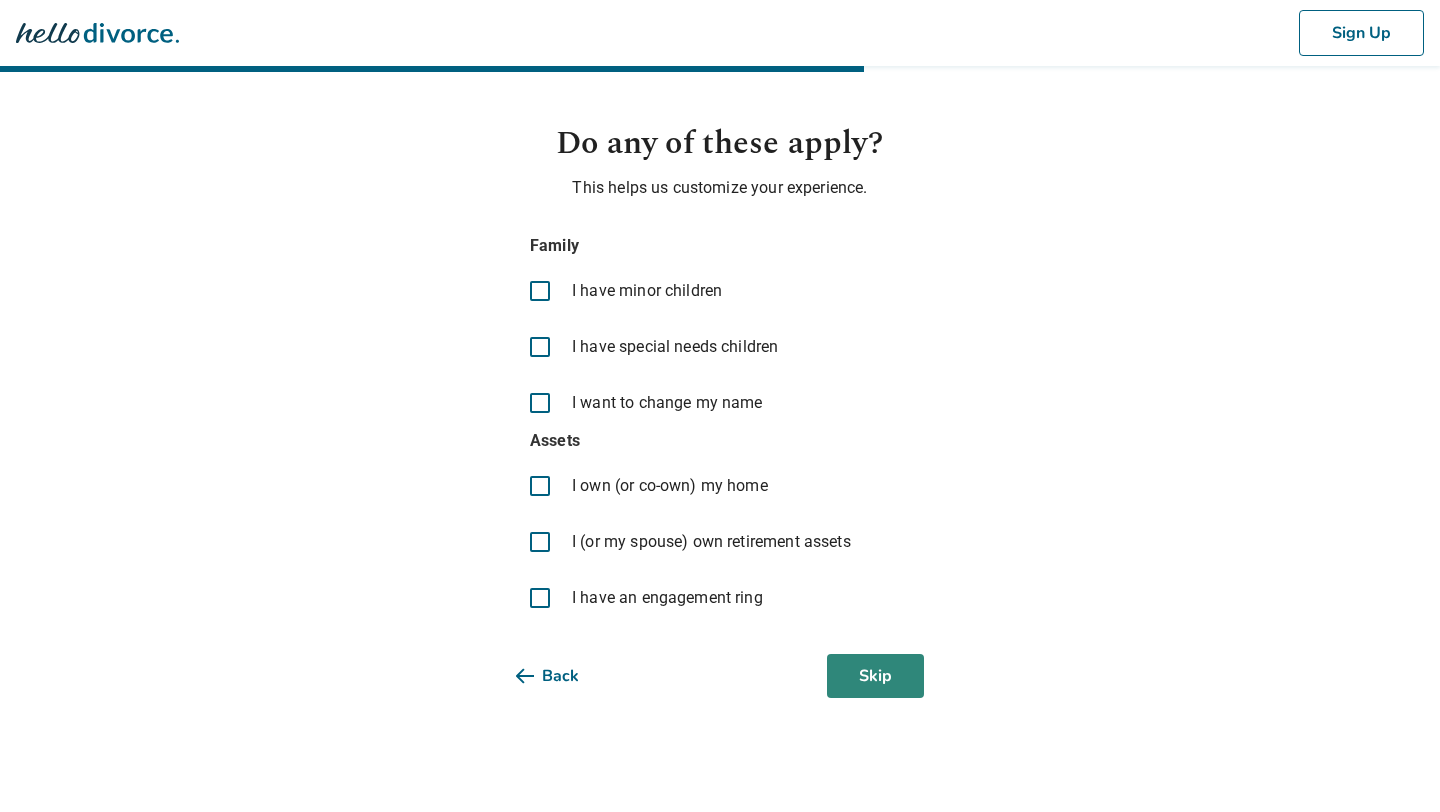 click on "Skip" at bounding box center [875, 676] 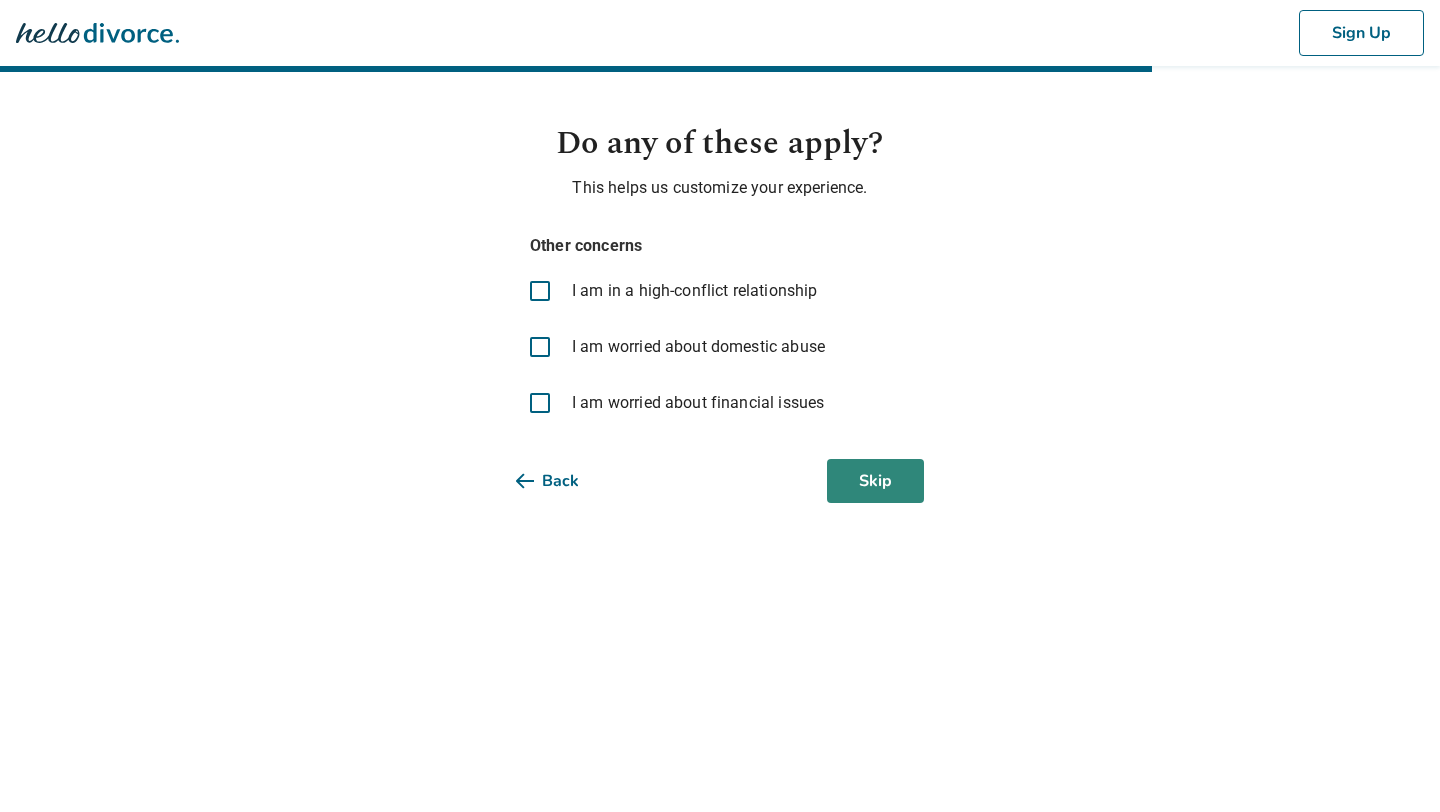 click on "Skip" at bounding box center [875, 481] 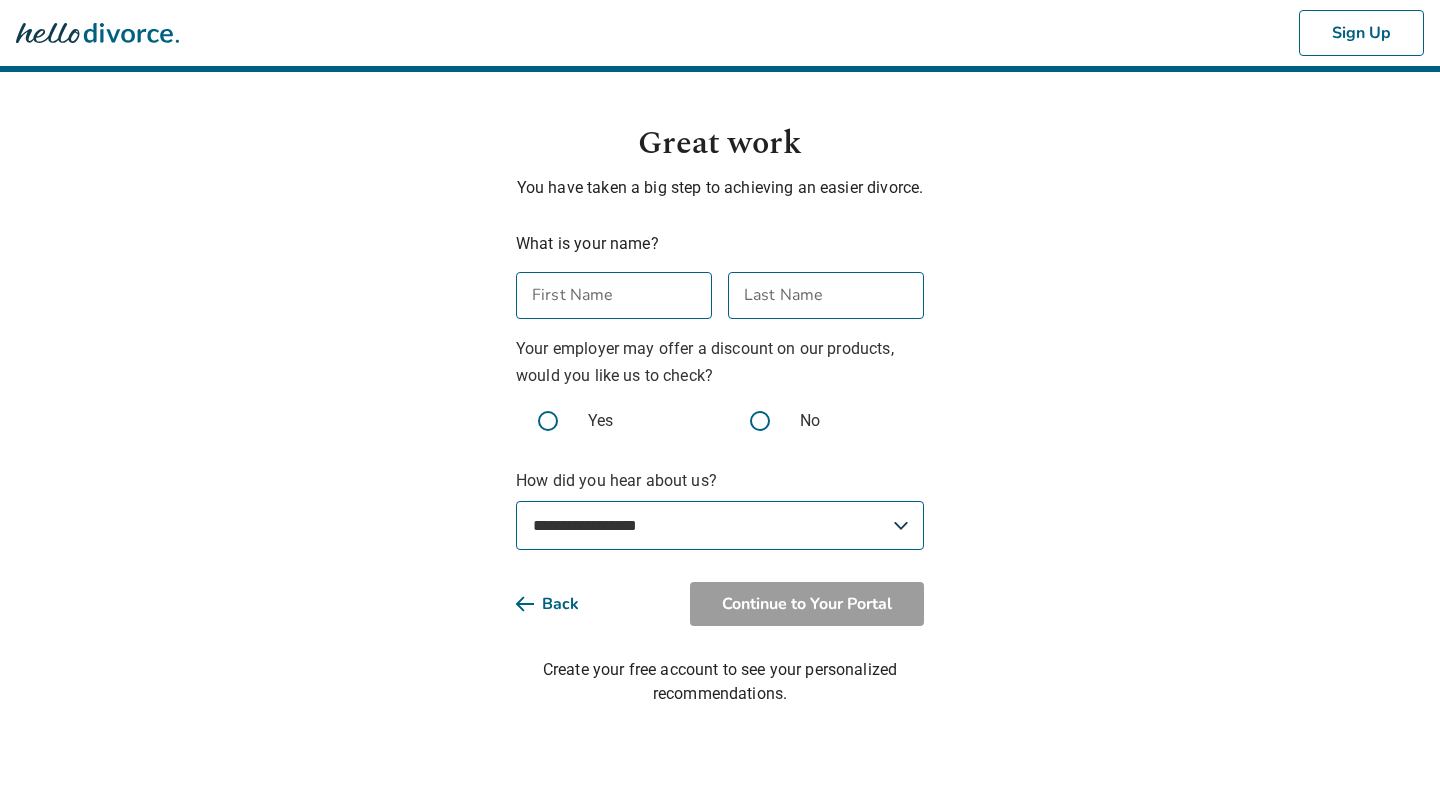 click on "First Name" at bounding box center (614, 295) 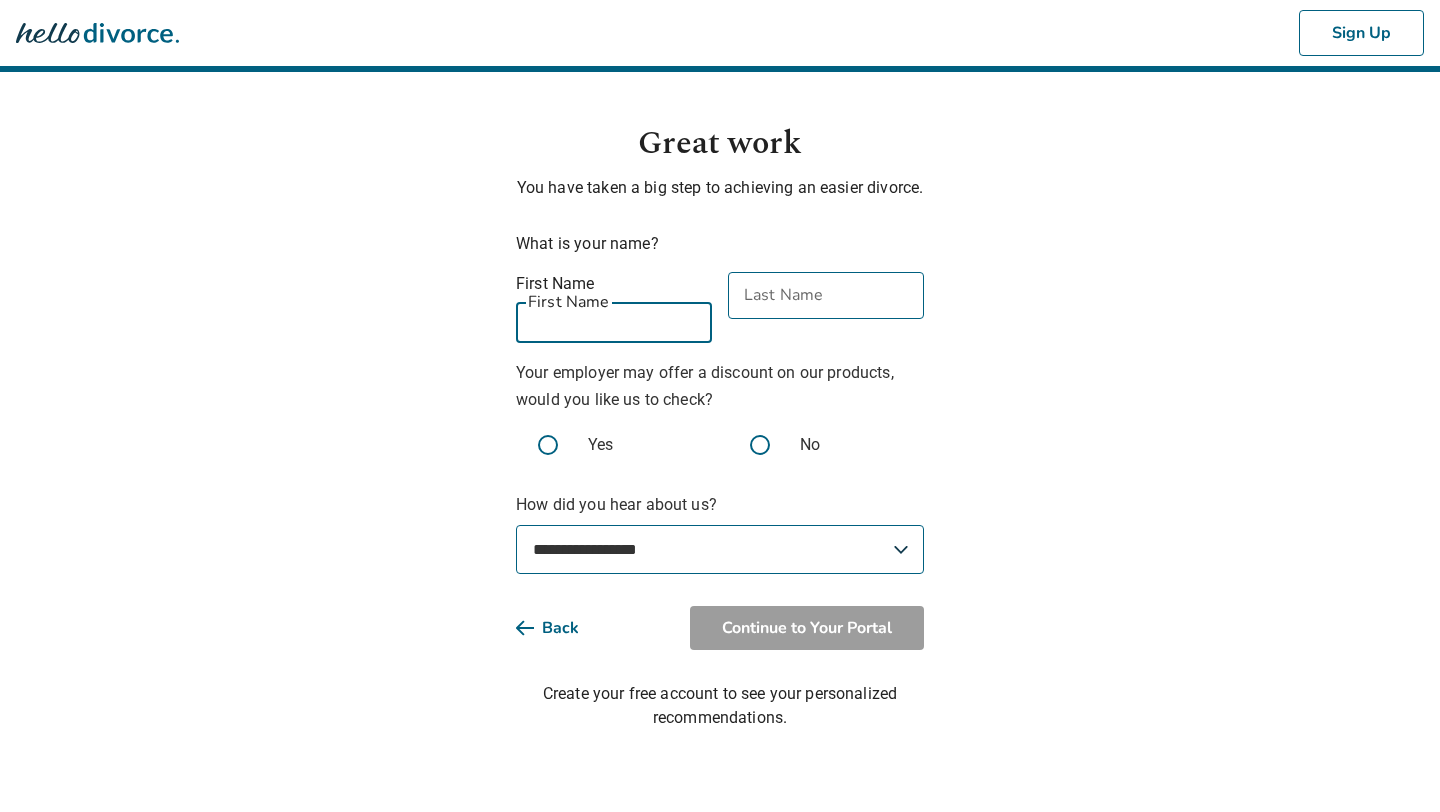 type on "*******" 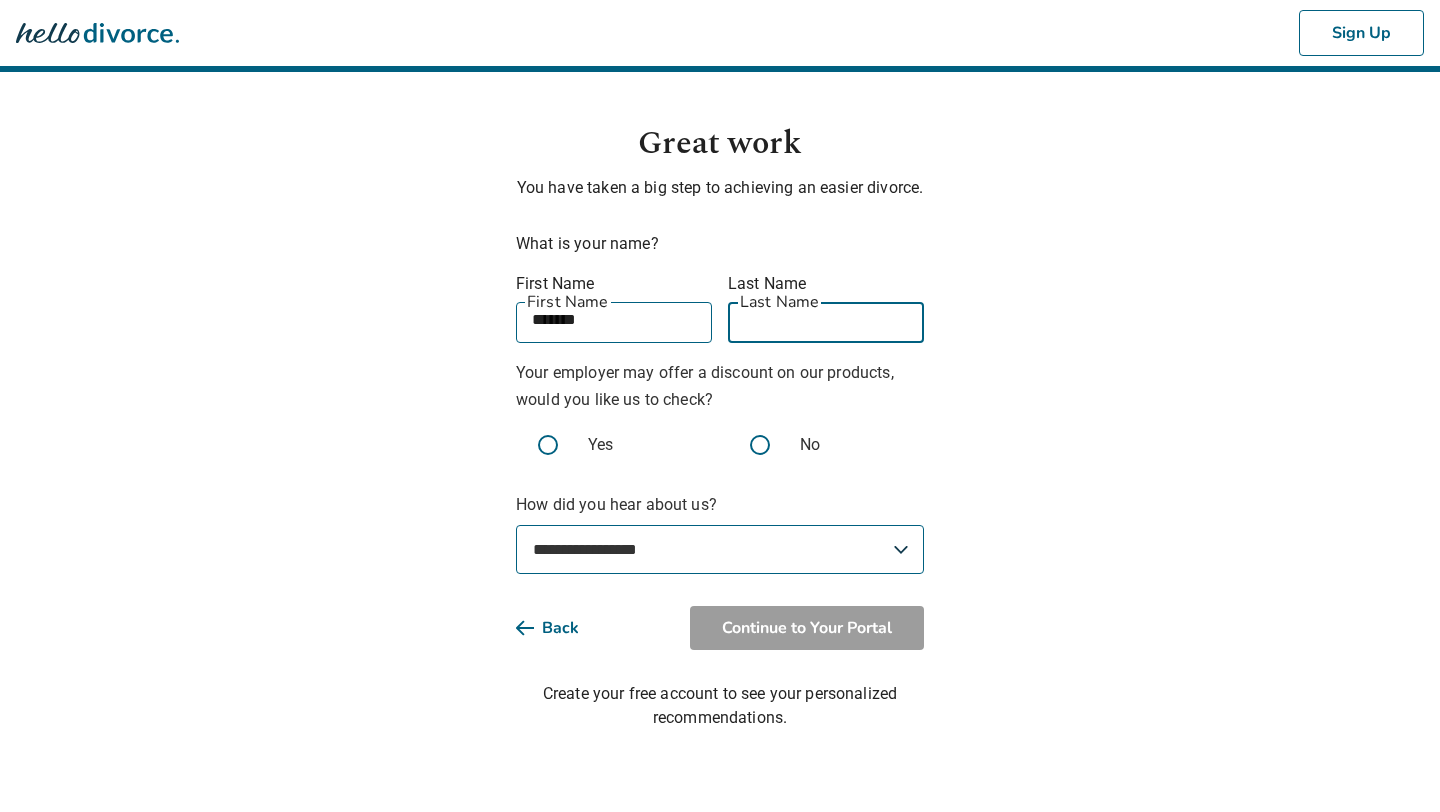 click on "Last Name" at bounding box center [826, 319] 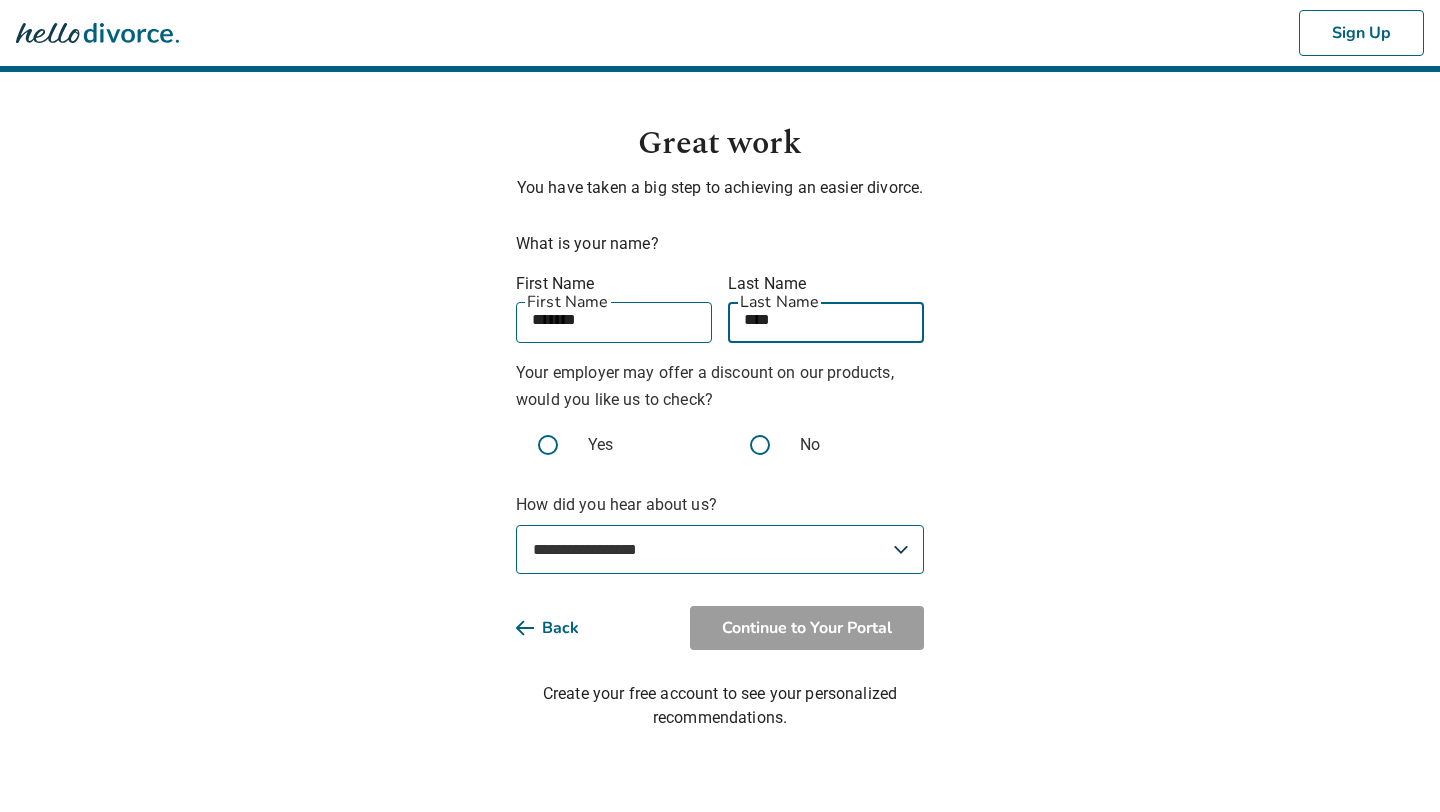 click on "****" at bounding box center [826, 319] 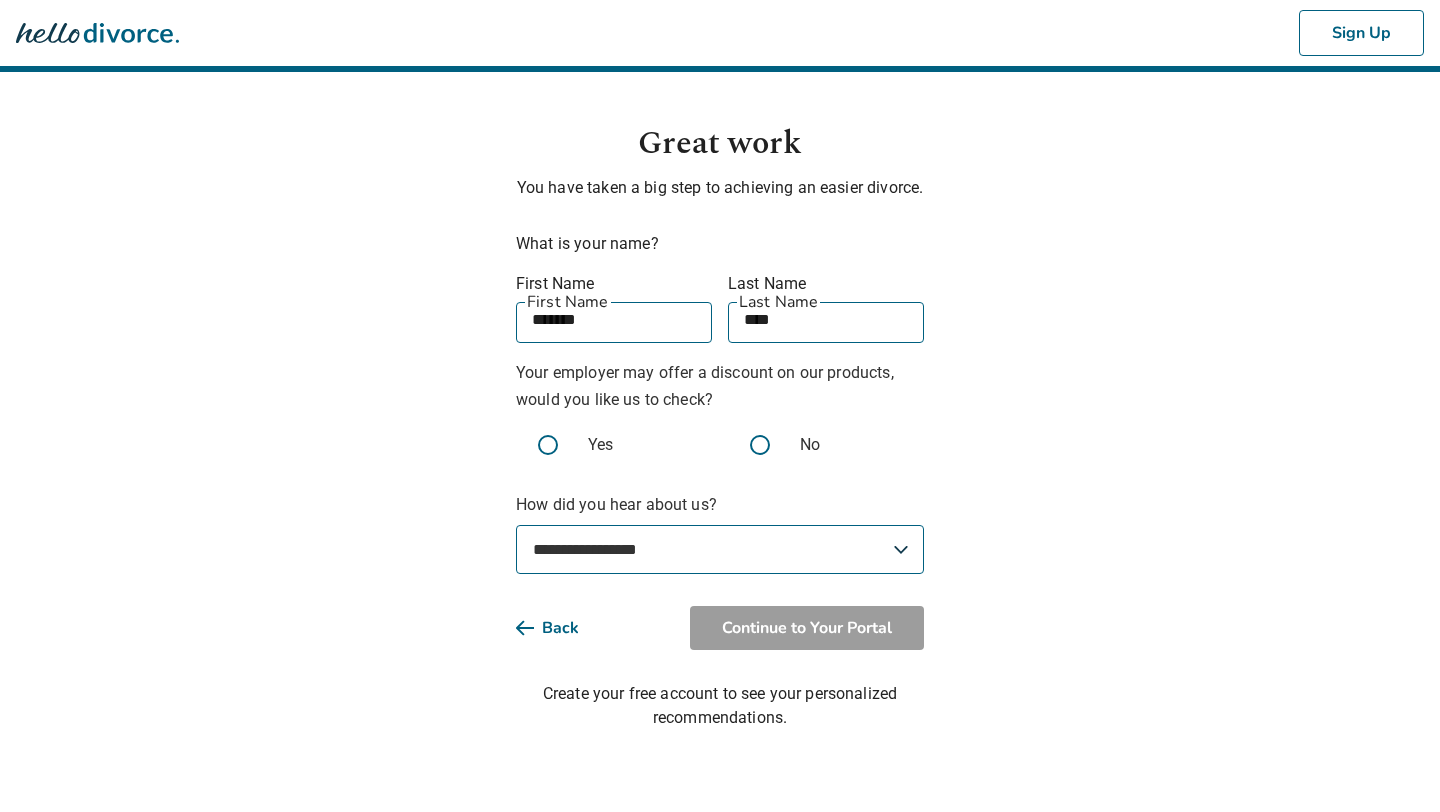 click at bounding box center [760, 445] 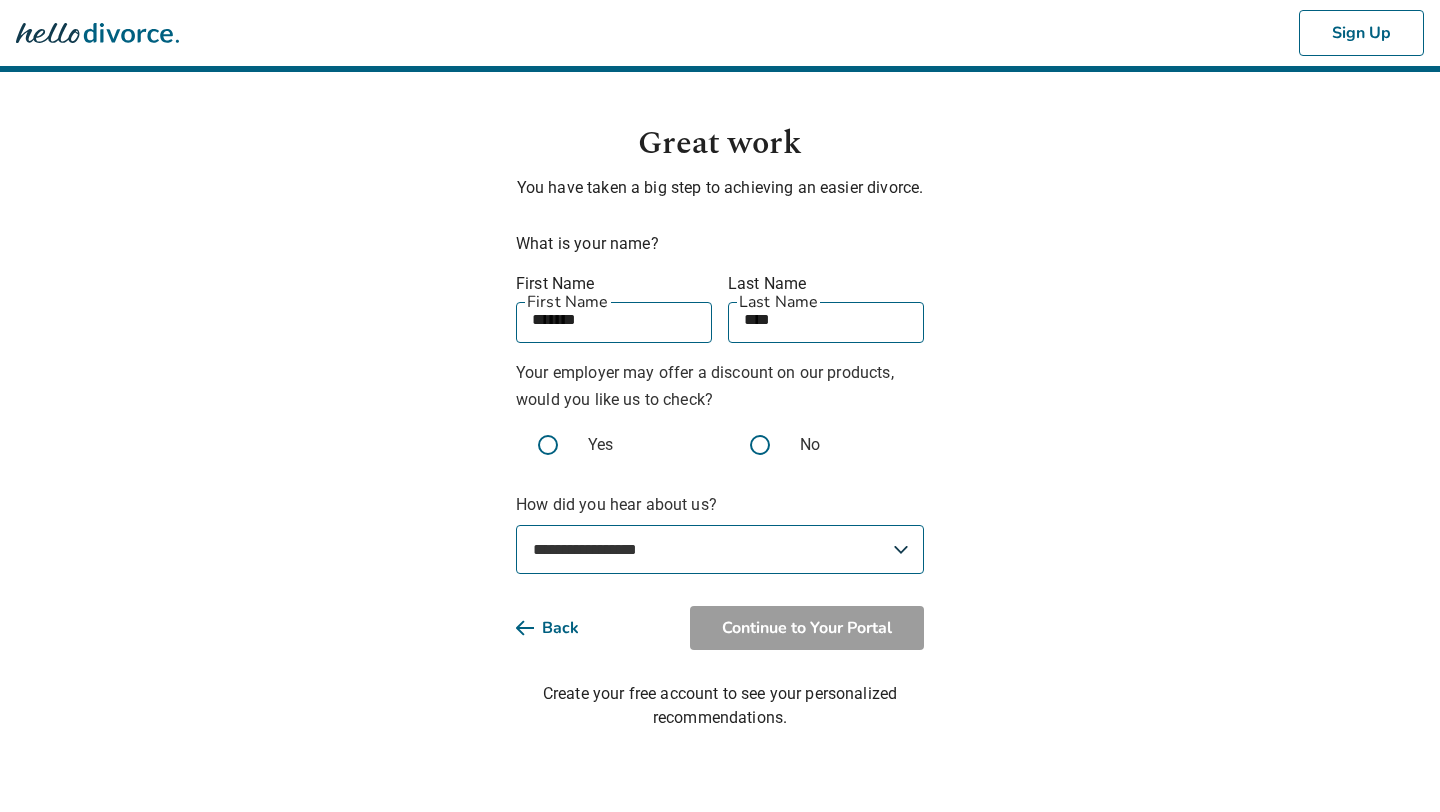 click on "**********" at bounding box center (720, 549) 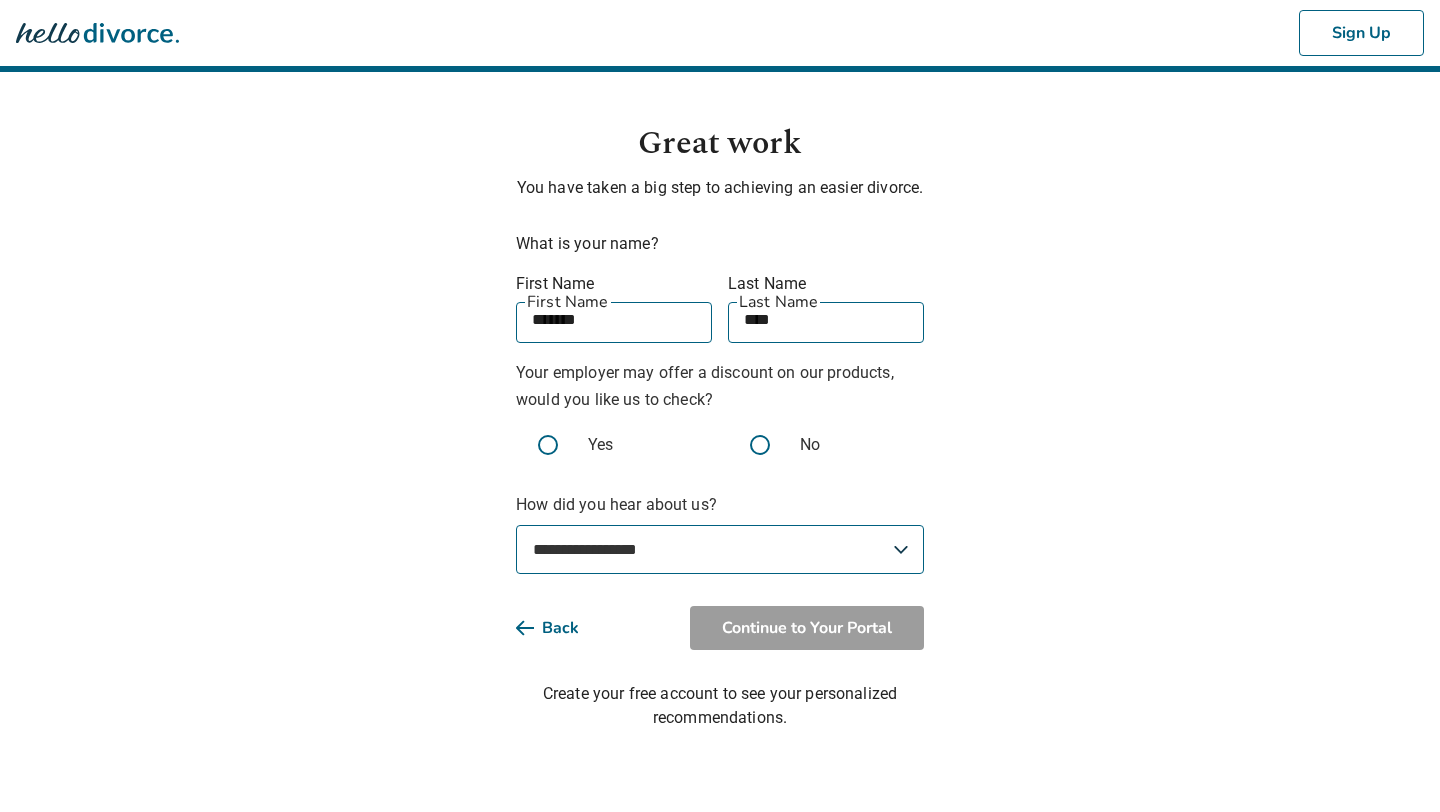 select on "**********" 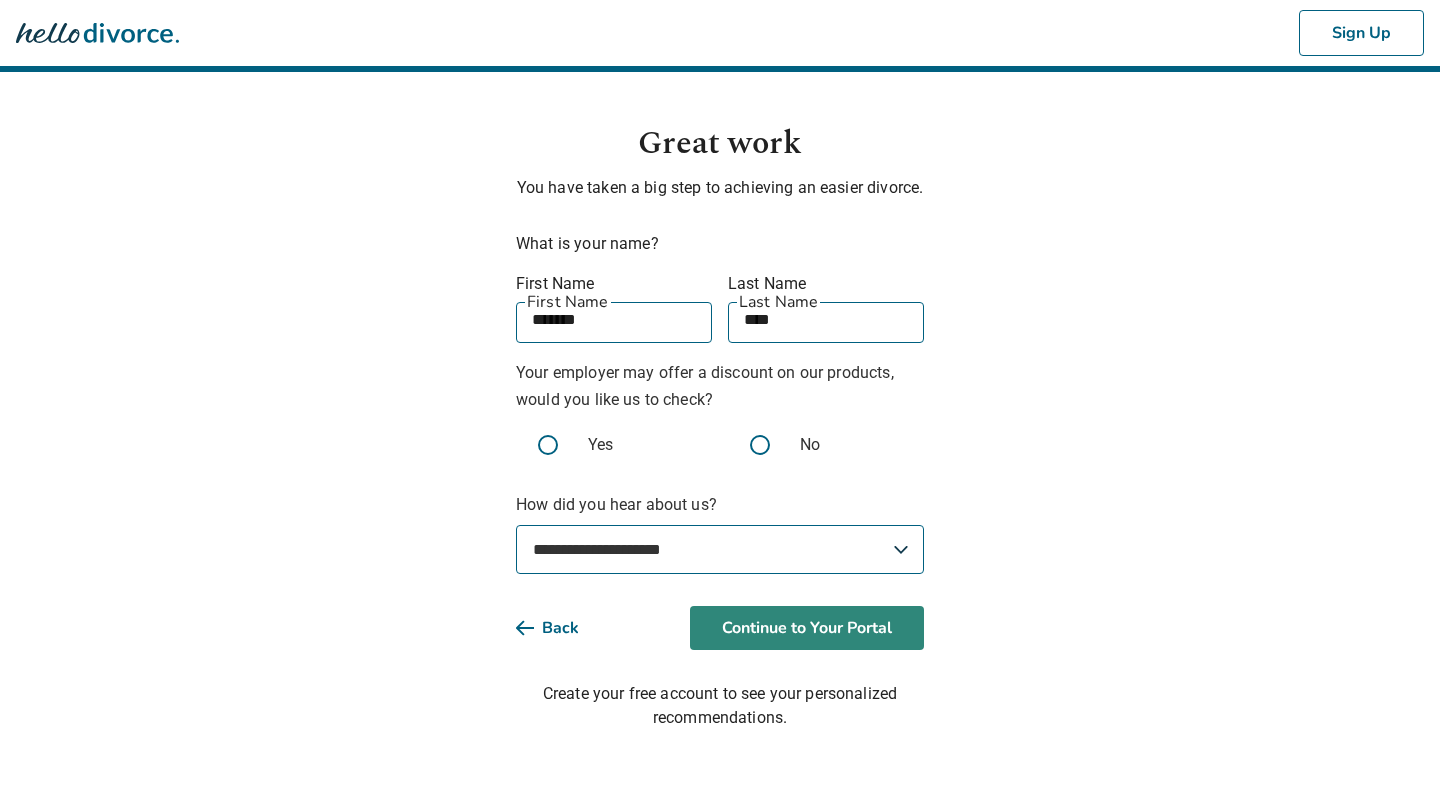 click on "Continue to Your Portal" at bounding box center [807, 628] 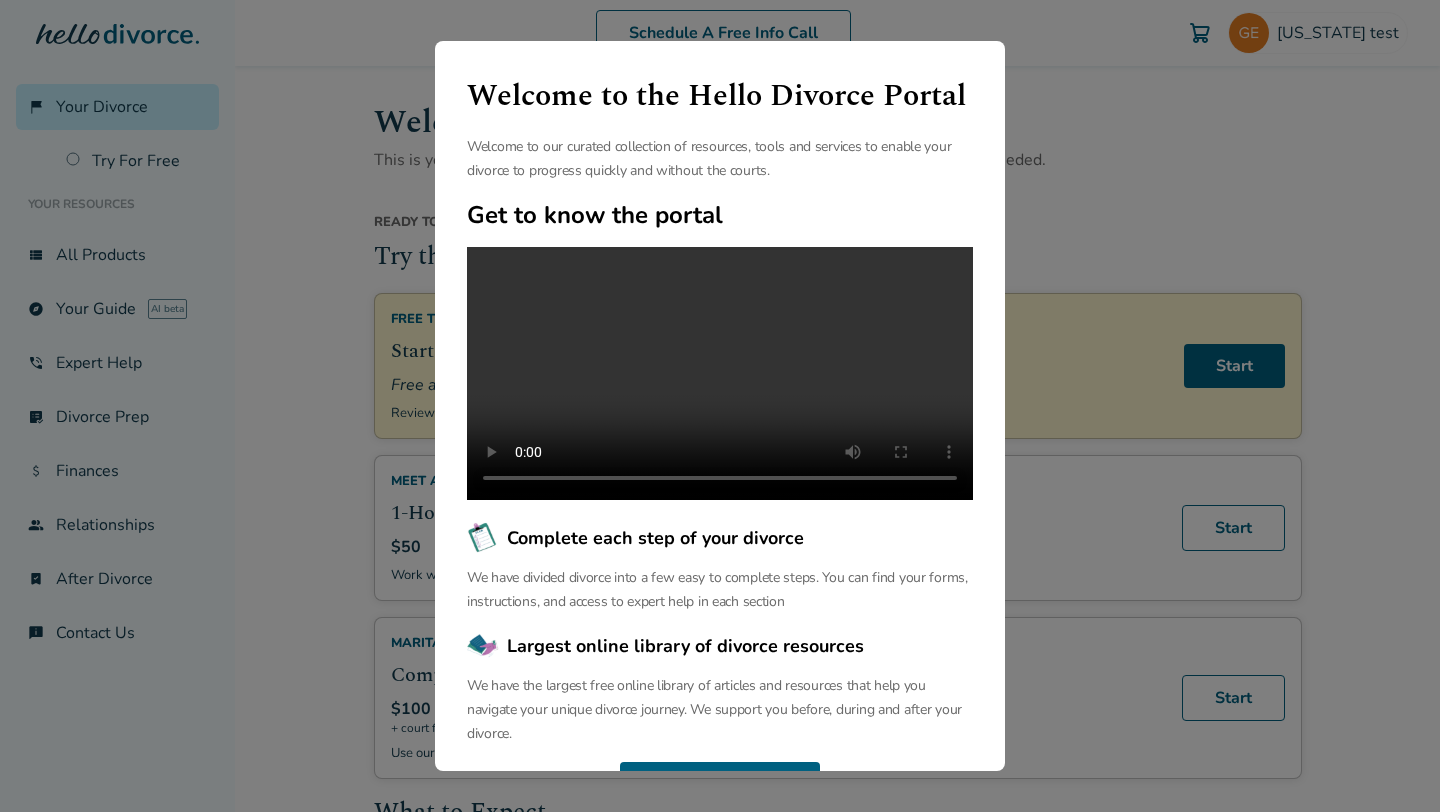 click on "Welcome to the Hello Divorce Portal Welcome to our curated collection of resources, tools and services to enable your divorce to progress quickly and without the courts. Get to know the portal Complete each step of your divorce We have divided divorce into a few easy to complete steps. You can find your forms, instructions, and access to expert help in each section Largest online library of divorce resources We have the largest free online library of articles and resources that help you navigate your unique divorce journey. We support you before, during and after your divorce. Continue" at bounding box center [720, 406] 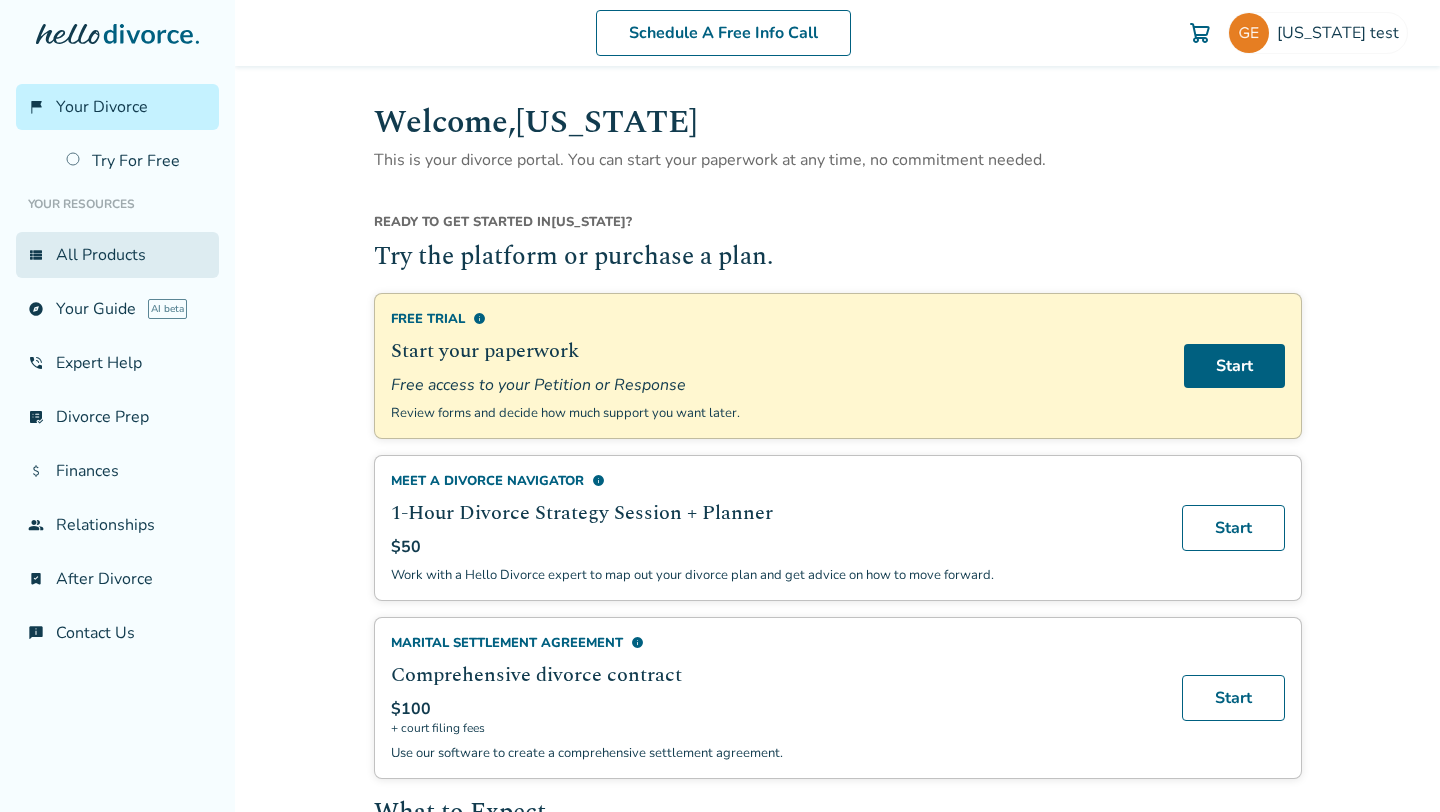 click on "view_list All Products" at bounding box center [117, 255] 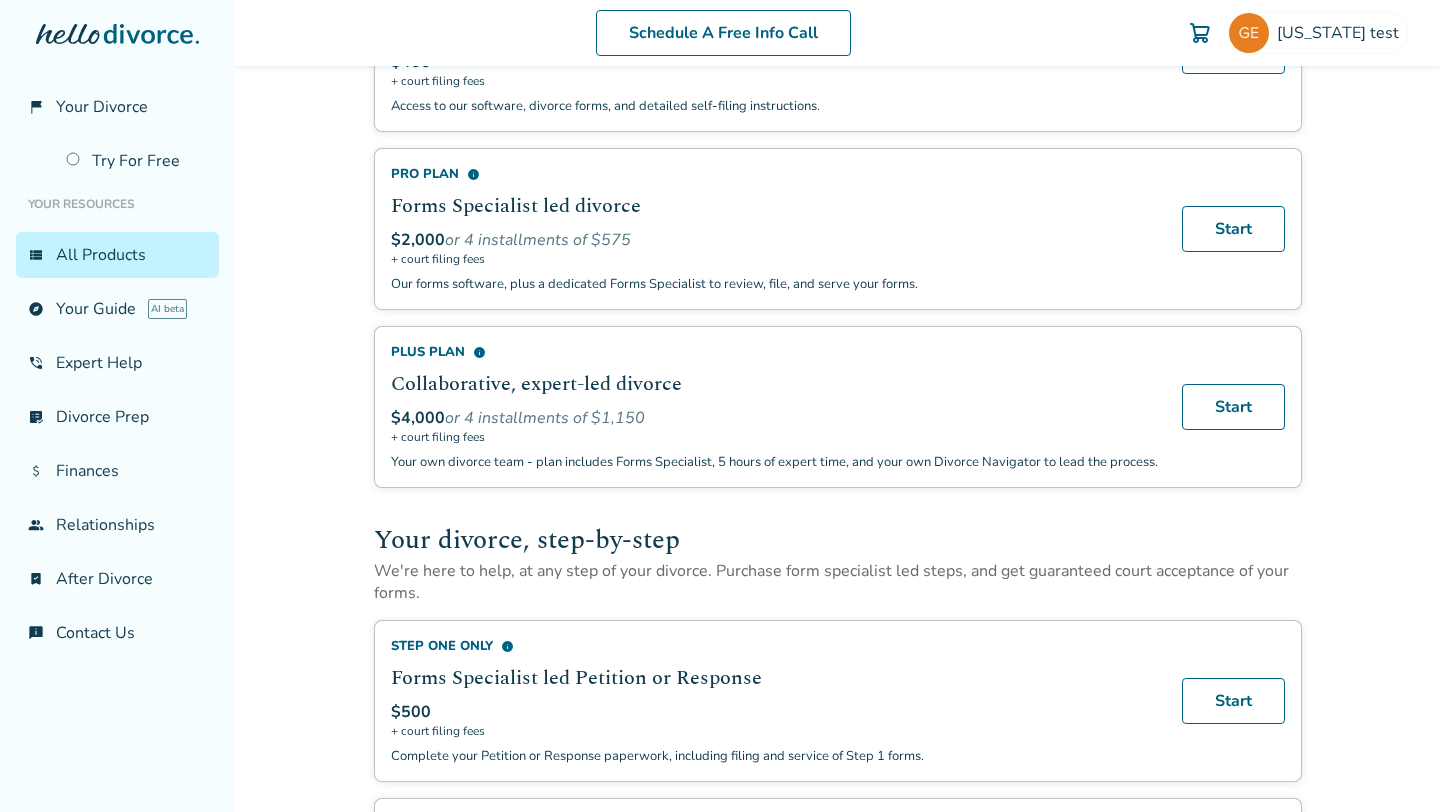 scroll, scrollTop: 237, scrollLeft: 0, axis: vertical 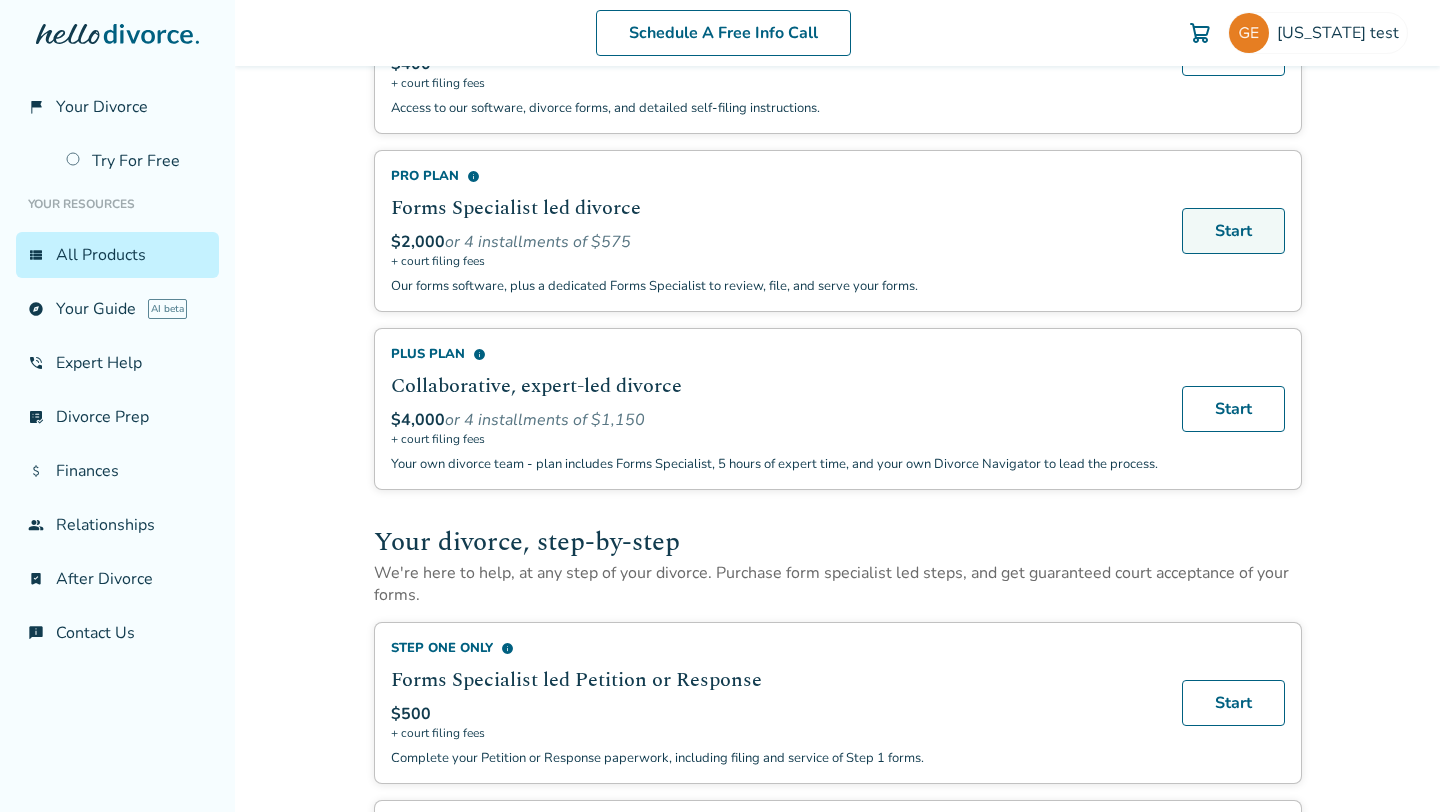 click on "Start" at bounding box center (1233, 231) 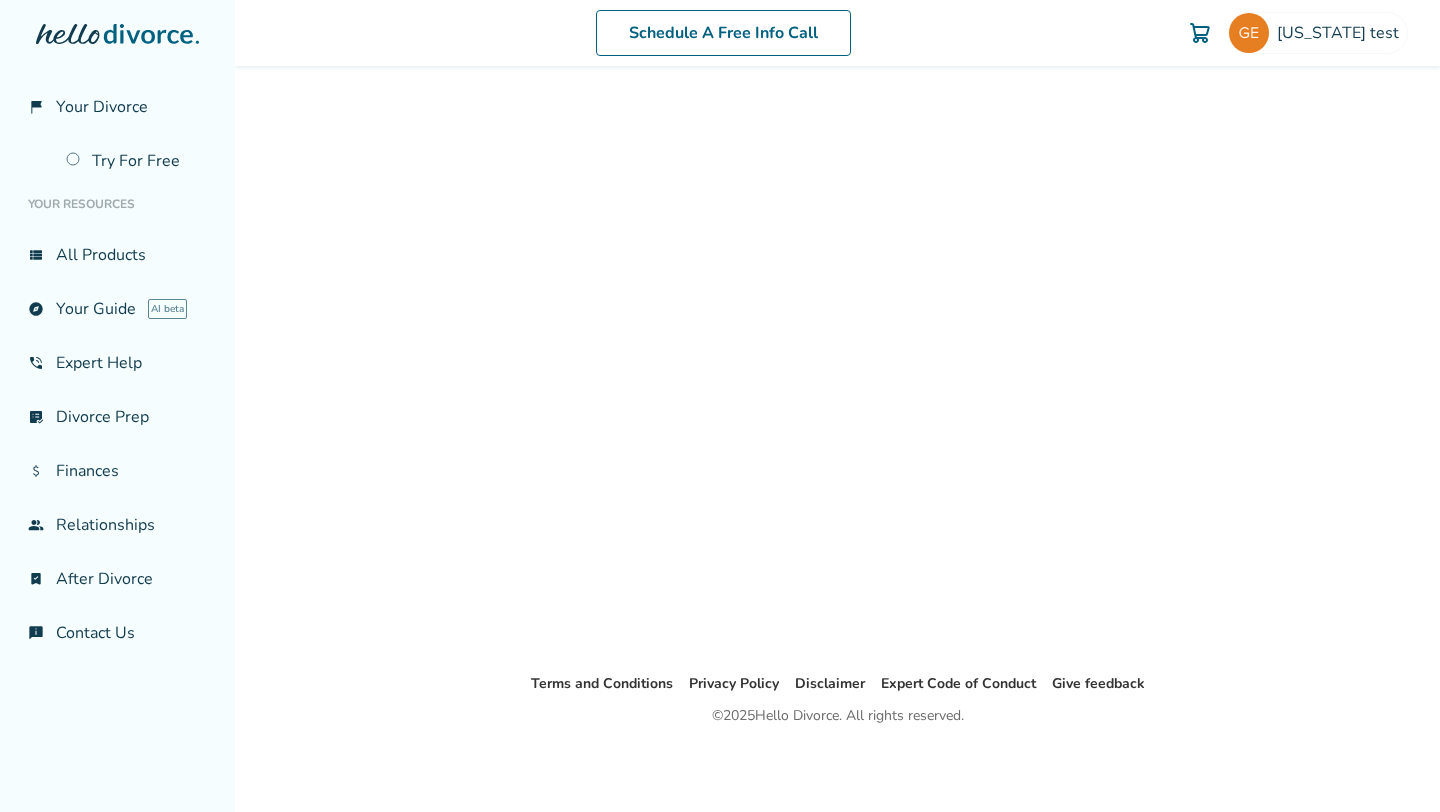 scroll, scrollTop: 98, scrollLeft: 0, axis: vertical 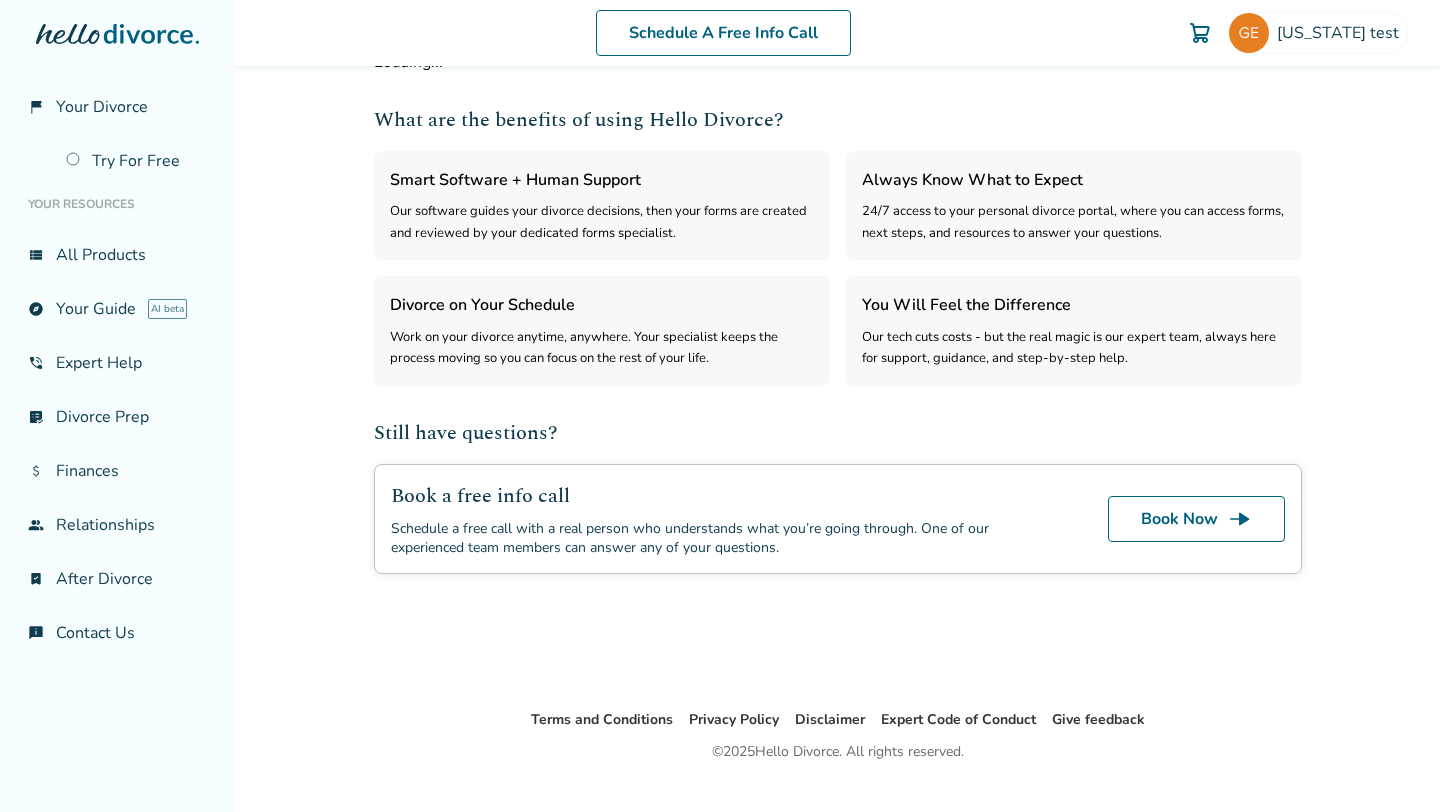 select on "***" 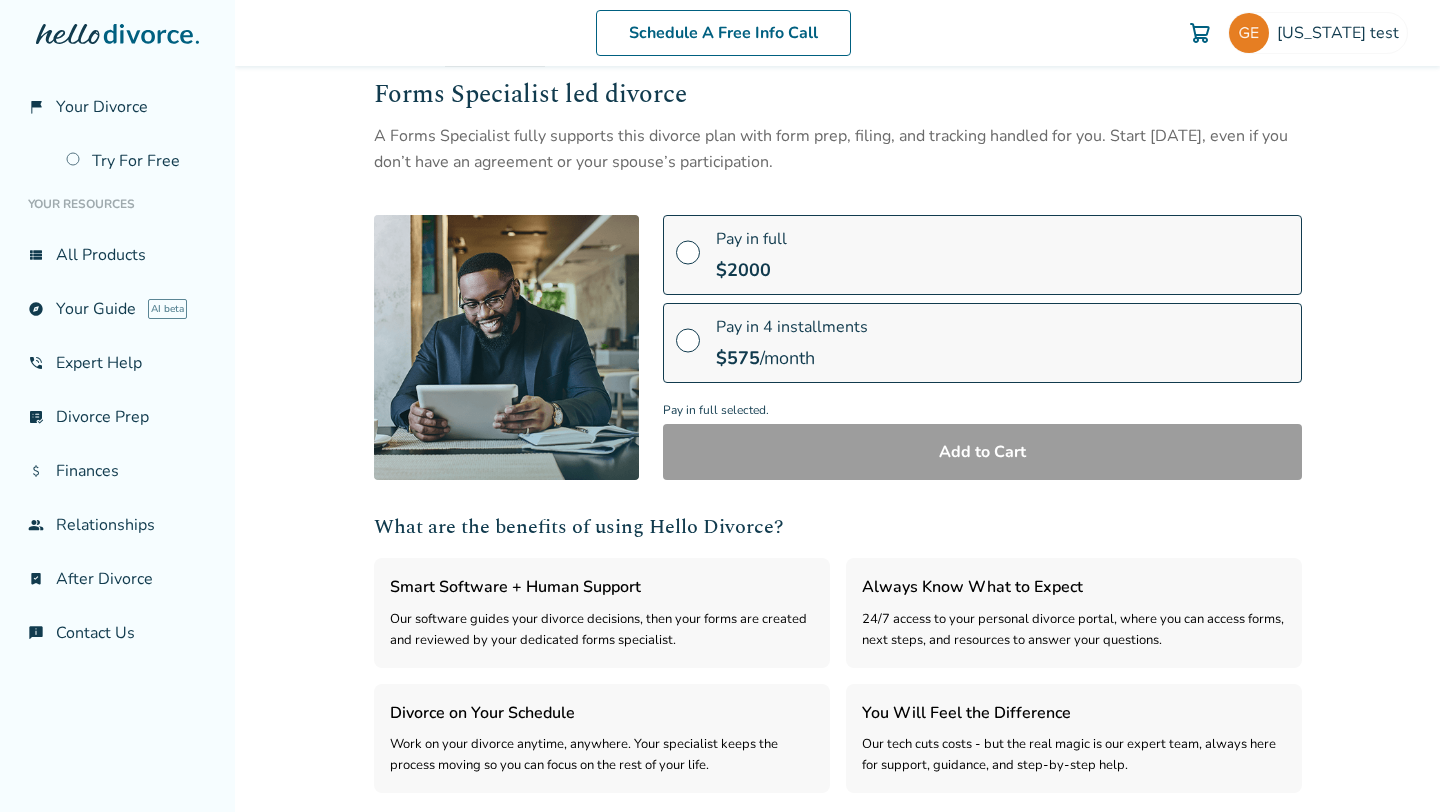 click at bounding box center (688, 260) 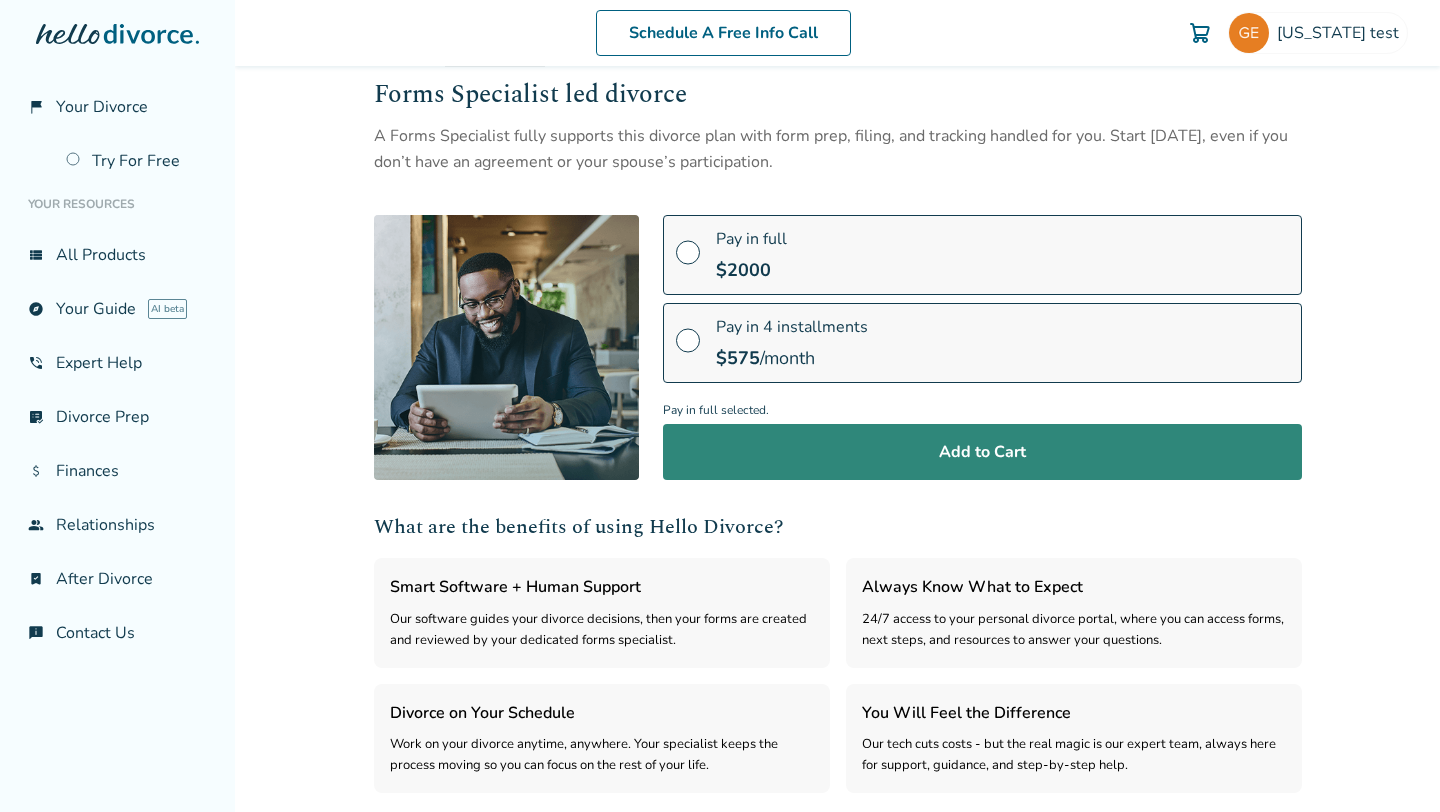 click on "Add to Cart" at bounding box center [982, 452] 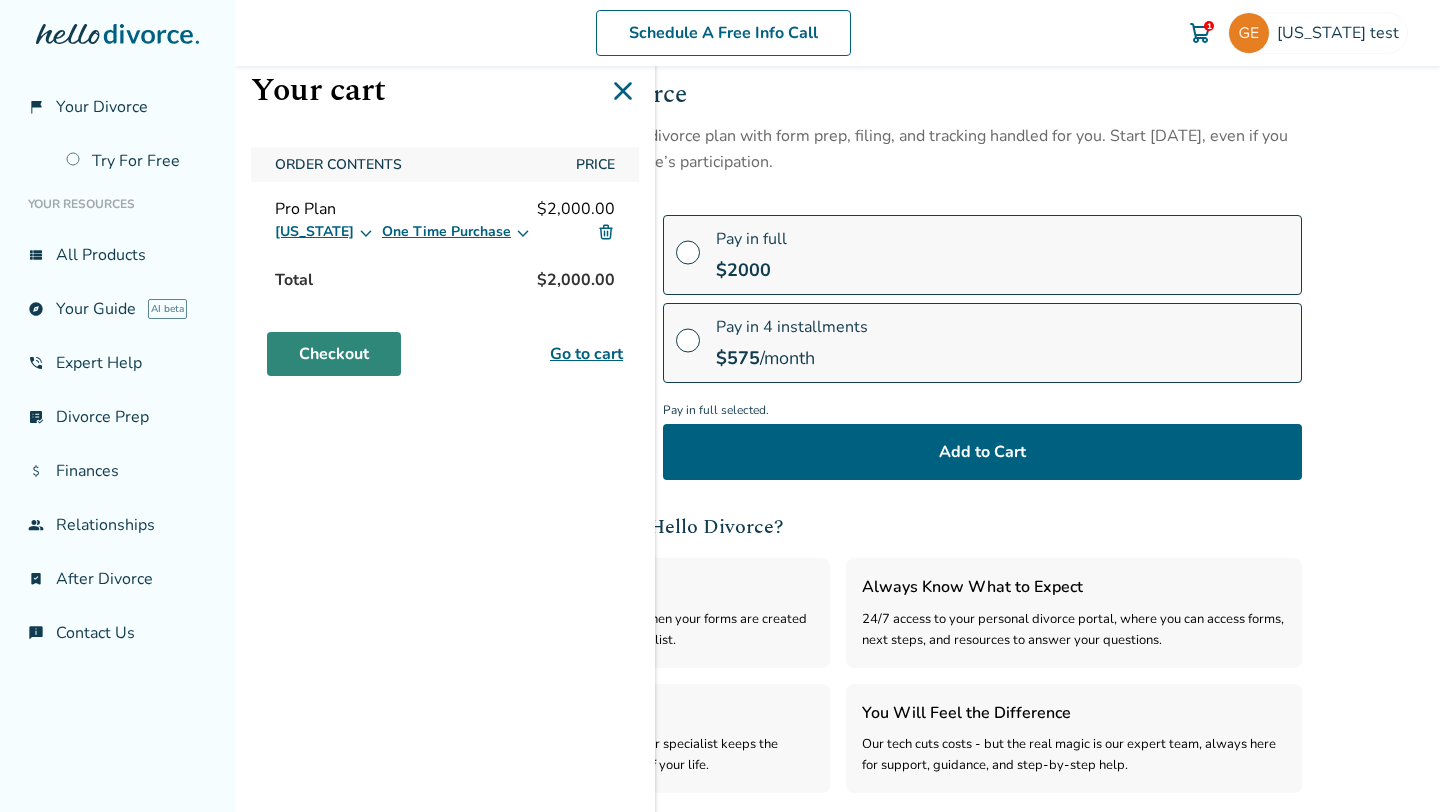 click on "Checkout" at bounding box center (334, 354) 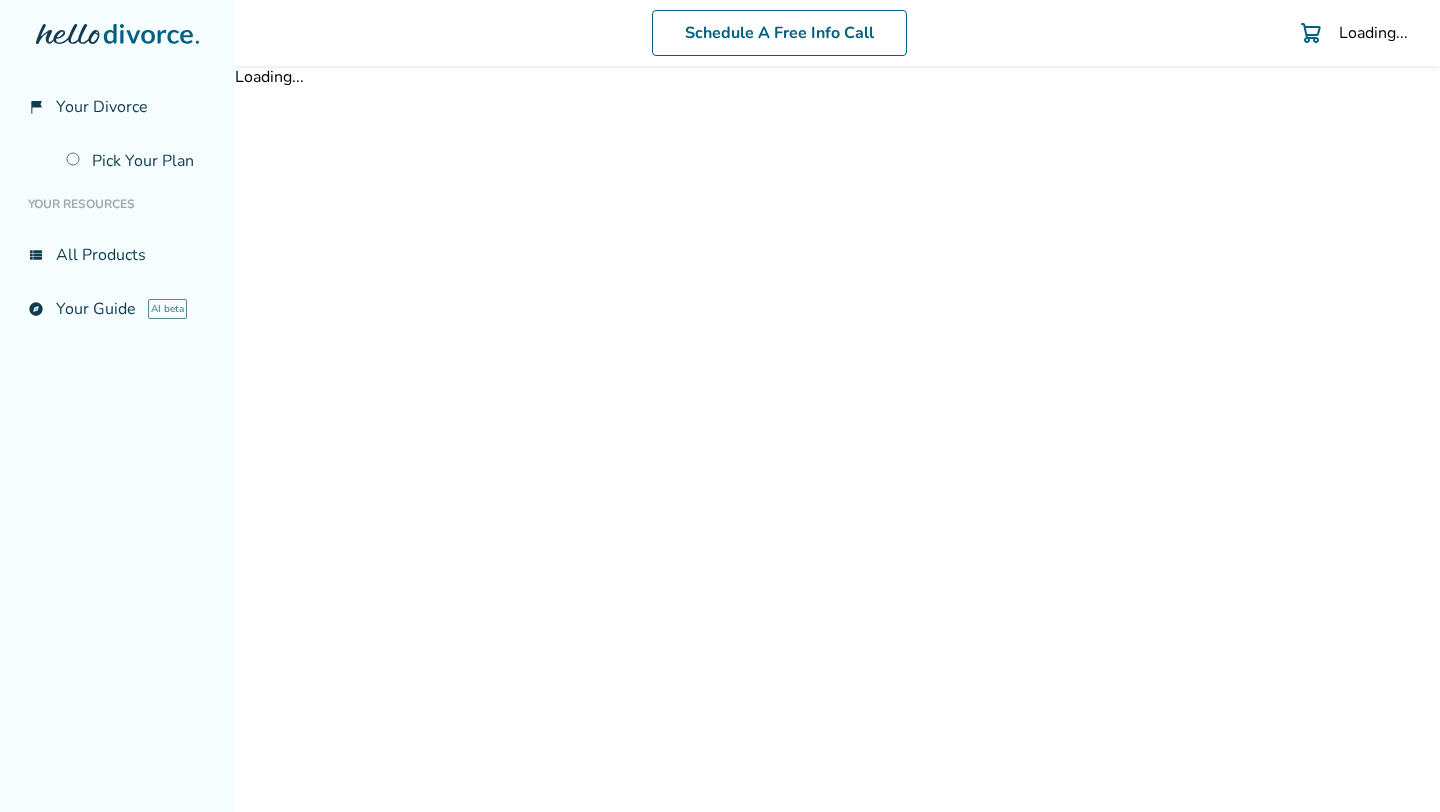 scroll, scrollTop: 0, scrollLeft: 0, axis: both 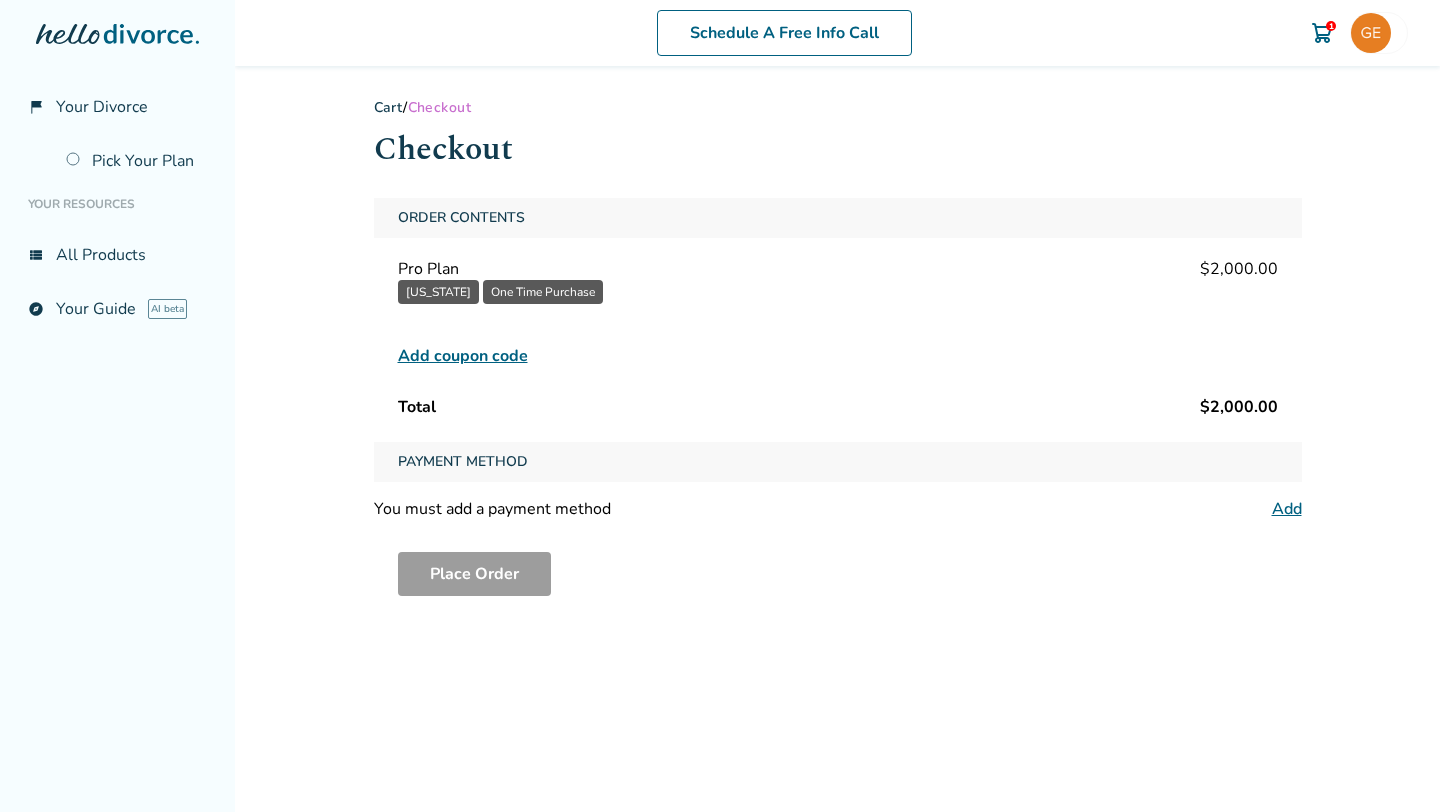 click on "Add coupon code" at bounding box center [463, 356] 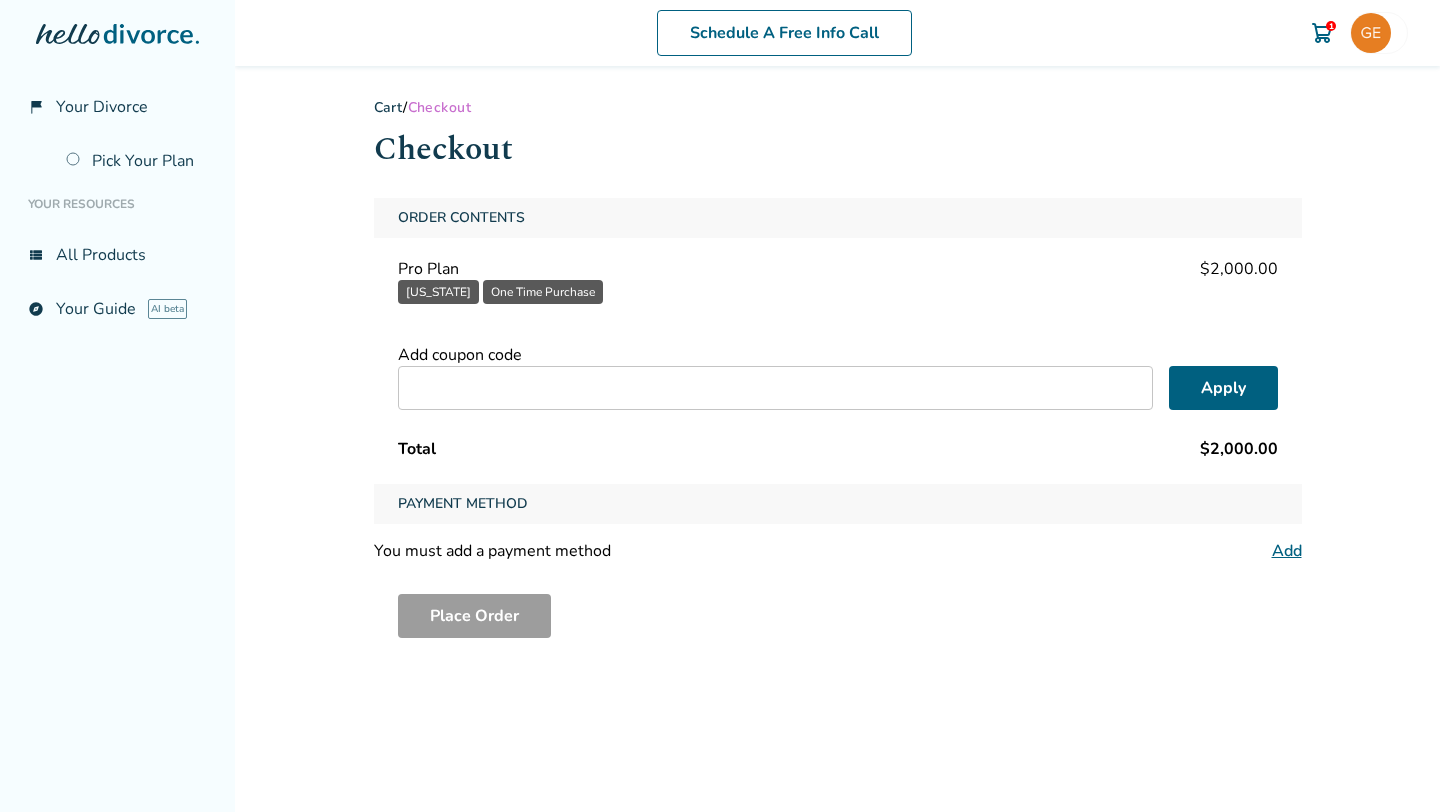 click at bounding box center (775, 388) 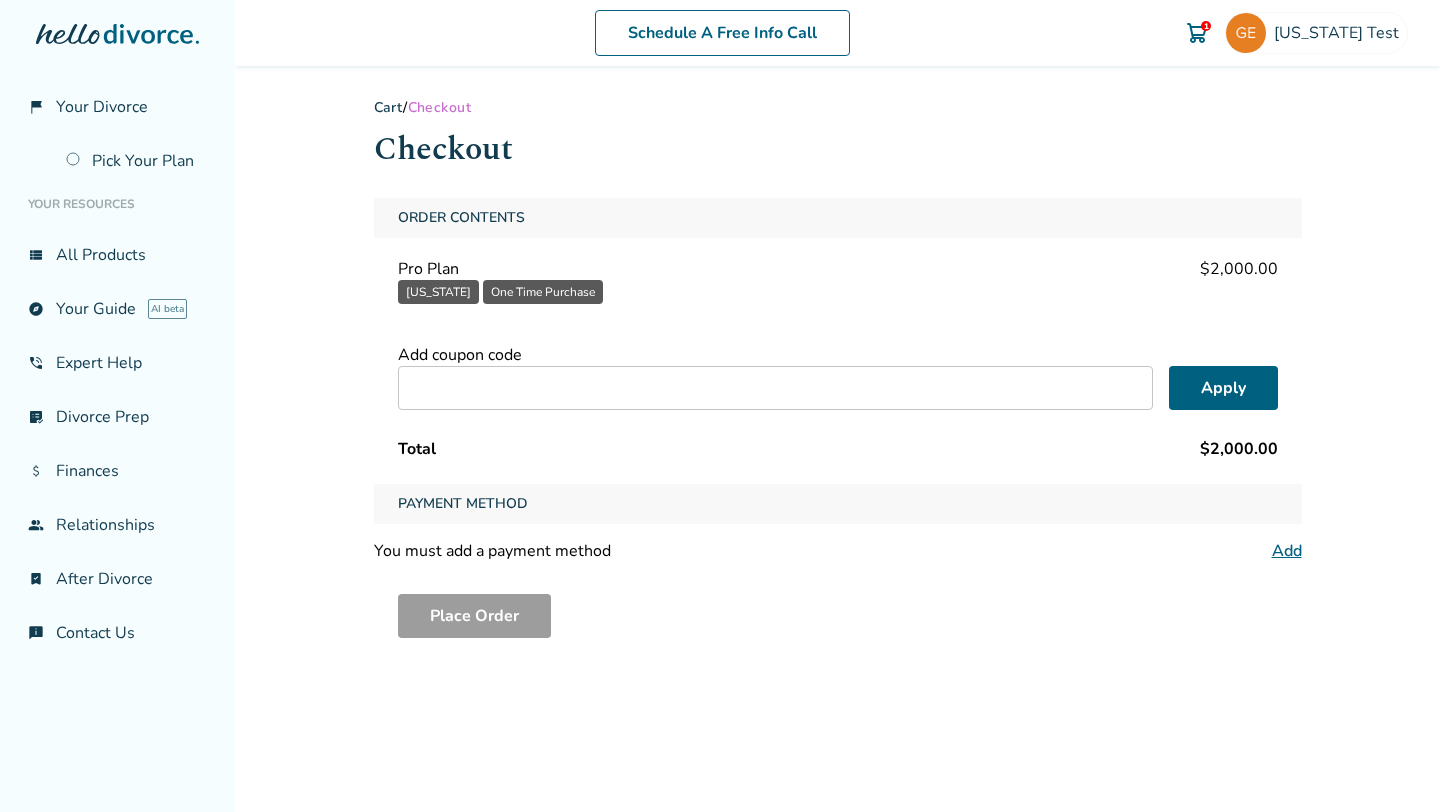 paste on "**********" 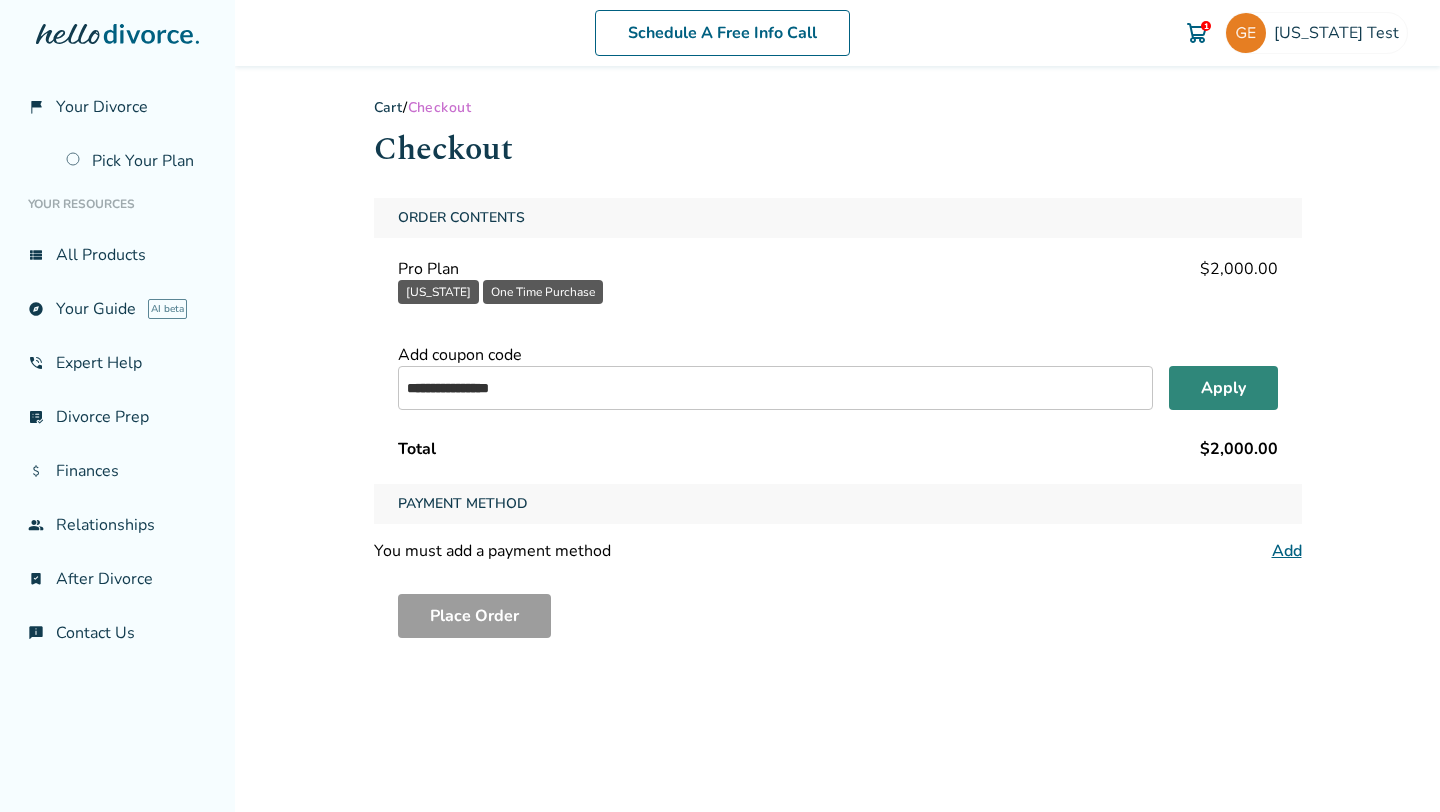 type on "**********" 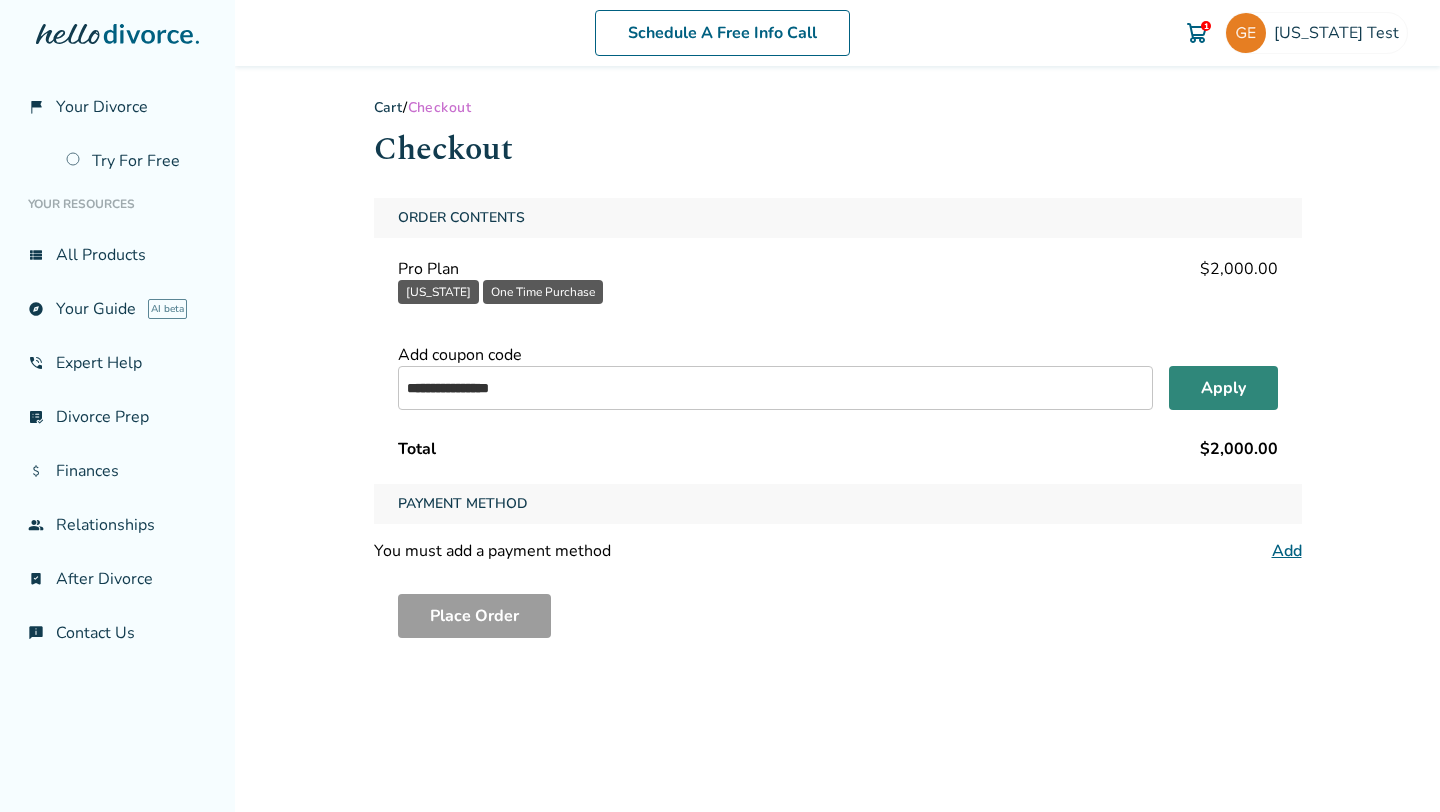 click on "Apply" at bounding box center (1223, 388) 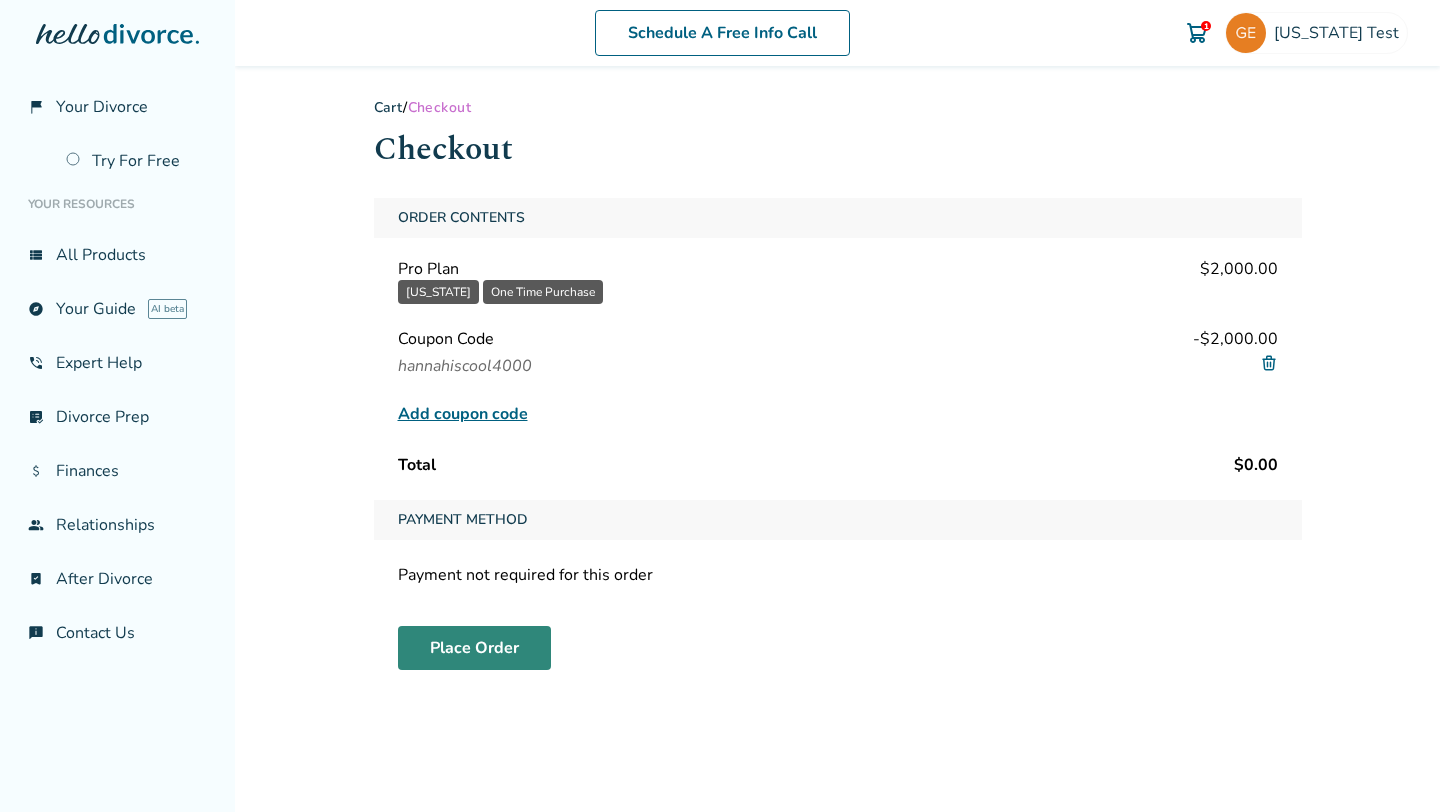 click on "Place Order" at bounding box center (474, 648) 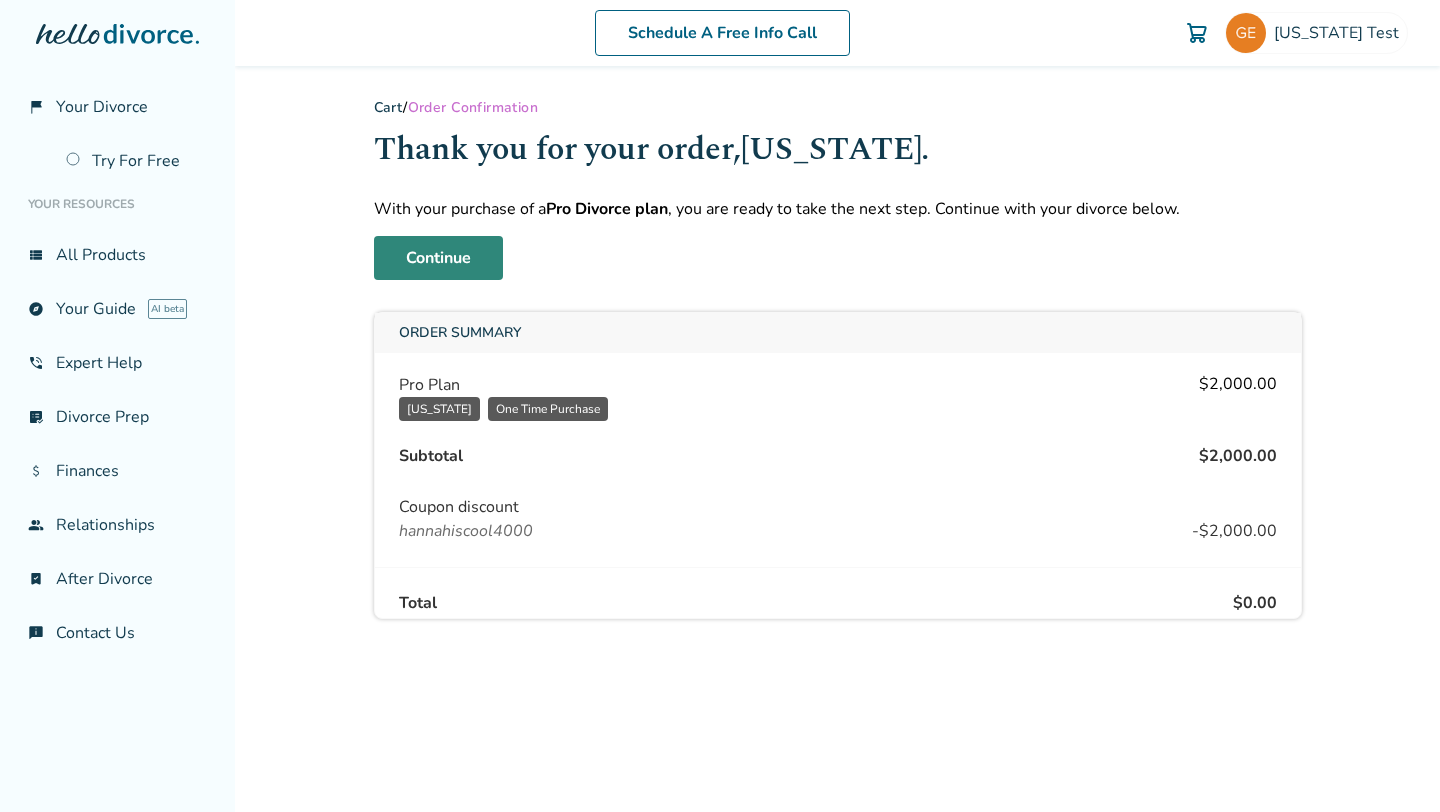 click on "Continue" at bounding box center (438, 258) 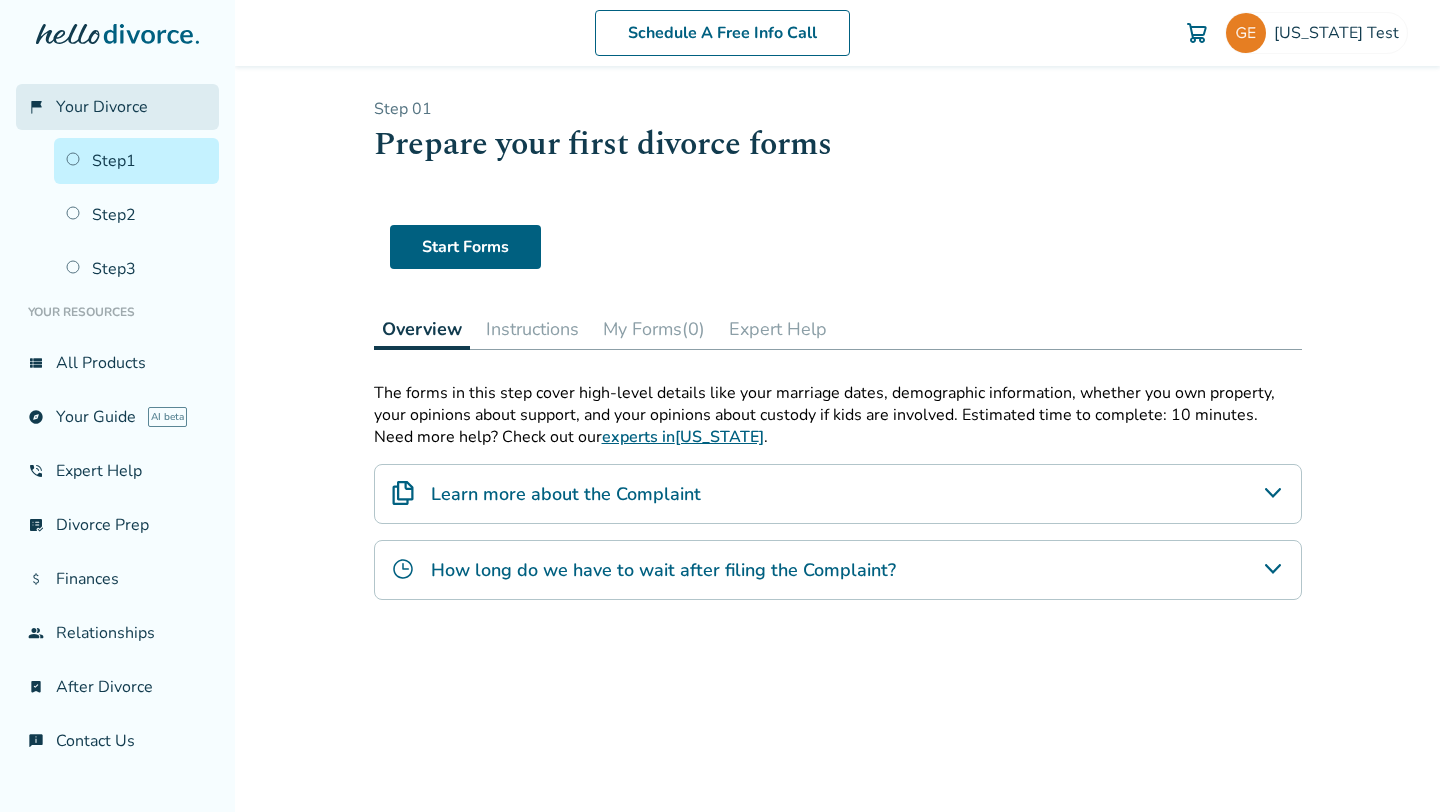 click on "Your Divorce" at bounding box center [102, 107] 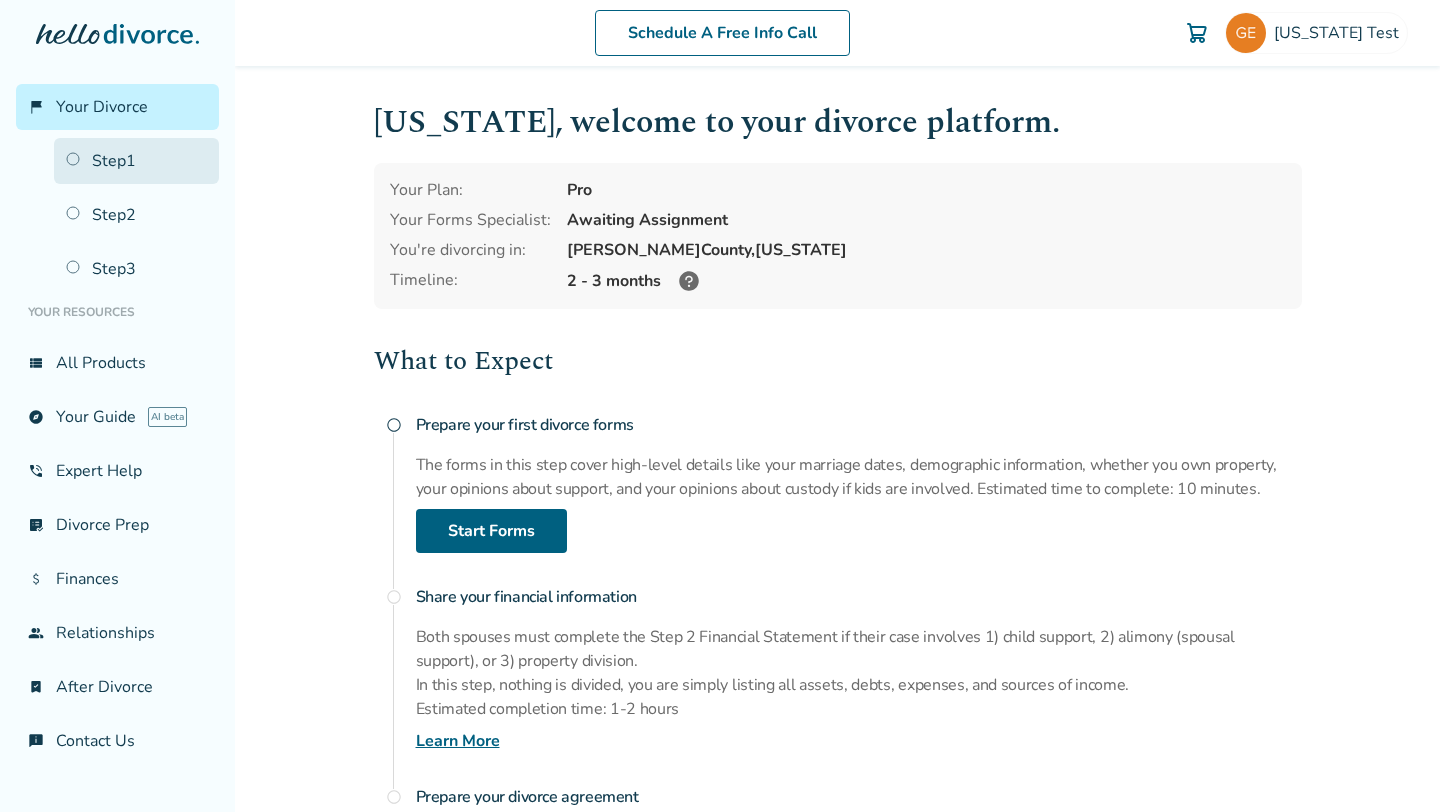 click on "Step  1" at bounding box center [136, 161] 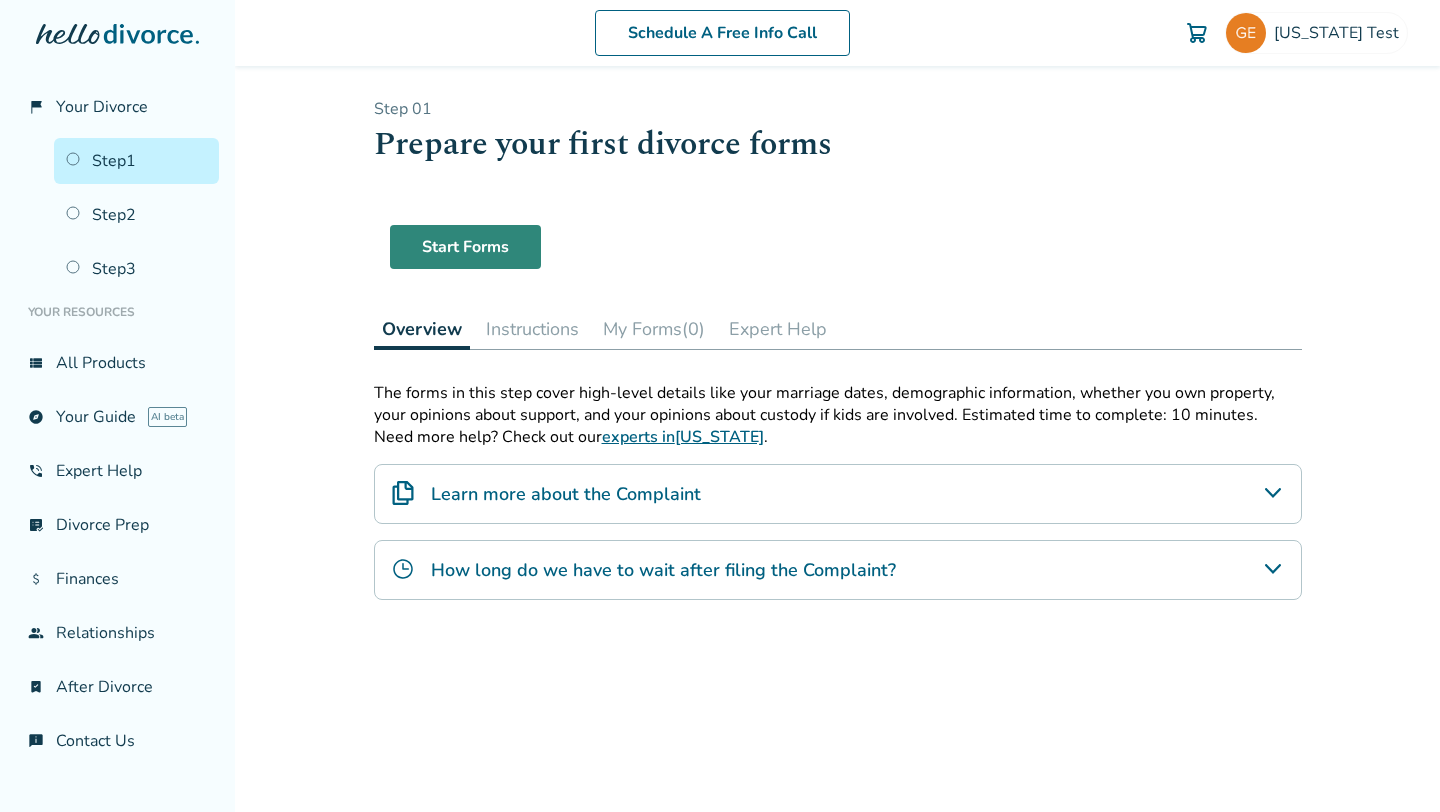click on "Start Forms" at bounding box center (465, 247) 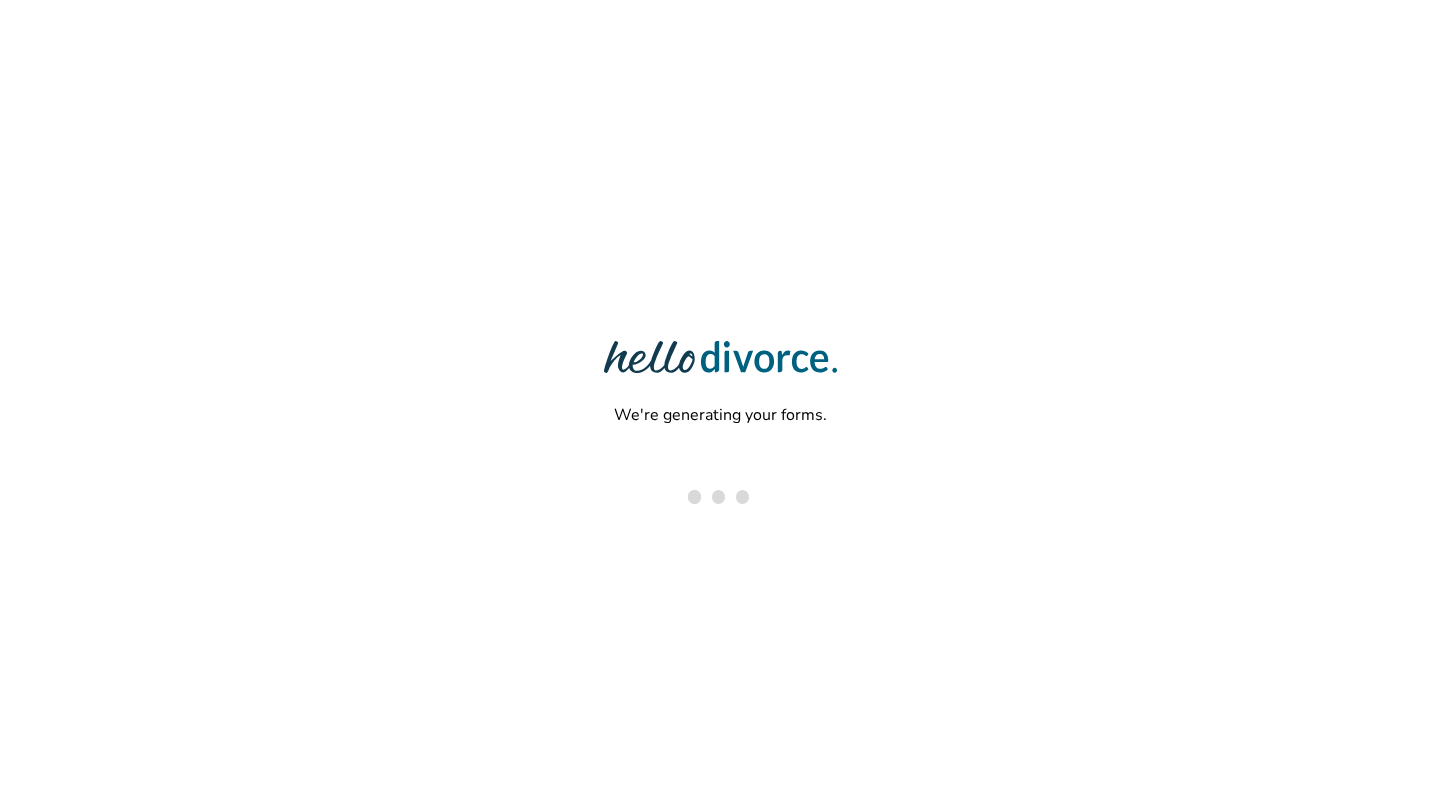 scroll, scrollTop: 0, scrollLeft: 0, axis: both 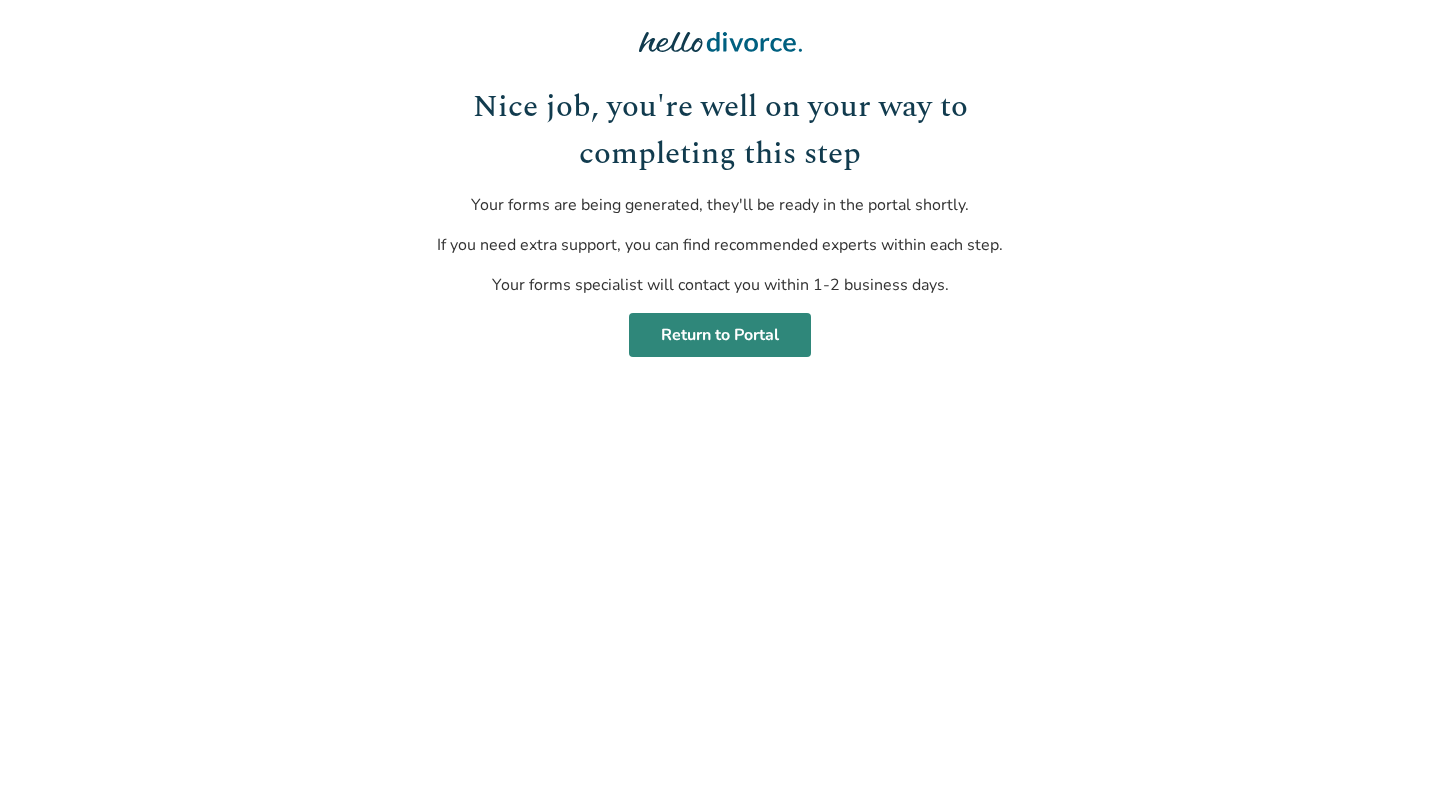 click on "Return to Portal" at bounding box center (720, 335) 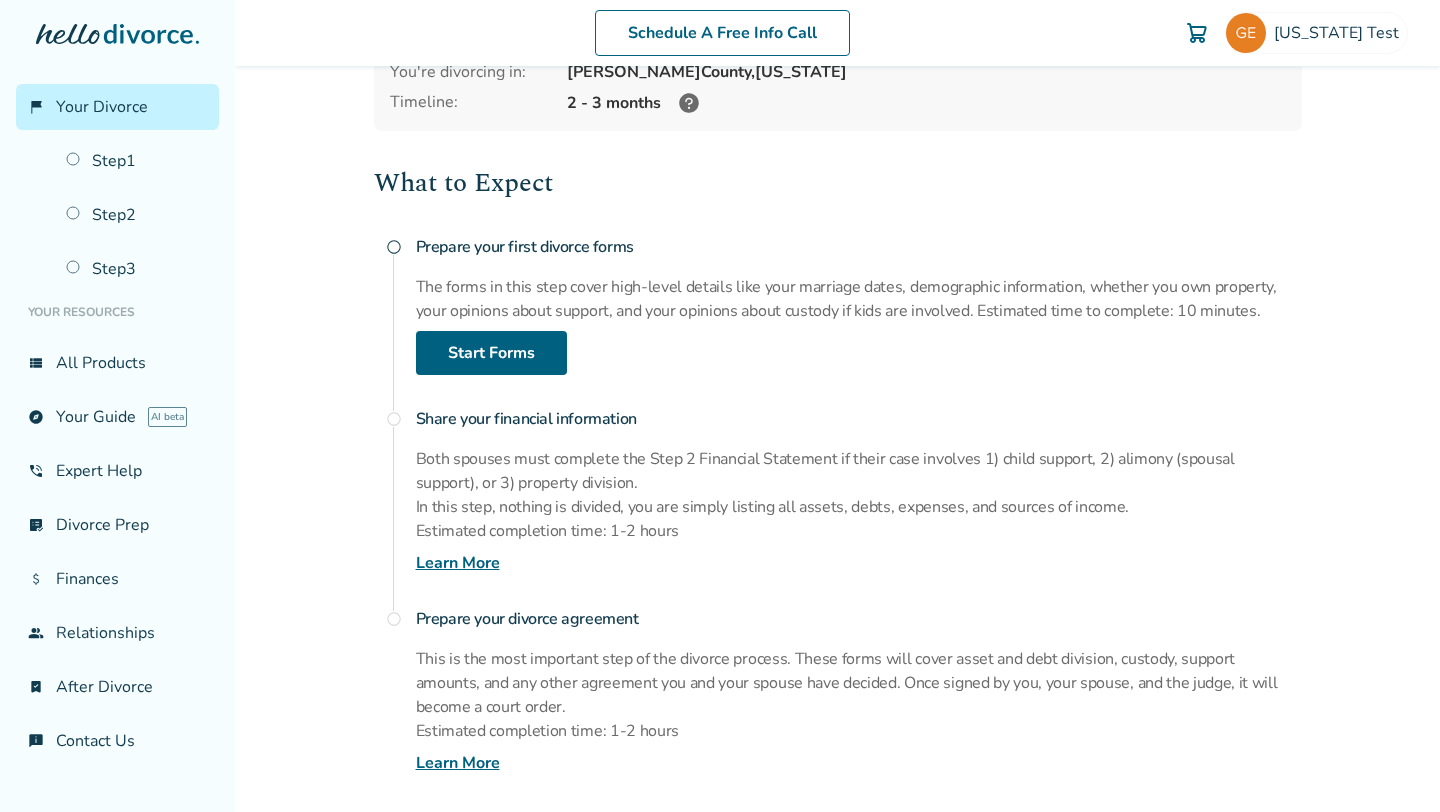 scroll, scrollTop: 0, scrollLeft: 0, axis: both 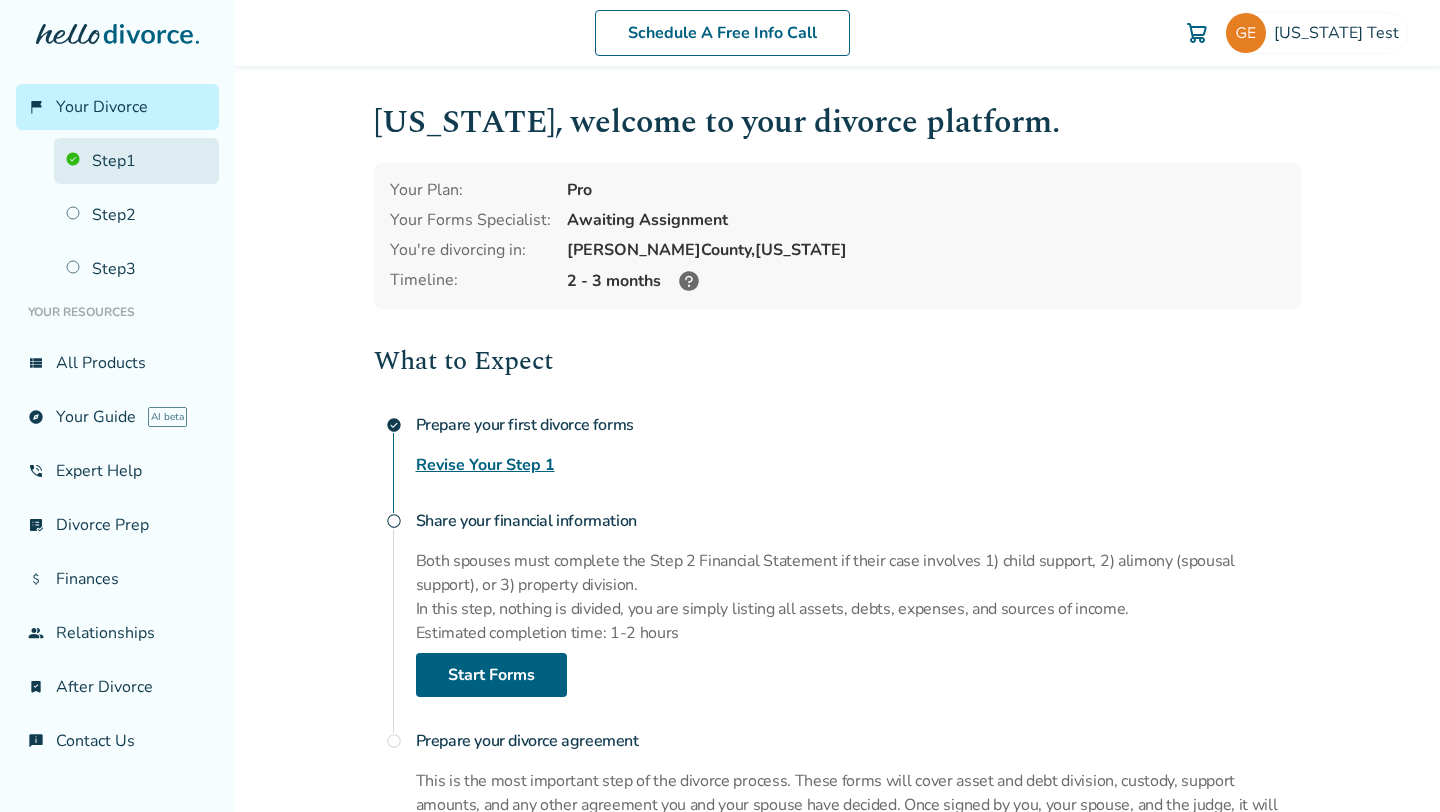 click on "Step  1" at bounding box center [136, 161] 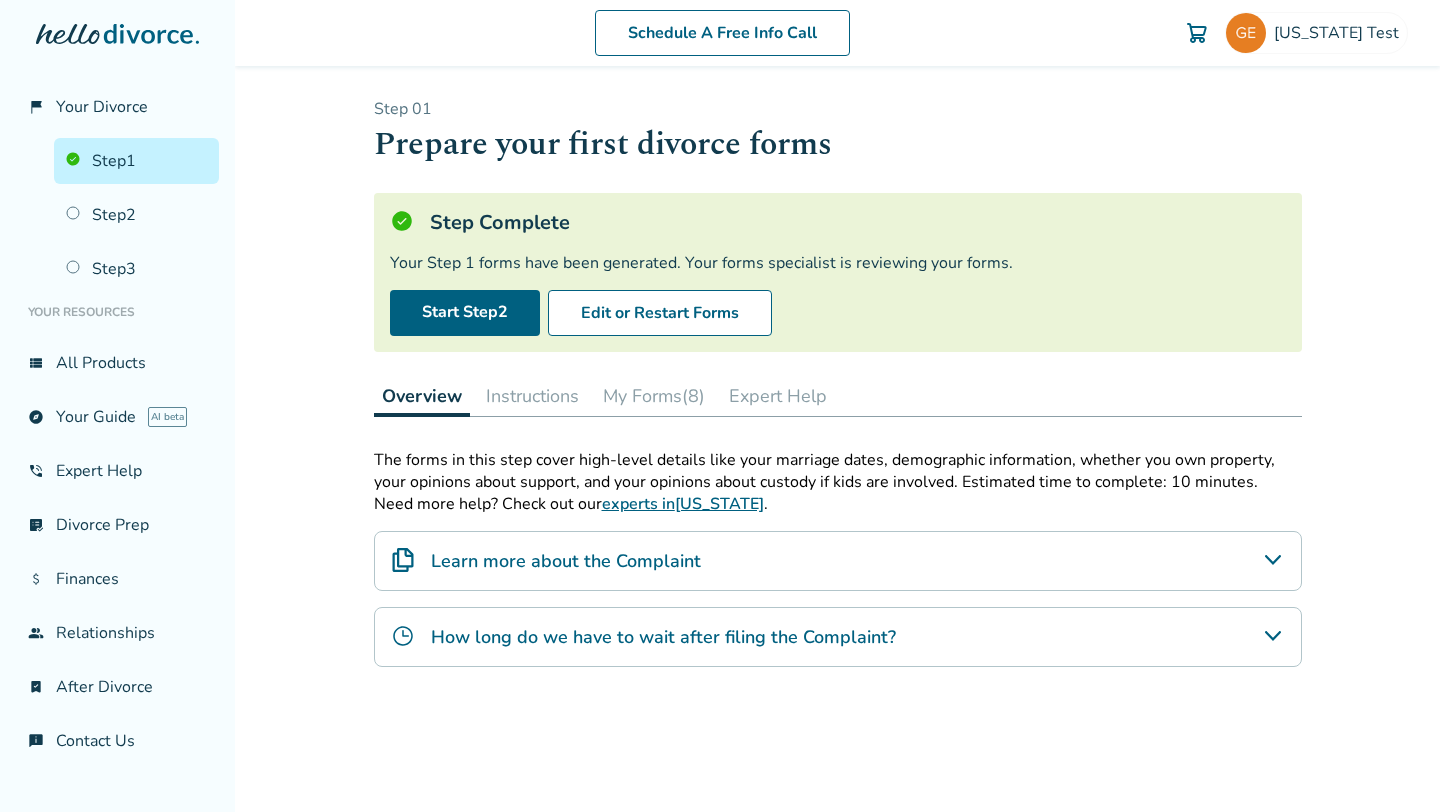 click on "My Forms  (8)" at bounding box center (654, 396) 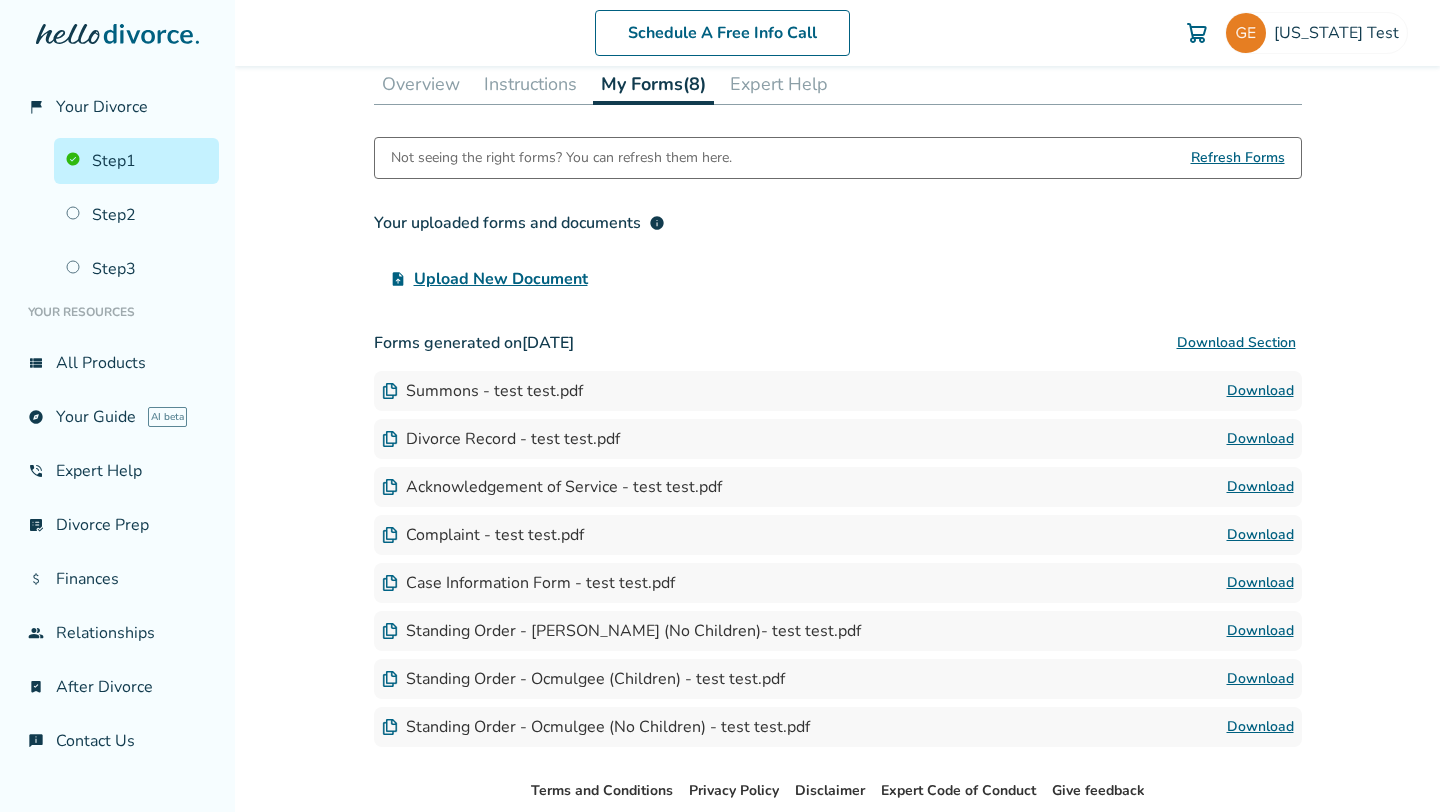 scroll, scrollTop: 317, scrollLeft: 0, axis: vertical 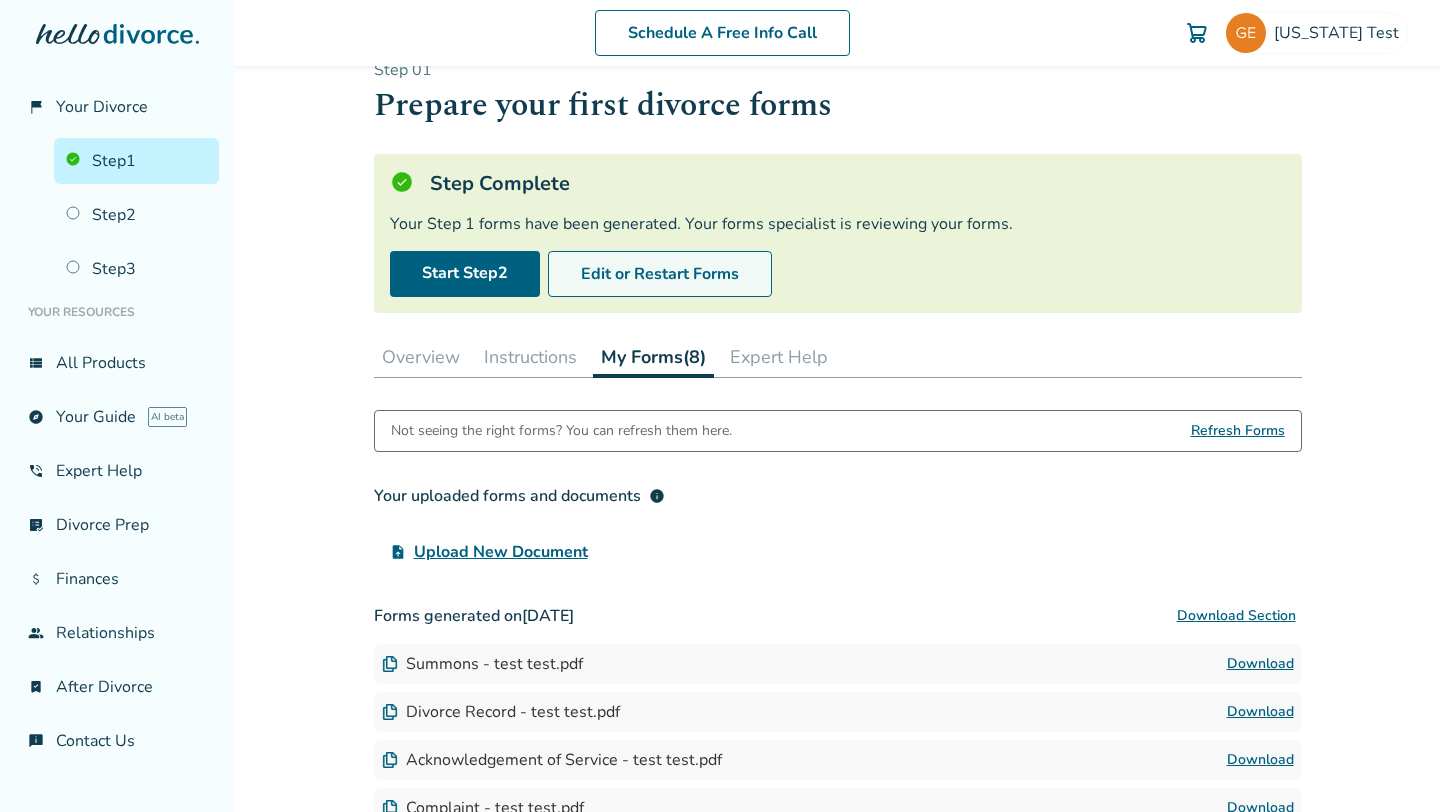 click on "Edit or Restart Forms" at bounding box center (660, 274) 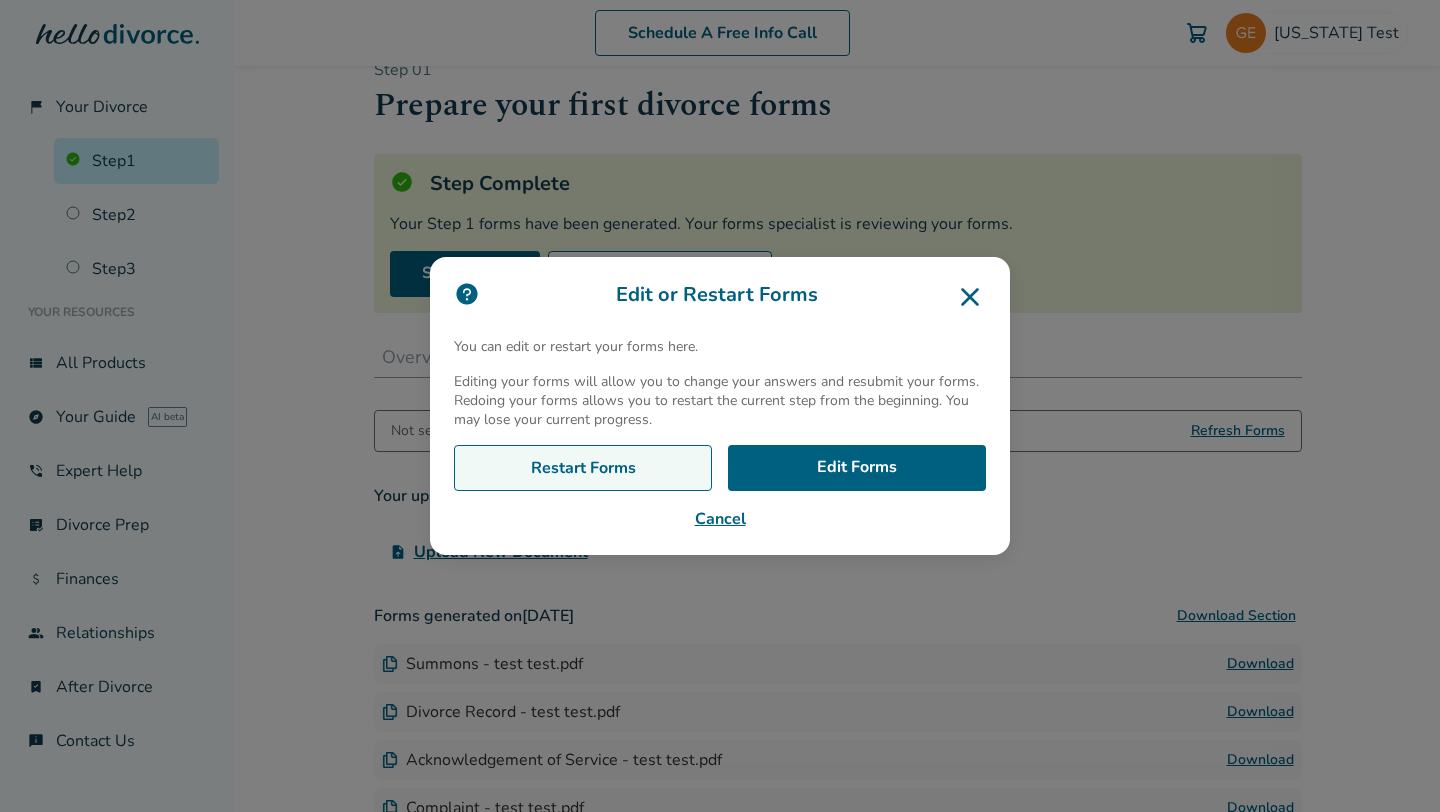 click on "Restart Forms" at bounding box center [583, 468] 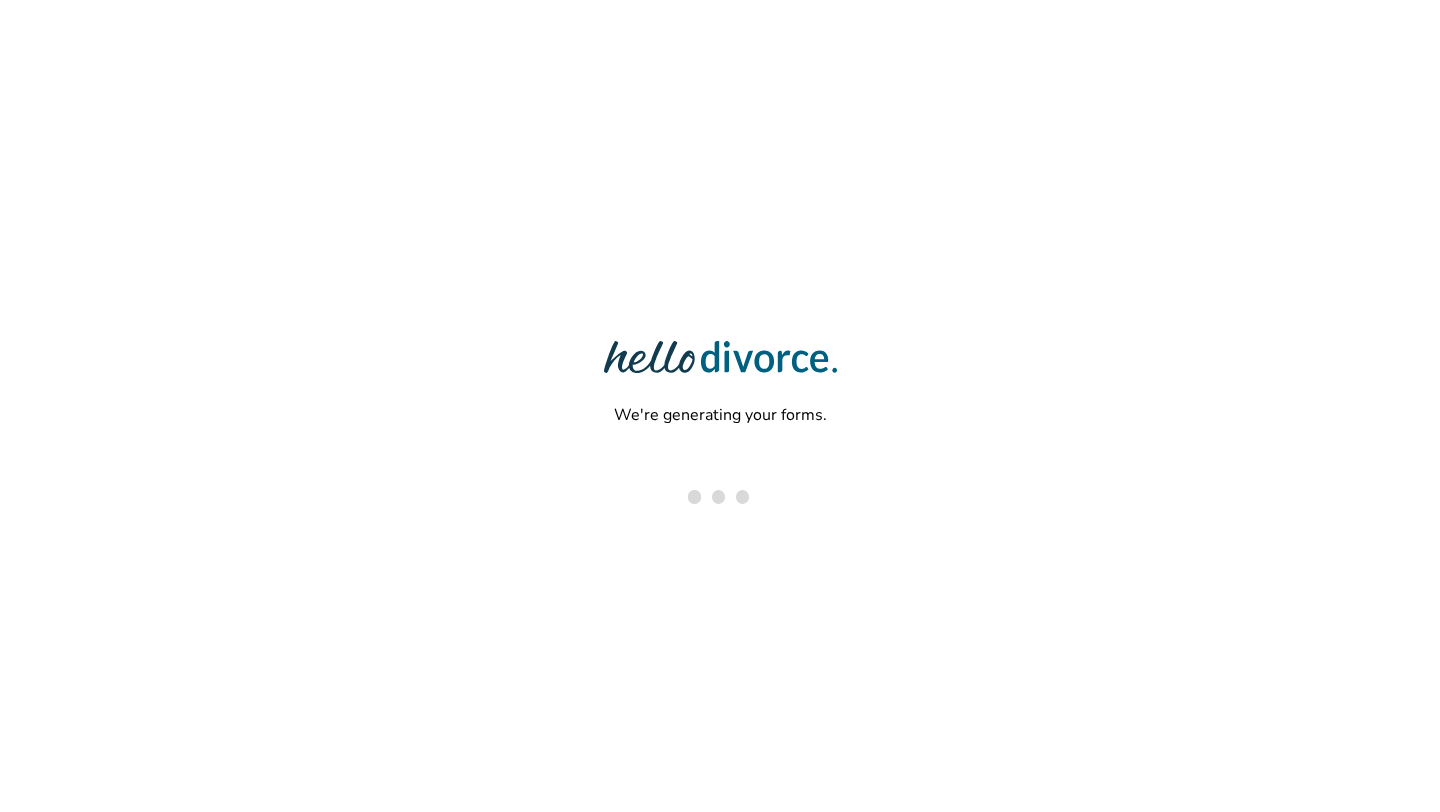 scroll, scrollTop: 0, scrollLeft: 0, axis: both 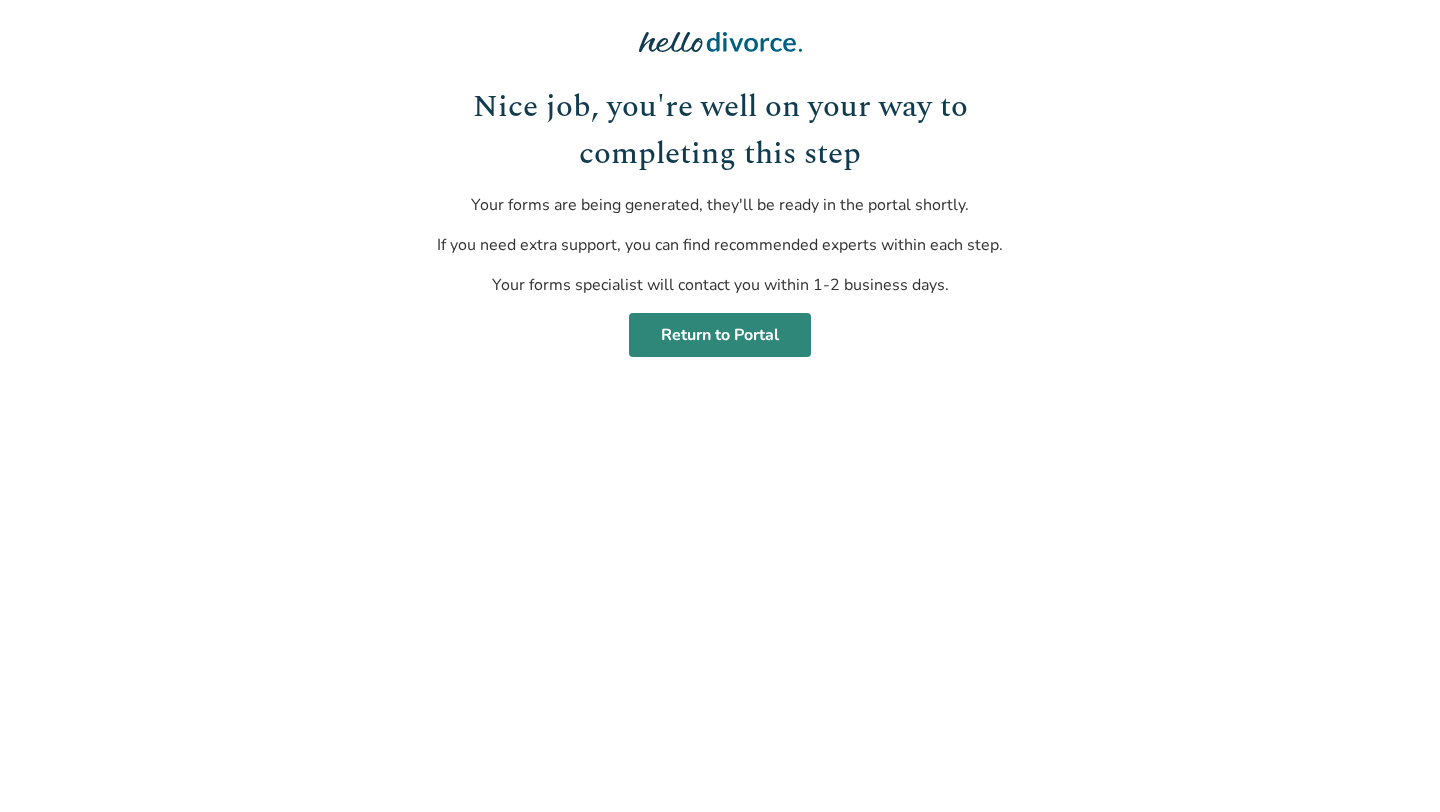 click on "Return to Portal" at bounding box center [720, 335] 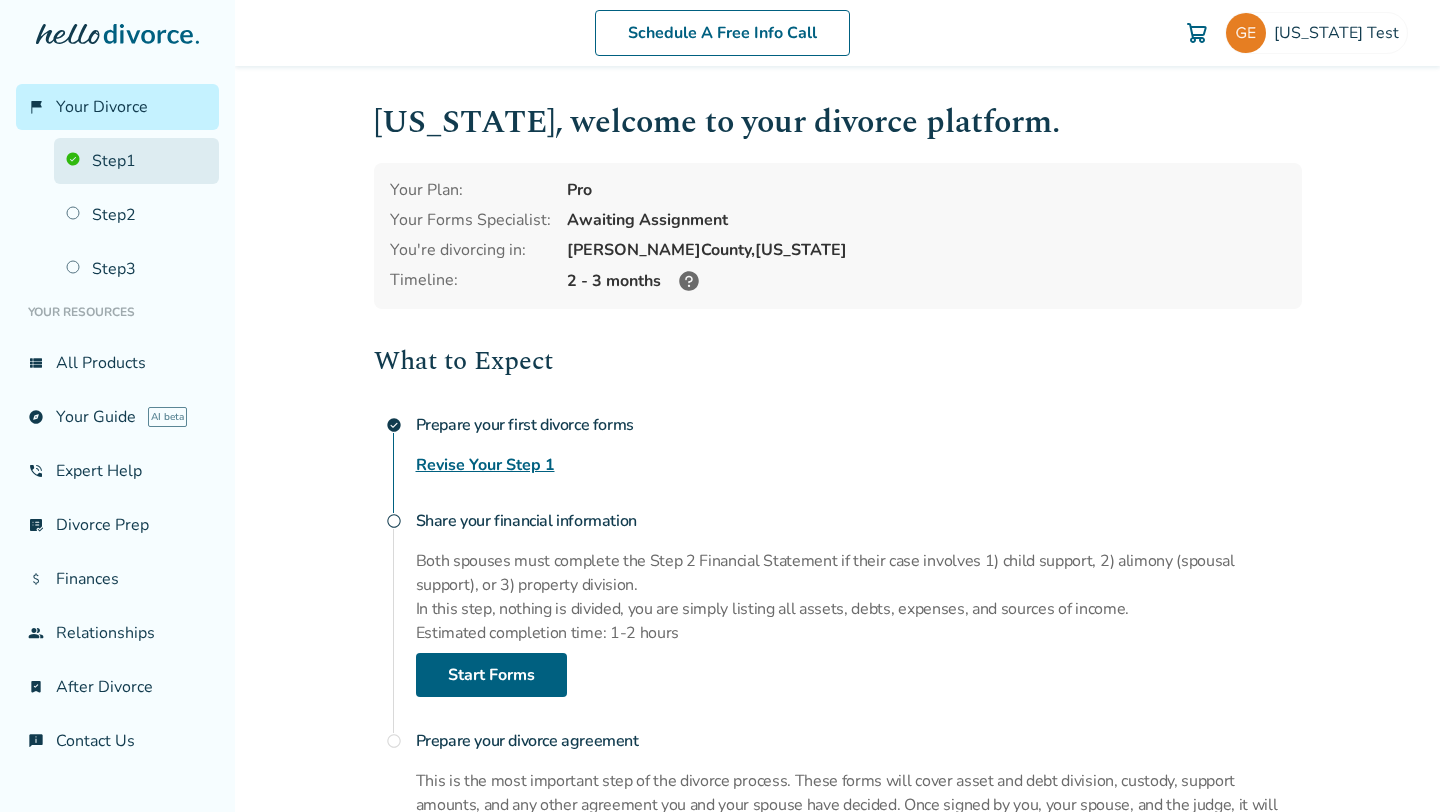 click on "Step  1" at bounding box center [136, 161] 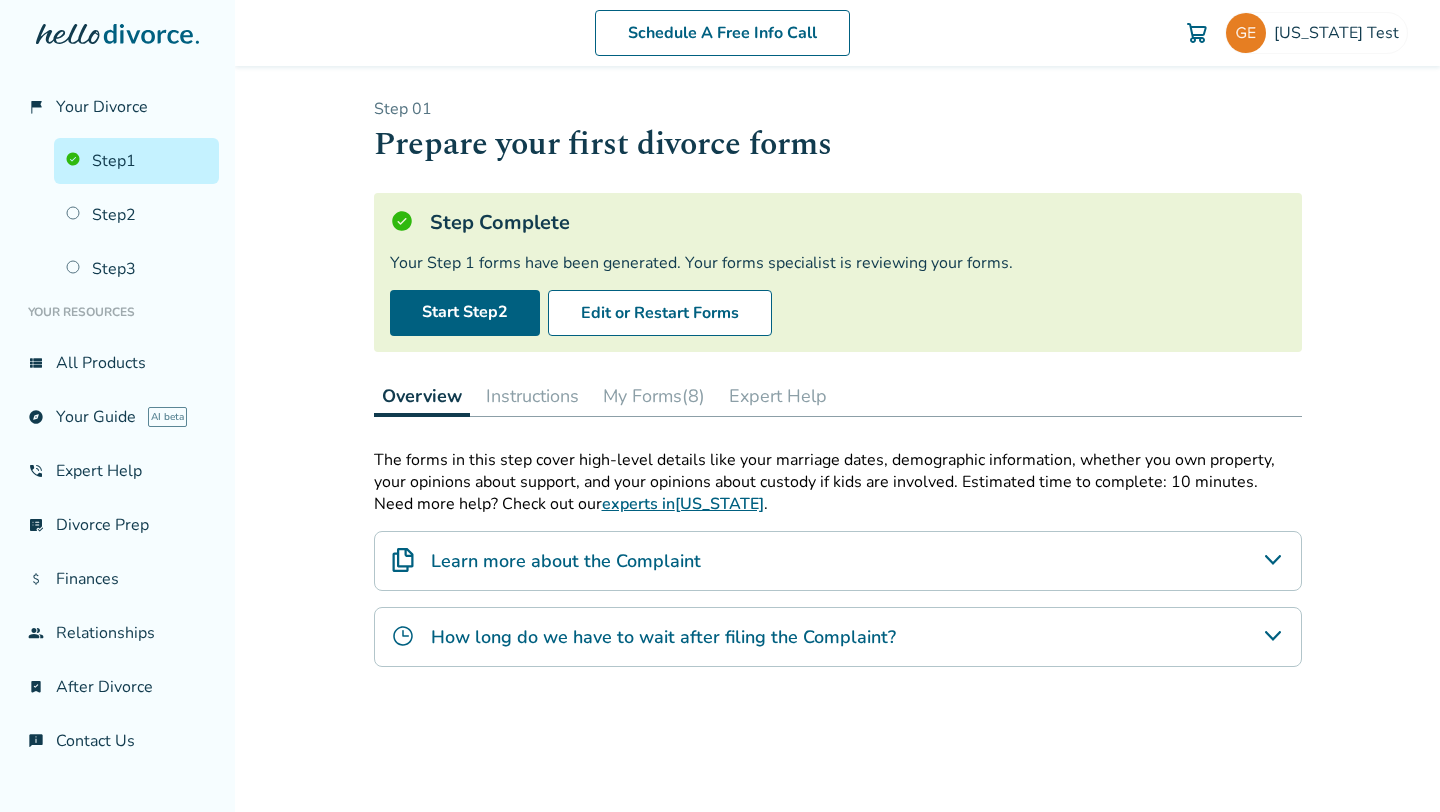 click on "My Forms  (8)" at bounding box center (654, 396) 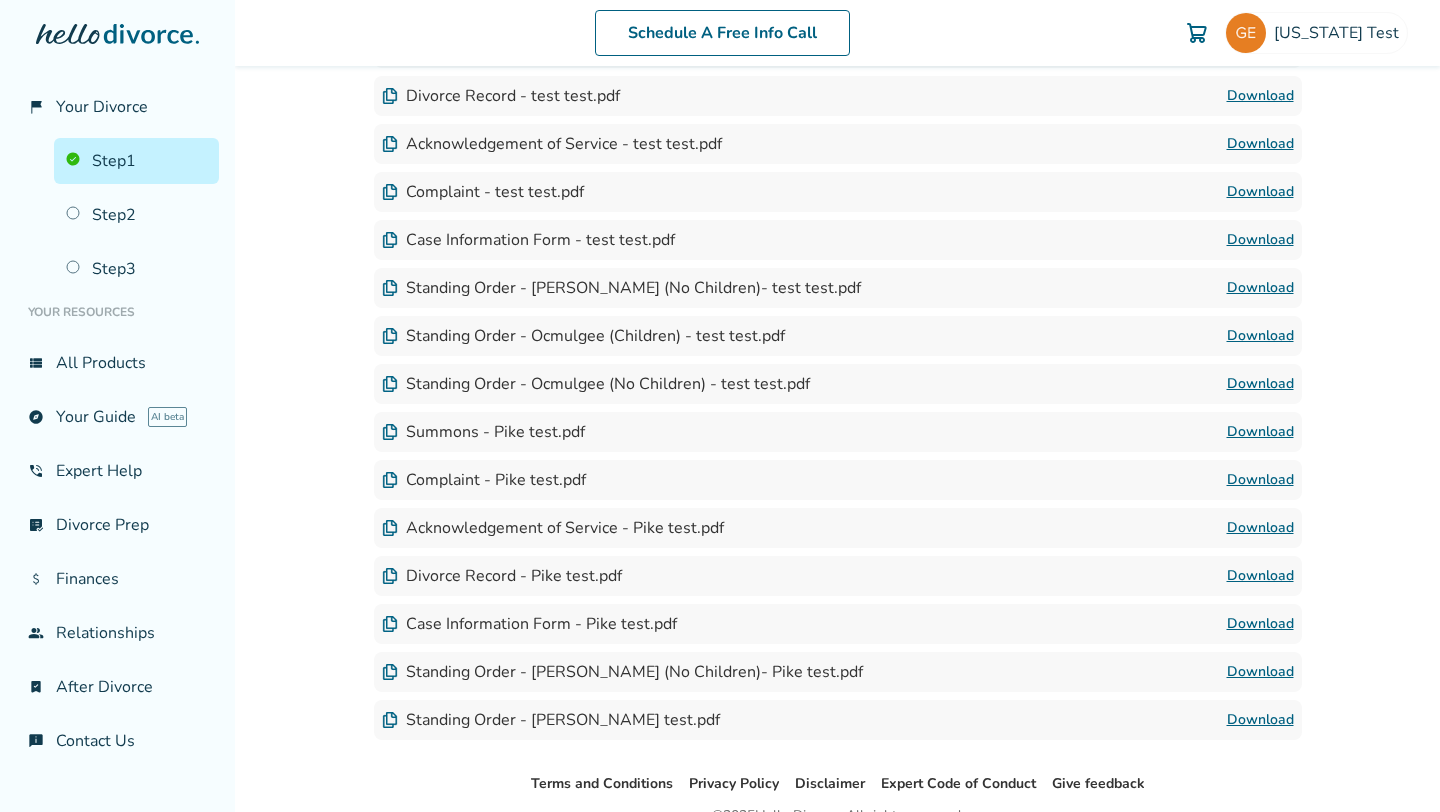 scroll, scrollTop: 658, scrollLeft: 0, axis: vertical 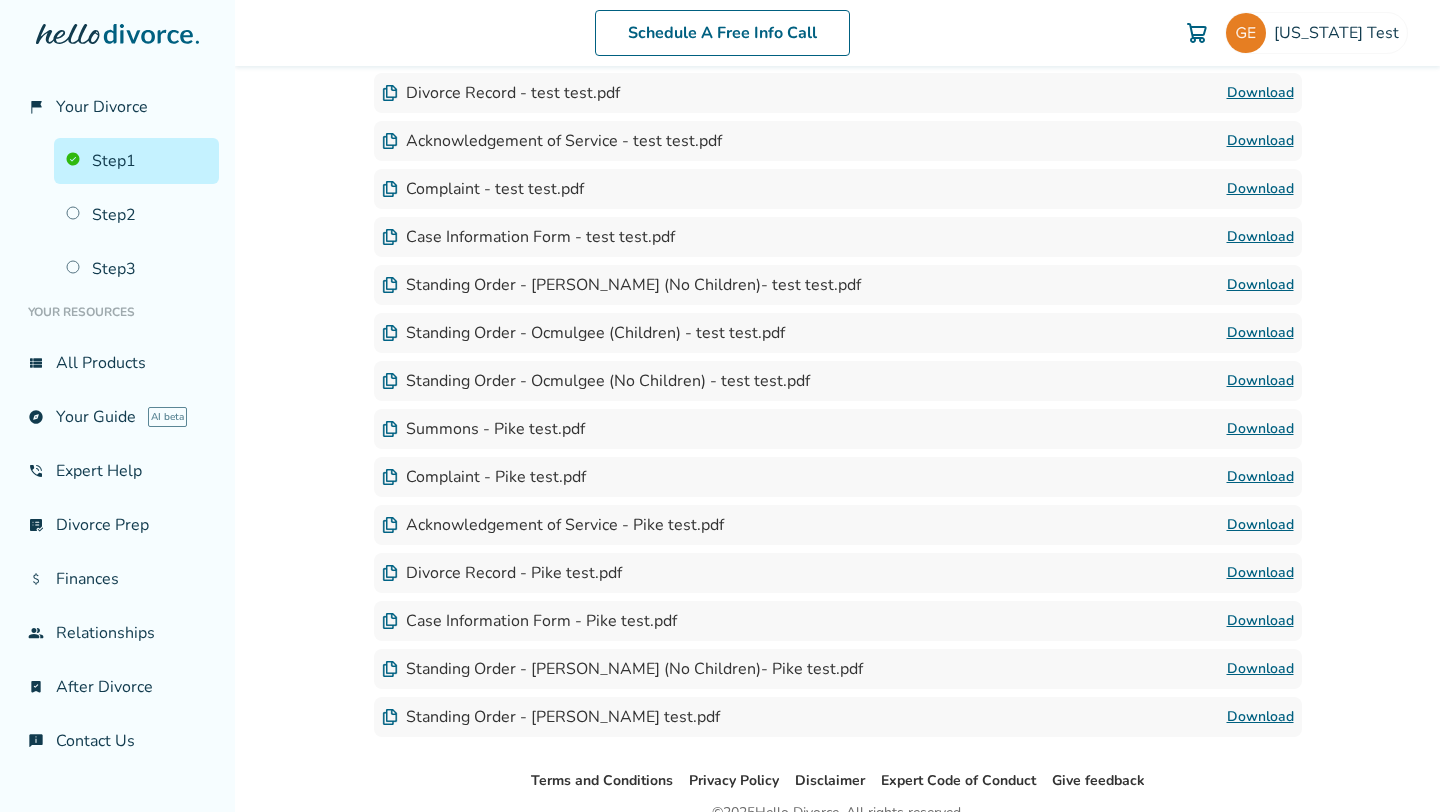 click on "Standing Order - [PERSON_NAME] test.pdf" at bounding box center (551, 717) 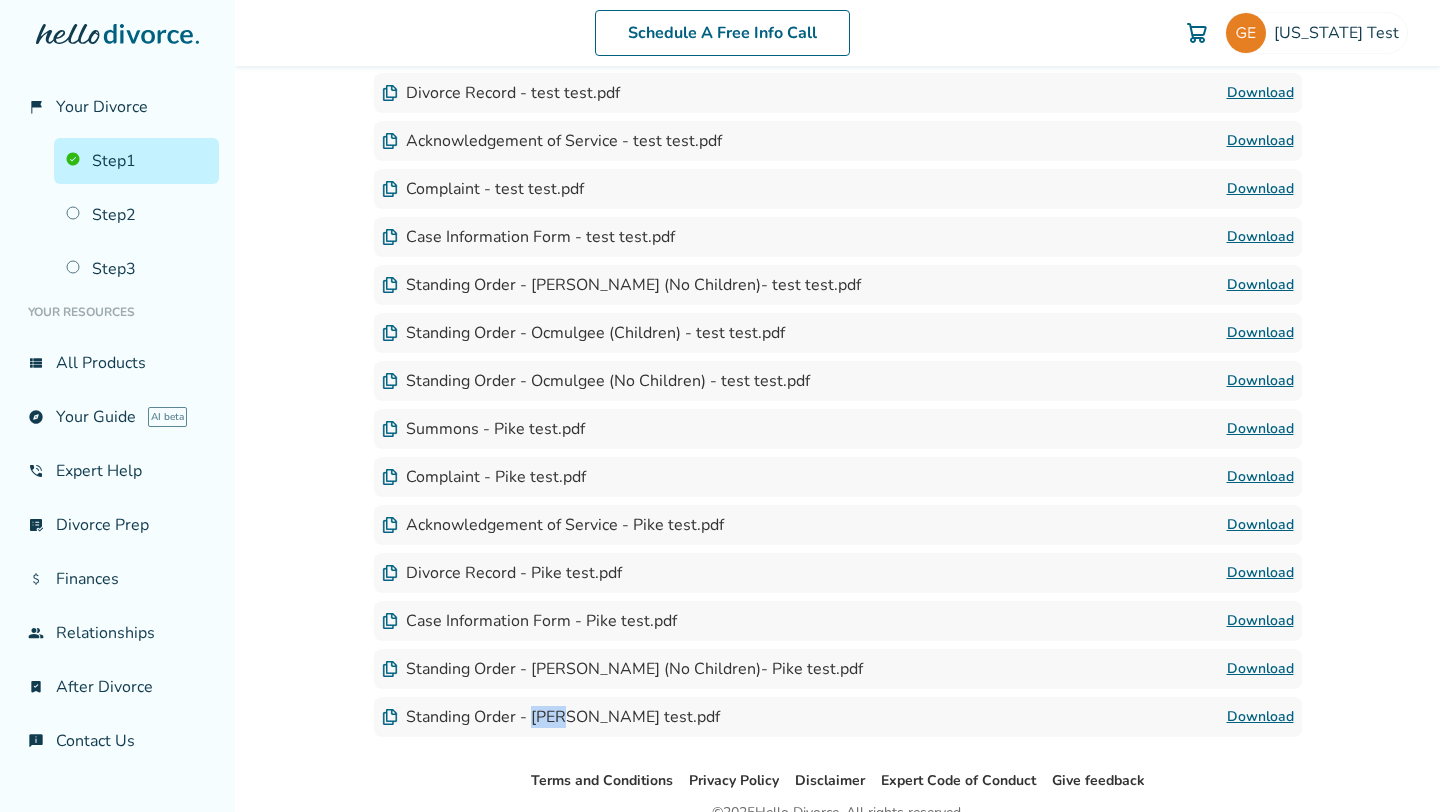 click on "Standing Order - [PERSON_NAME] test.pdf" at bounding box center (551, 717) 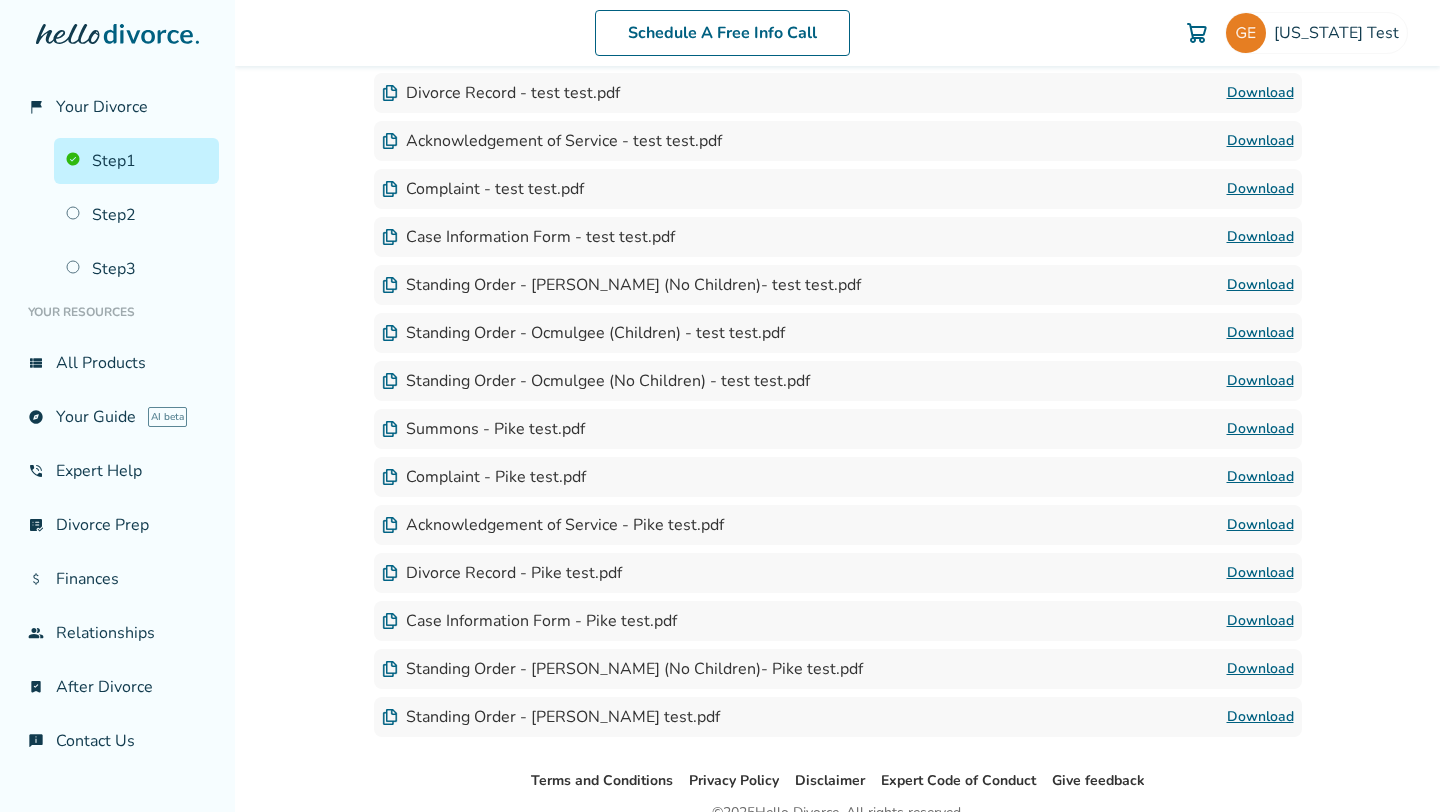 click on "Standing Order - [PERSON_NAME] test.pdf" at bounding box center (551, 717) 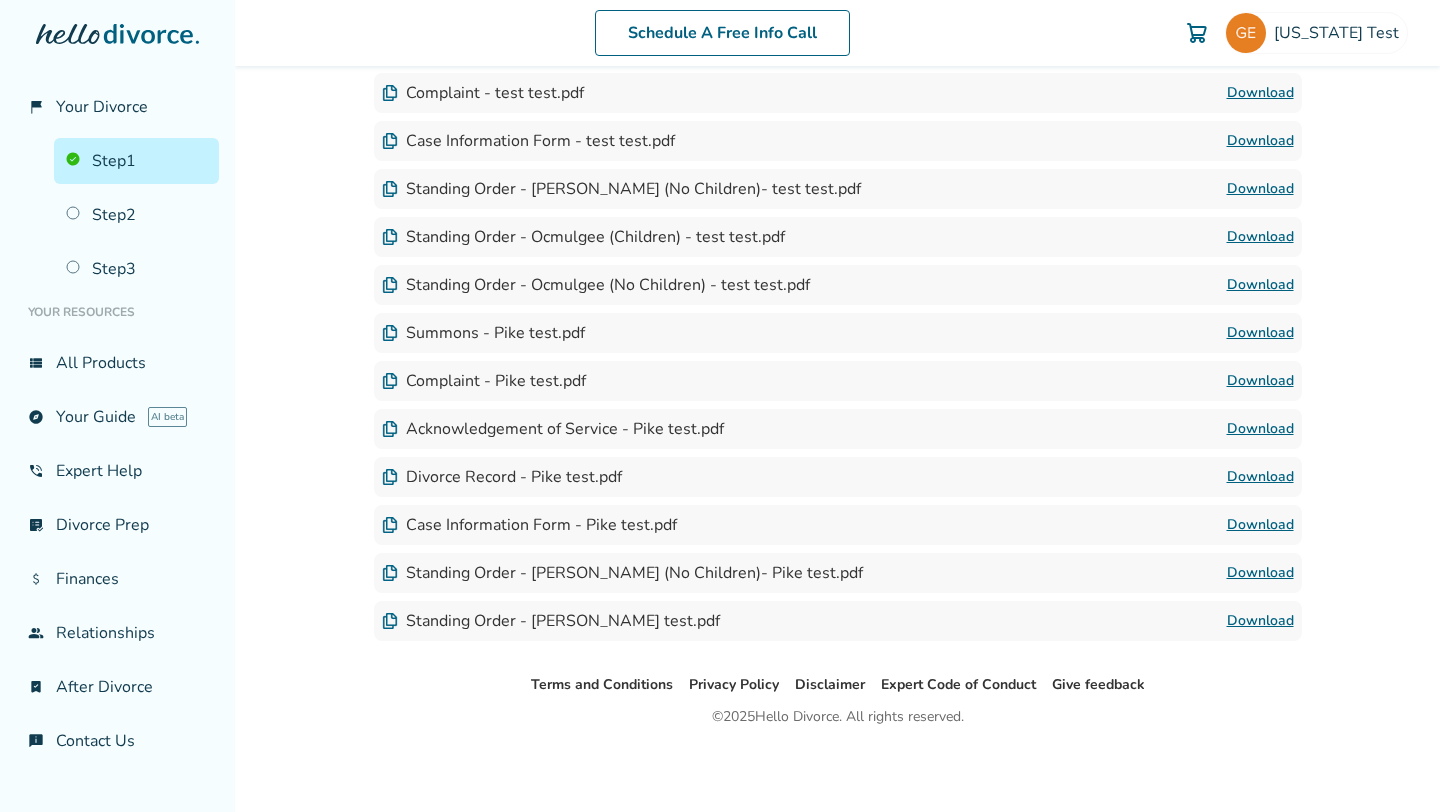drag, startPoint x: 404, startPoint y: 620, endPoint x: 677, endPoint y: 624, distance: 273.0293 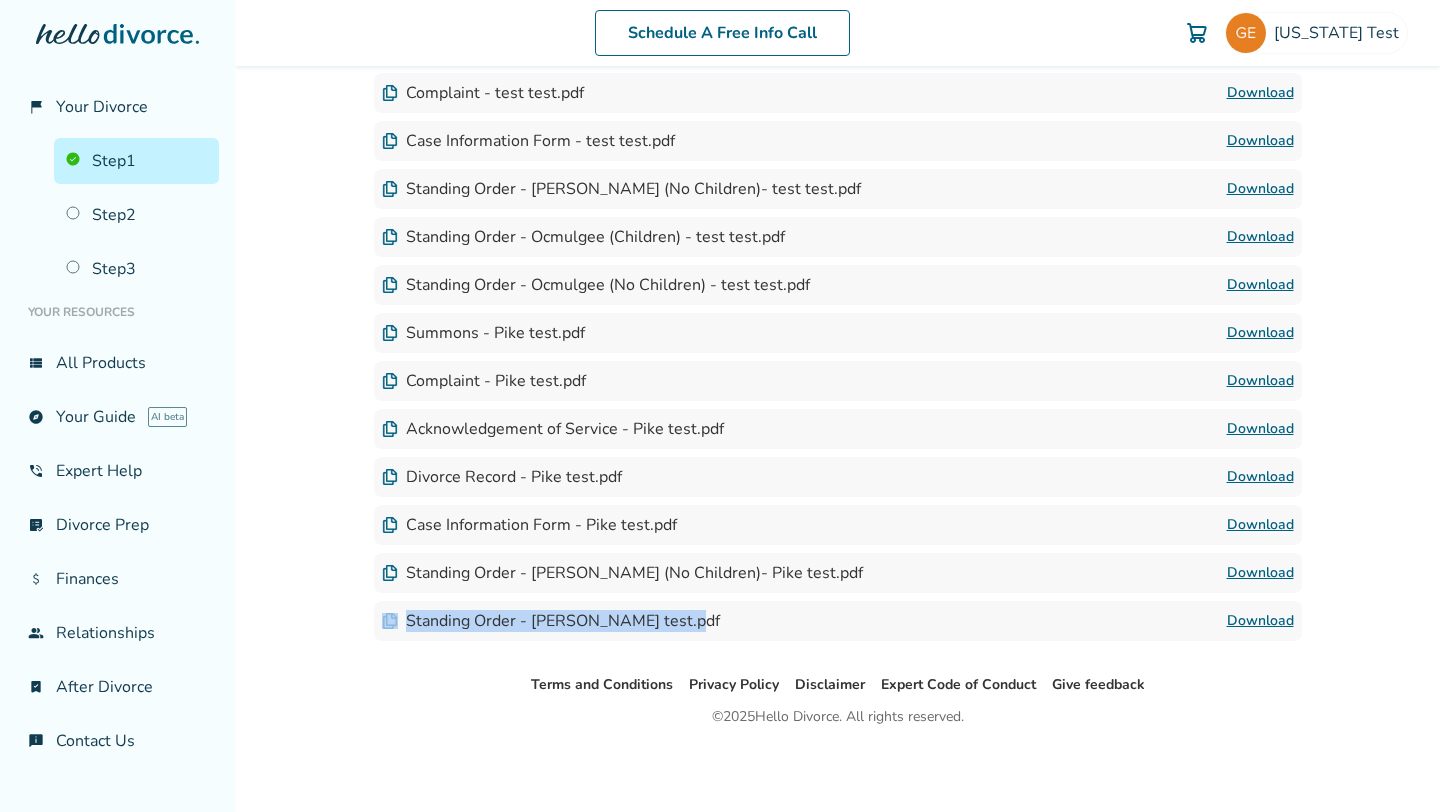 drag, startPoint x: 401, startPoint y: 618, endPoint x: 663, endPoint y: 619, distance: 262.00192 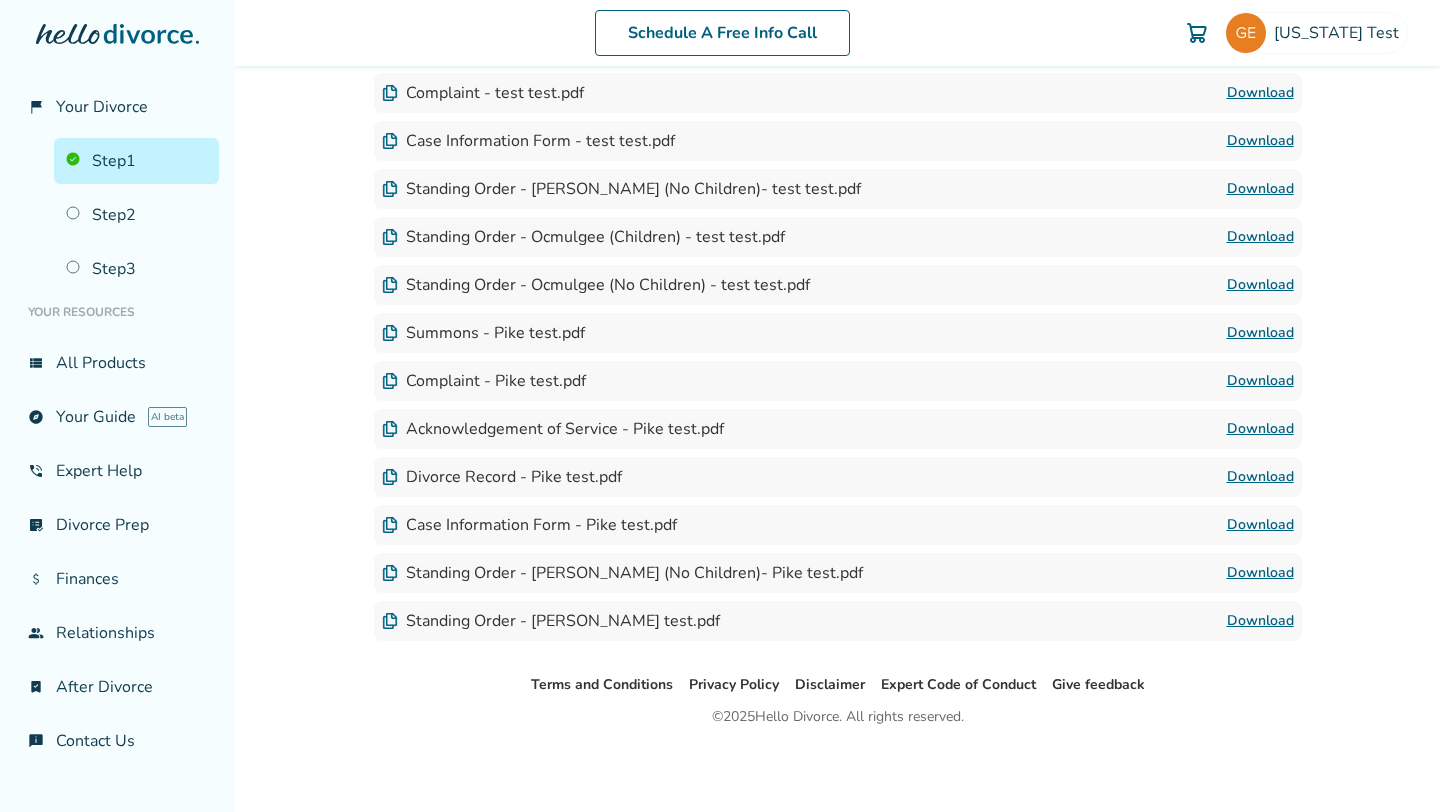 click on "Standing Order - [PERSON_NAME] test.pdf" at bounding box center (551, 621) 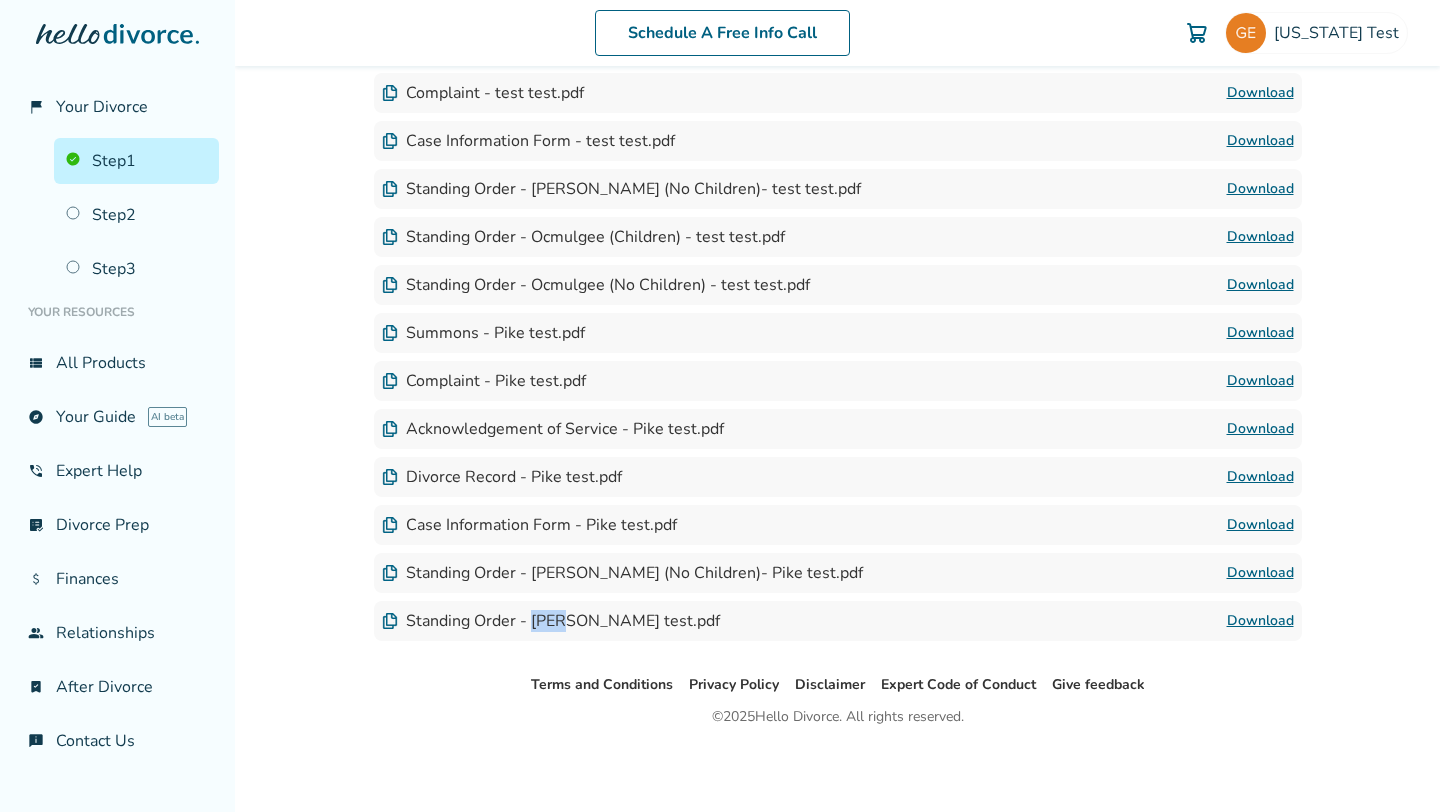 click on "Standing Order - [PERSON_NAME] test.pdf" at bounding box center [551, 621] 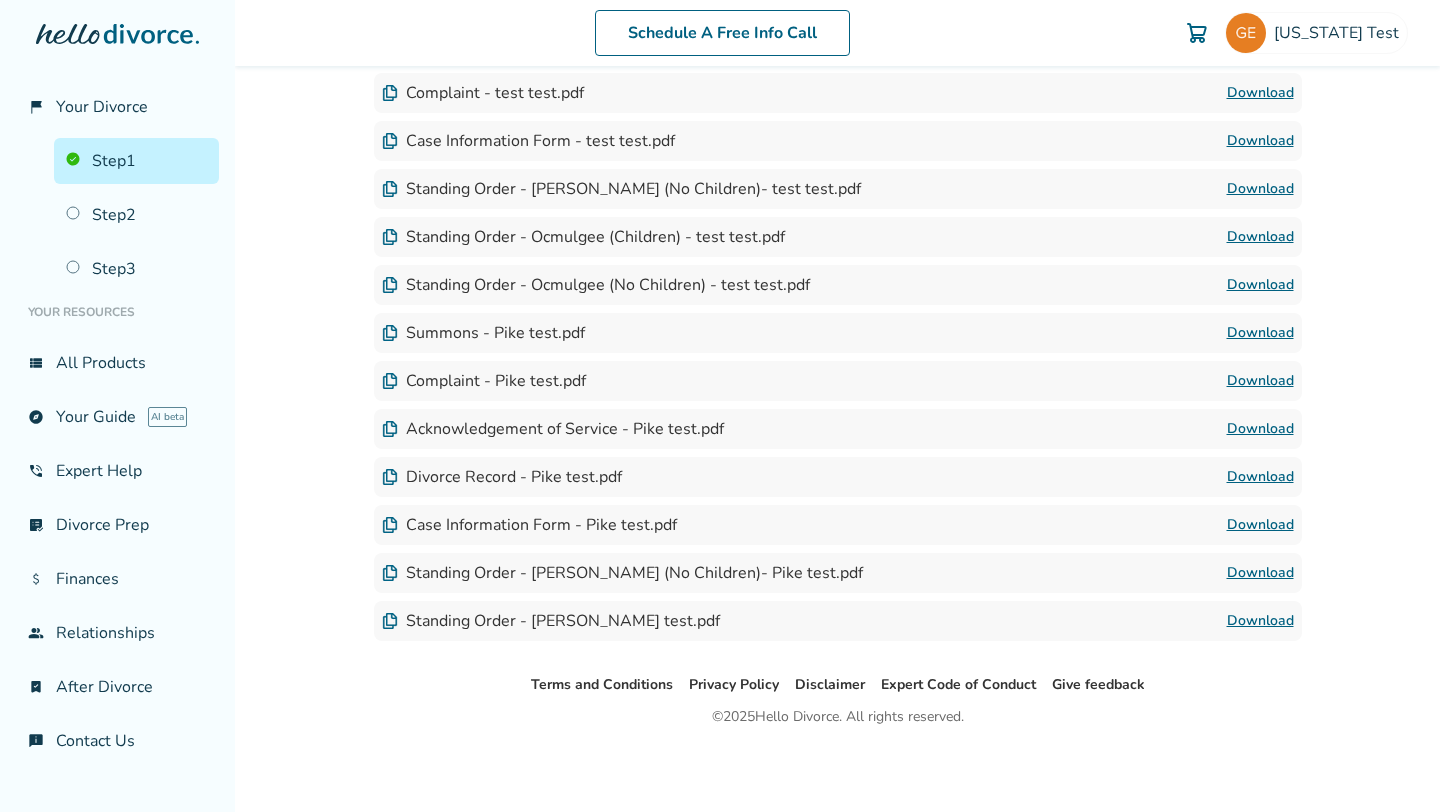 click on "Standing Order - [PERSON_NAME] test.pdf" at bounding box center [551, 621] 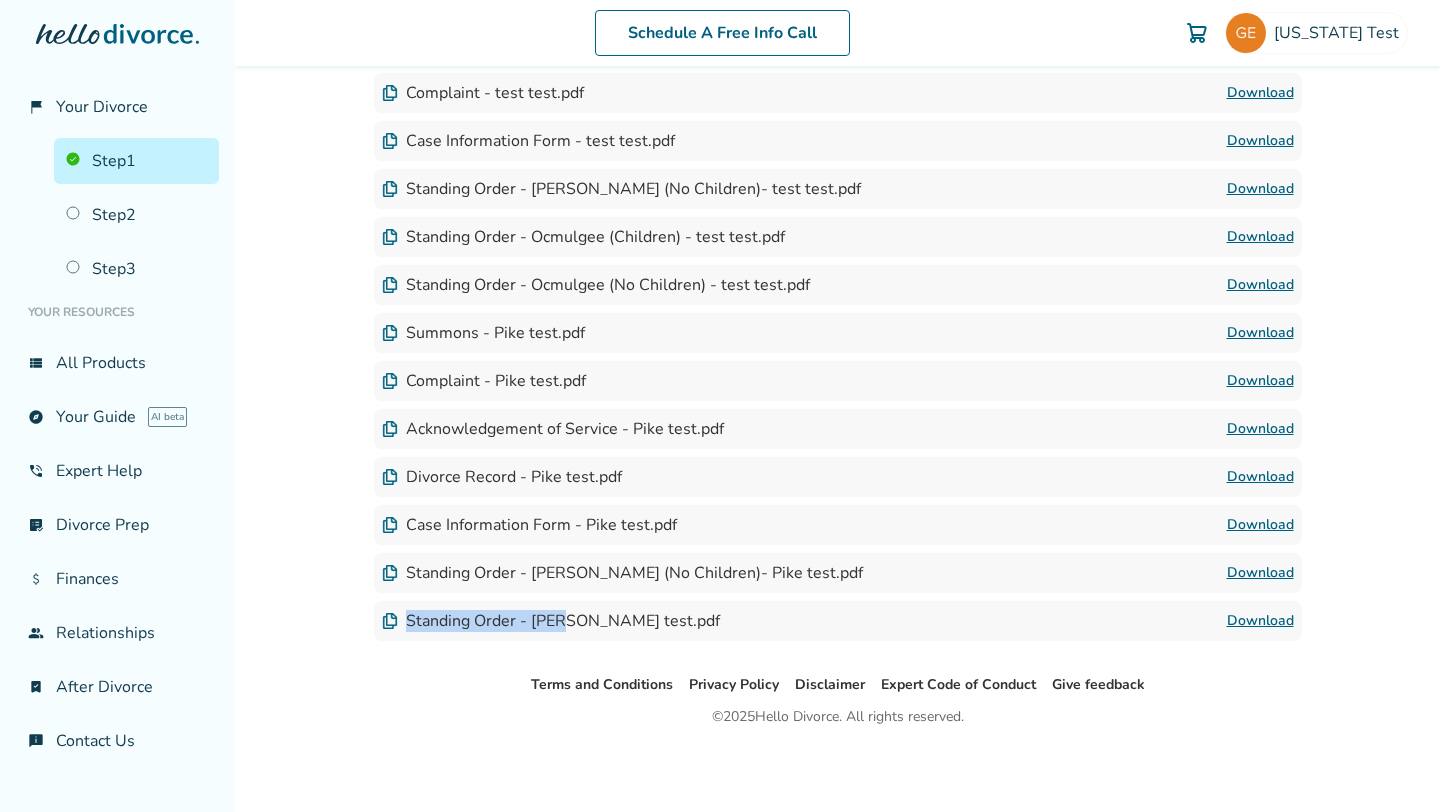 drag, startPoint x: 423, startPoint y: 621, endPoint x: 535, endPoint y: 623, distance: 112.01785 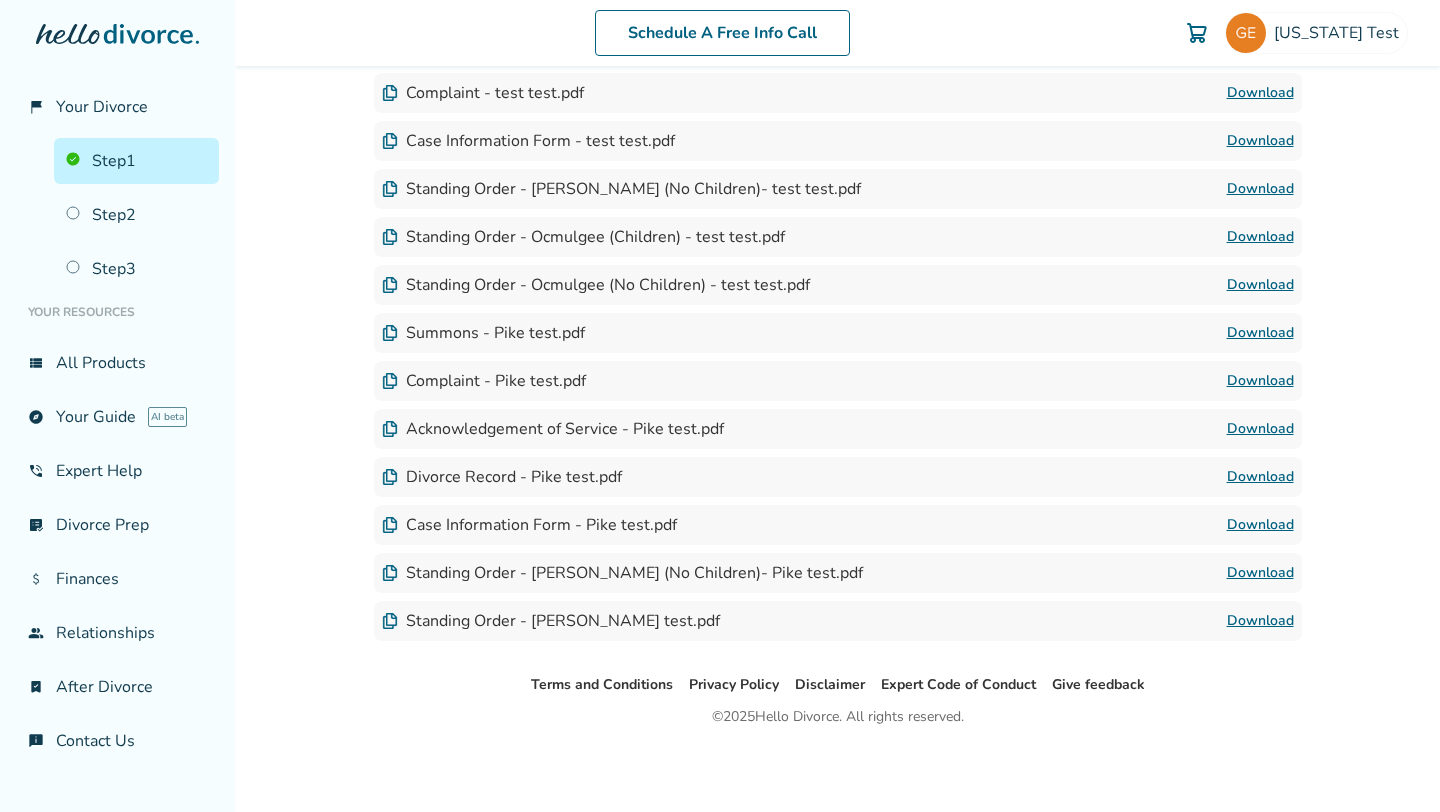 click on "Download" at bounding box center (1260, 621) 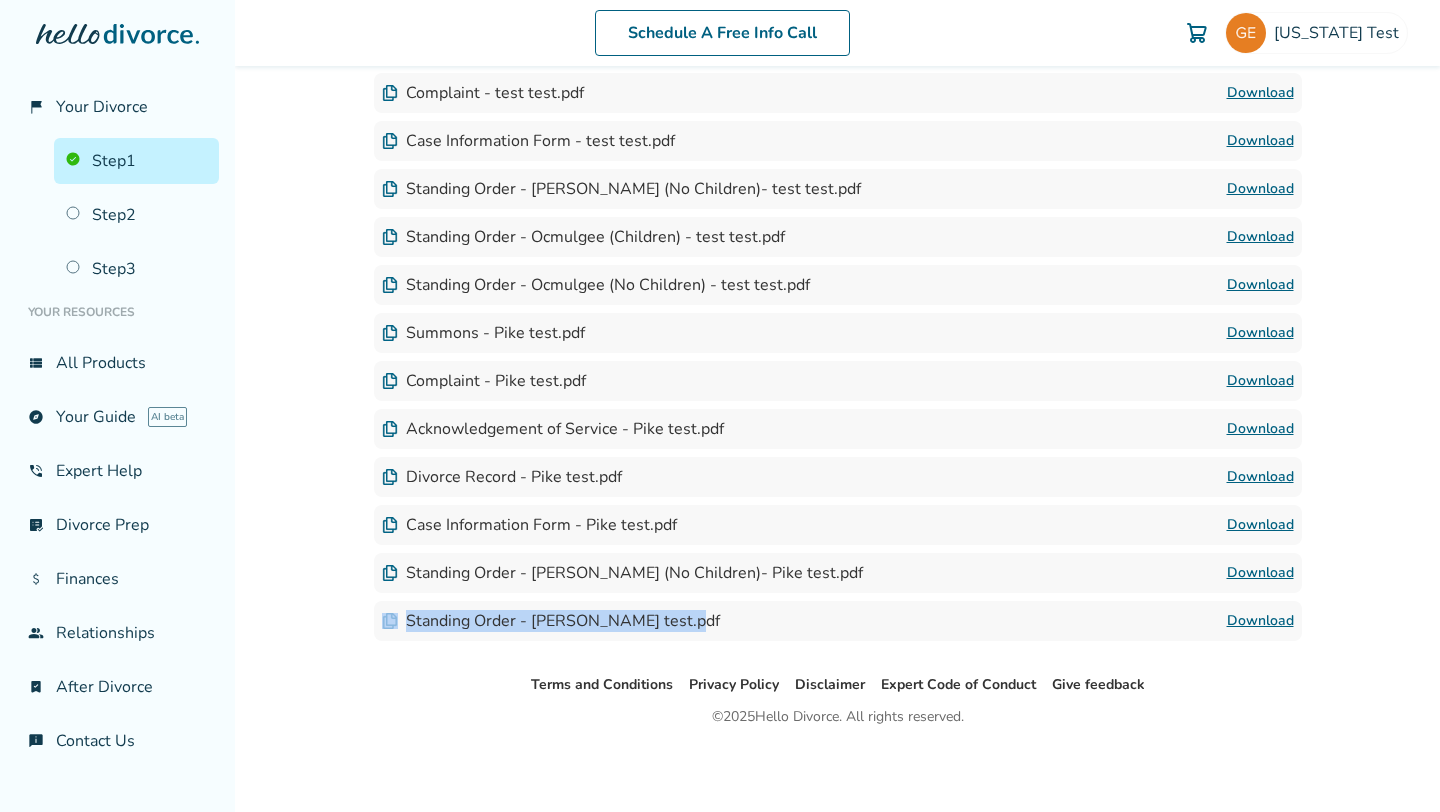 drag, startPoint x: 403, startPoint y: 619, endPoint x: 663, endPoint y: 619, distance: 260 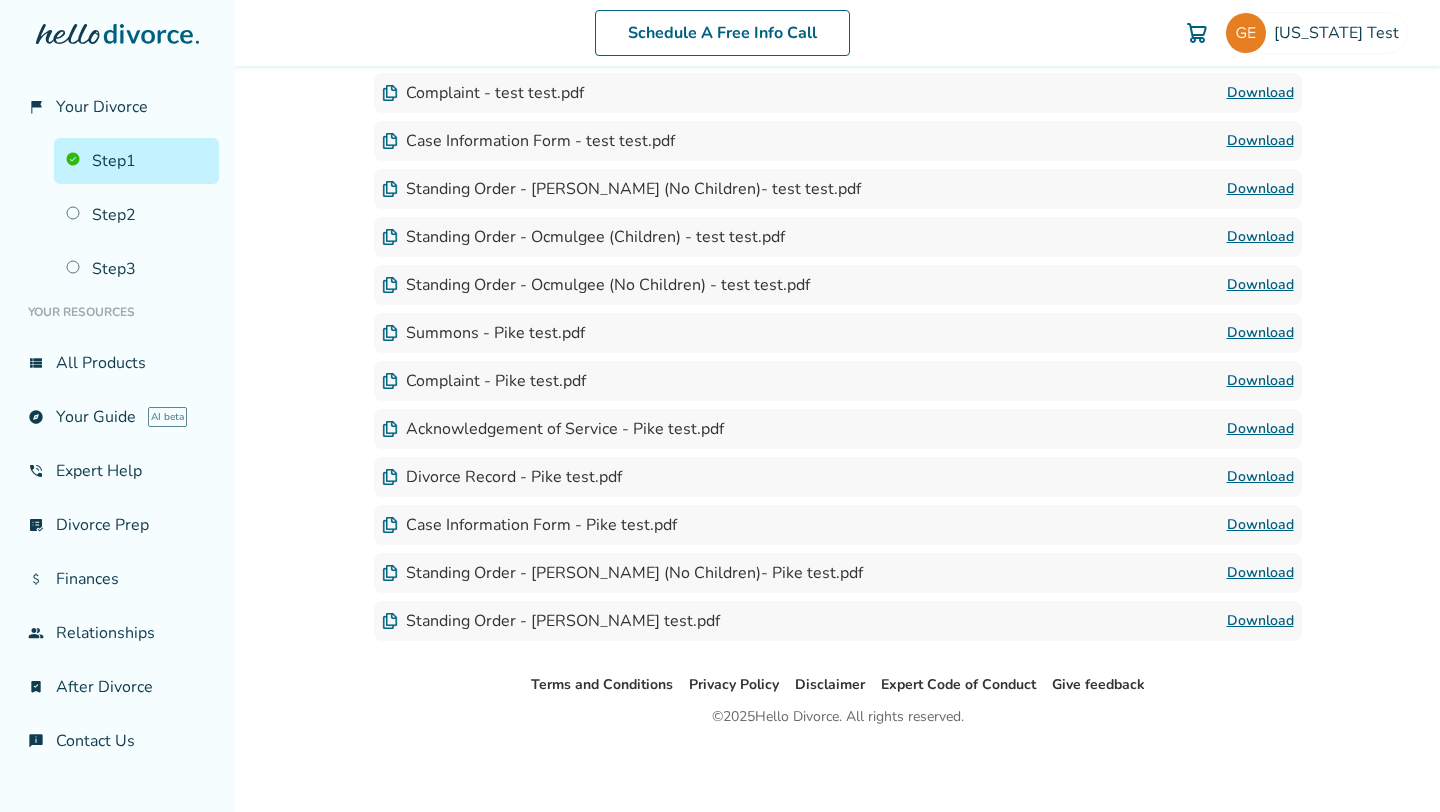 click on "Schedule A Free Info Call Georgia   Test Schedule A Free Call Georgia   Test georgiatest6@yopmail.com Profile Orders Payments Sign Out Close Added to cart Step 0 1 Prepare your first divorce forms Step Complete Your Step 1 forms have been generated. Your forms specialist is reviewing your forms. Start Step  2 Edit or Restart Forms Overview Instructions My Forms  (15) Expert Help Not seeing the right forms? You can refresh them here.   Refresh Forms Your uploaded forms and documents info upload_file Upload New Document Forms generated on  July 2, 2025 Download Section Summons - test test.pdf Download Divorce Record - test test.pdf Download Acknowledgement of Service - test test.pdf Download Complaint - test test.pdf Download Case Information Form - test test.pdf Download Standing Order - Clayton (No Children)- test test.pdf Download Standing Order - Ocmulgee (Children)  - test test.pdf Download Standing Order - Ocmulgee (No Children)  - test test.pdf Download Summons - Pike test.pdf Download Download Download" at bounding box center [837, 406] 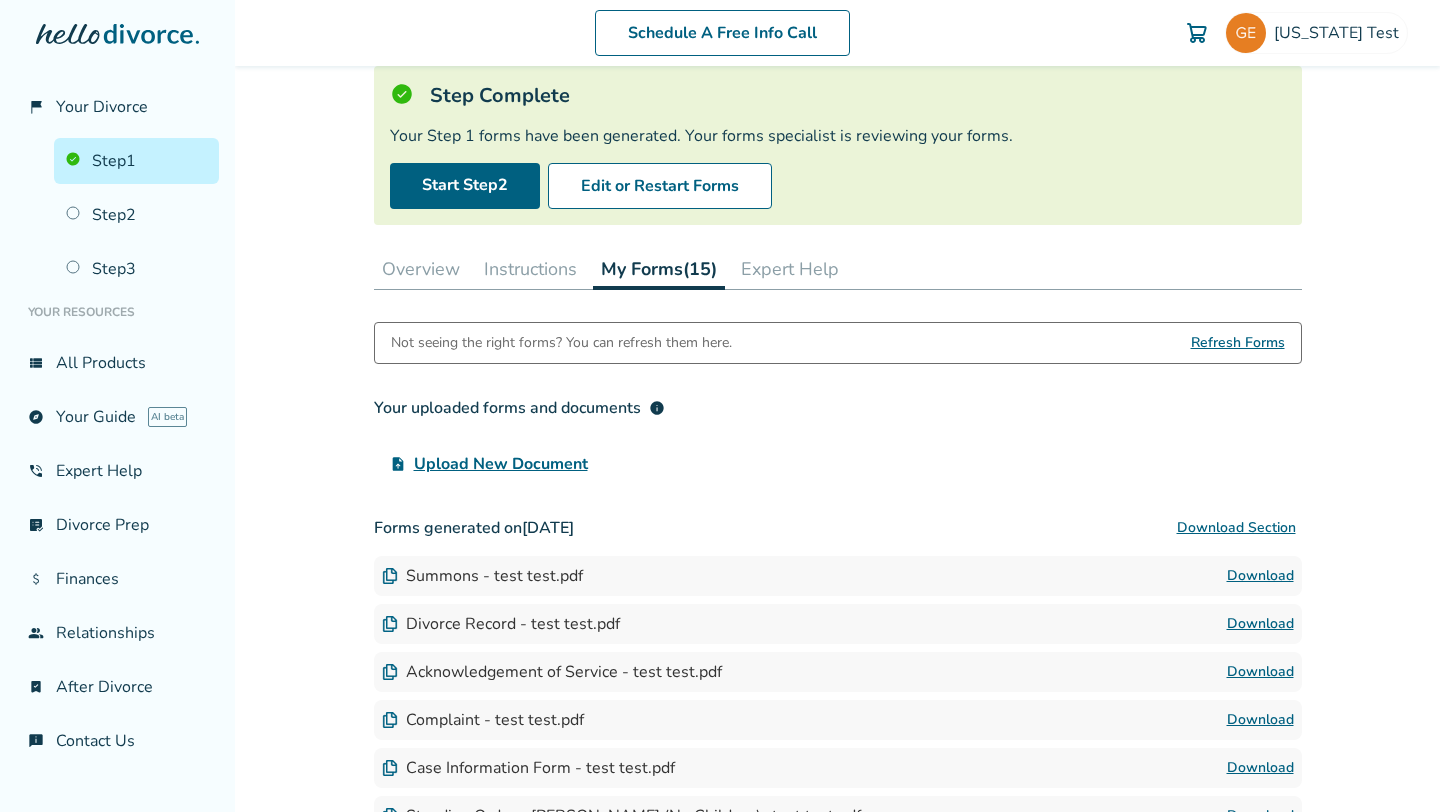 scroll, scrollTop: 0, scrollLeft: 0, axis: both 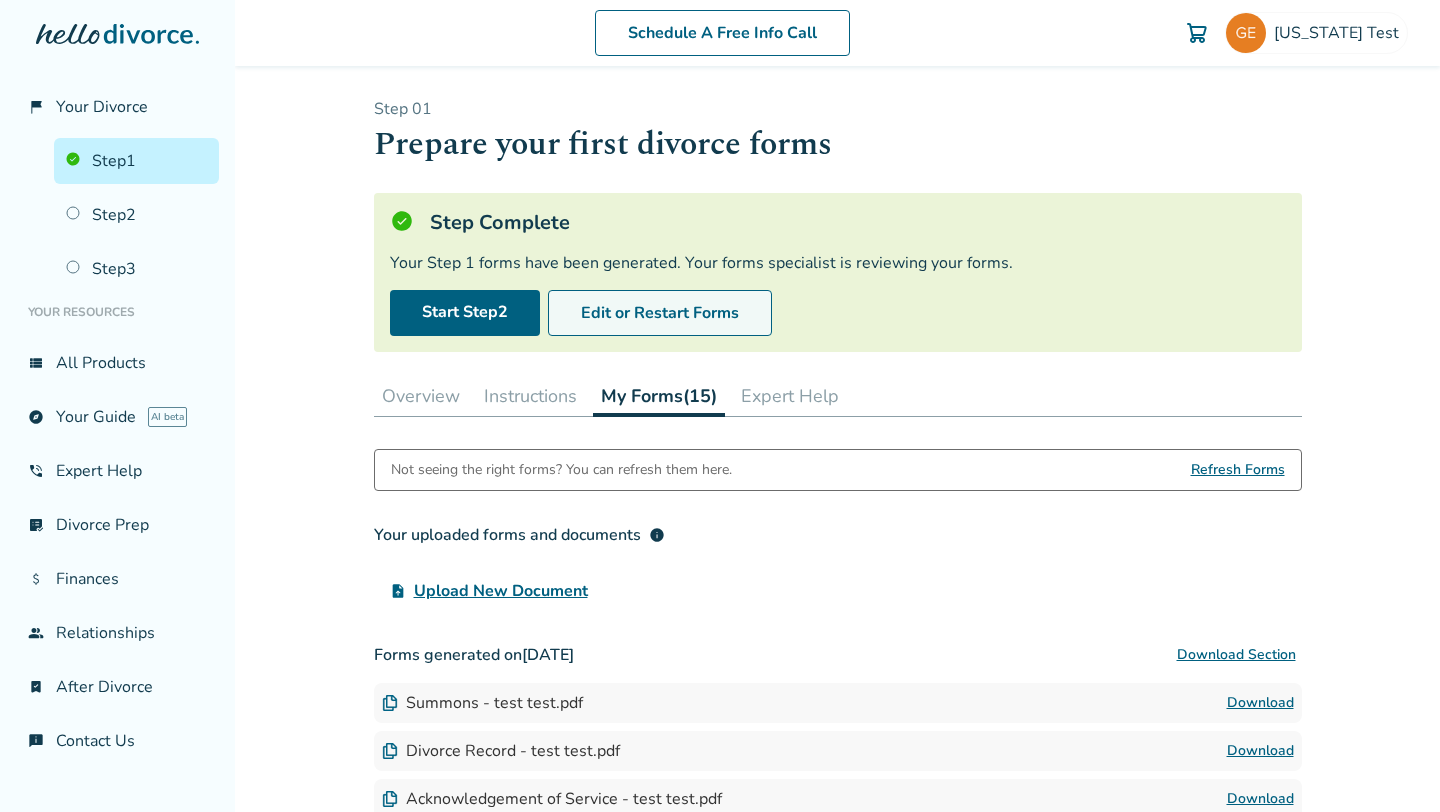 click on "Edit or Restart Forms" at bounding box center (660, 313) 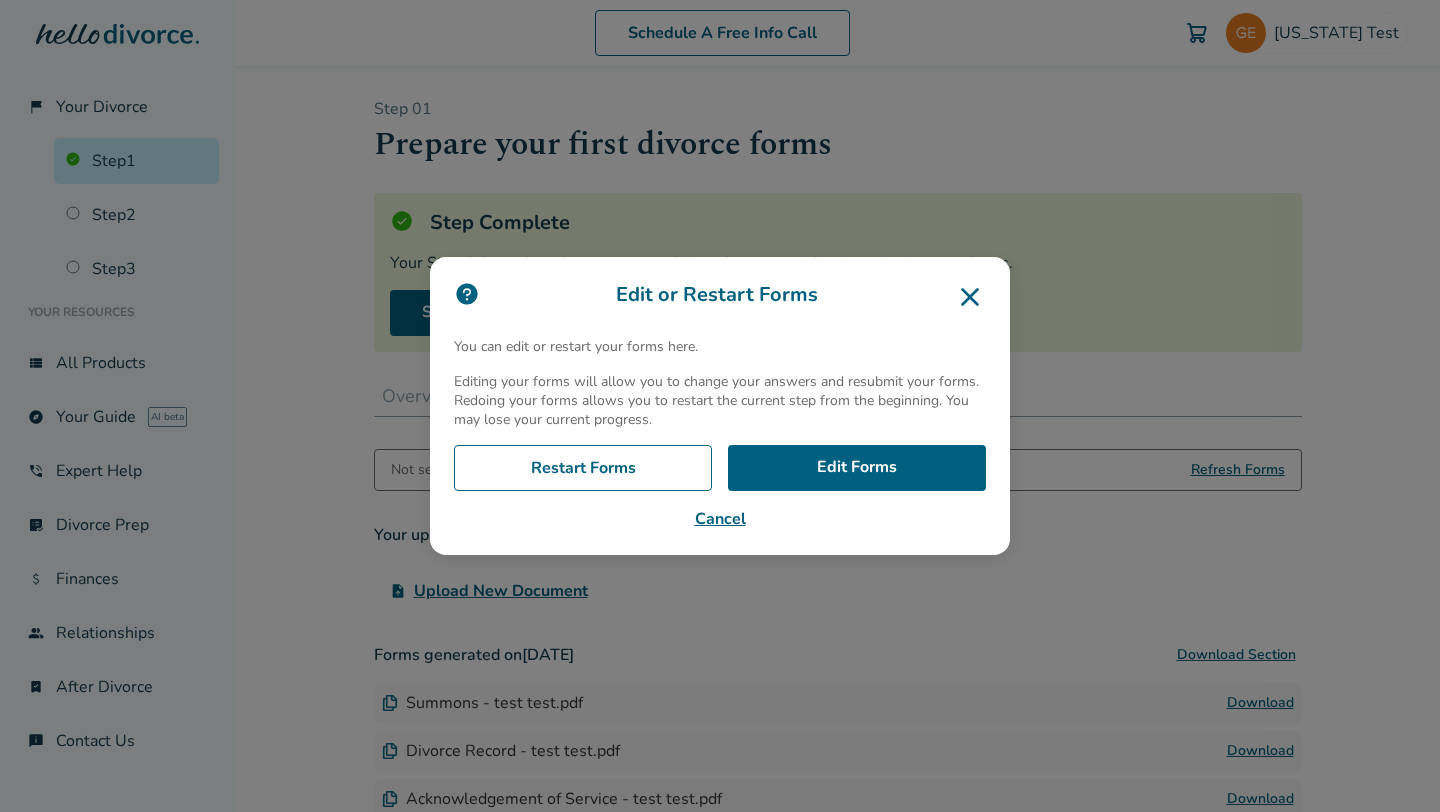click on "Restart Forms Edit Forms Cancel" at bounding box center [720, 488] 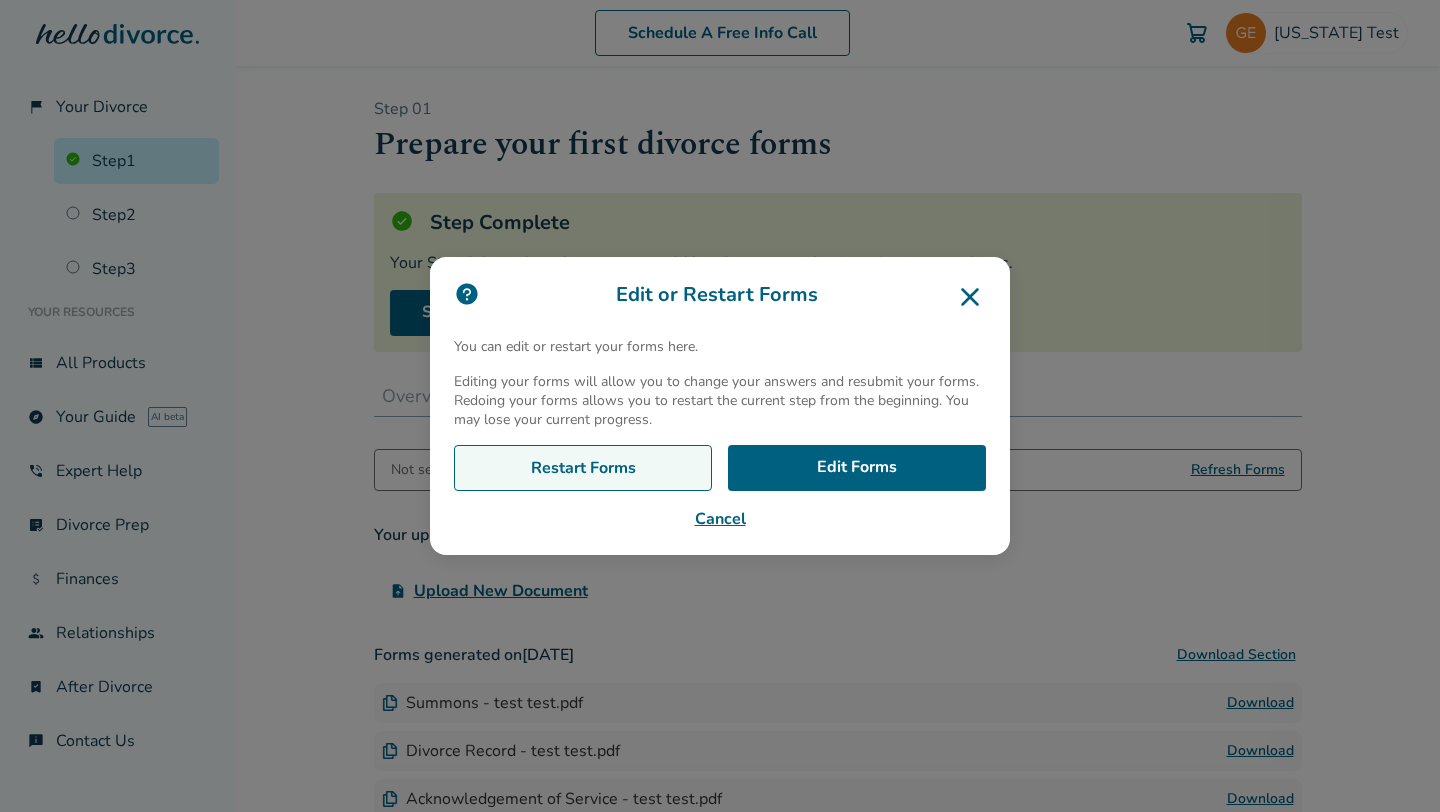 click on "Restart Forms" at bounding box center [583, 468] 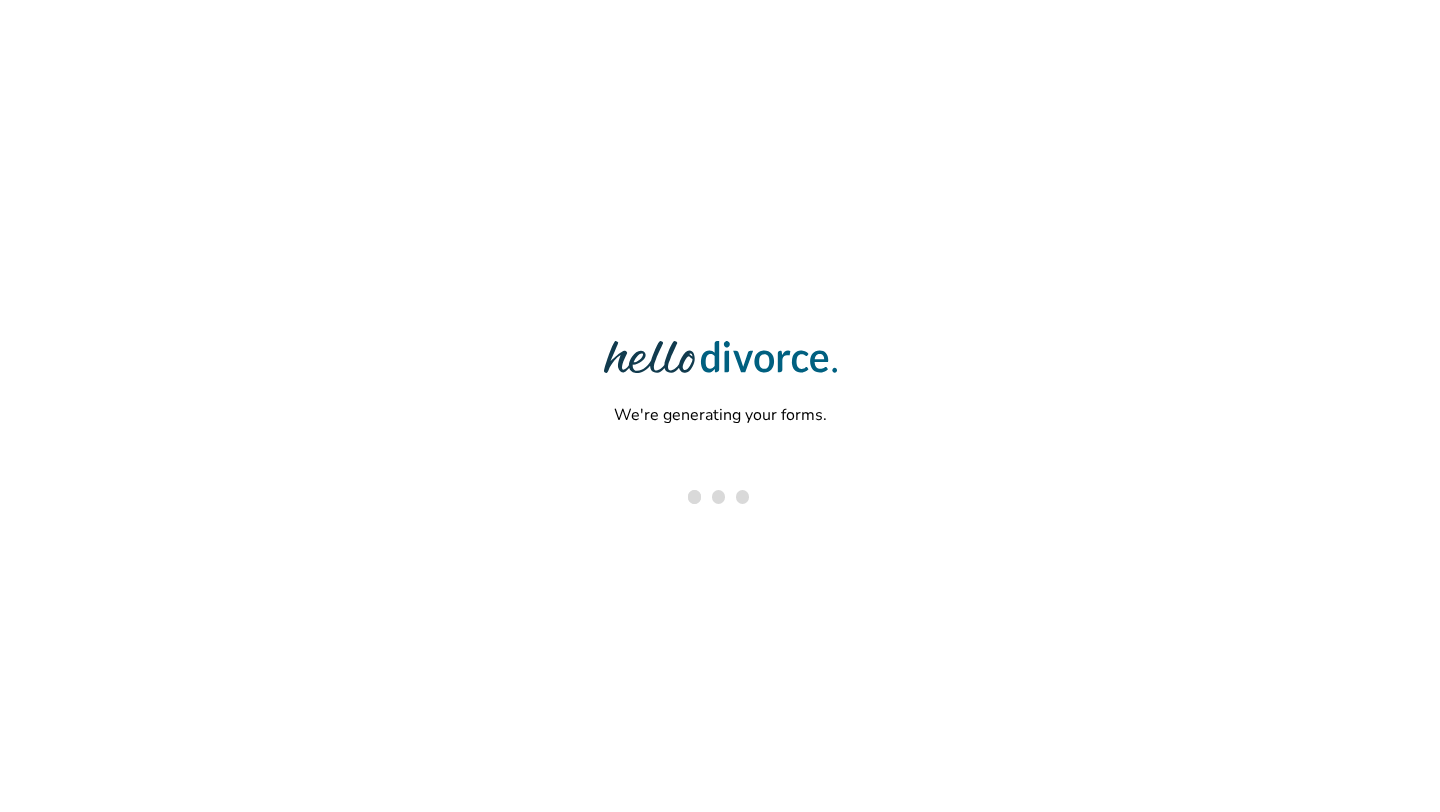 scroll, scrollTop: 0, scrollLeft: 0, axis: both 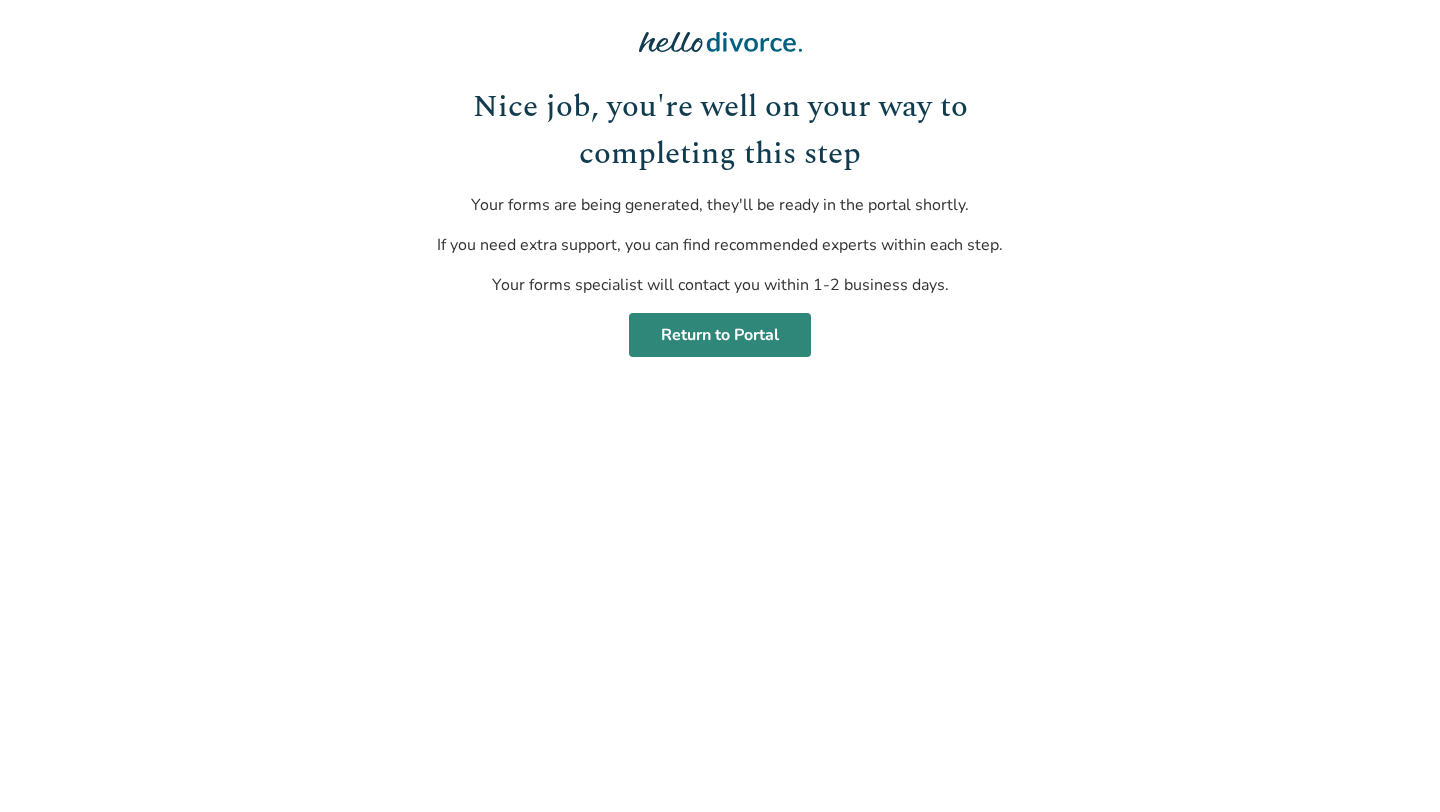 click on "Return to Portal" at bounding box center [720, 335] 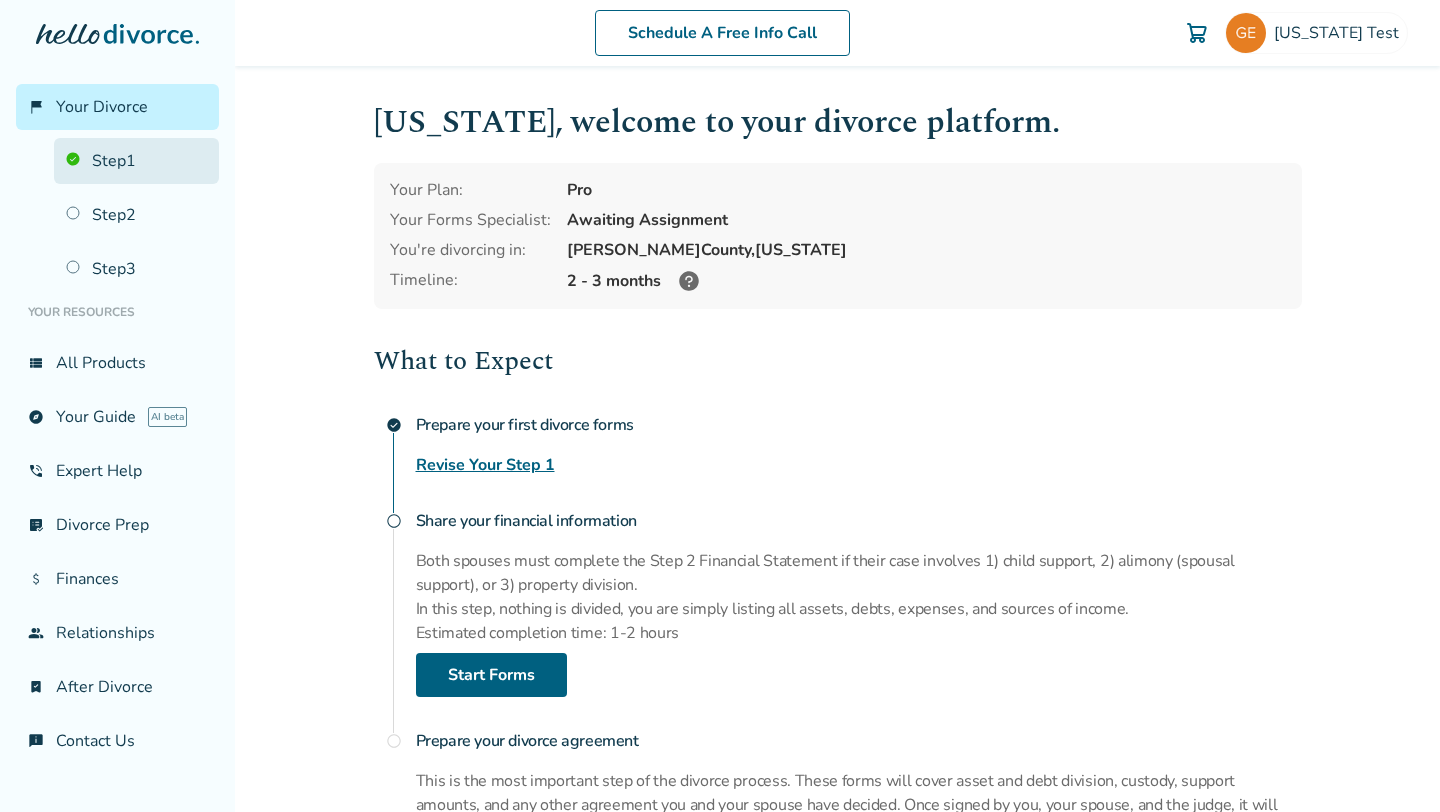 click on "Step  1" at bounding box center (136, 161) 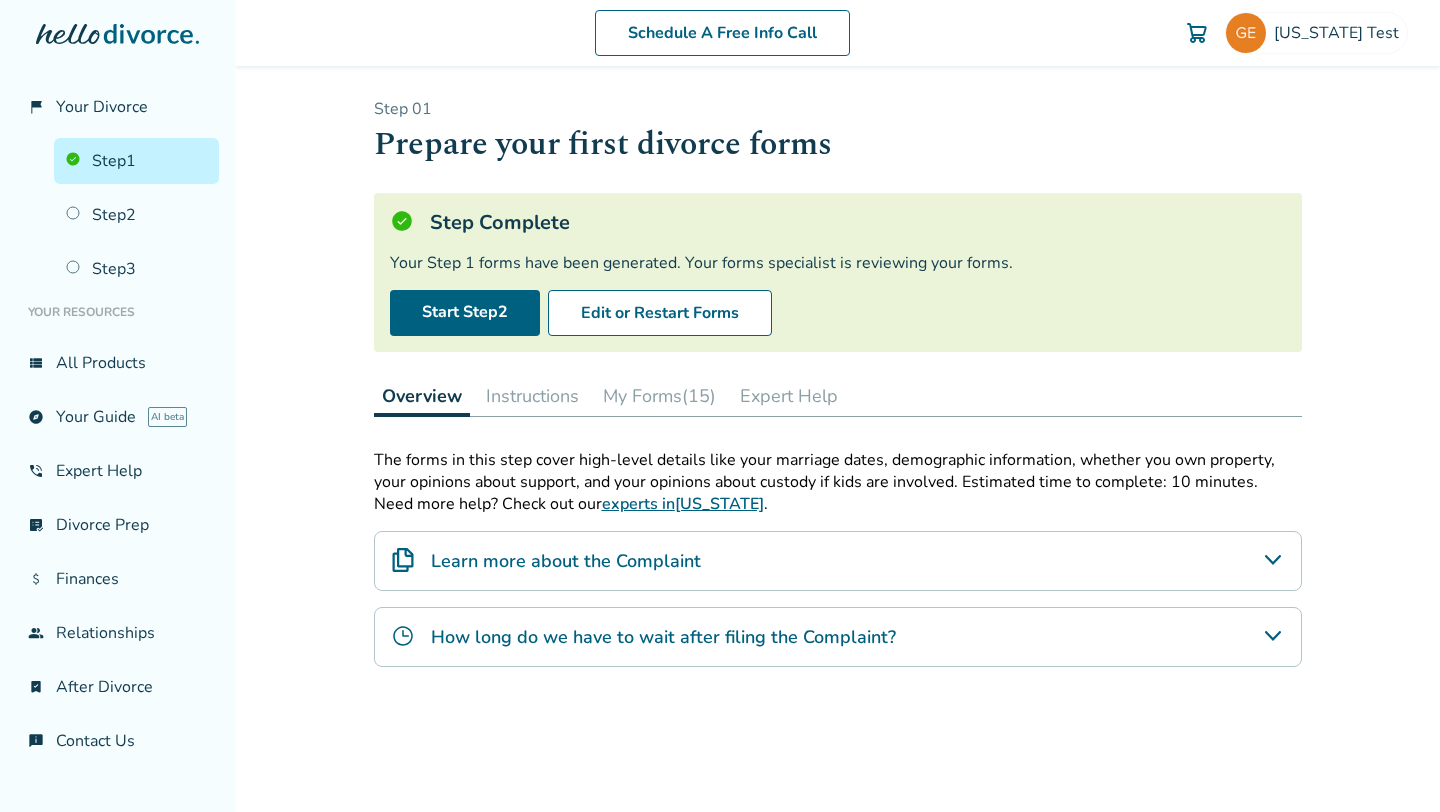 click on "My Forms  (15)" at bounding box center (659, 396) 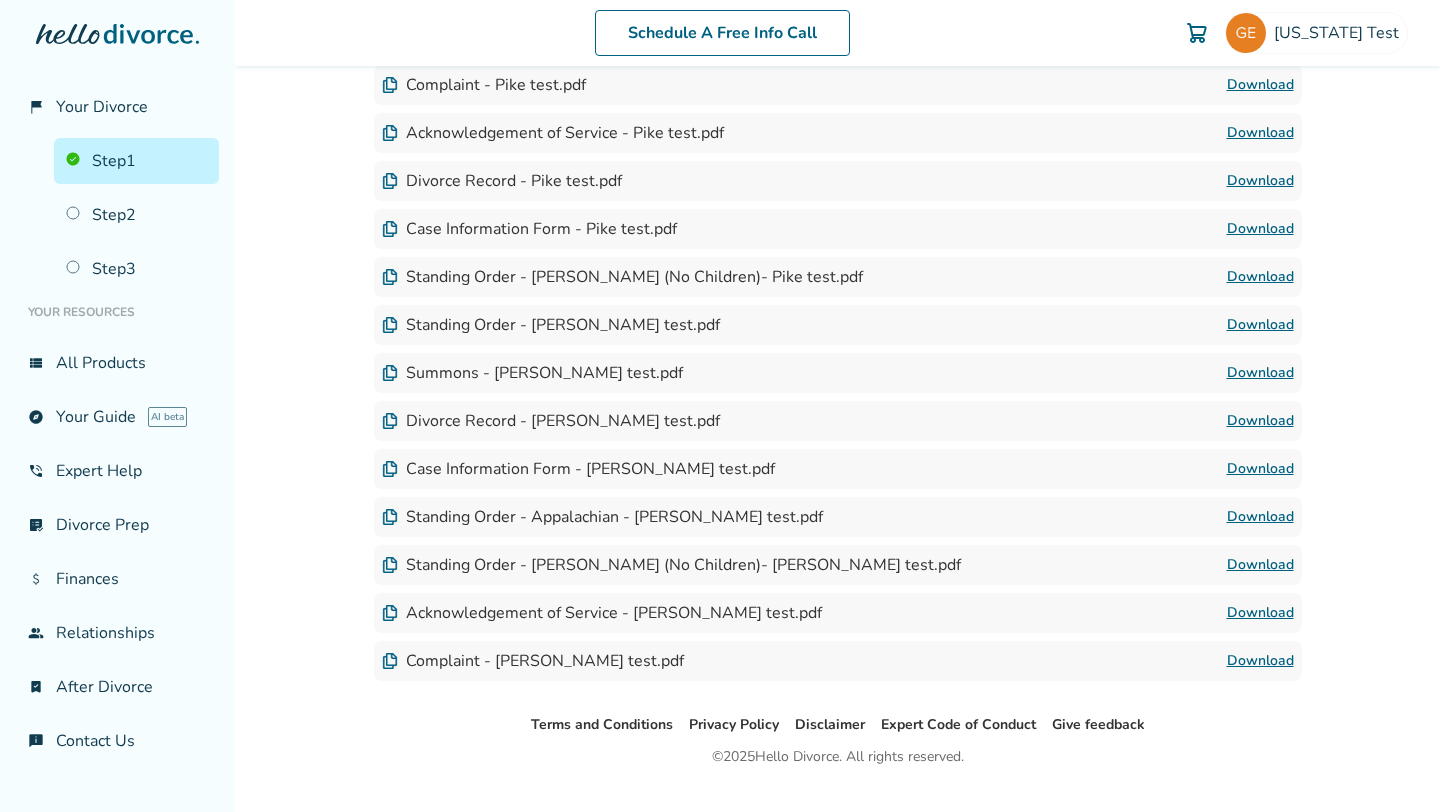 scroll, scrollTop: 1053, scrollLeft: 0, axis: vertical 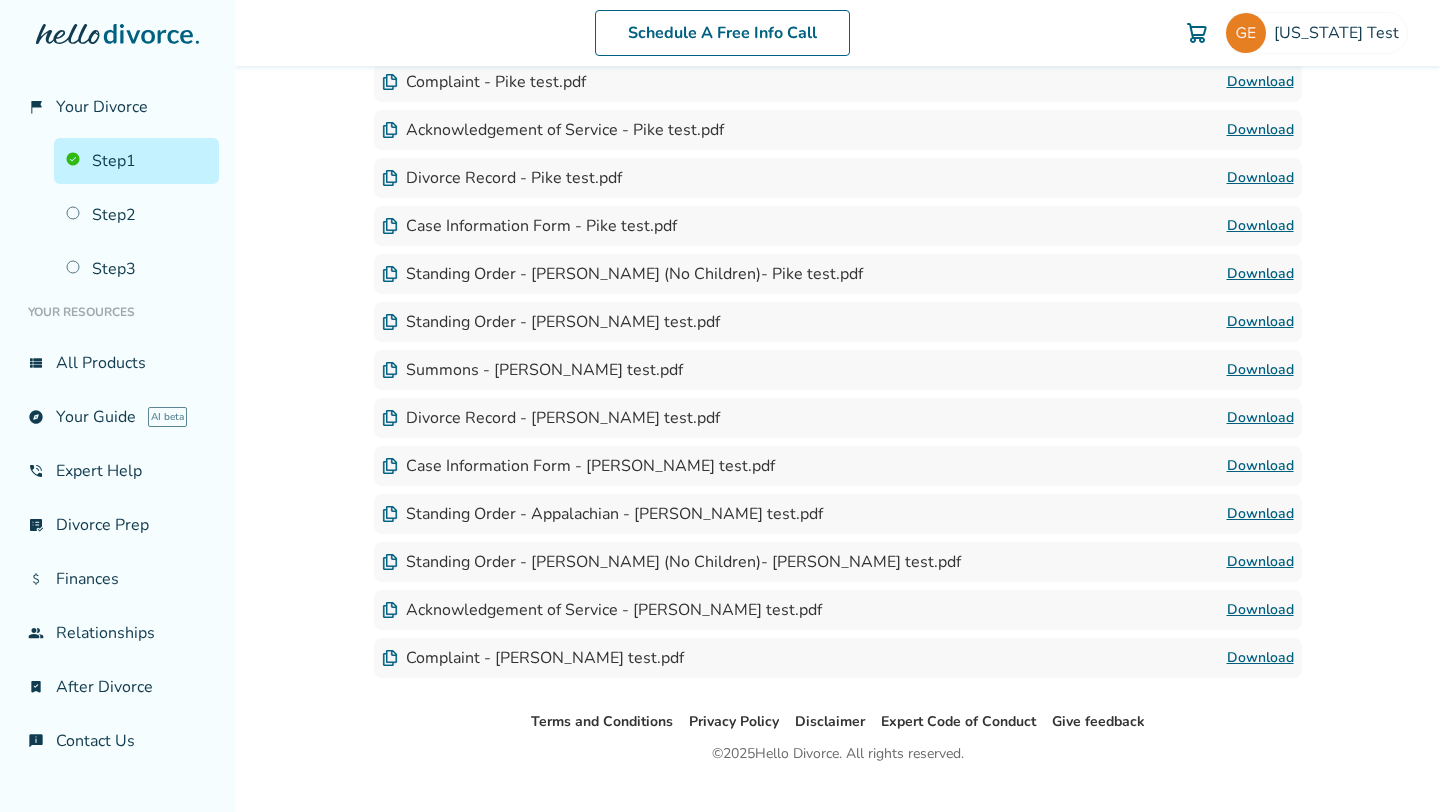 click on "Standing Order - Appalachian - [PERSON_NAME] test.pdf" at bounding box center [602, 514] 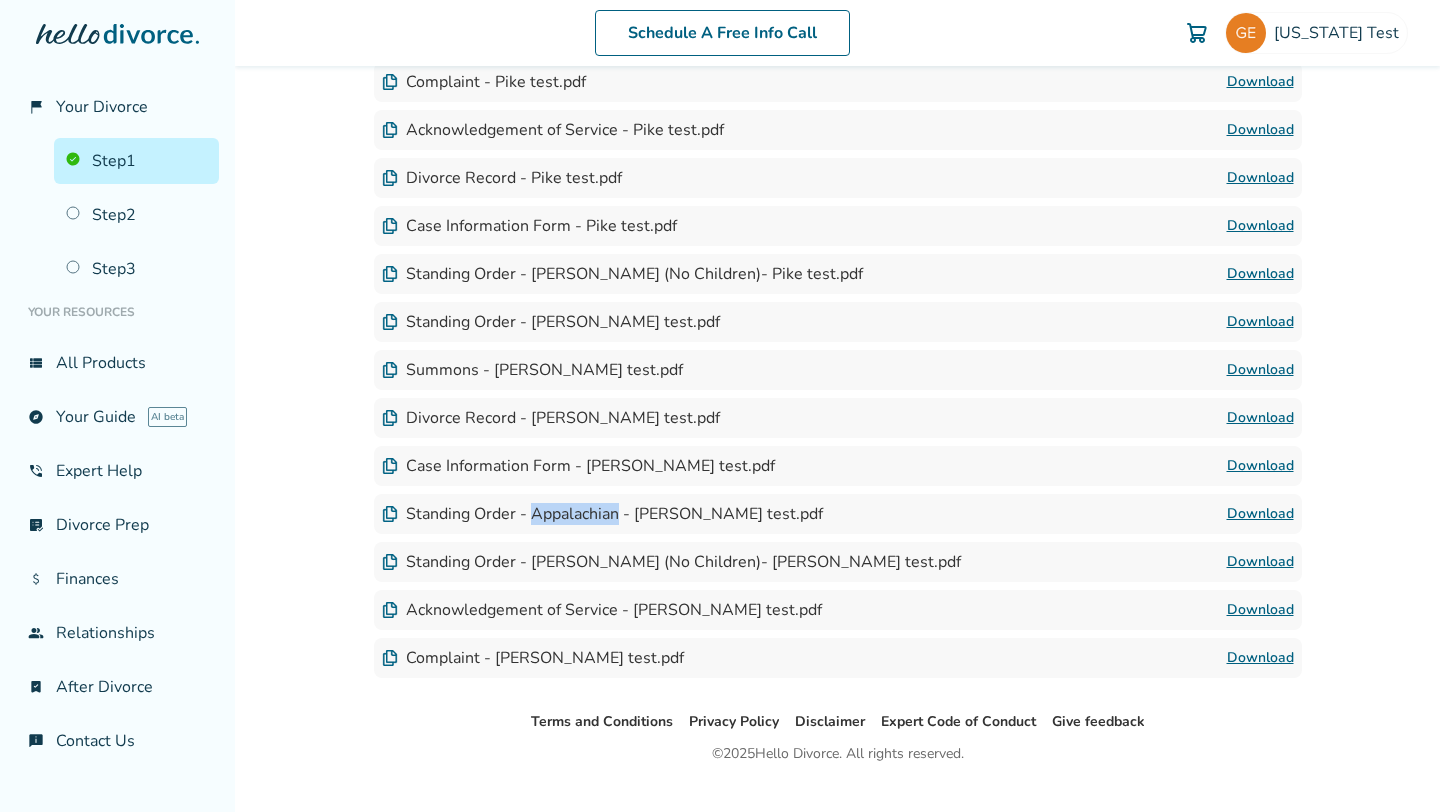 click on "Standing Order - Appalachian - [PERSON_NAME] test.pdf" at bounding box center (602, 514) 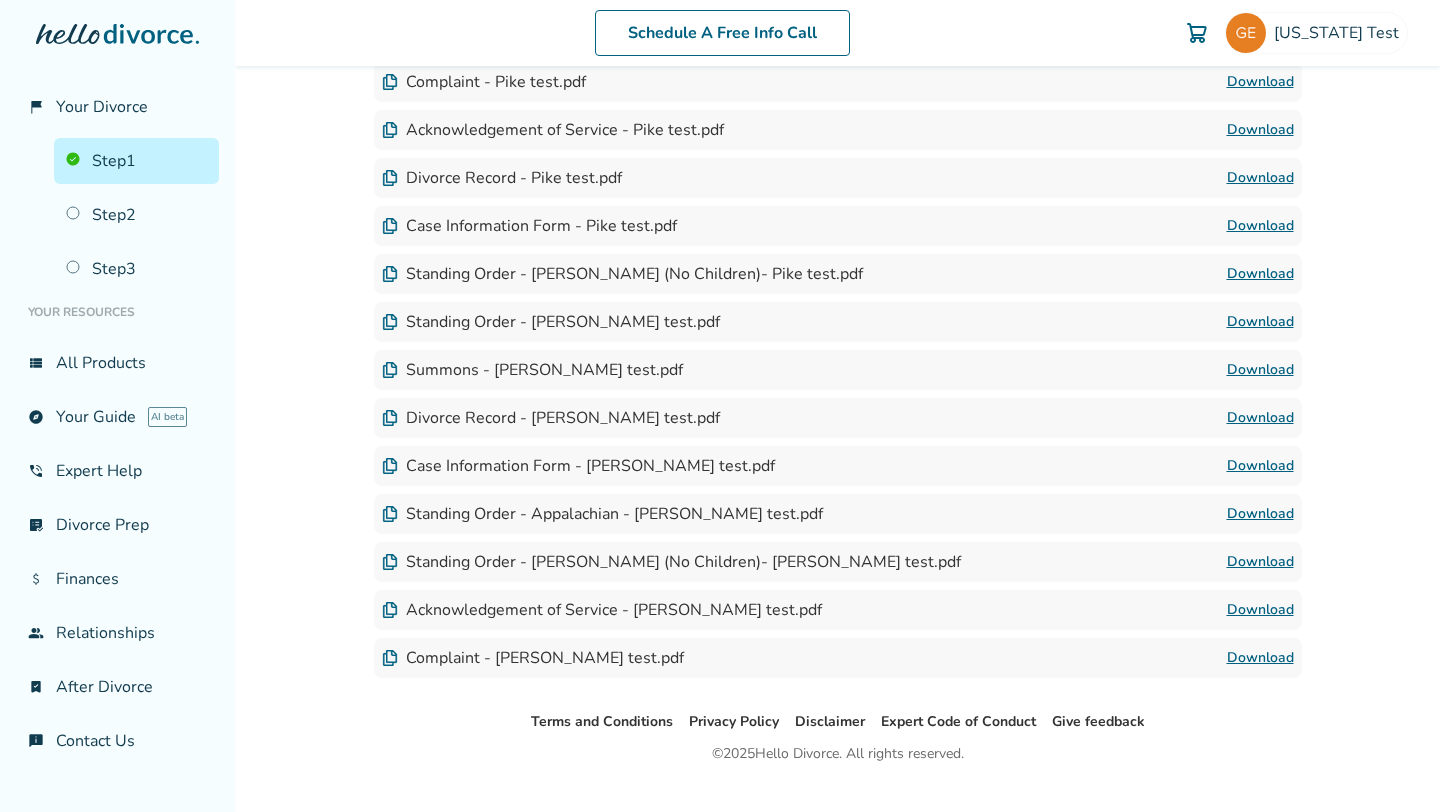 click on "Divorce Record - [PERSON_NAME] test.pdf" at bounding box center (551, 418) 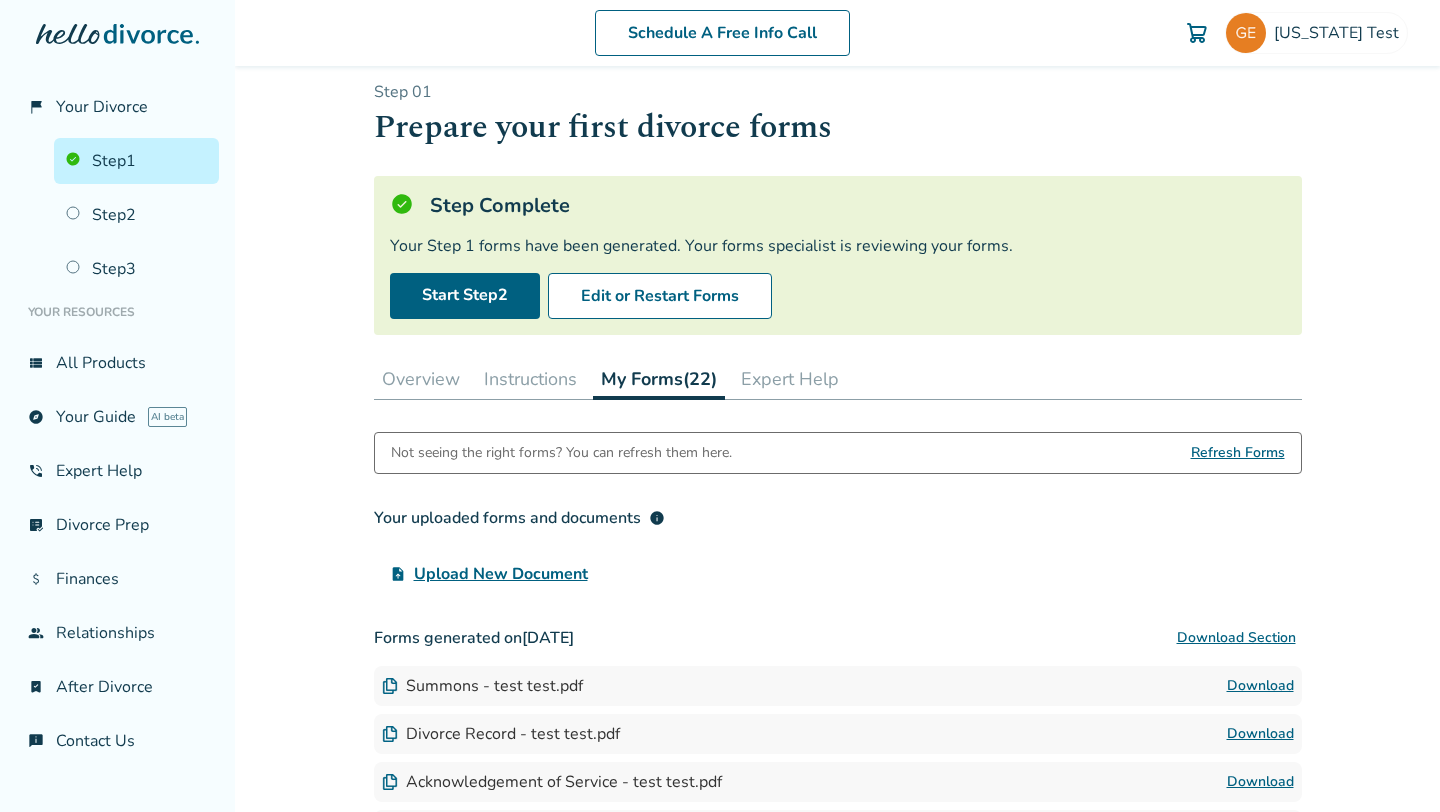 scroll, scrollTop: 0, scrollLeft: 0, axis: both 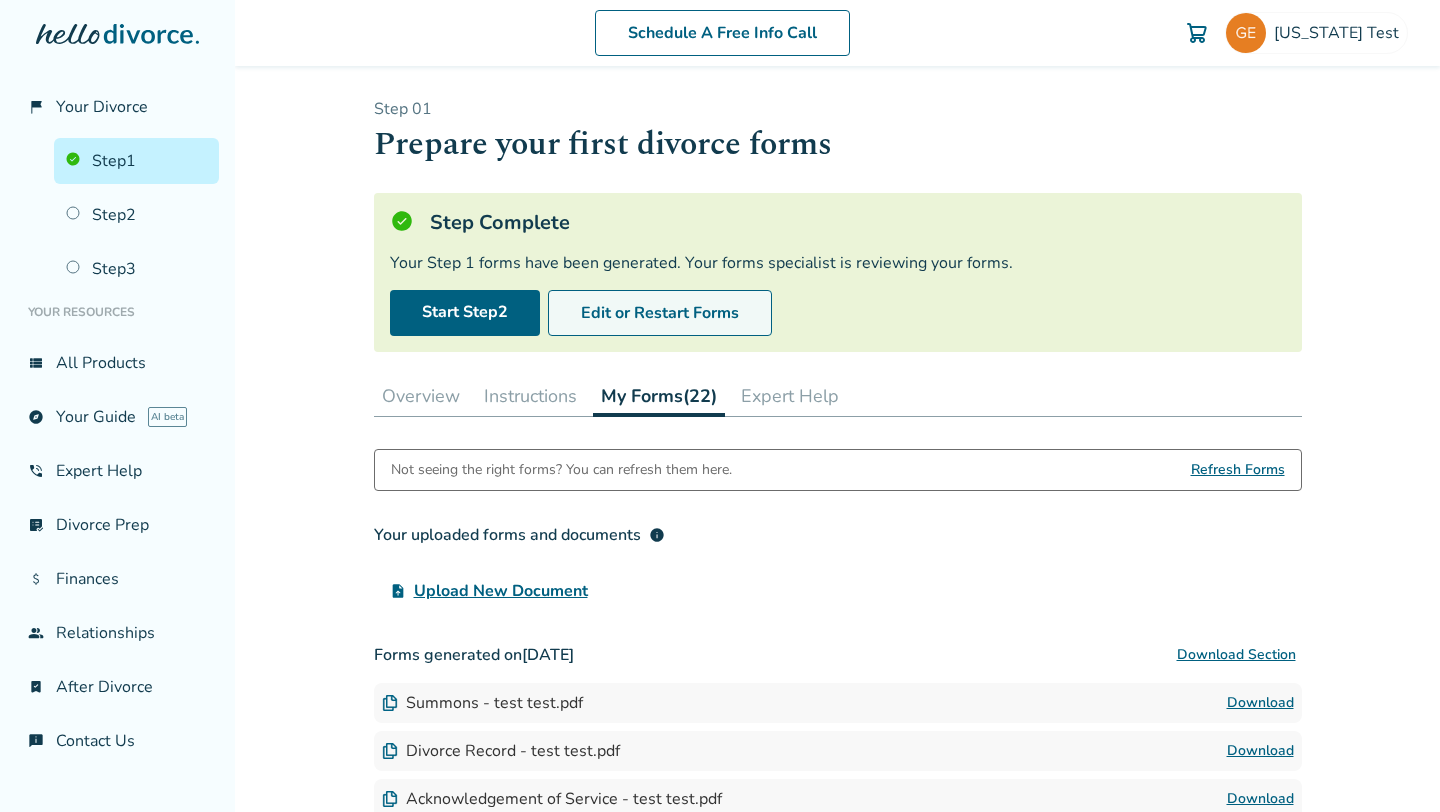 click on "Edit or Restart Forms" at bounding box center [660, 313] 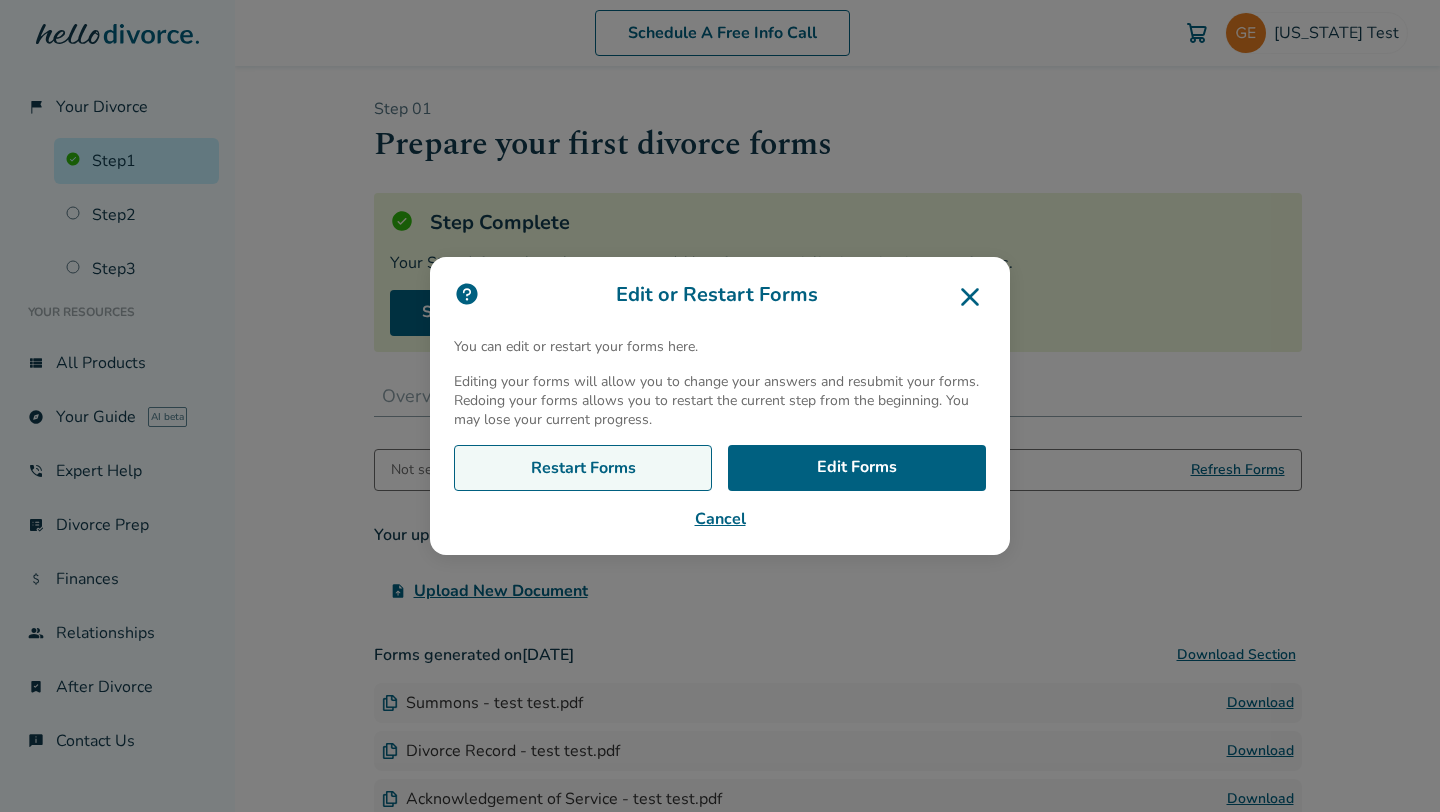 click on "Restart Forms" at bounding box center [583, 468] 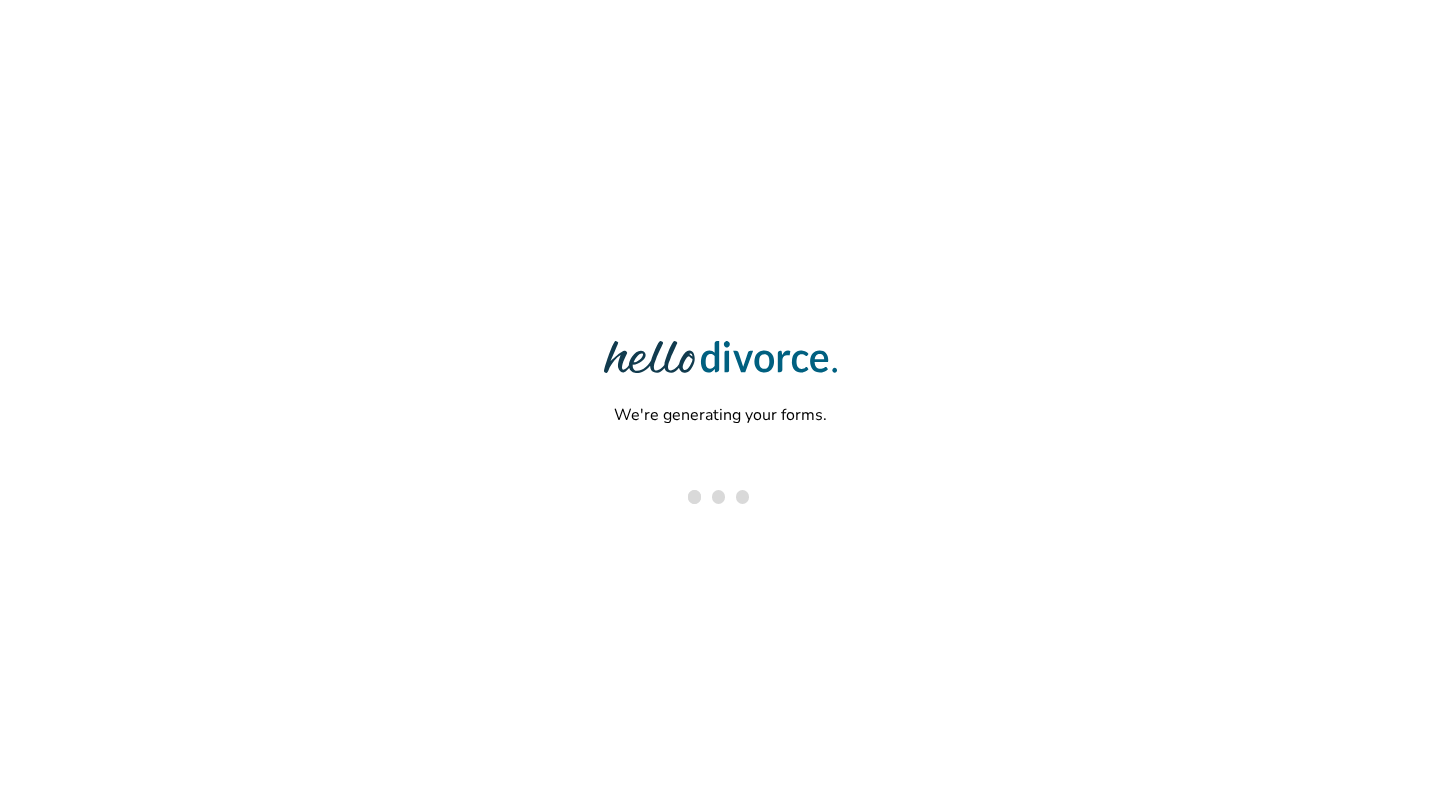scroll, scrollTop: 0, scrollLeft: 0, axis: both 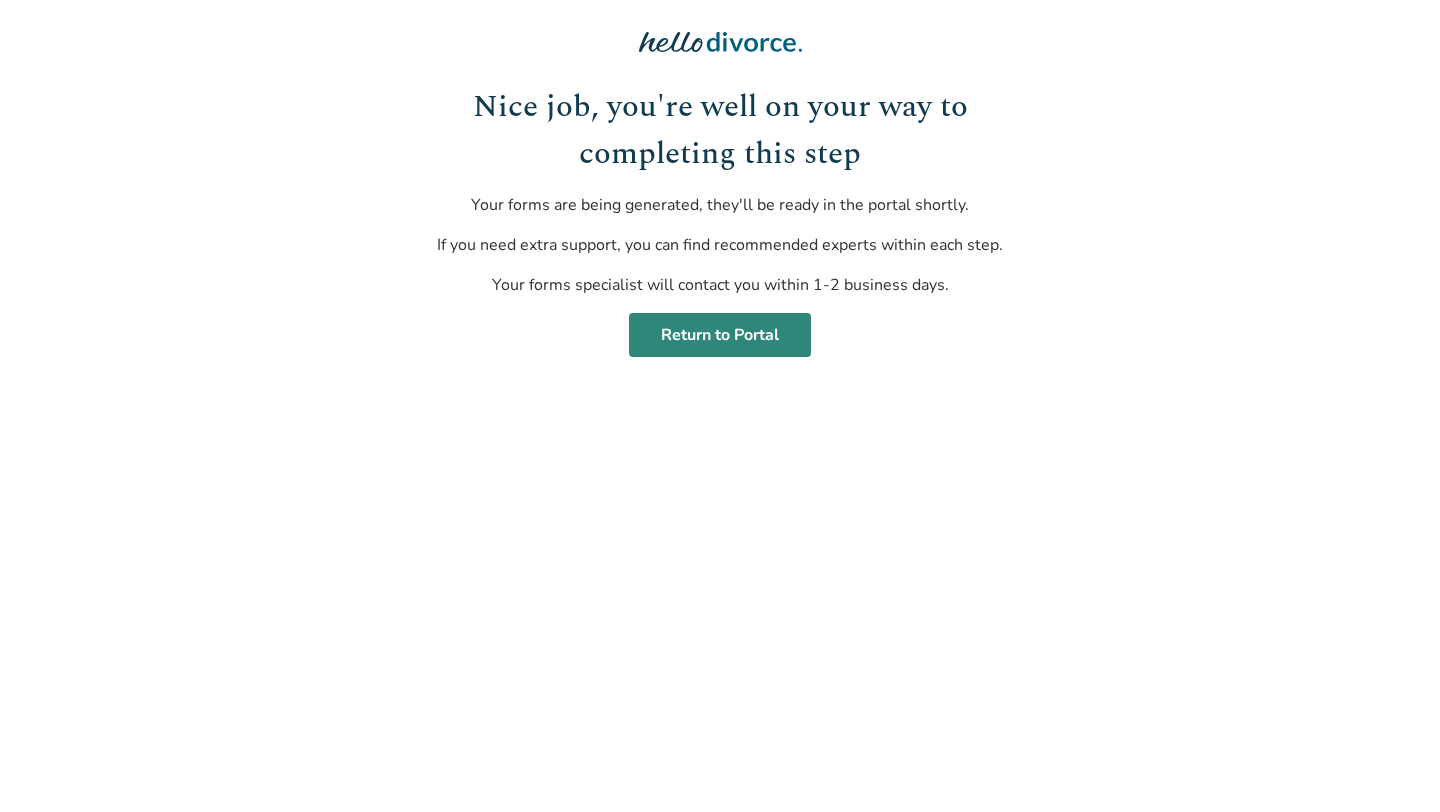 click on "Return to Portal" at bounding box center (720, 335) 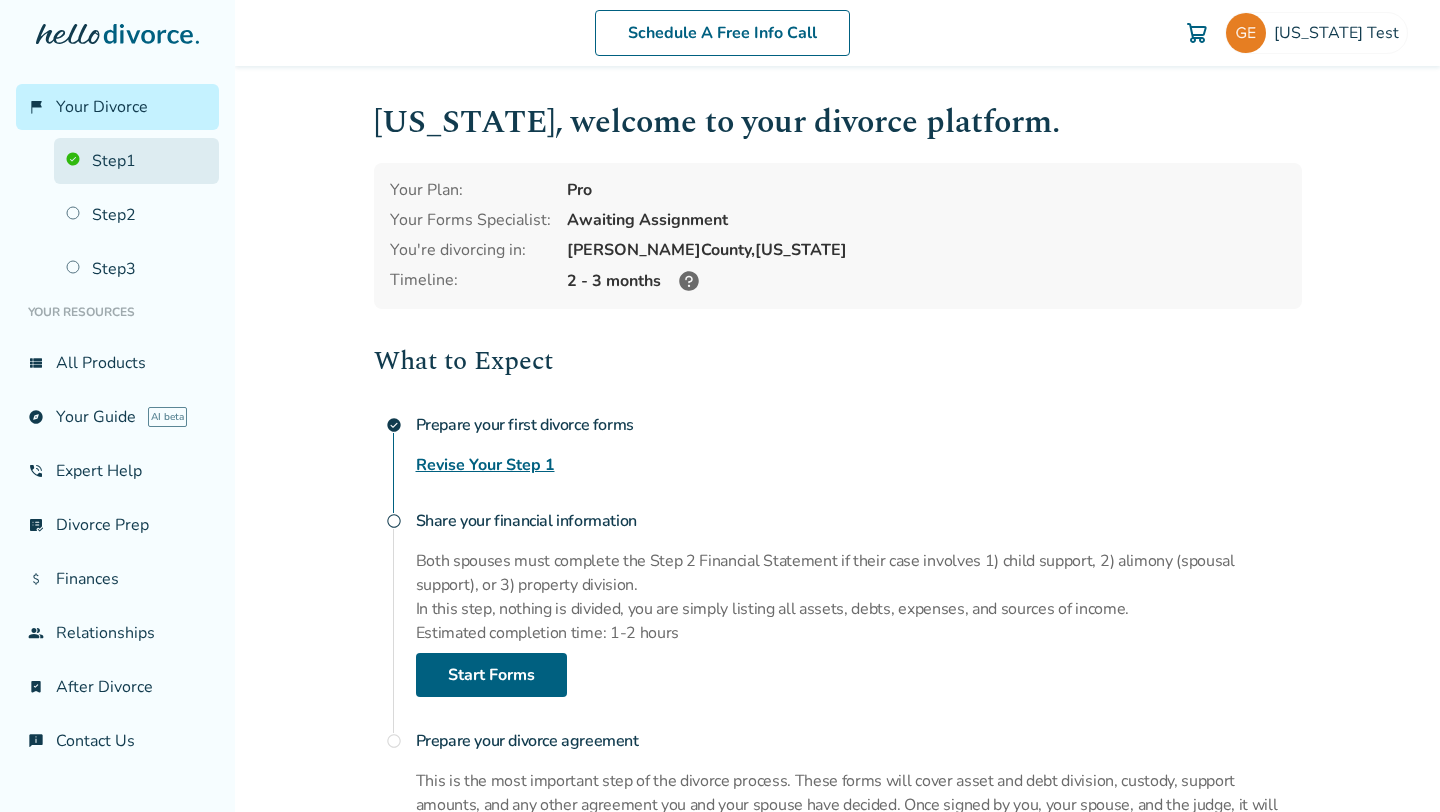 click on "Step  1" at bounding box center [136, 161] 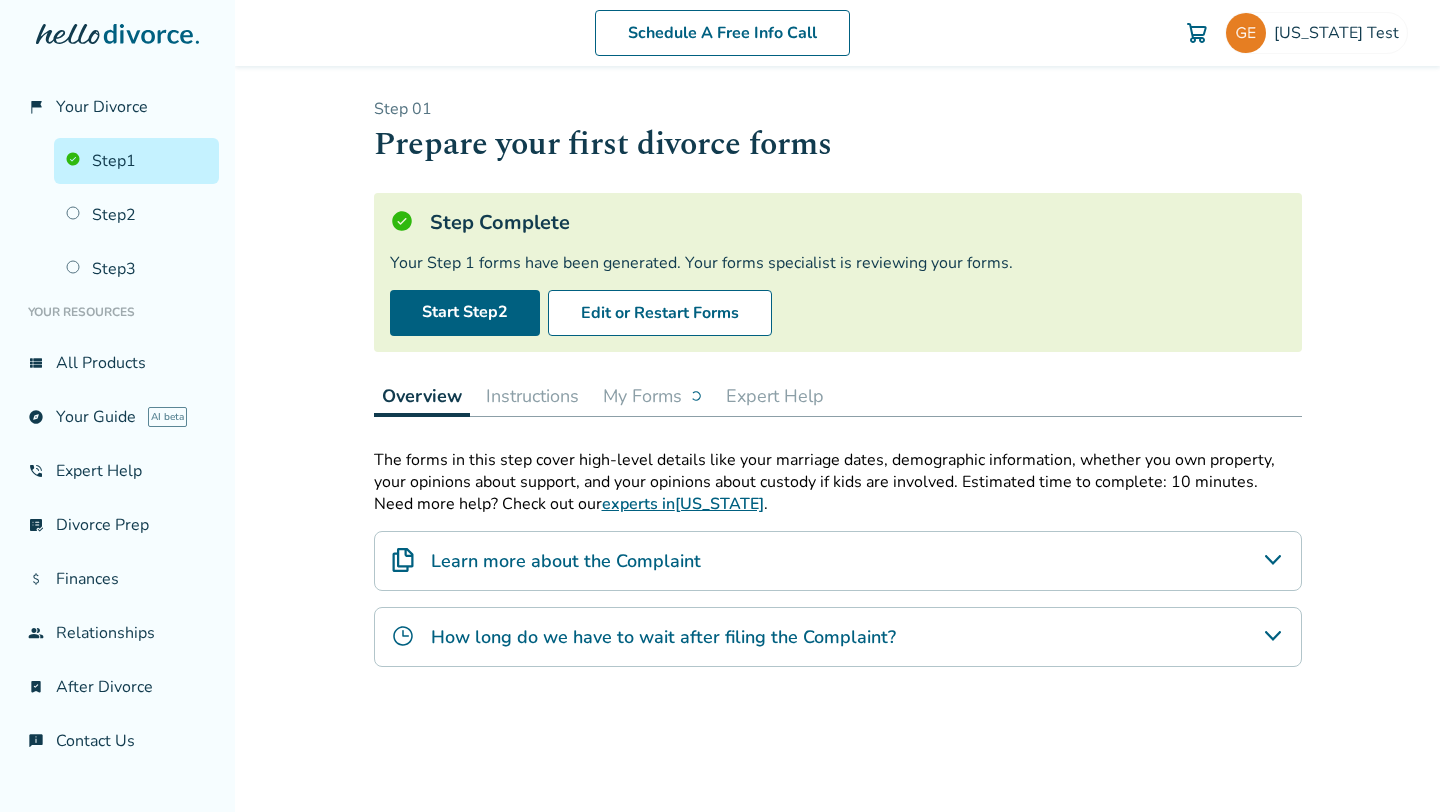click on "My Forms" at bounding box center [652, 396] 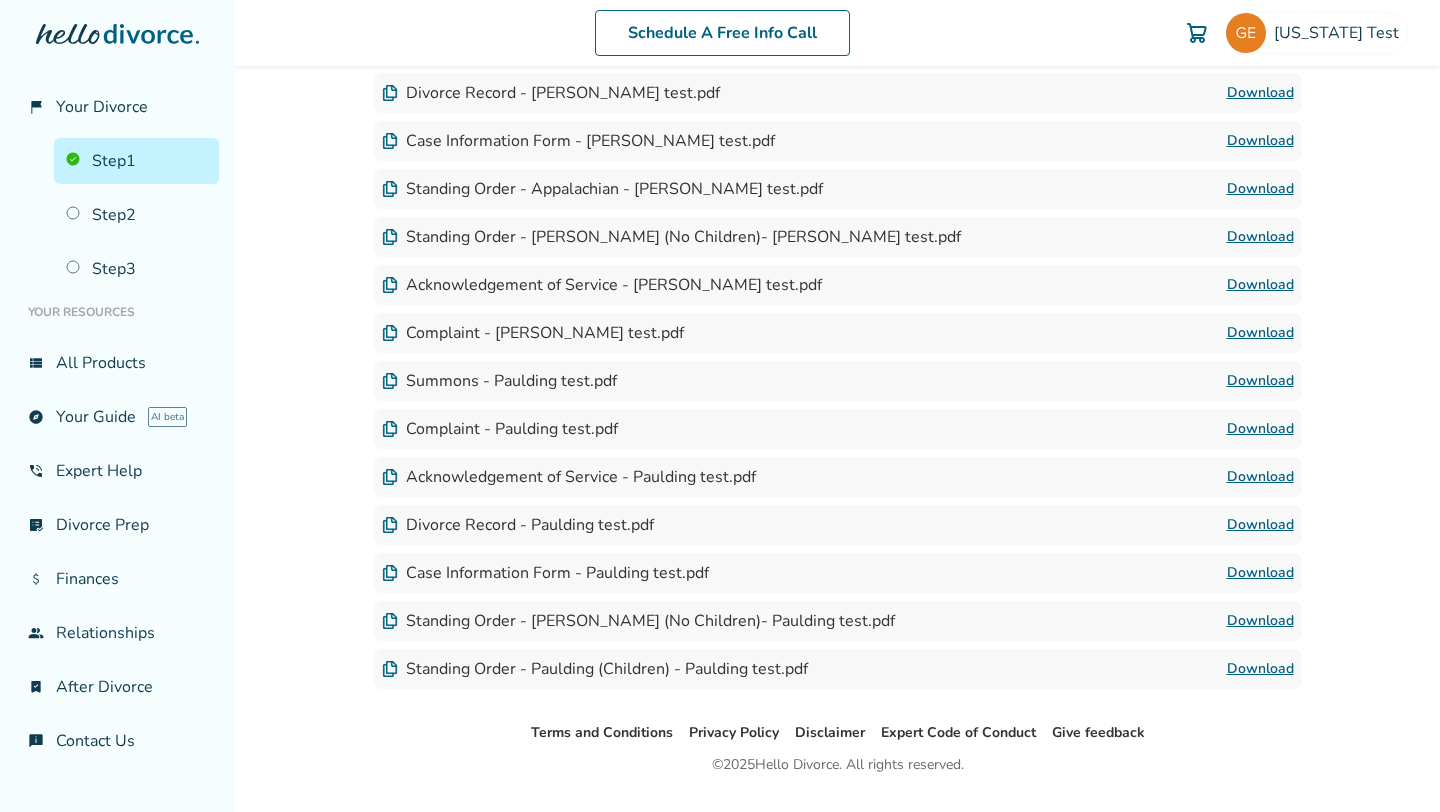 scroll, scrollTop: 1381, scrollLeft: 0, axis: vertical 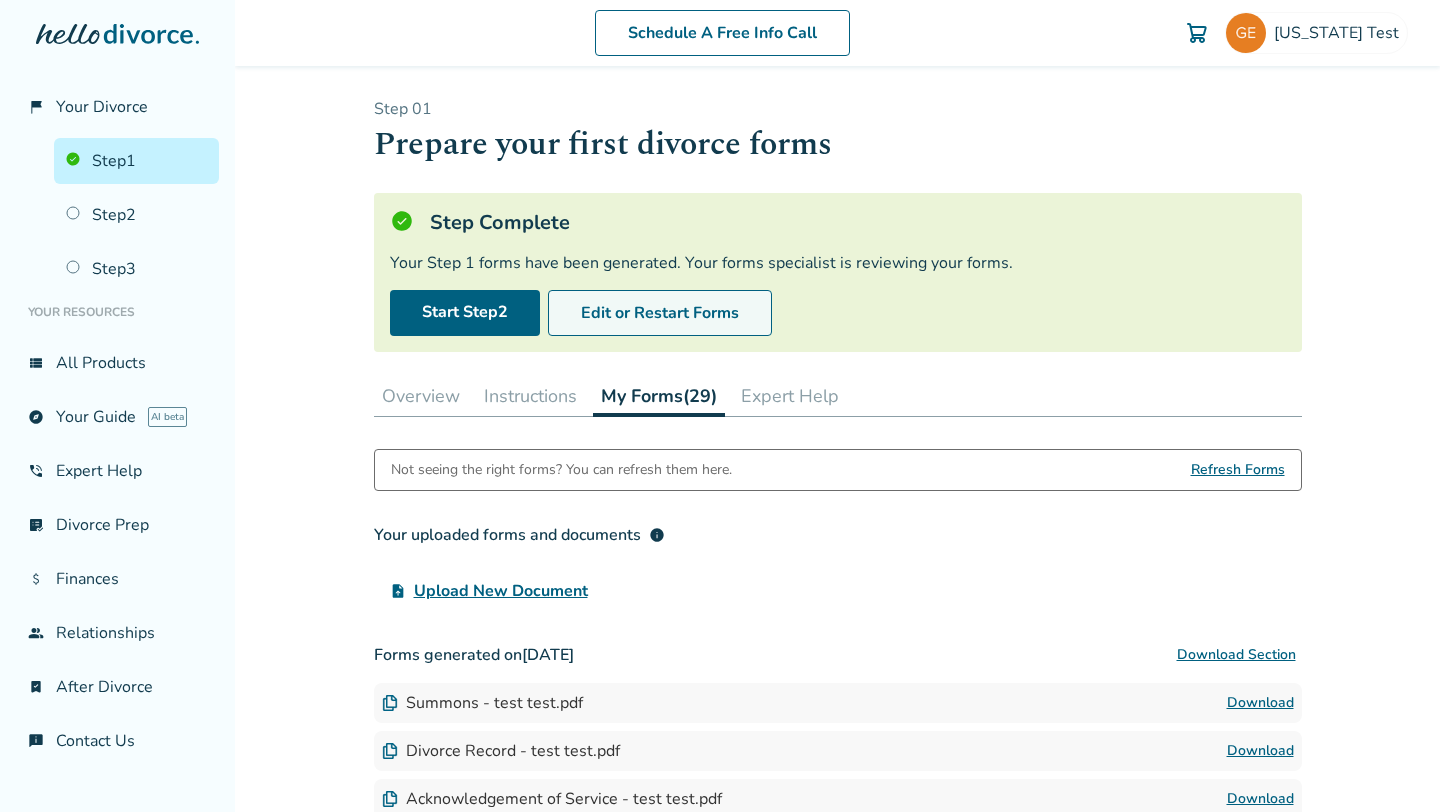 click on "Edit or Restart Forms" at bounding box center [660, 313] 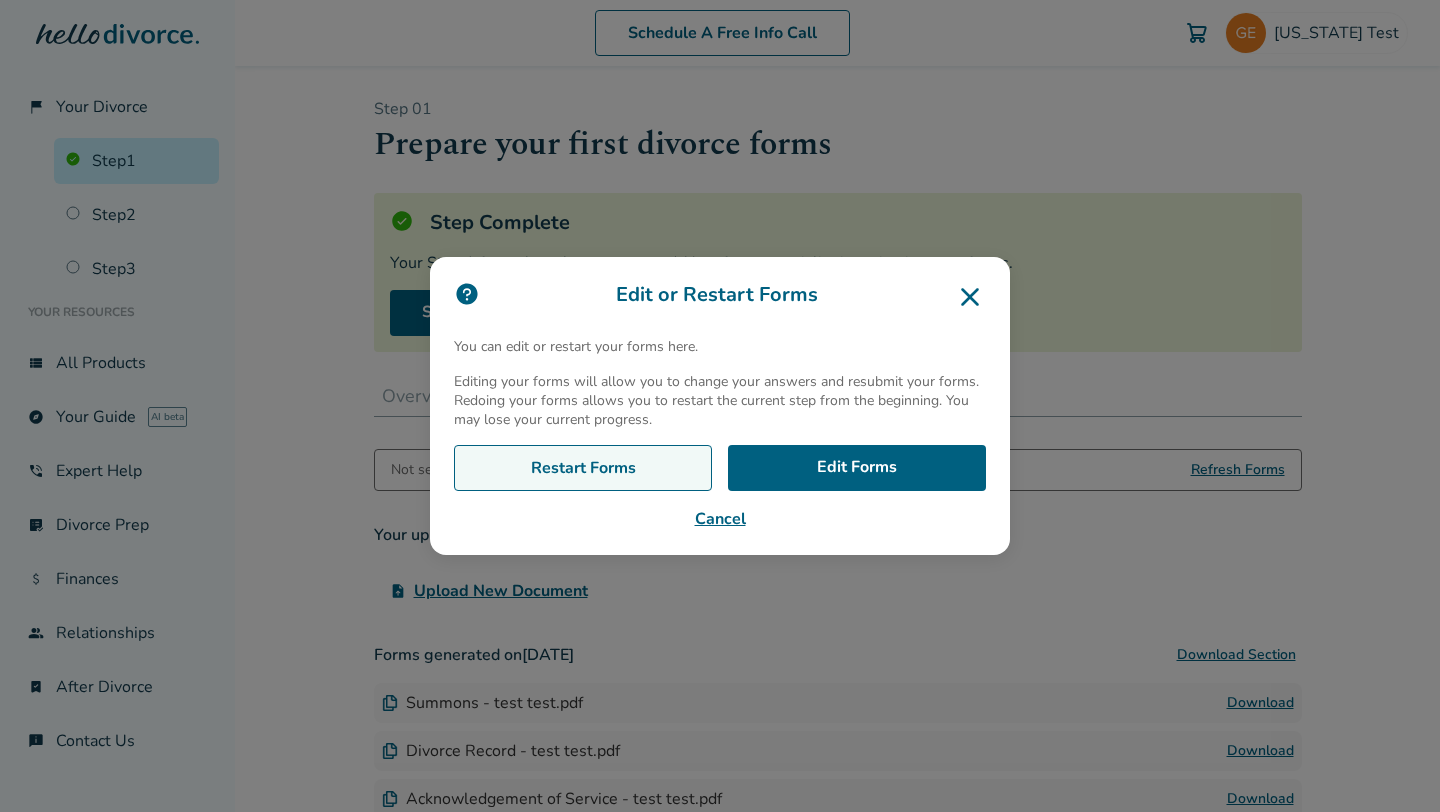 click on "Restart Forms" at bounding box center [583, 468] 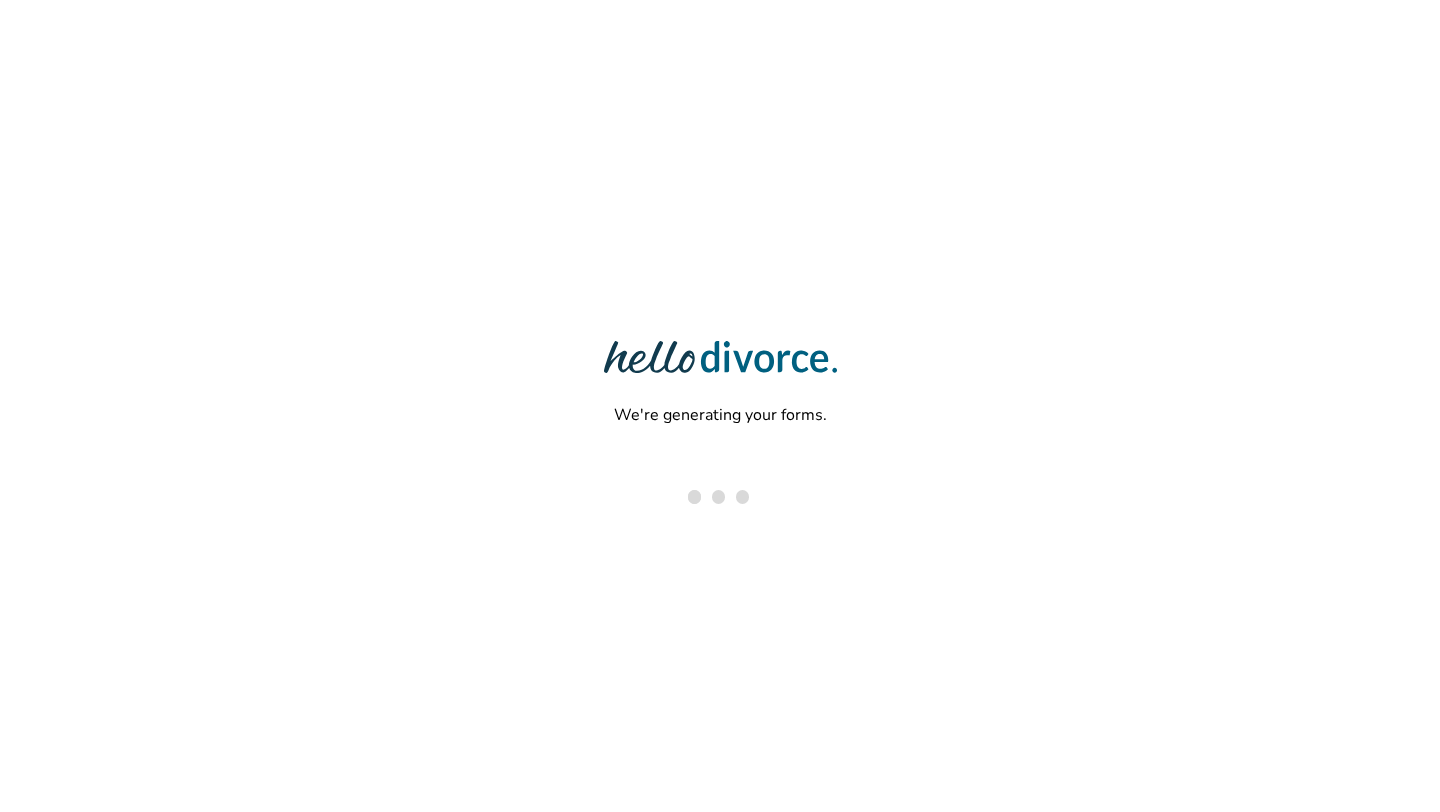 scroll, scrollTop: 0, scrollLeft: 0, axis: both 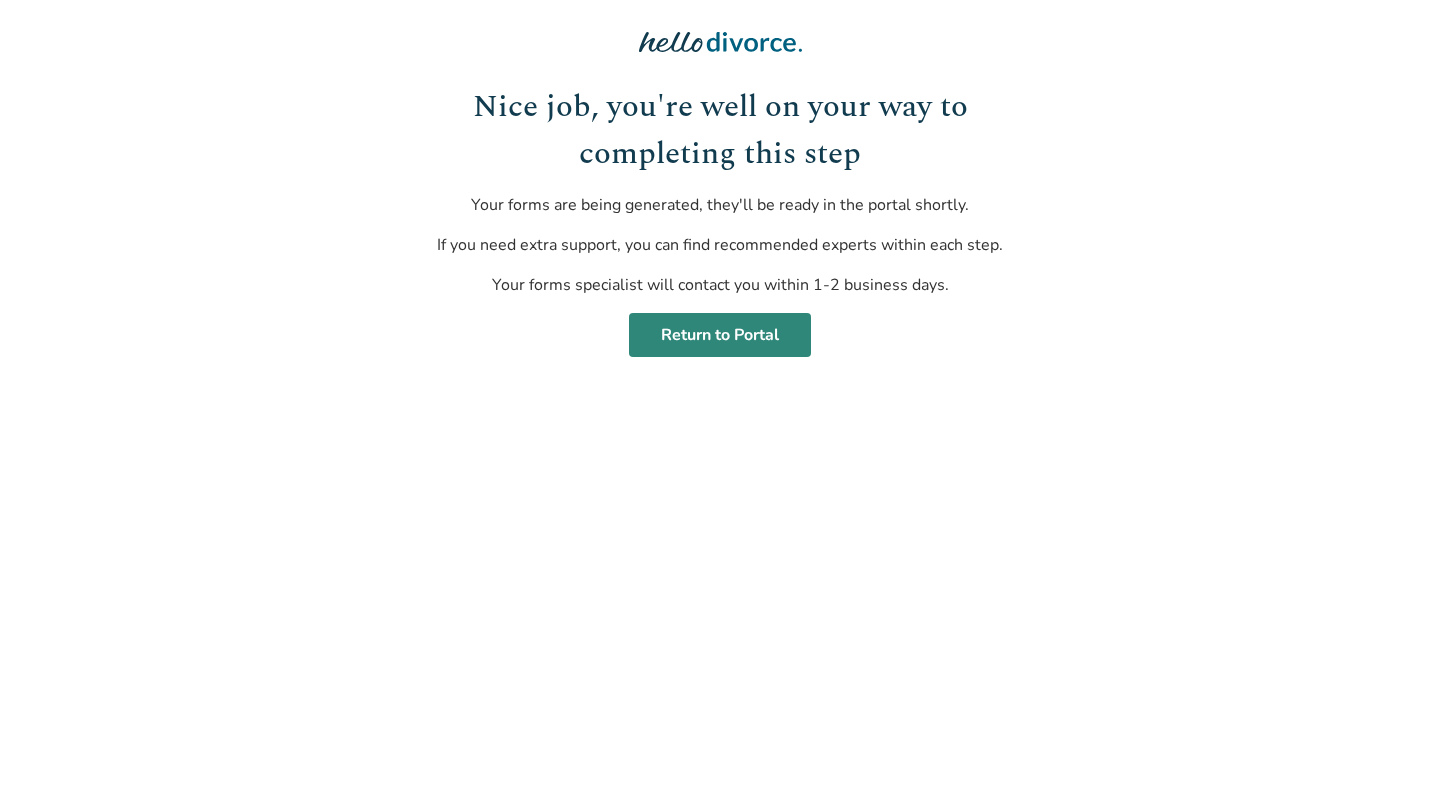 click on "Return to Portal" at bounding box center [720, 335] 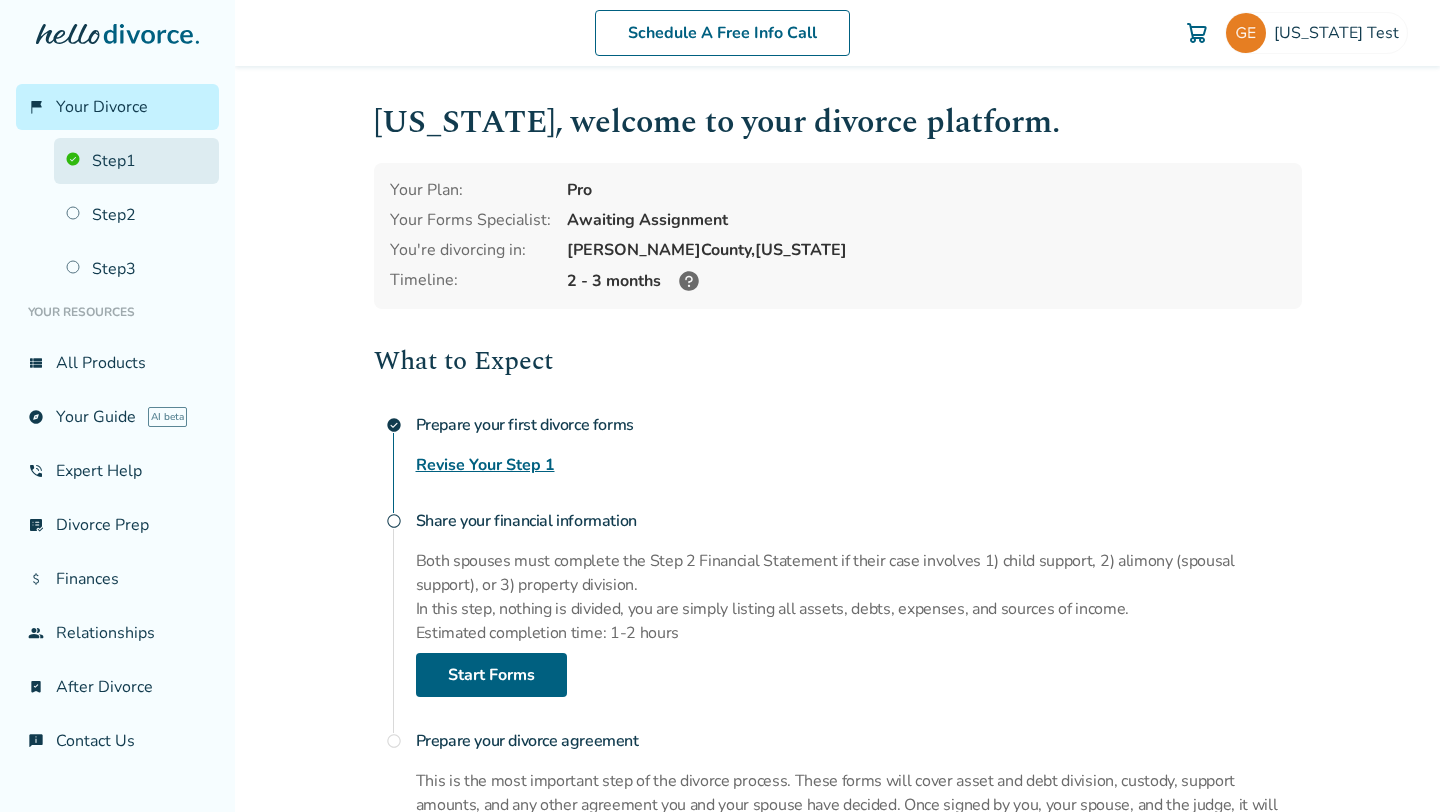 click on "Step  1" at bounding box center [136, 161] 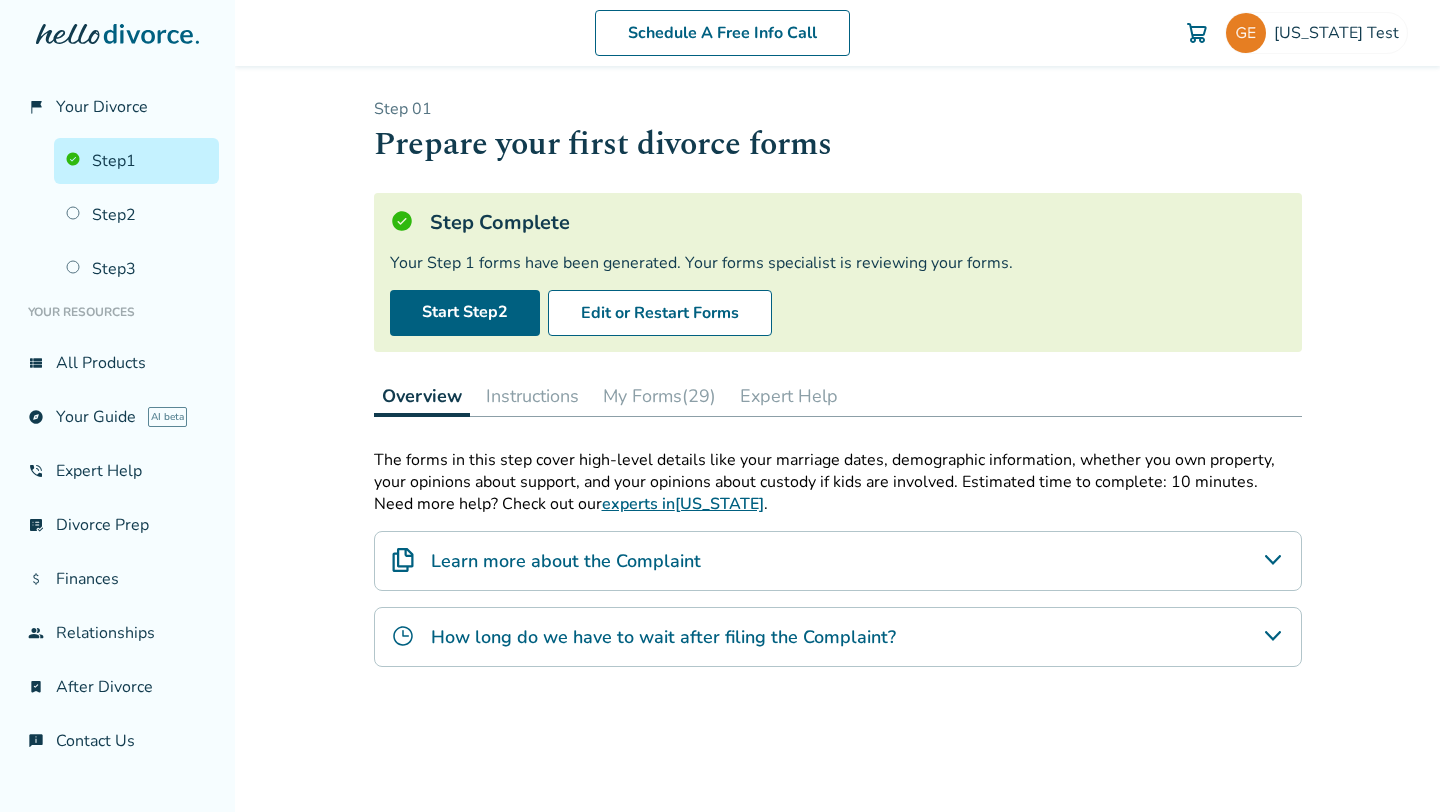 click on "My Forms  (29)" at bounding box center [659, 396] 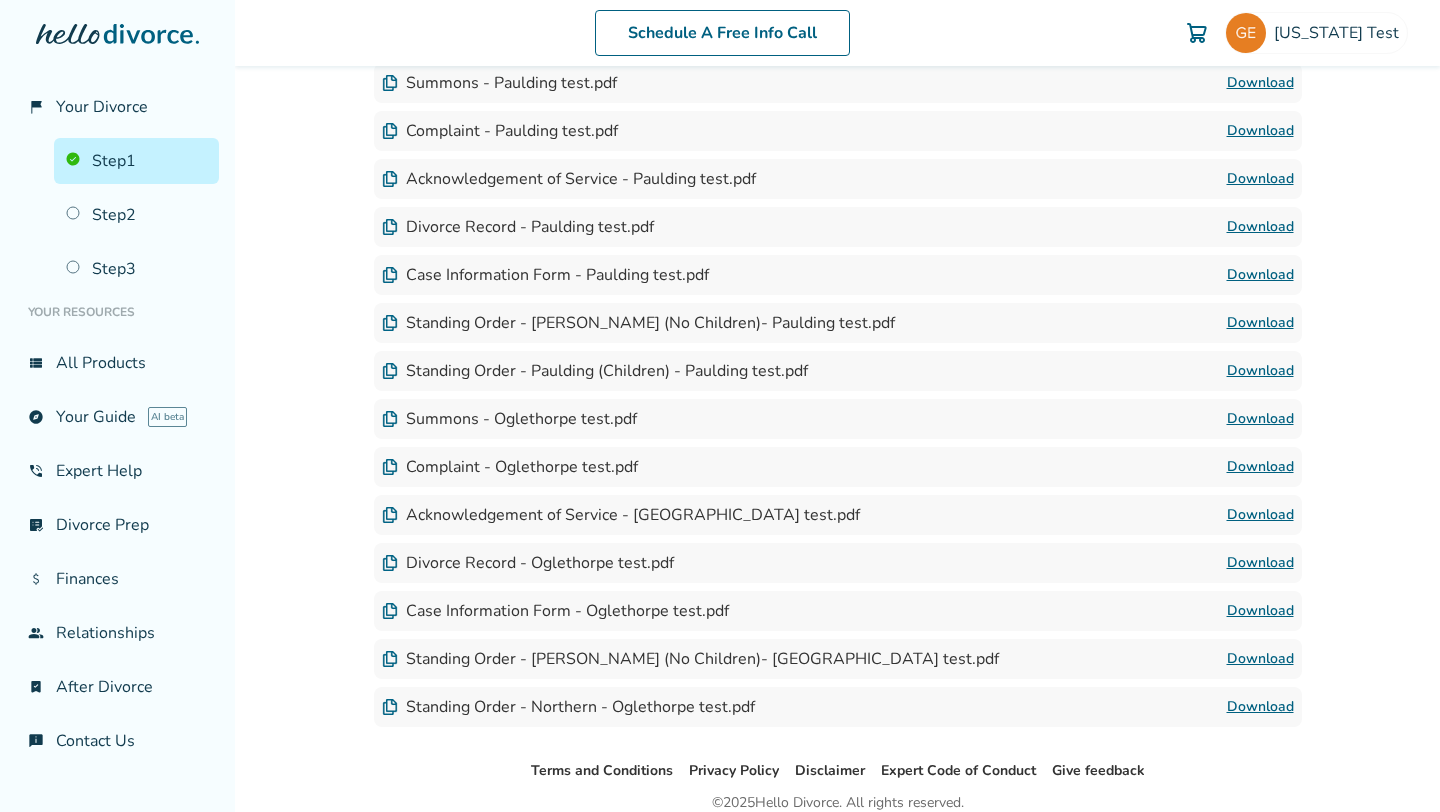 scroll, scrollTop: 1677, scrollLeft: 0, axis: vertical 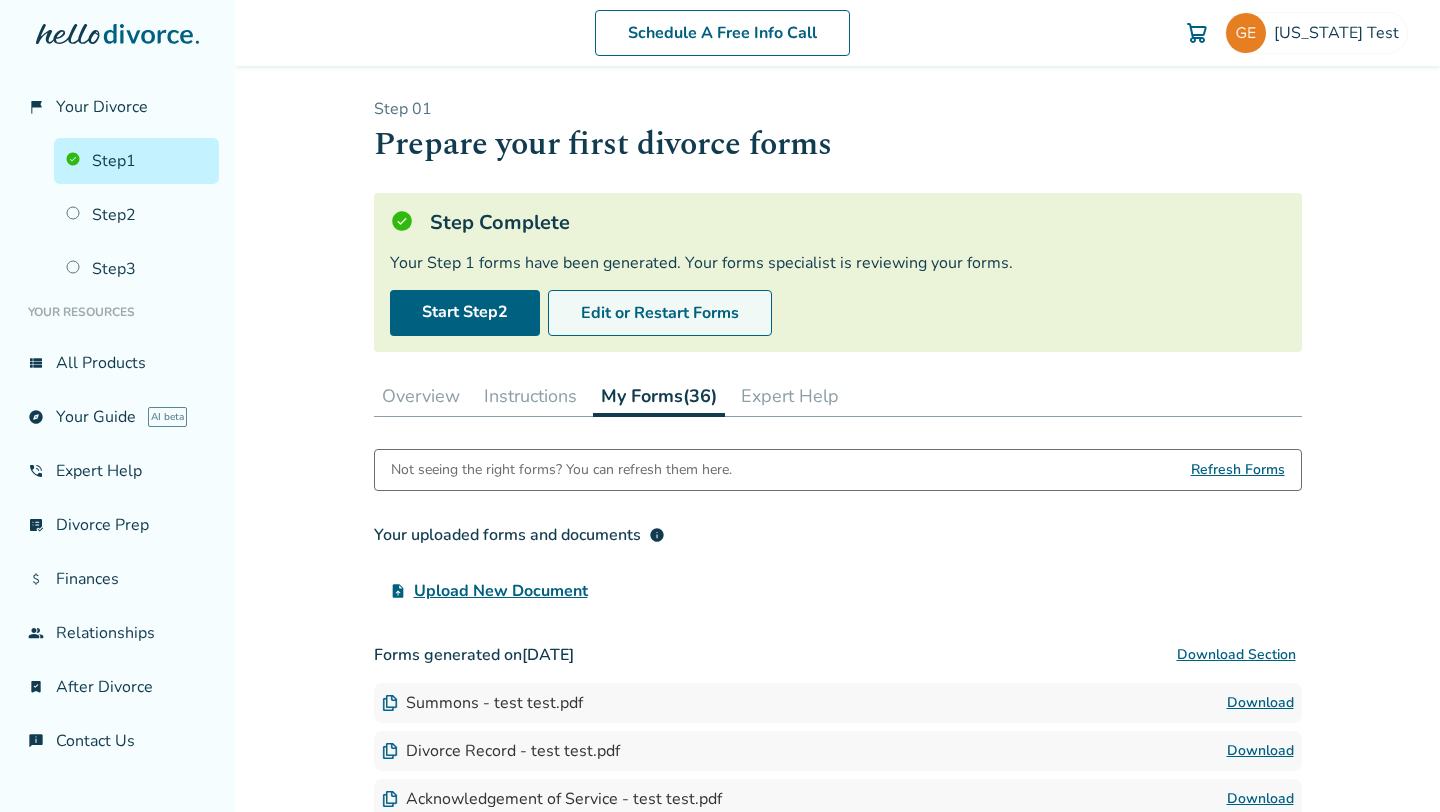 click on "Edit or Restart Forms" at bounding box center (660, 313) 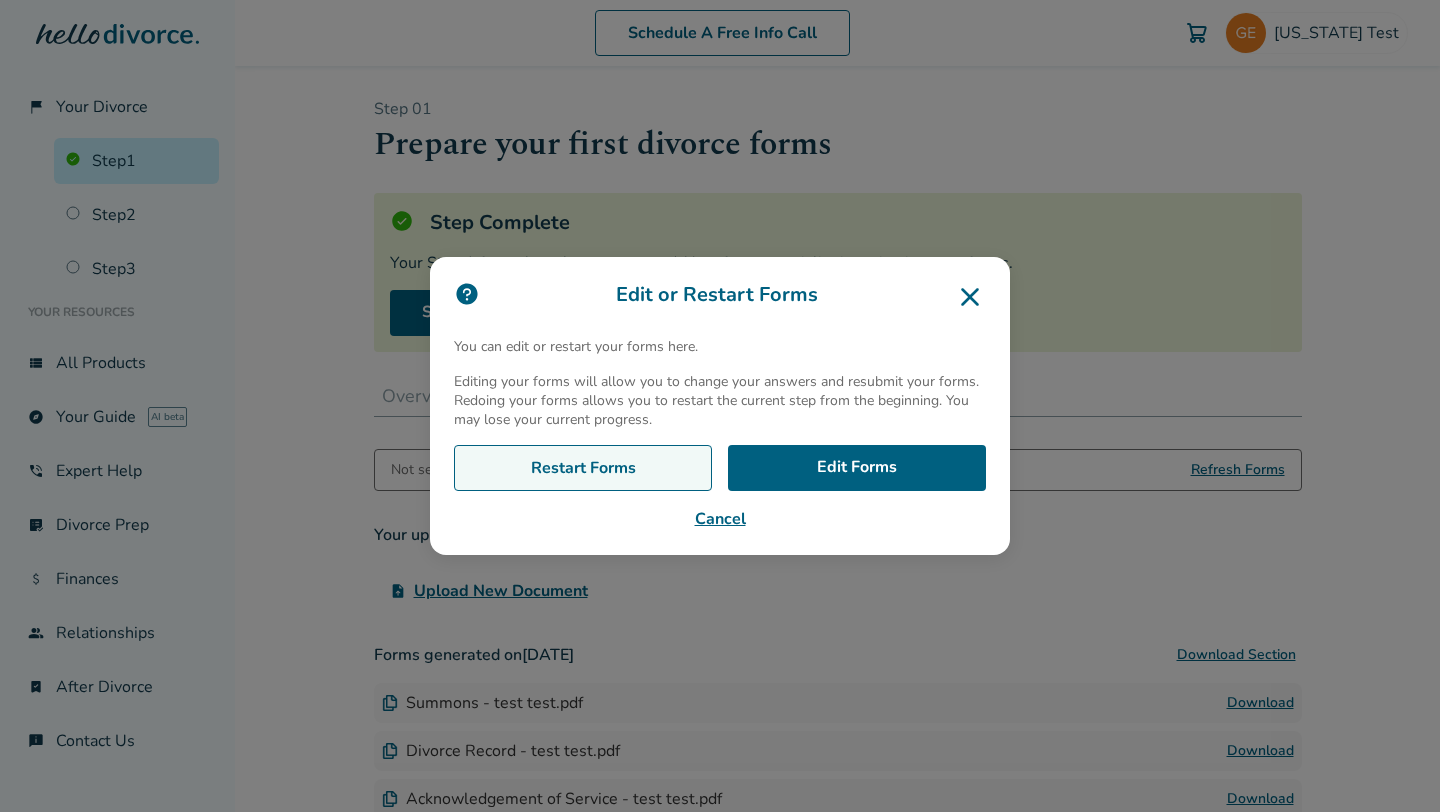 click on "Restart Forms" at bounding box center [583, 468] 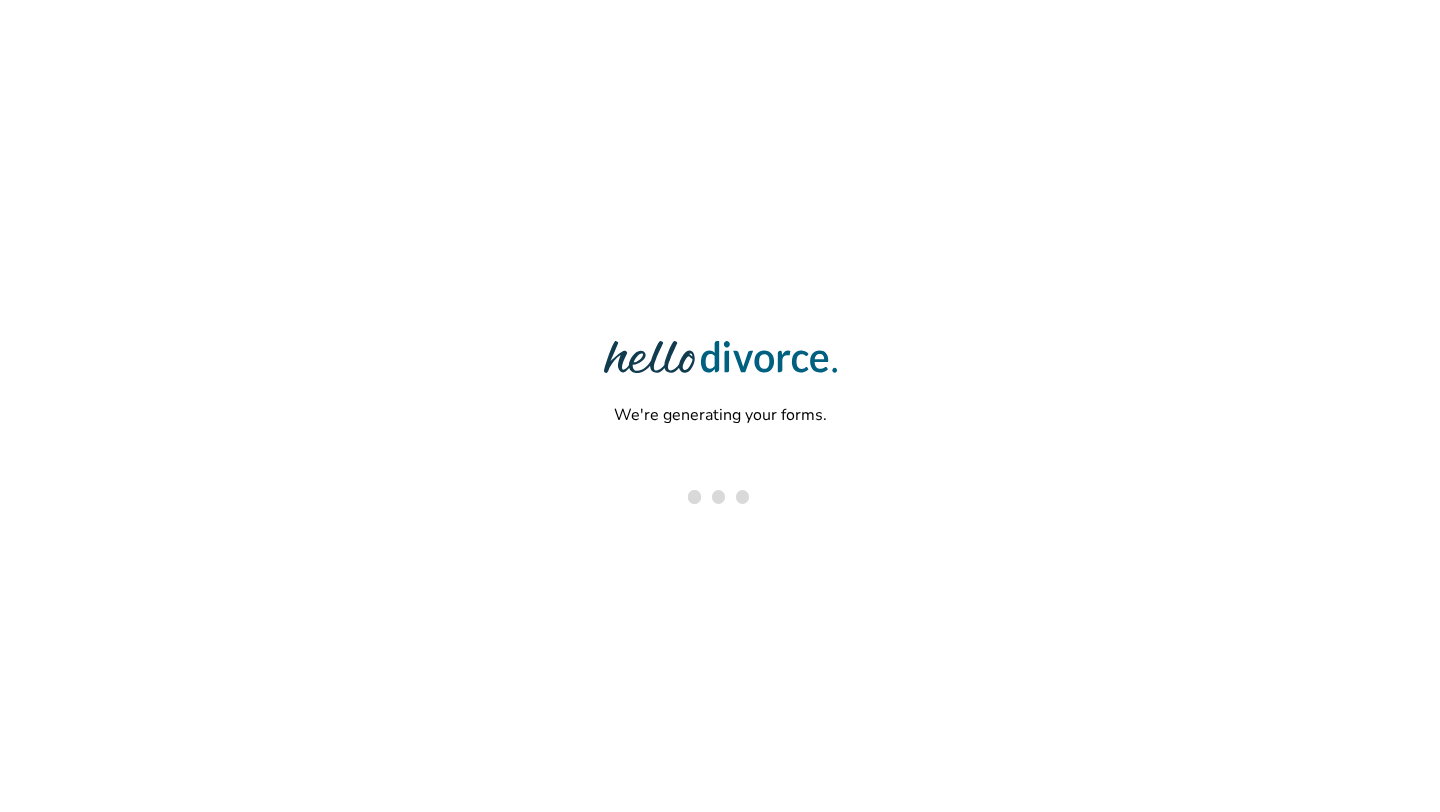 scroll, scrollTop: 0, scrollLeft: 0, axis: both 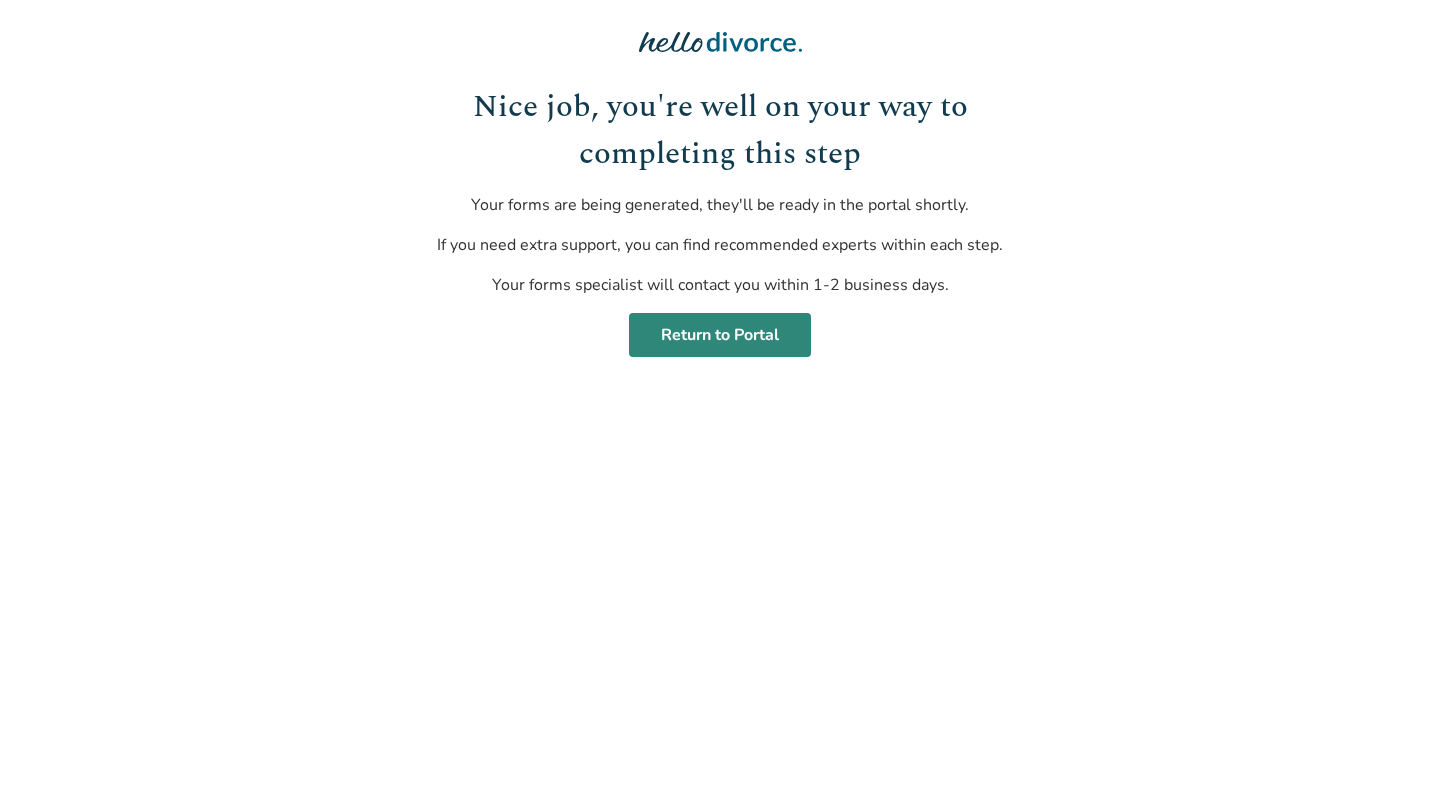 click on "Return to Portal" at bounding box center [720, 335] 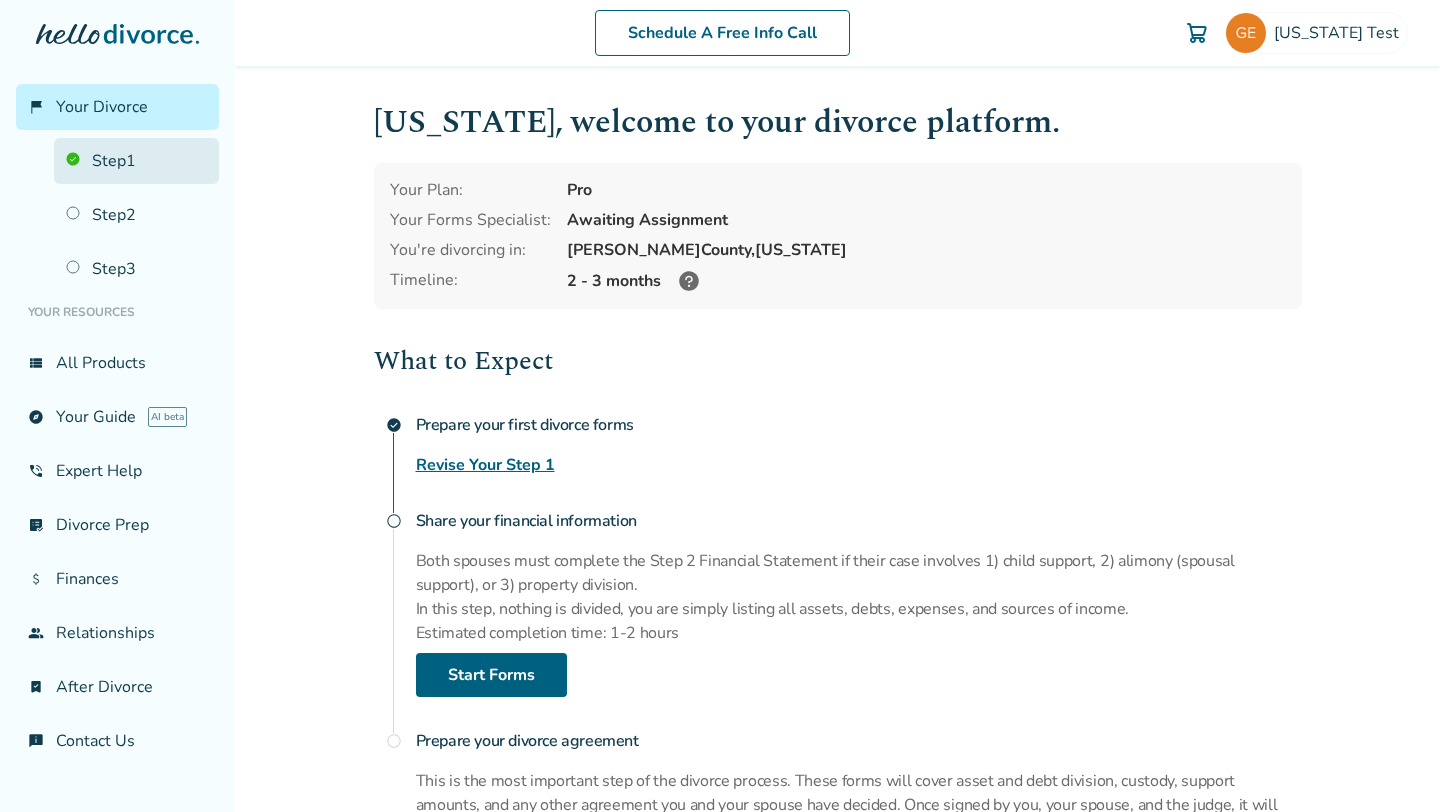 click on "Step  1" at bounding box center [136, 161] 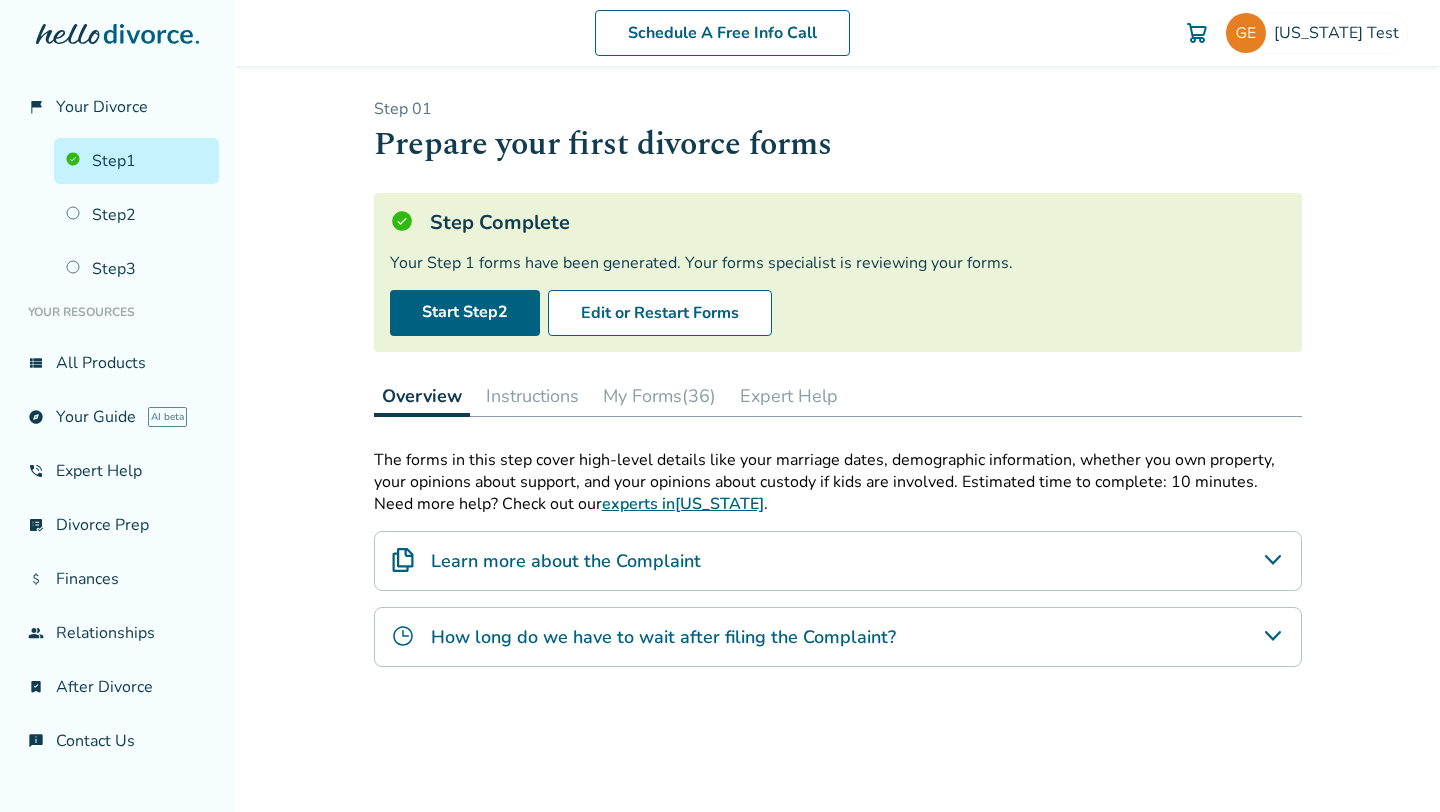 click on "My Forms  (36)" at bounding box center [659, 396] 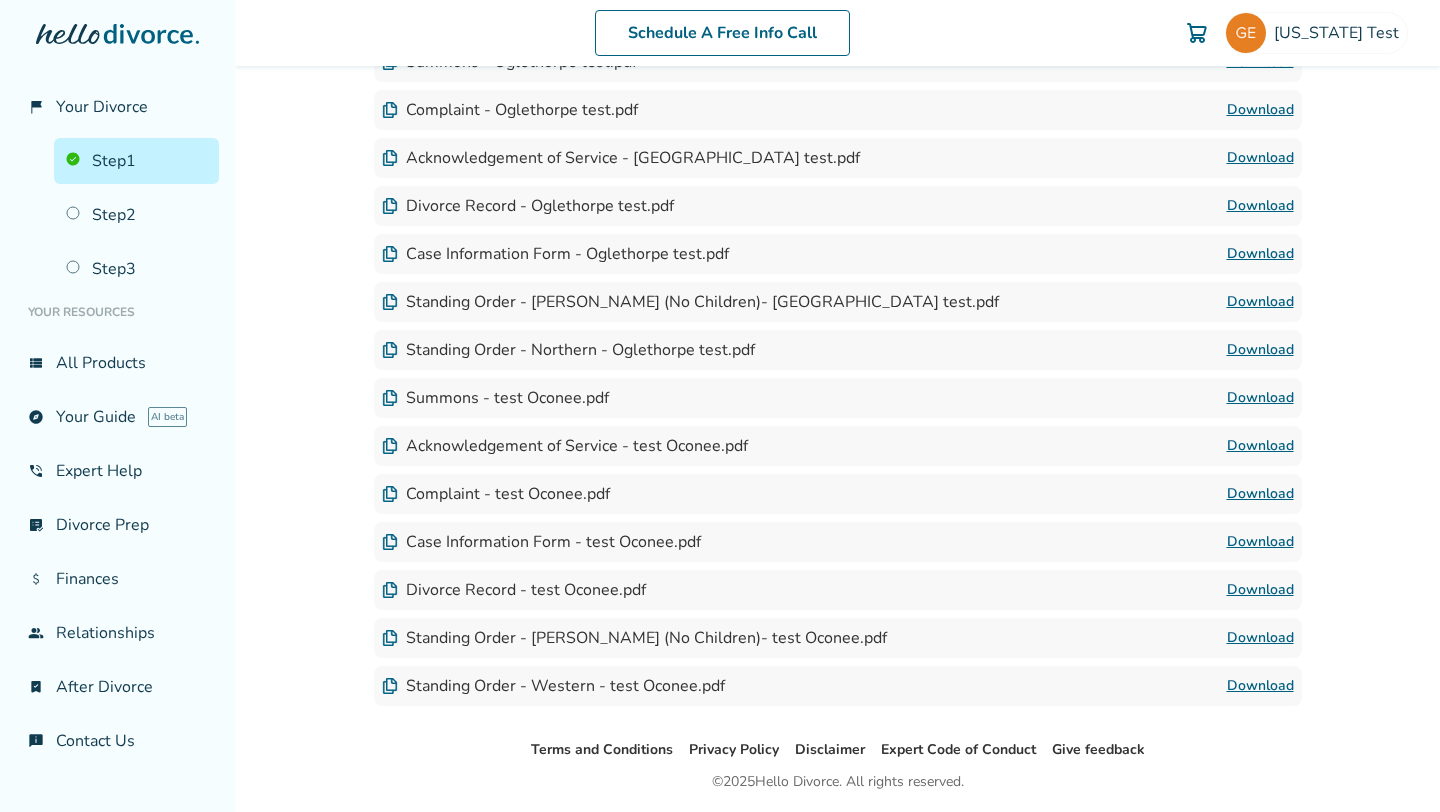 scroll, scrollTop: 2034, scrollLeft: 0, axis: vertical 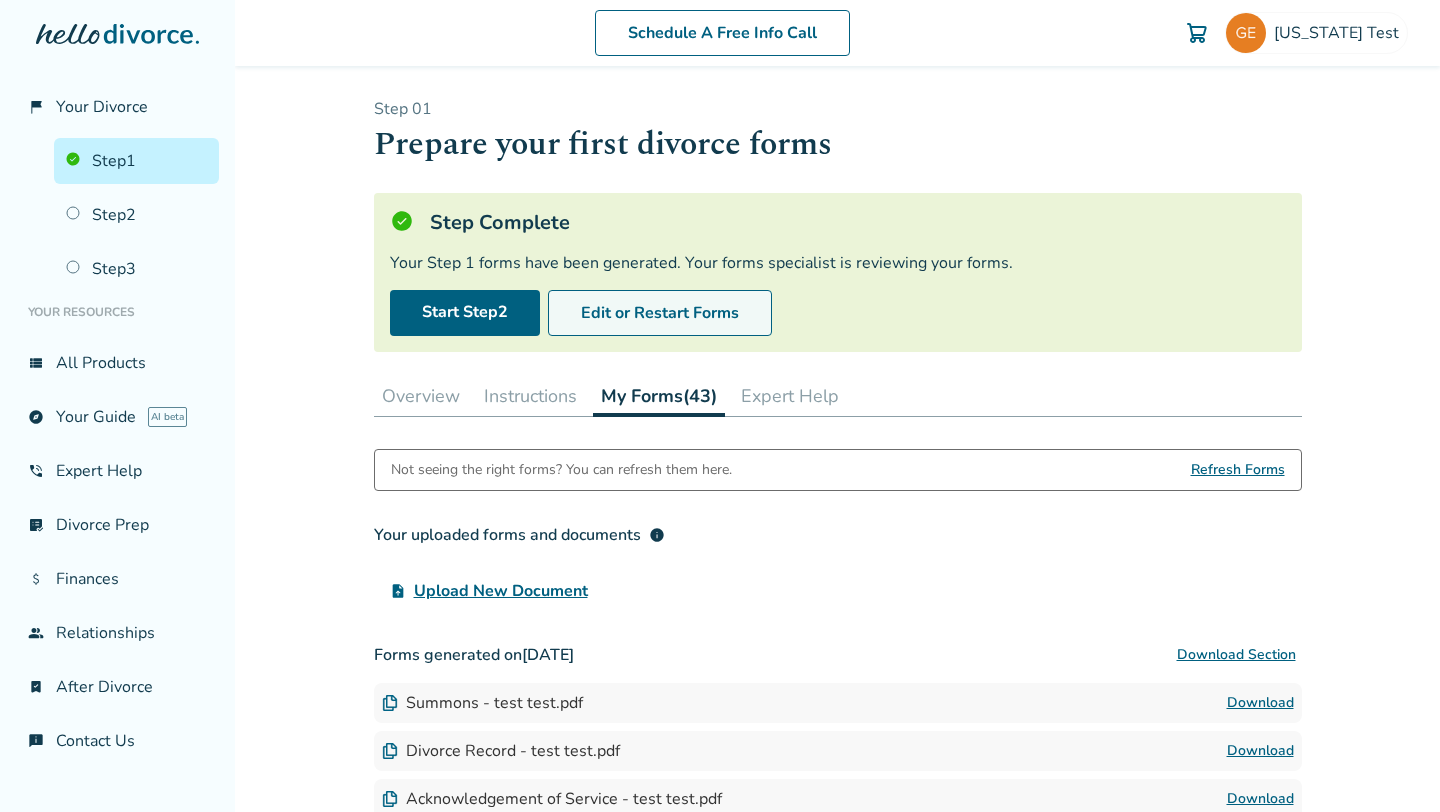click on "Edit or Restart Forms" at bounding box center [660, 313] 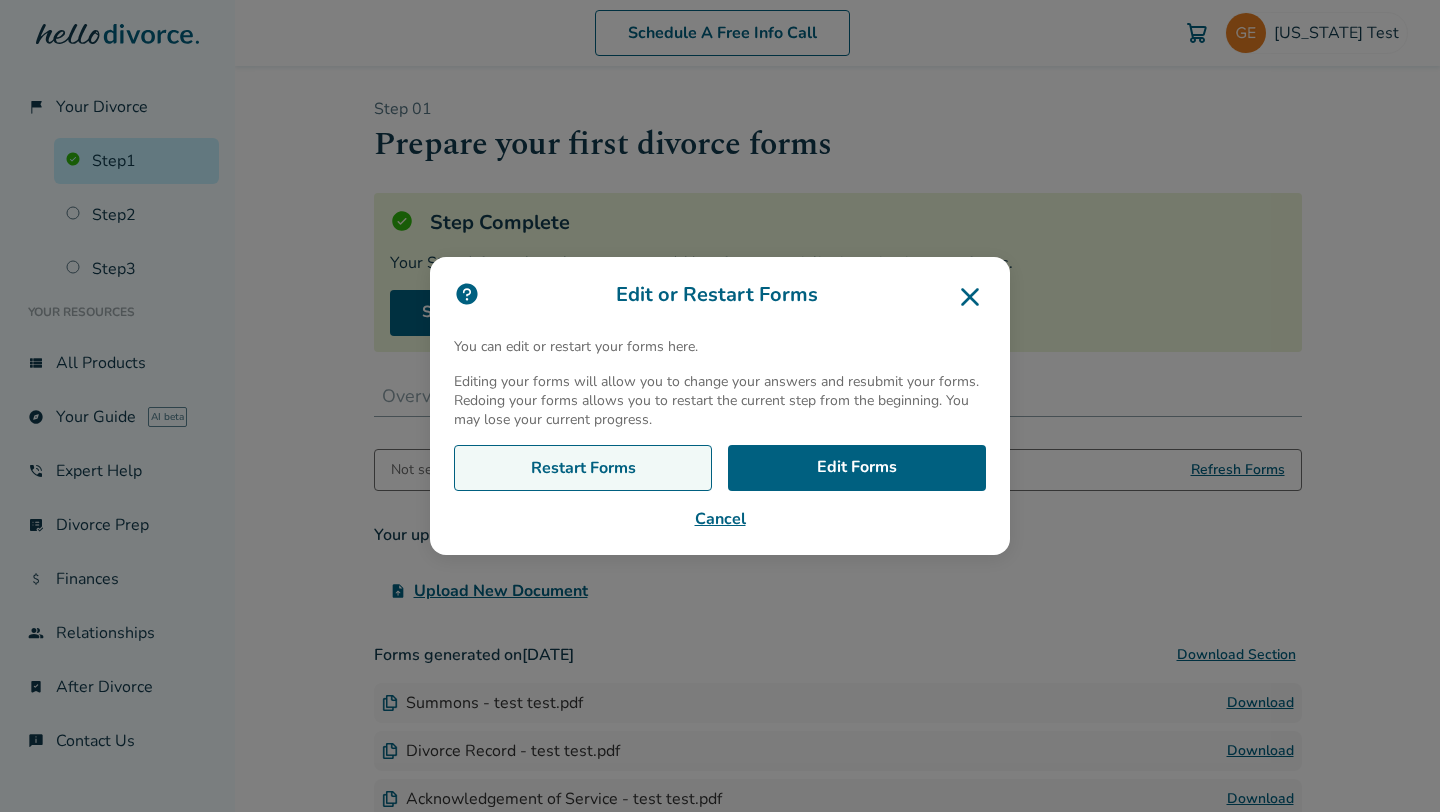 click on "Restart Forms" at bounding box center [583, 468] 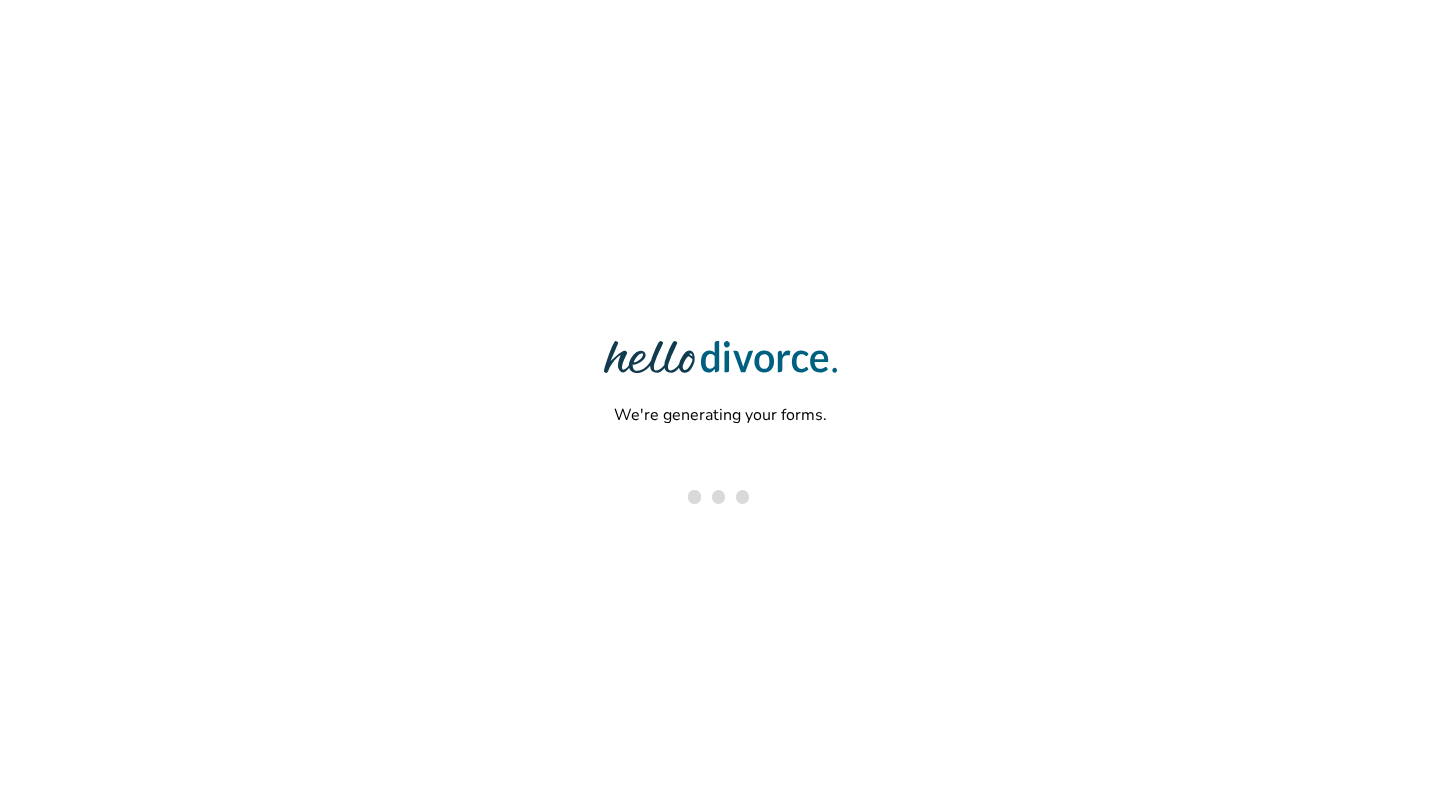 scroll, scrollTop: 0, scrollLeft: 0, axis: both 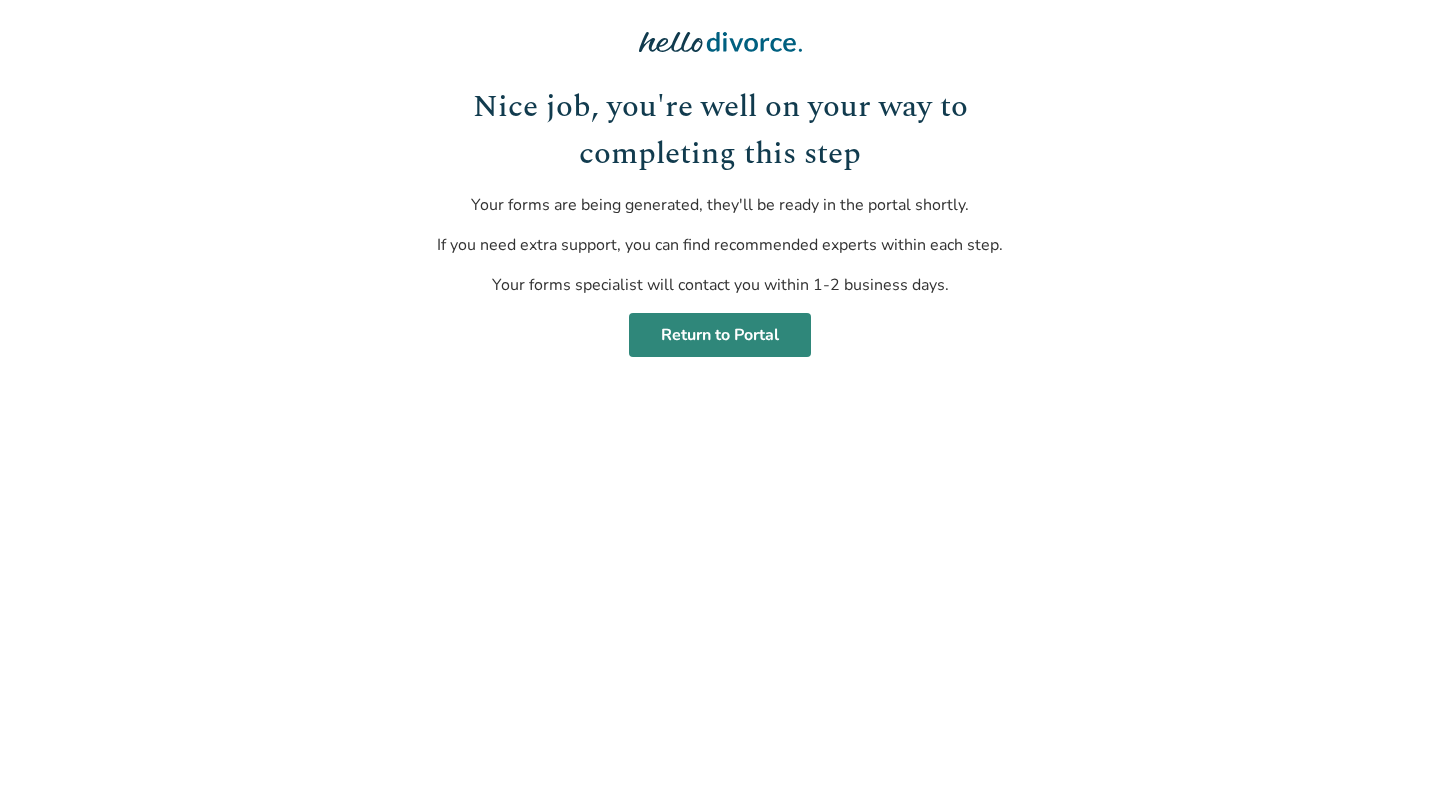 click on "Return to Portal" at bounding box center (720, 335) 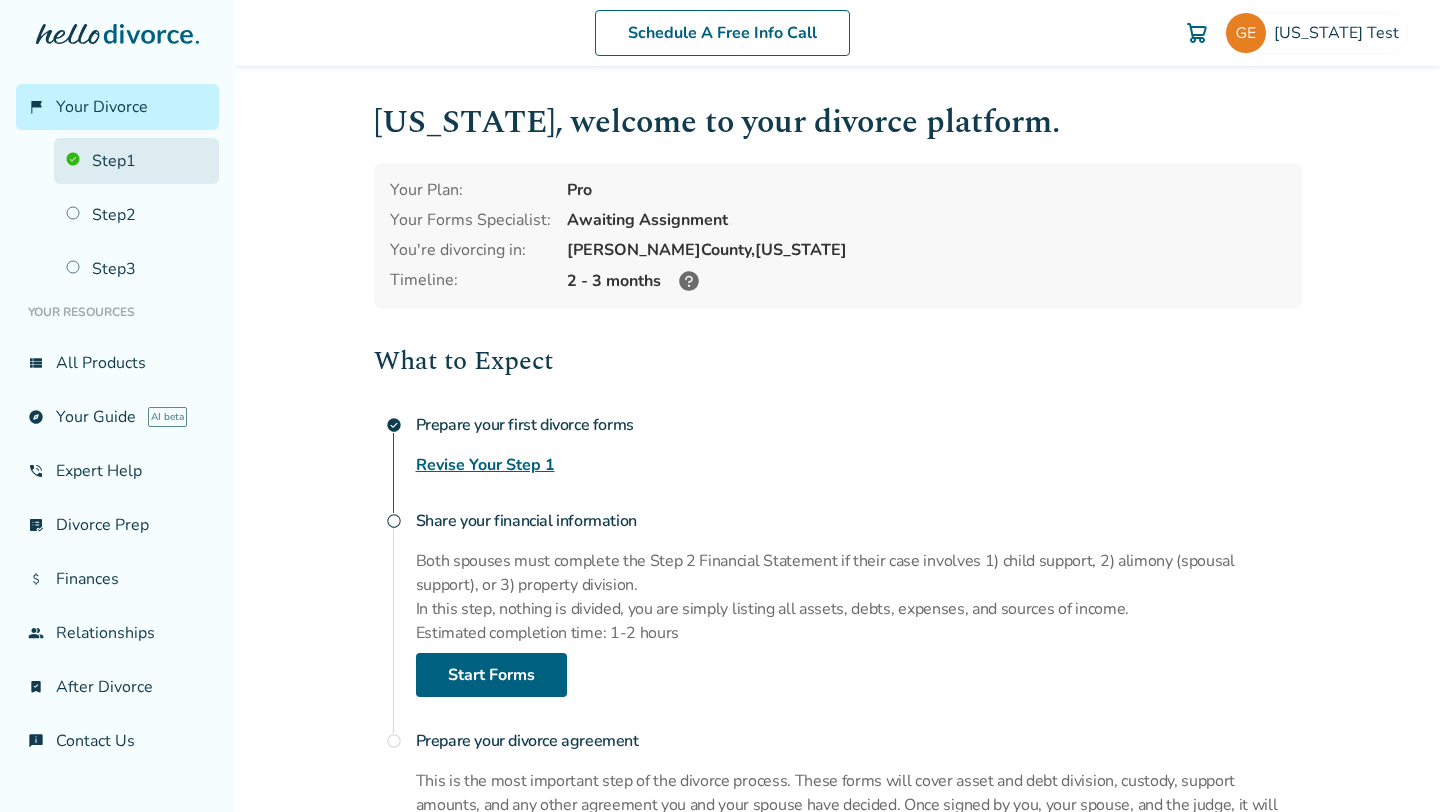 click on "Step  1" at bounding box center [136, 161] 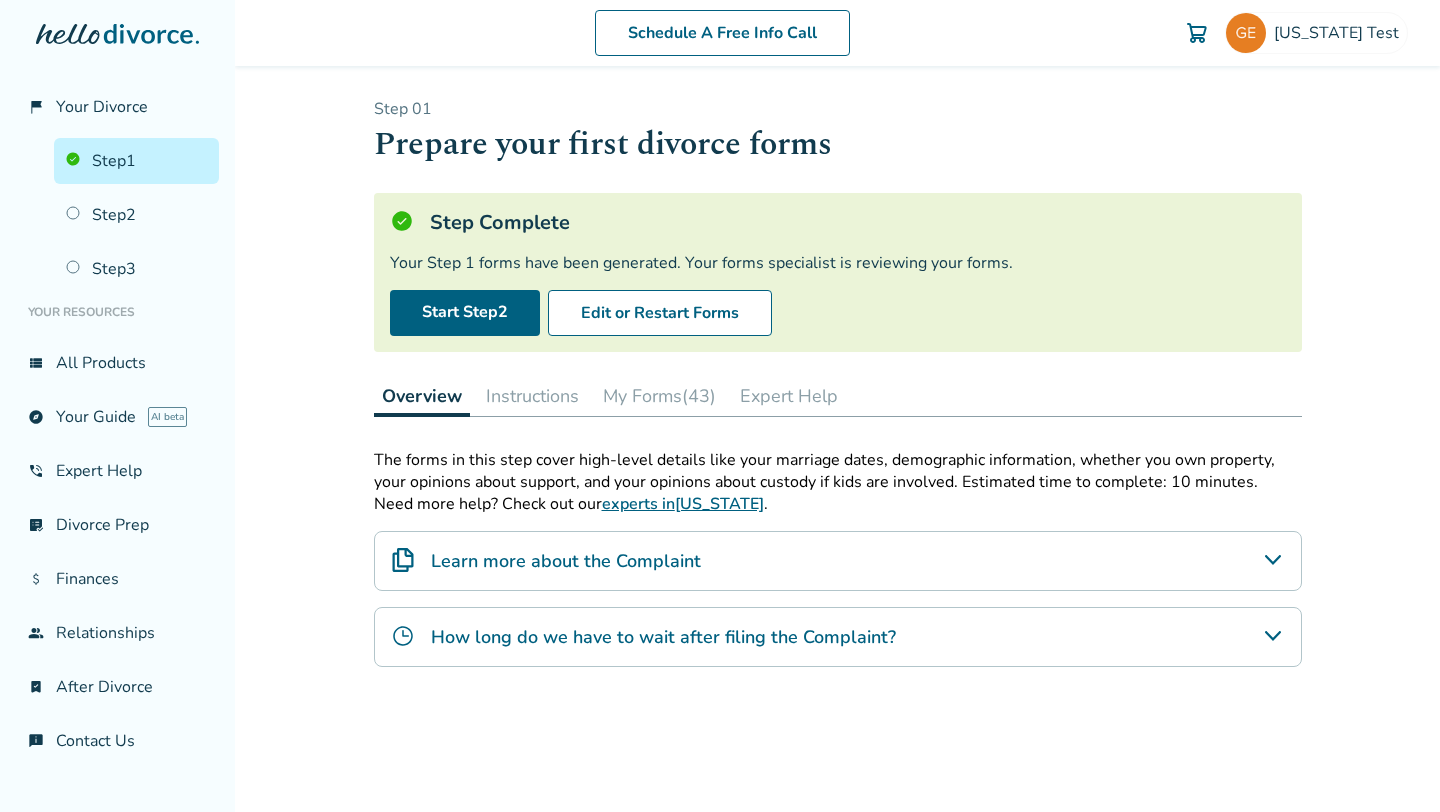click on "My Forms  (43)" at bounding box center (659, 396) 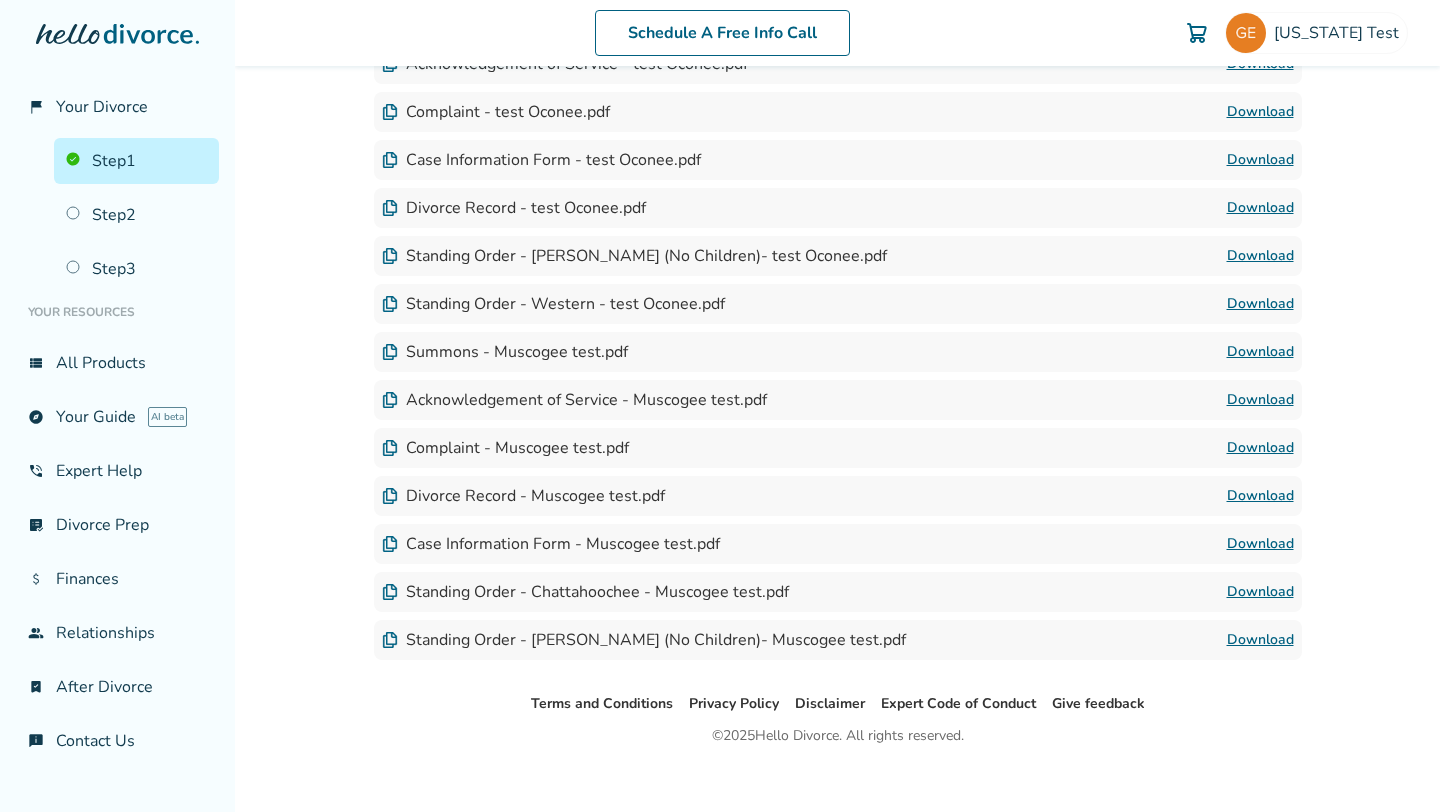 scroll, scrollTop: 2417, scrollLeft: 0, axis: vertical 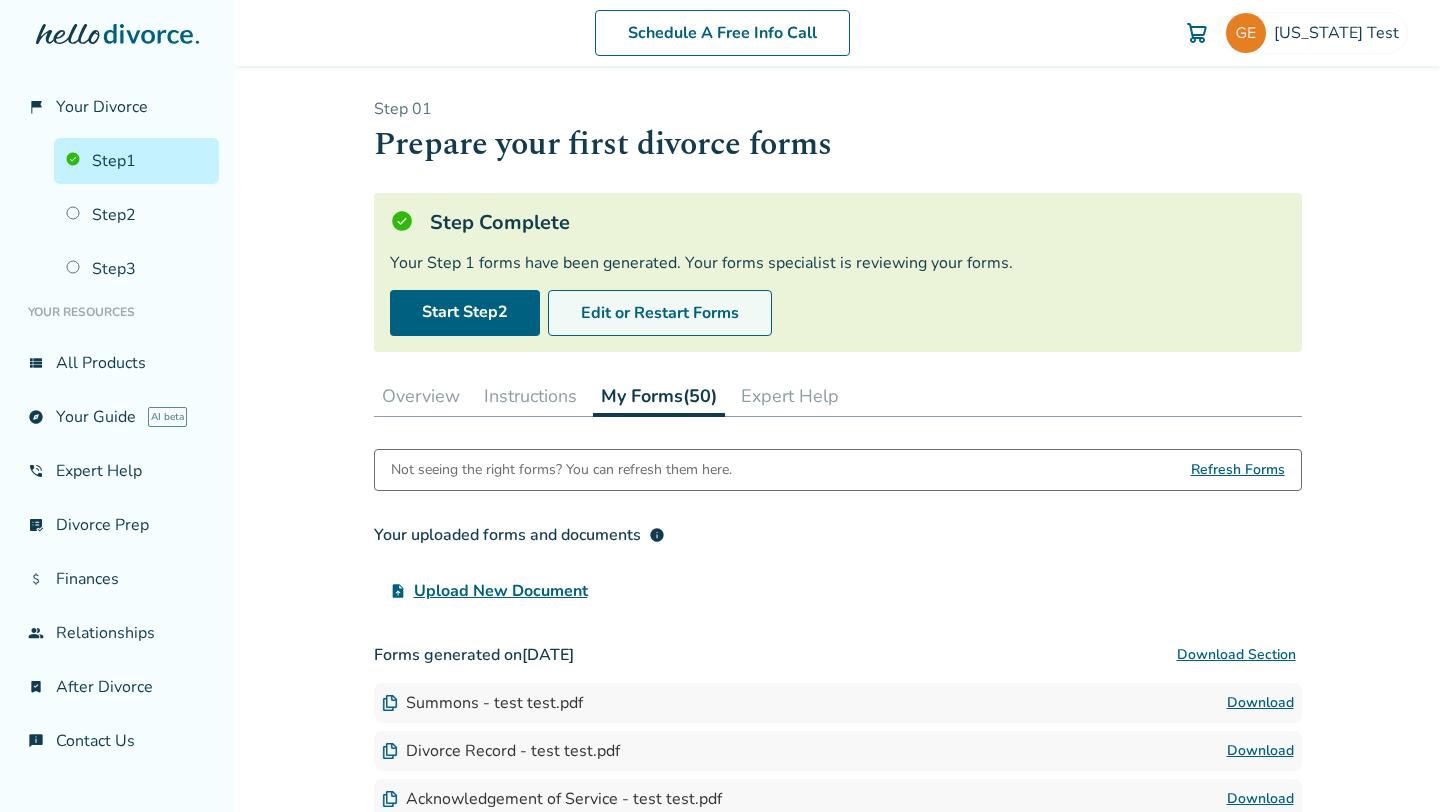 click on "Edit or Restart Forms" at bounding box center (660, 313) 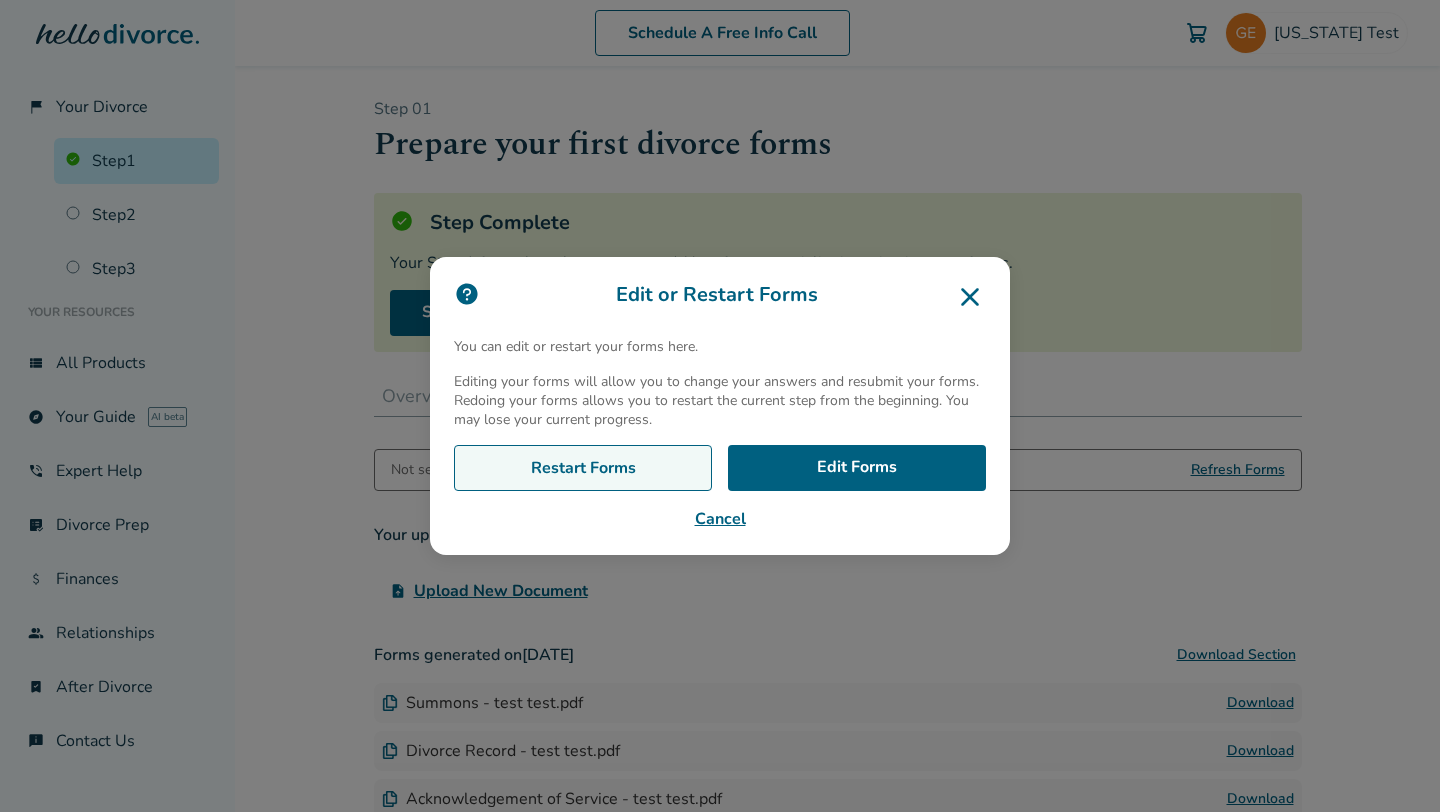 click on "Restart Forms" at bounding box center (583, 468) 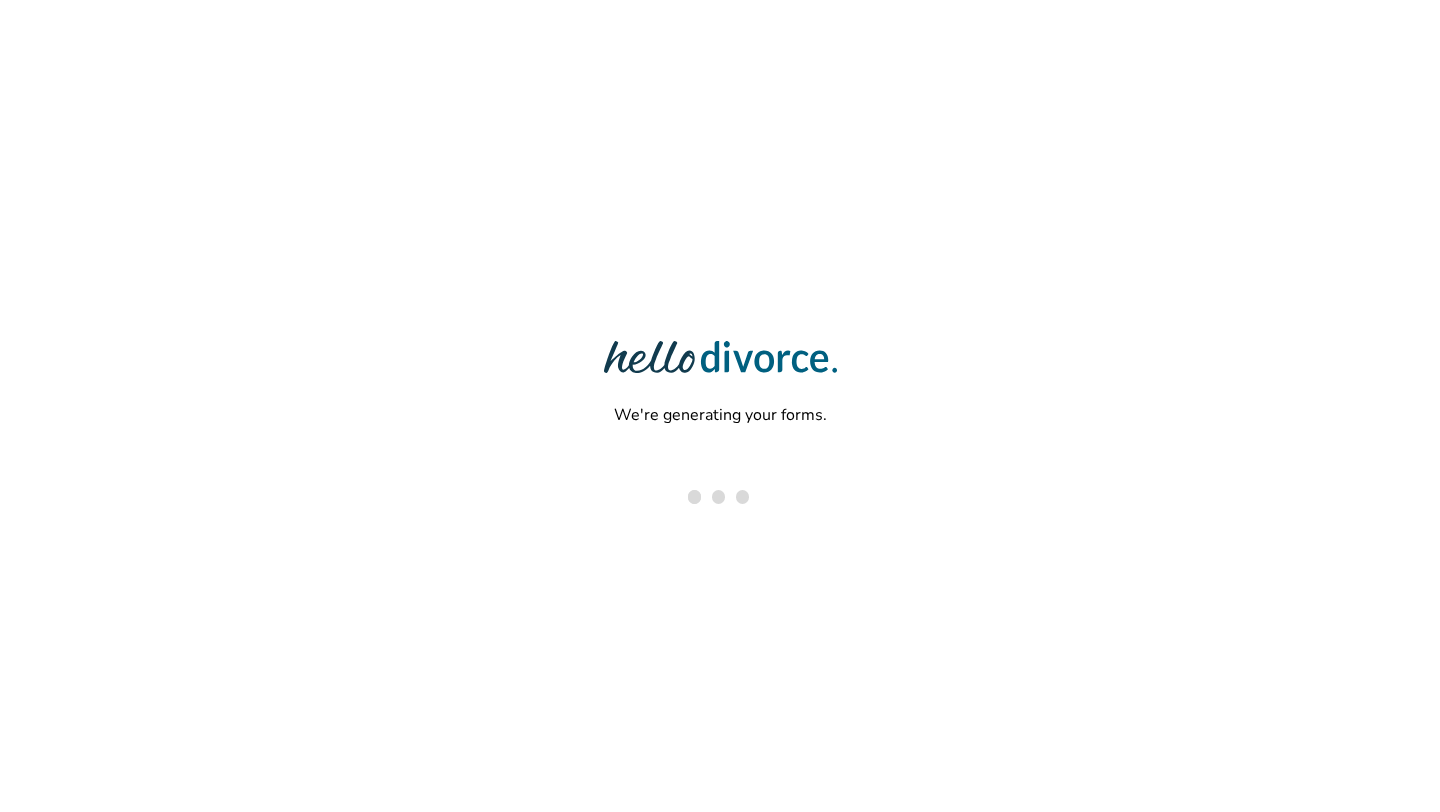 scroll, scrollTop: 0, scrollLeft: 0, axis: both 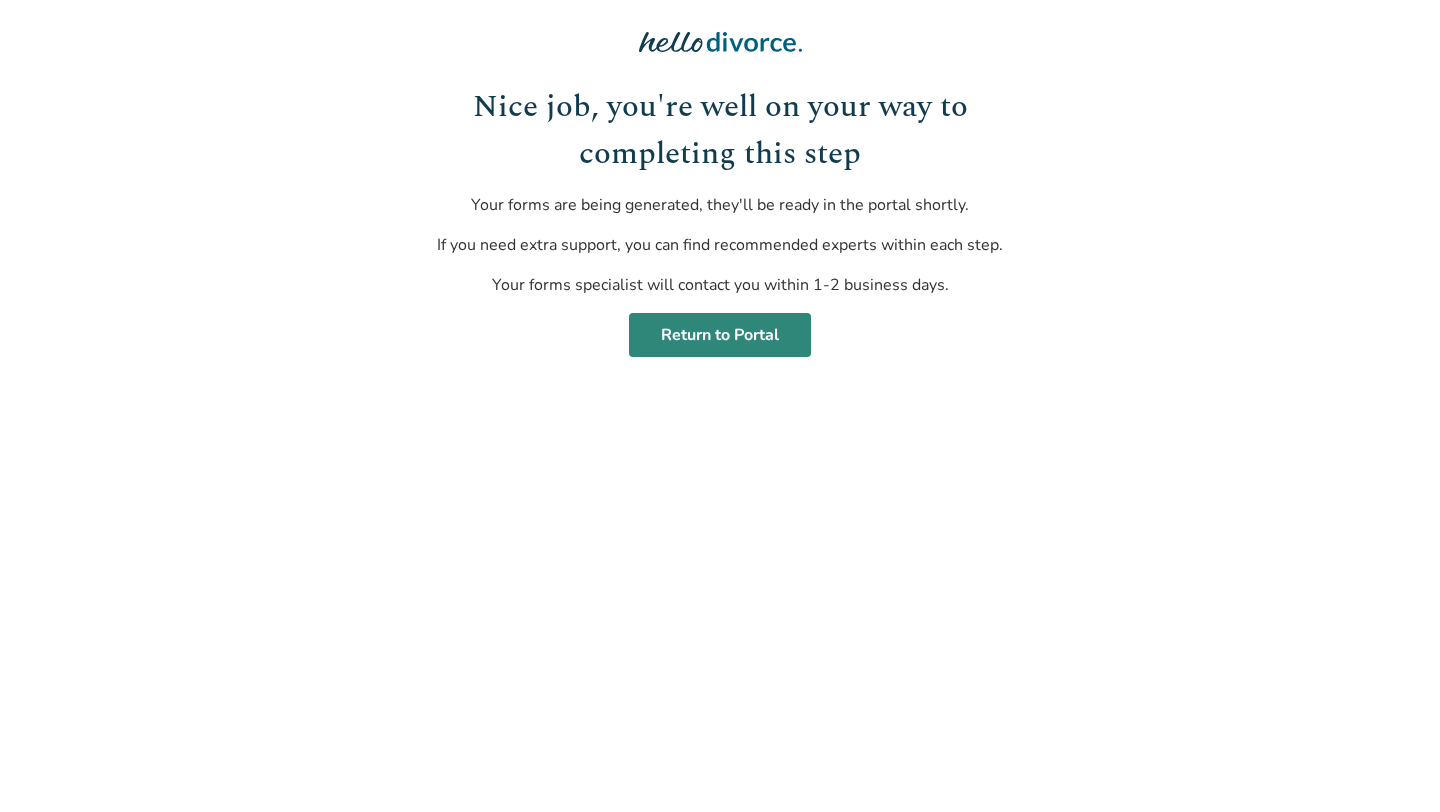 click on "Return to Portal" at bounding box center [720, 335] 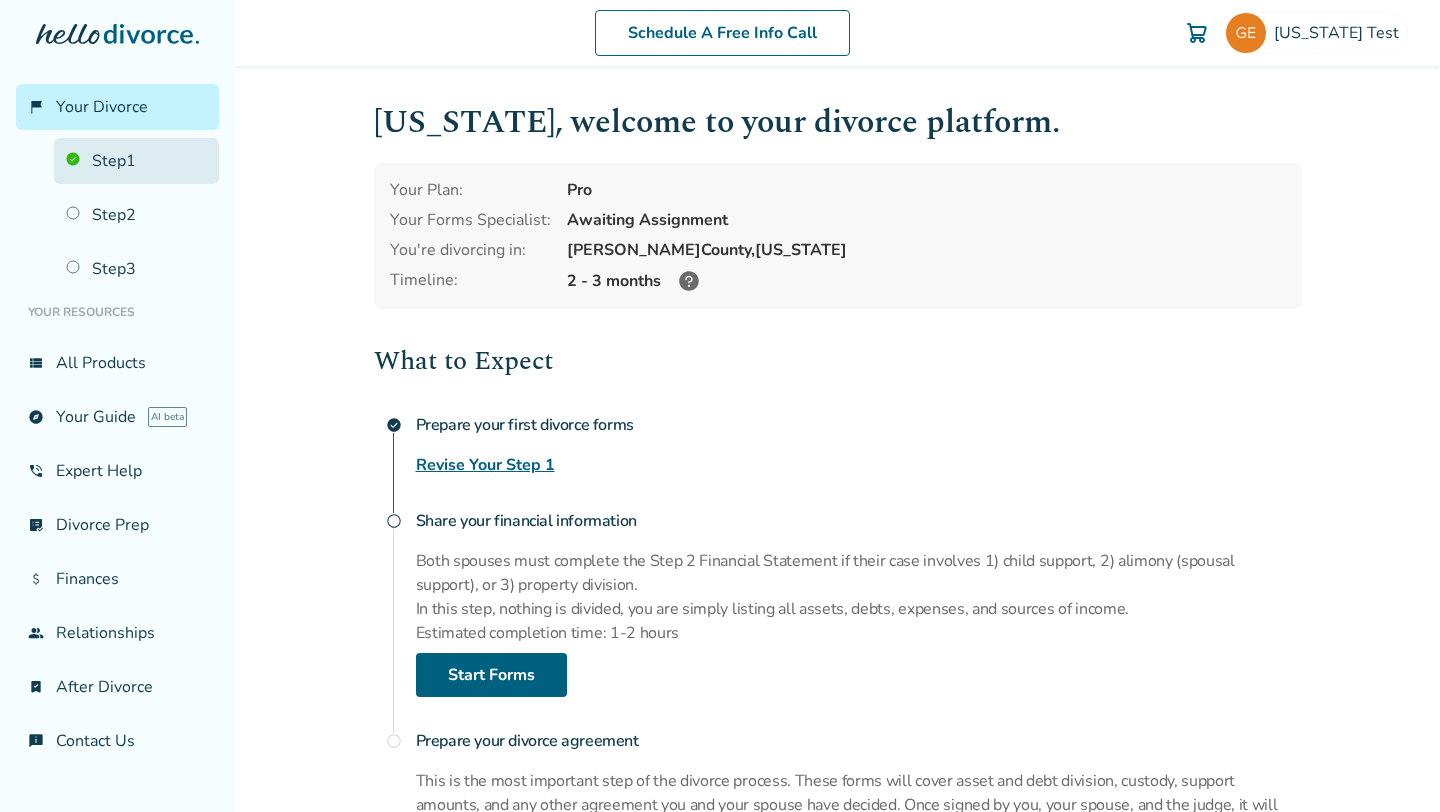 click on "Step  1" at bounding box center (136, 161) 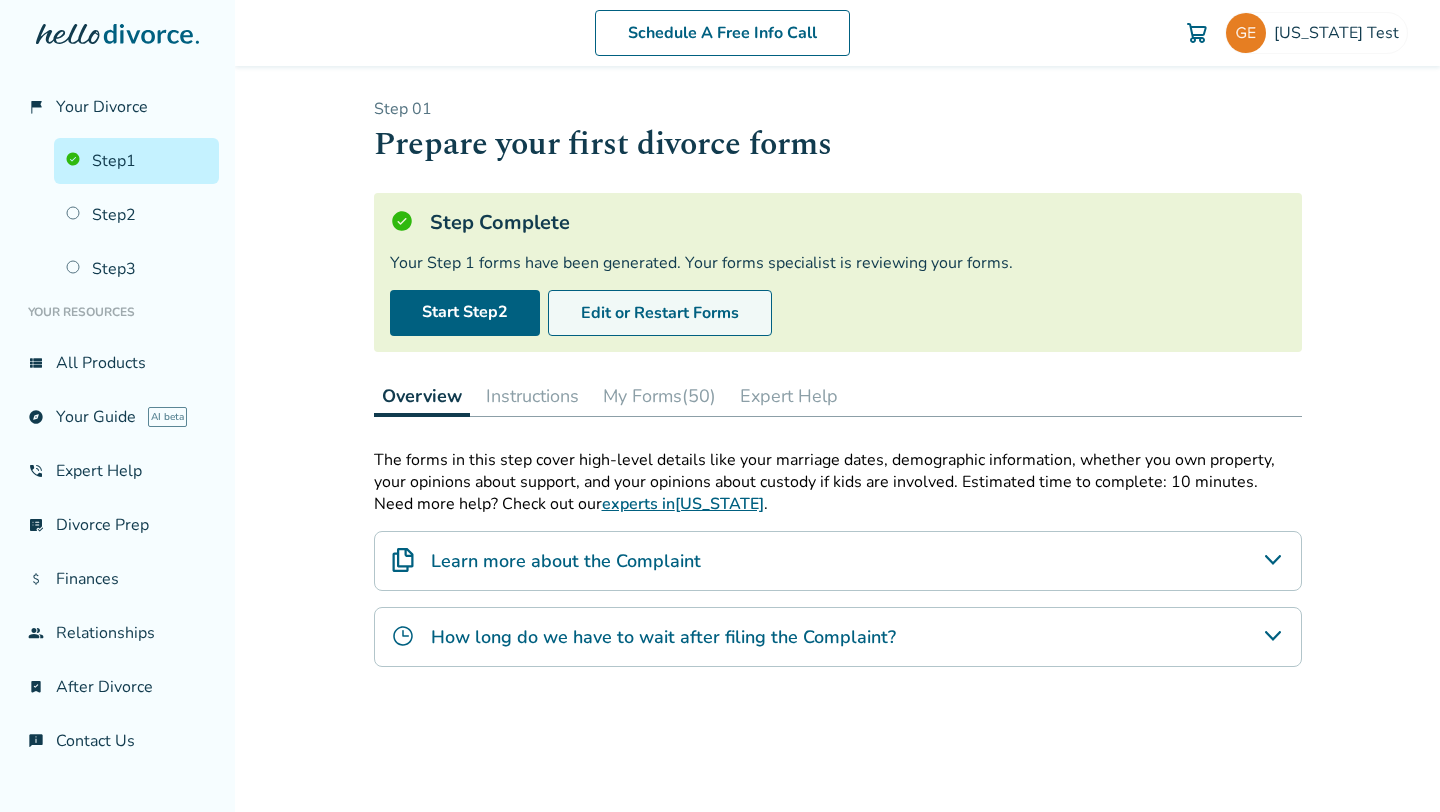 click on "Edit or Restart Forms" at bounding box center (660, 313) 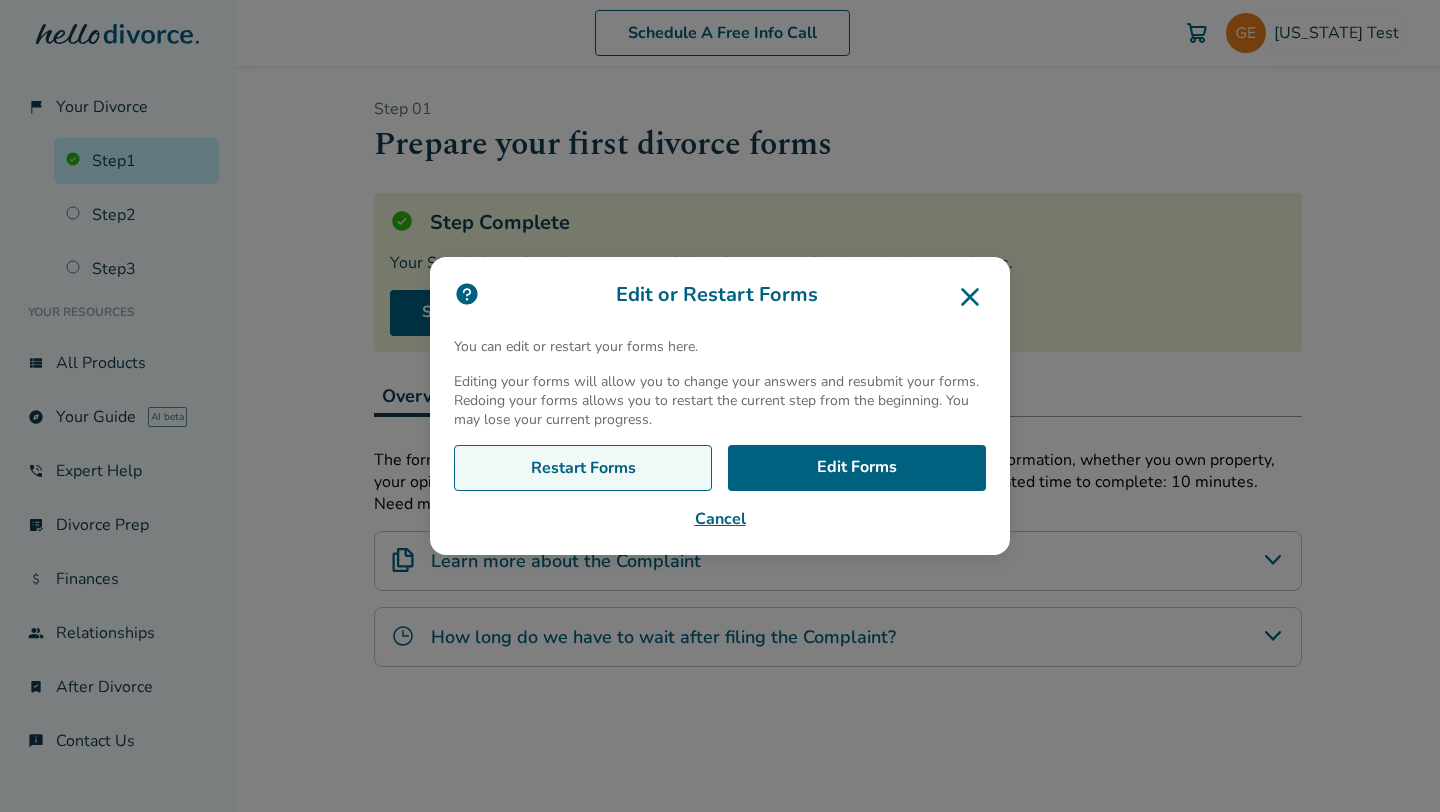 click on "Restart Forms" at bounding box center (583, 468) 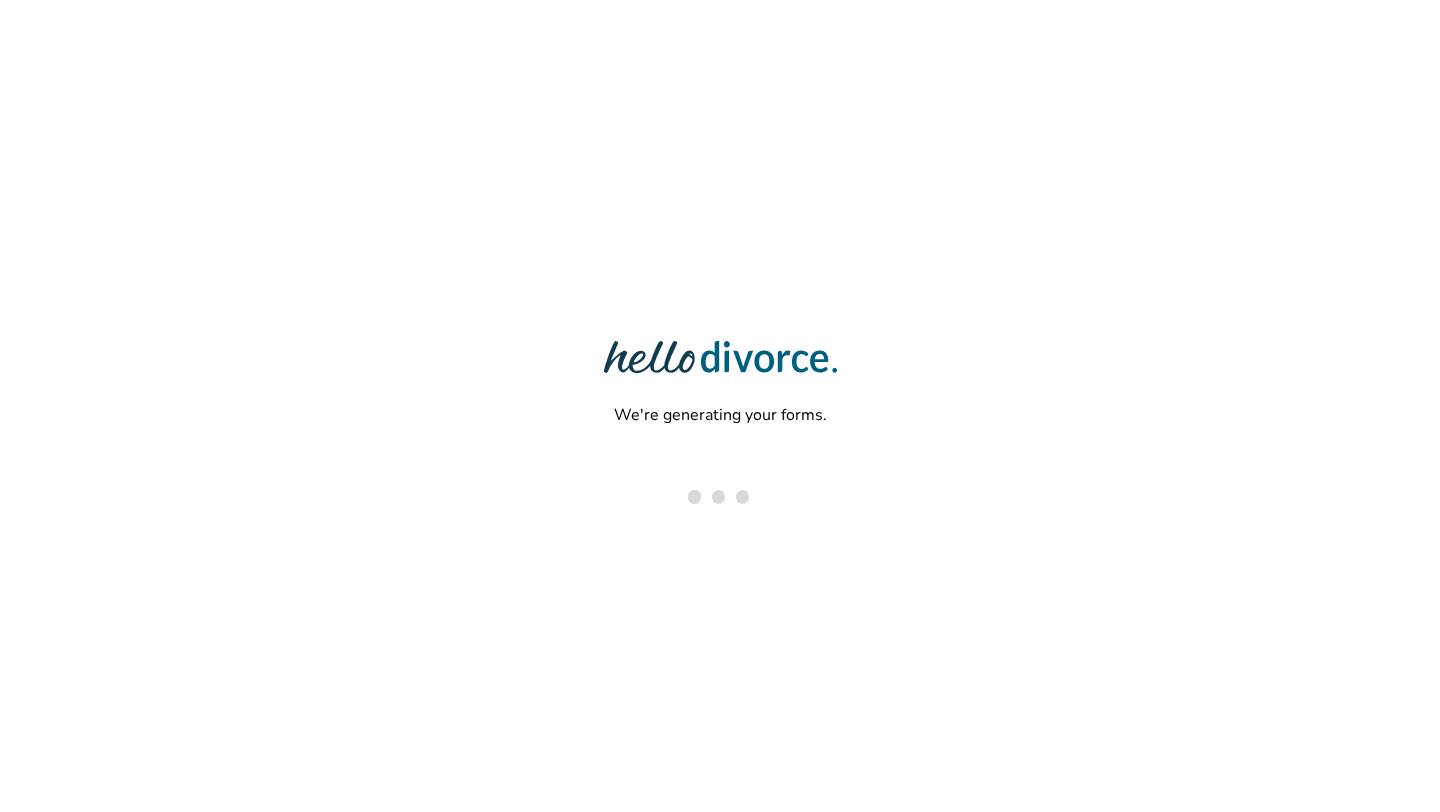 scroll, scrollTop: 0, scrollLeft: 0, axis: both 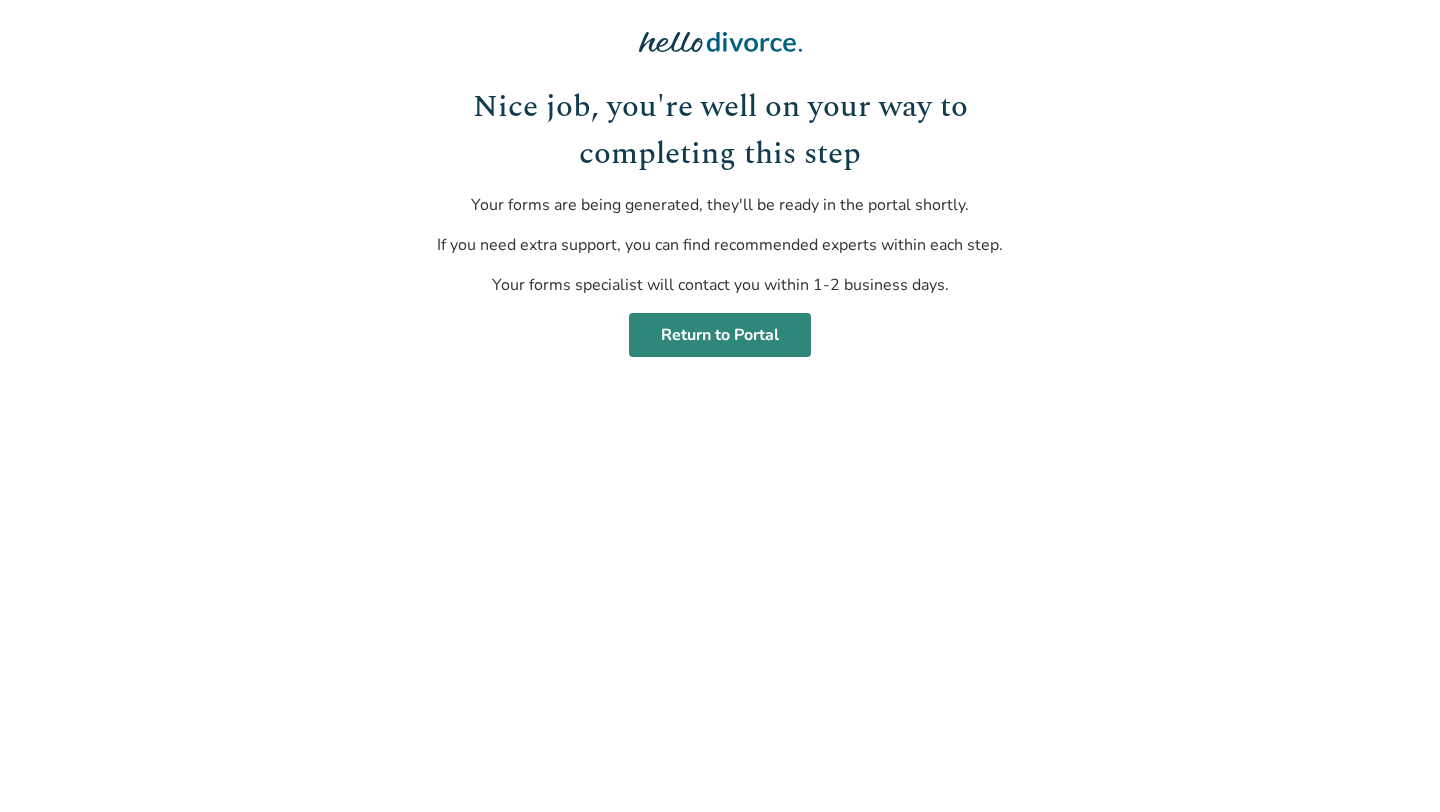 click on "Return to Portal" at bounding box center (720, 335) 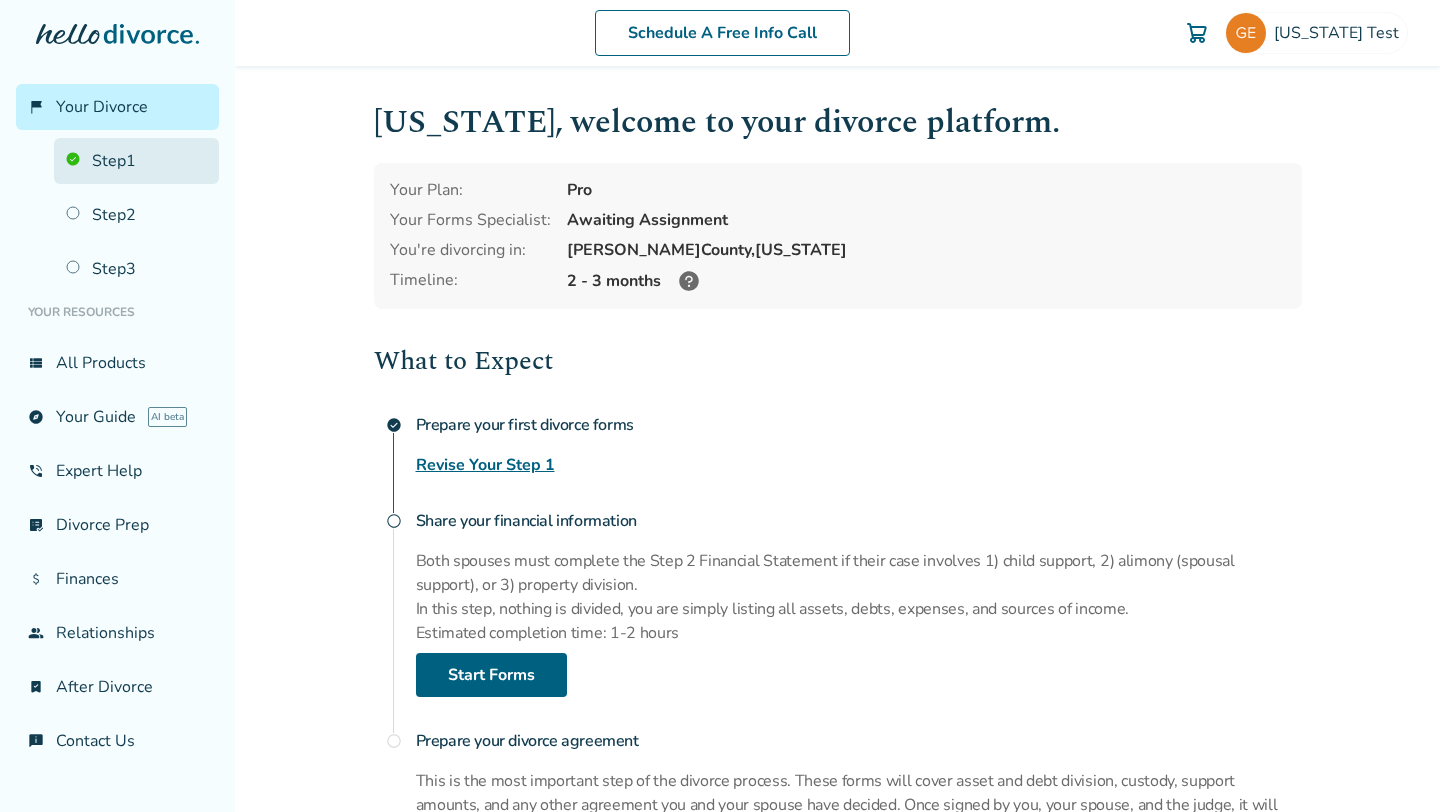 click on "Step  1" at bounding box center (136, 161) 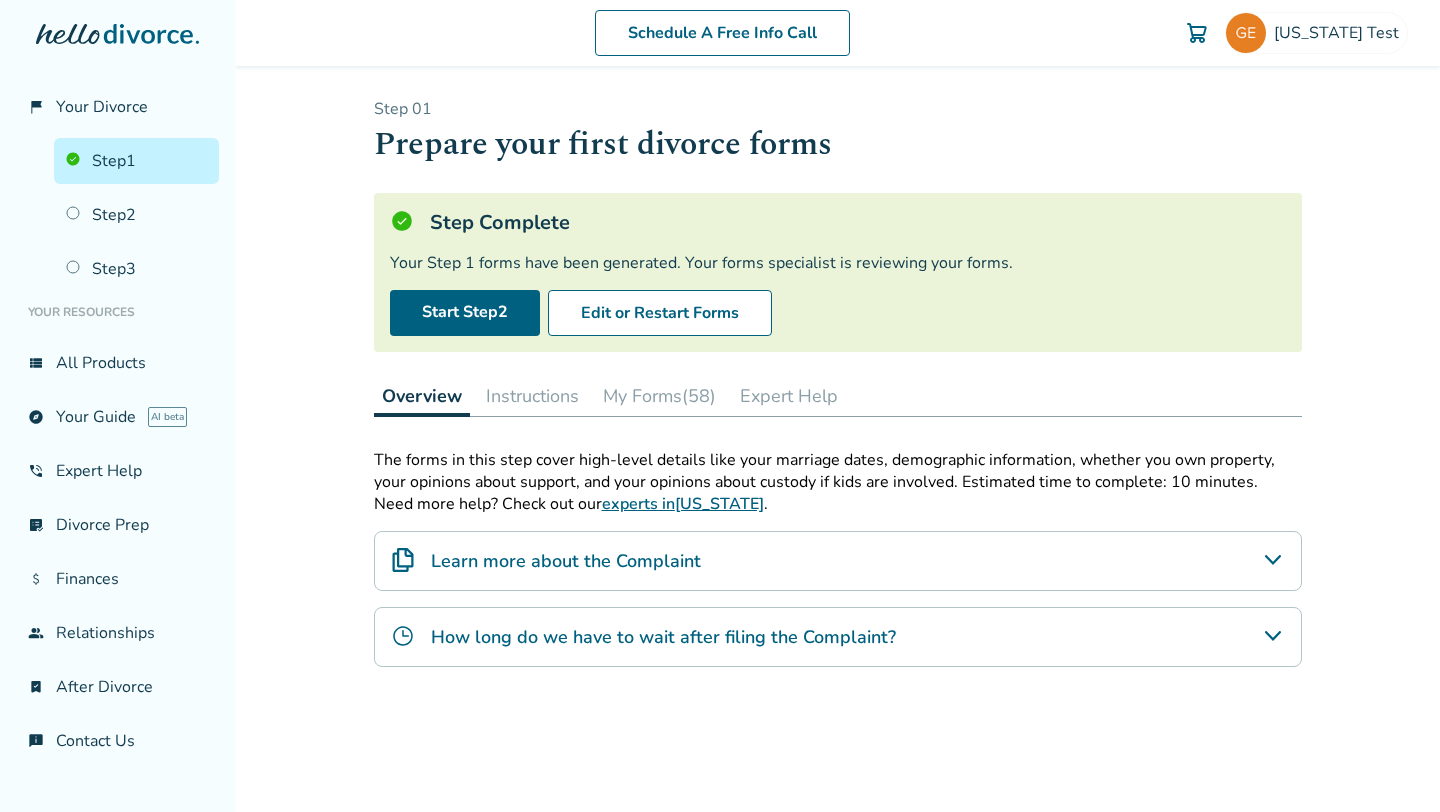 click on "My Forms  (58)" at bounding box center (659, 396) 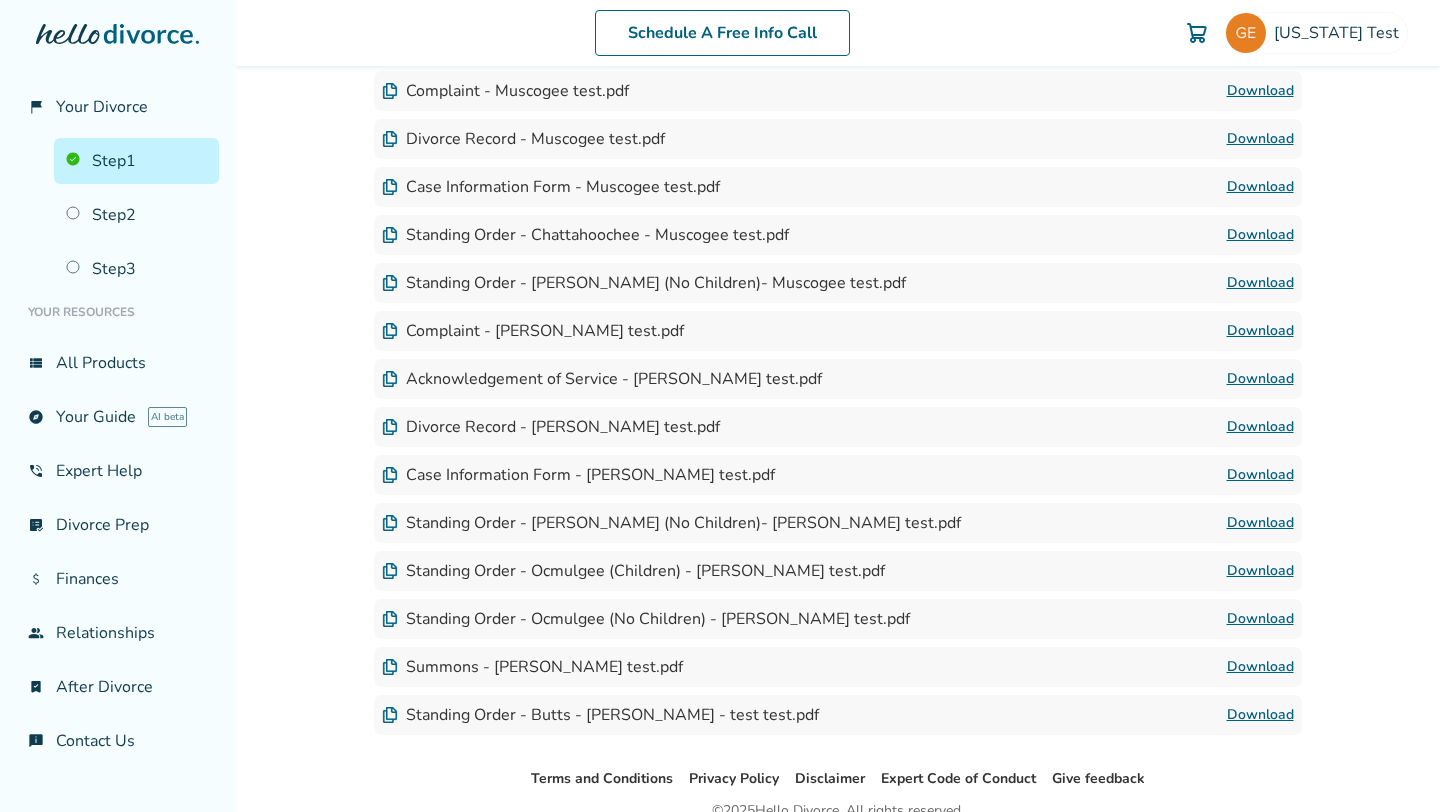 scroll, scrollTop: 2783, scrollLeft: 0, axis: vertical 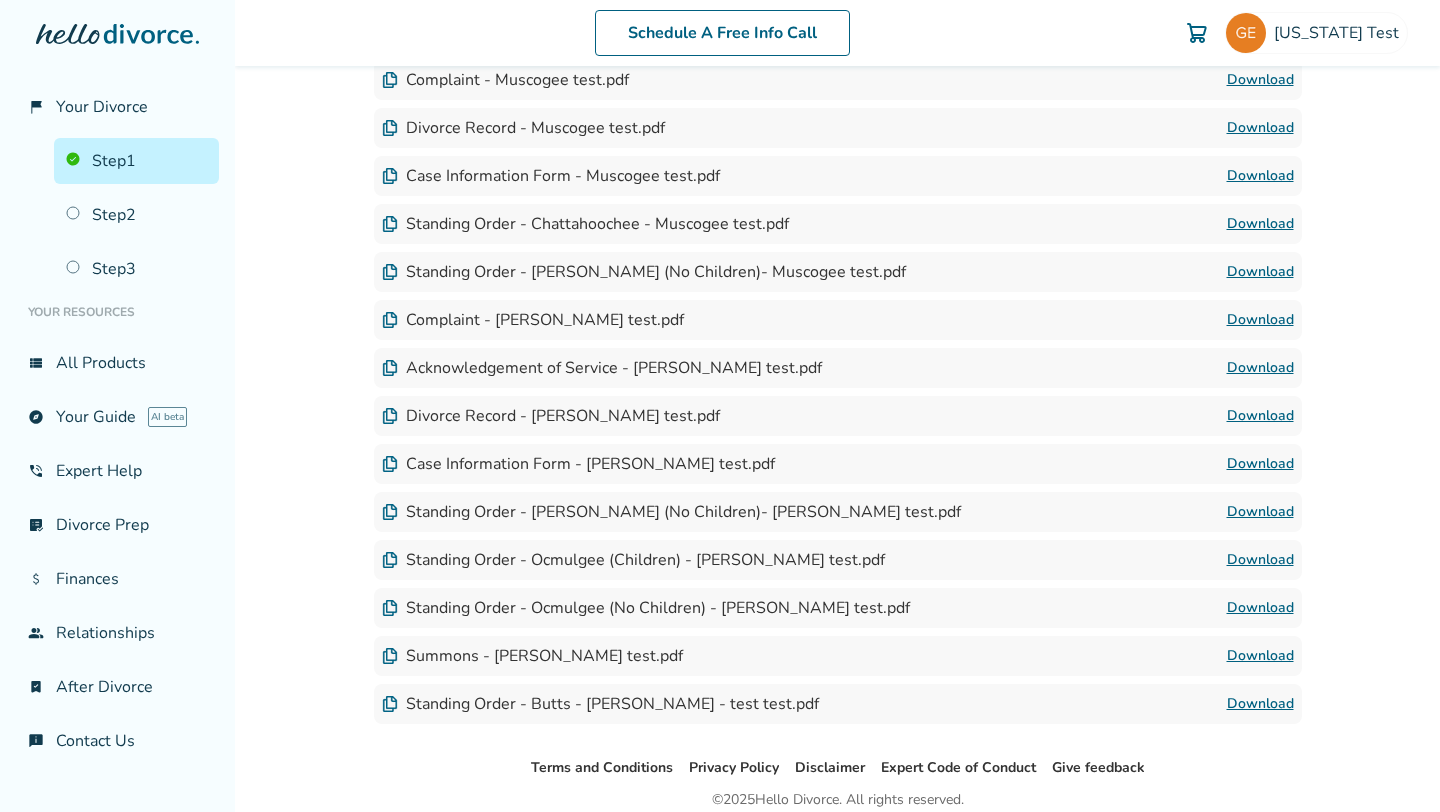 click on "Standing Order - Ocmulgee (Children)  - [PERSON_NAME] test.pdf" at bounding box center [633, 560] 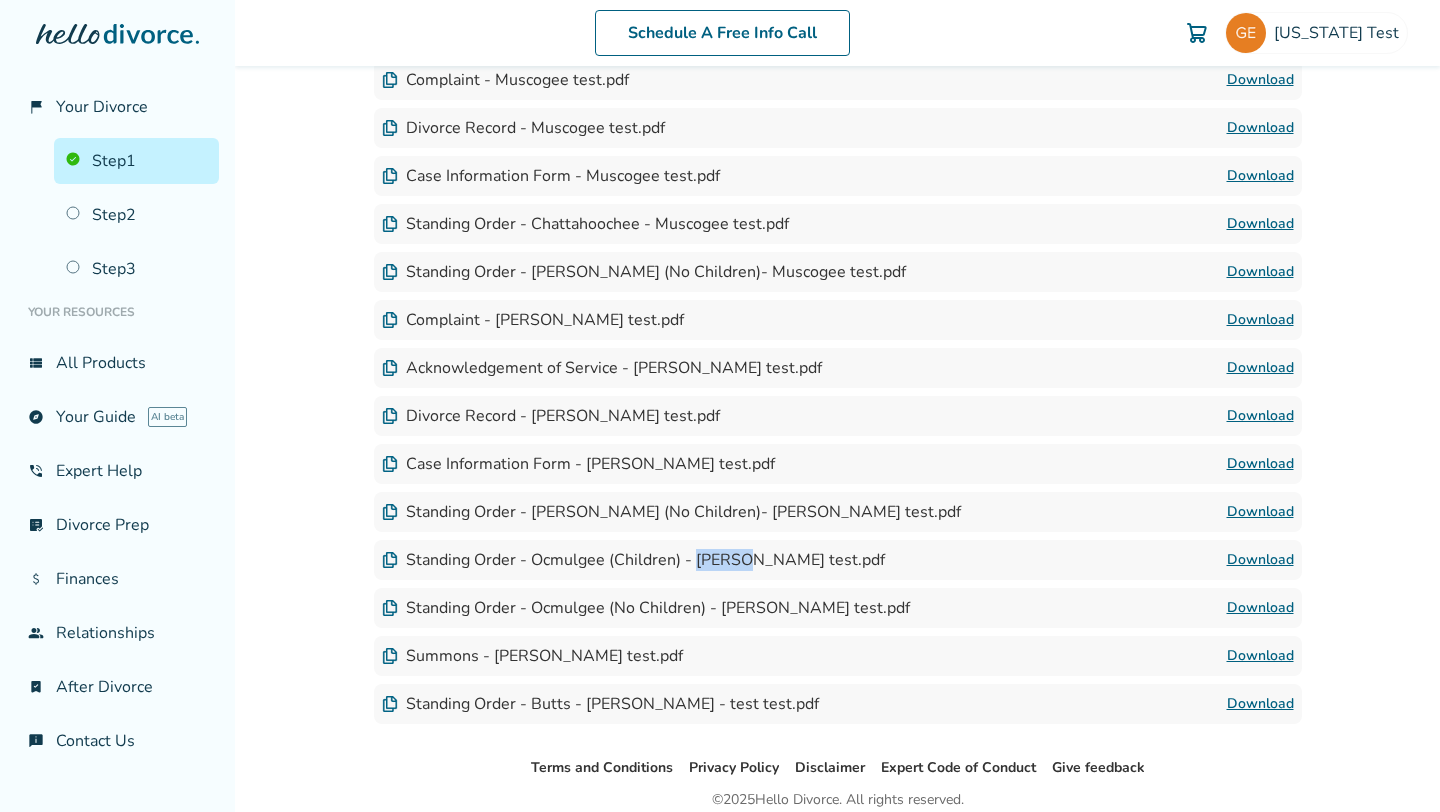 click on "Standing Order - Ocmulgee (Children)  - [PERSON_NAME] test.pdf" at bounding box center [633, 560] 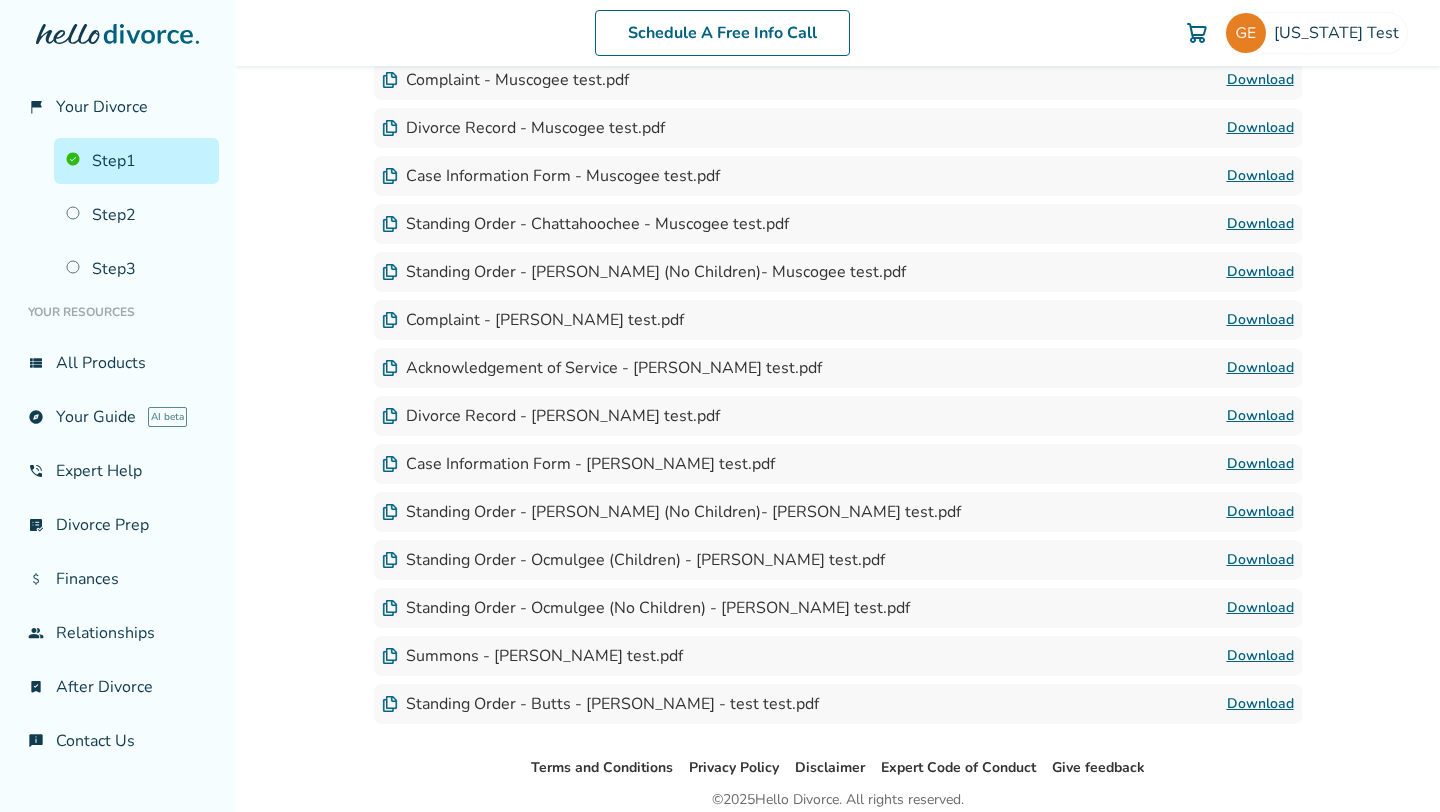 click on "Standing Order - Ocmulgee (Children)  - [PERSON_NAME] test.pdf" at bounding box center (633, 560) 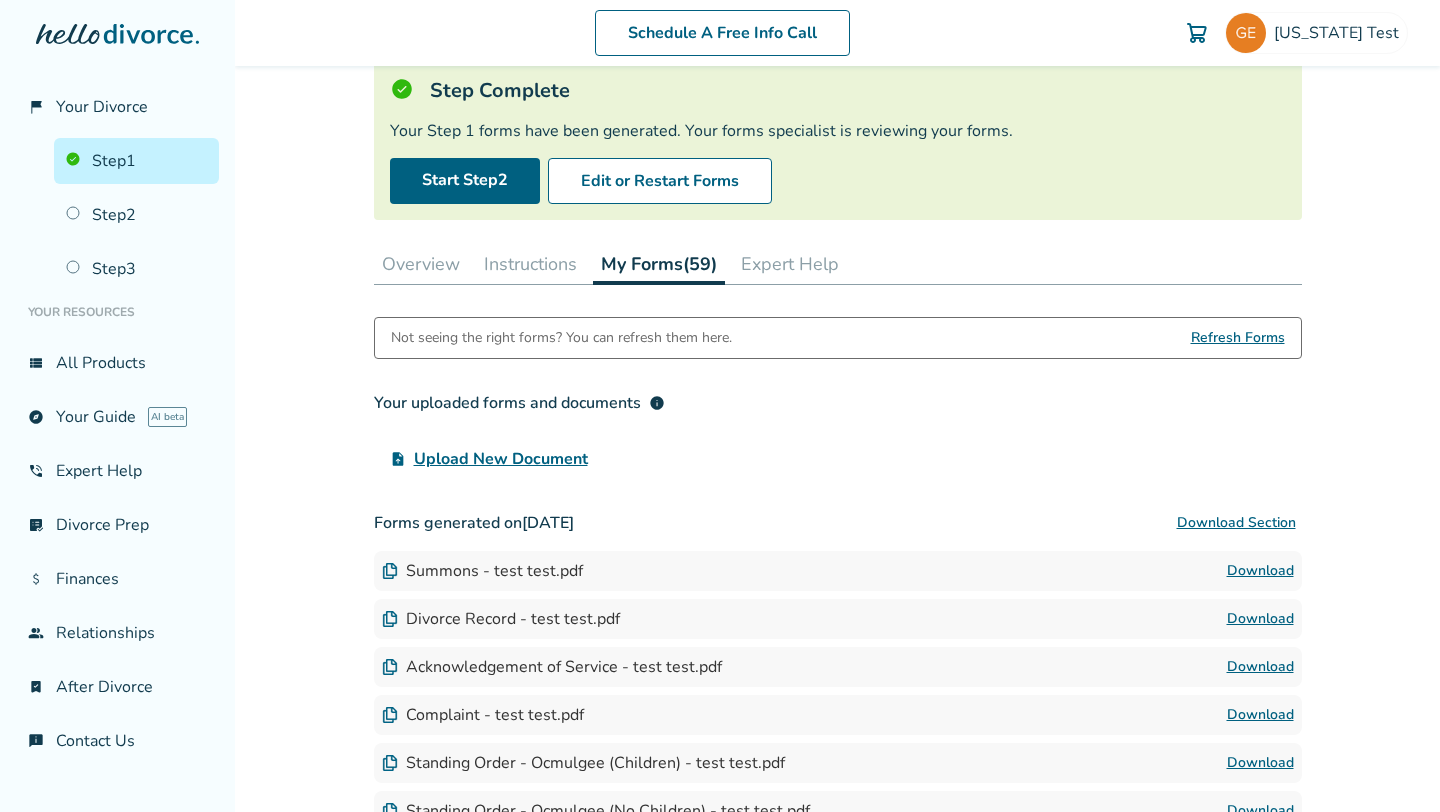 scroll, scrollTop: 0, scrollLeft: 0, axis: both 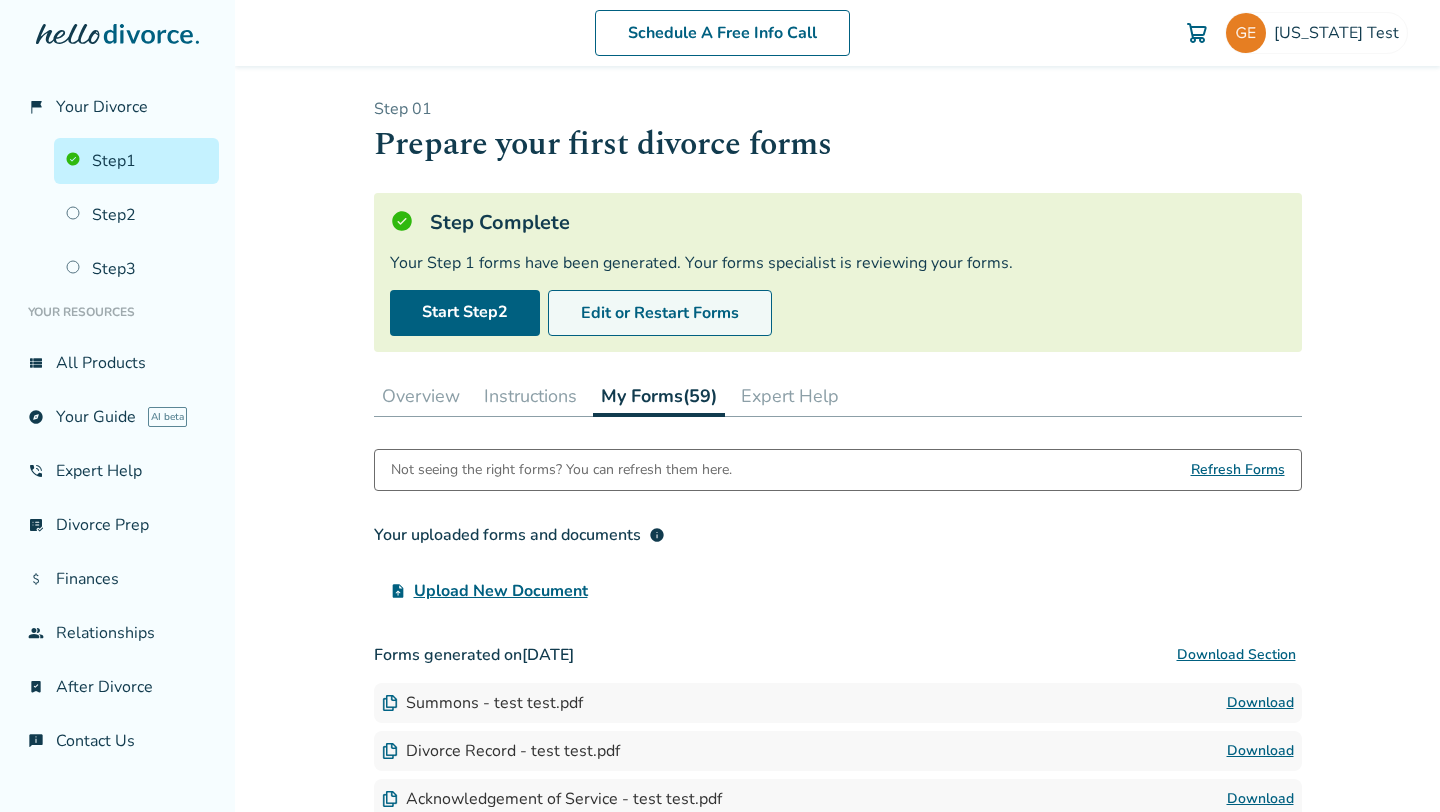 click on "Edit or Restart Forms" at bounding box center (660, 313) 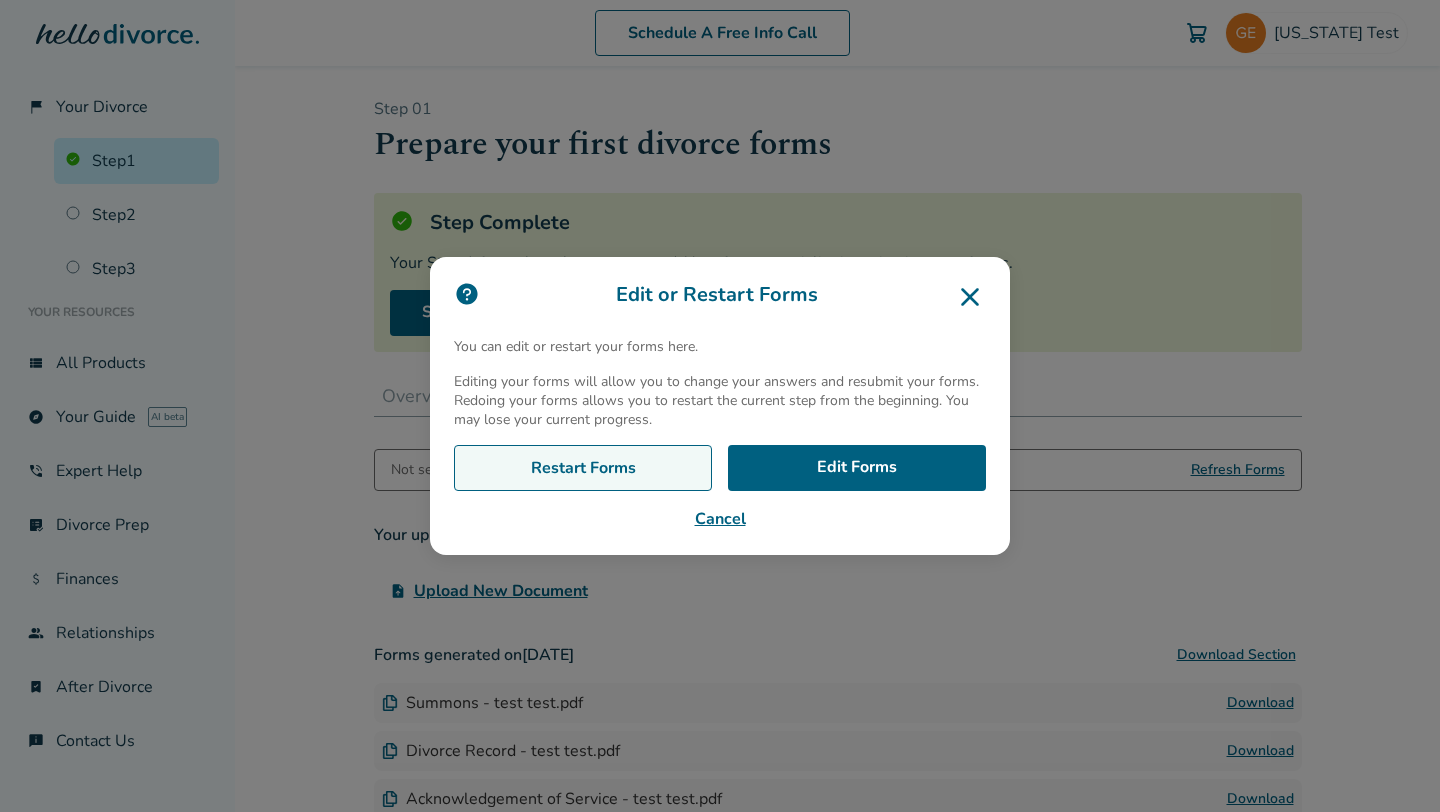 click on "Restart Forms" at bounding box center [583, 468] 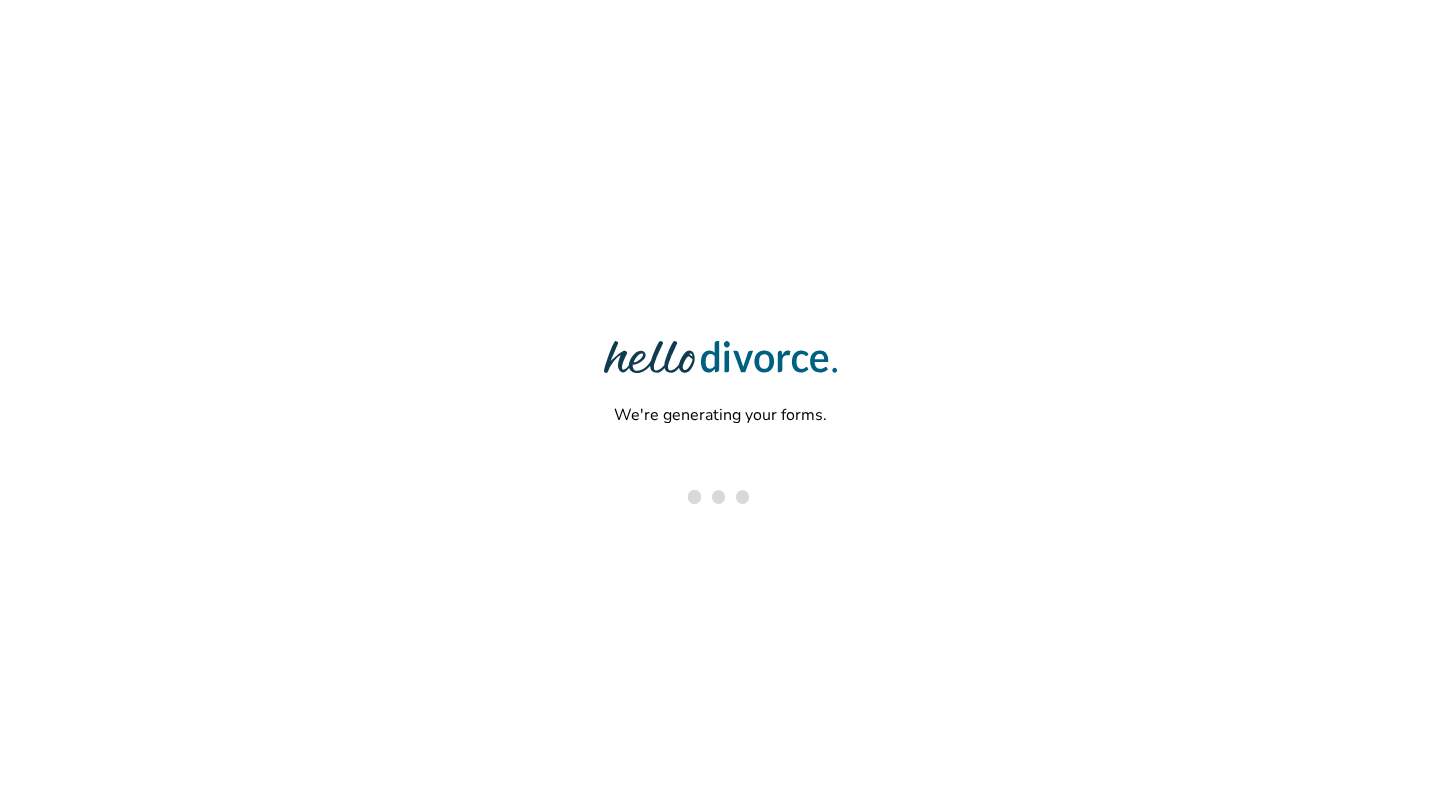 scroll, scrollTop: 0, scrollLeft: 0, axis: both 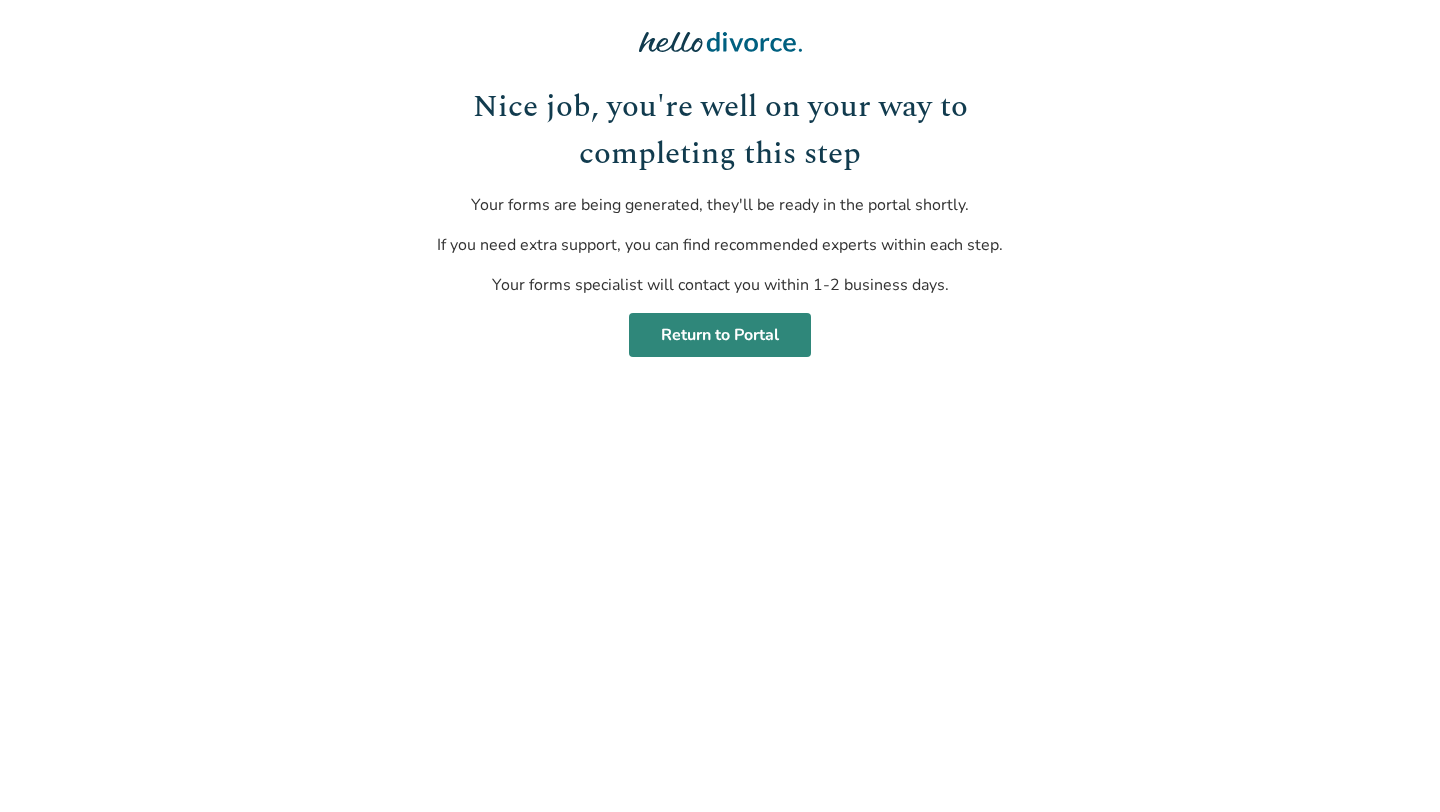 click on "Return to Portal" at bounding box center (720, 335) 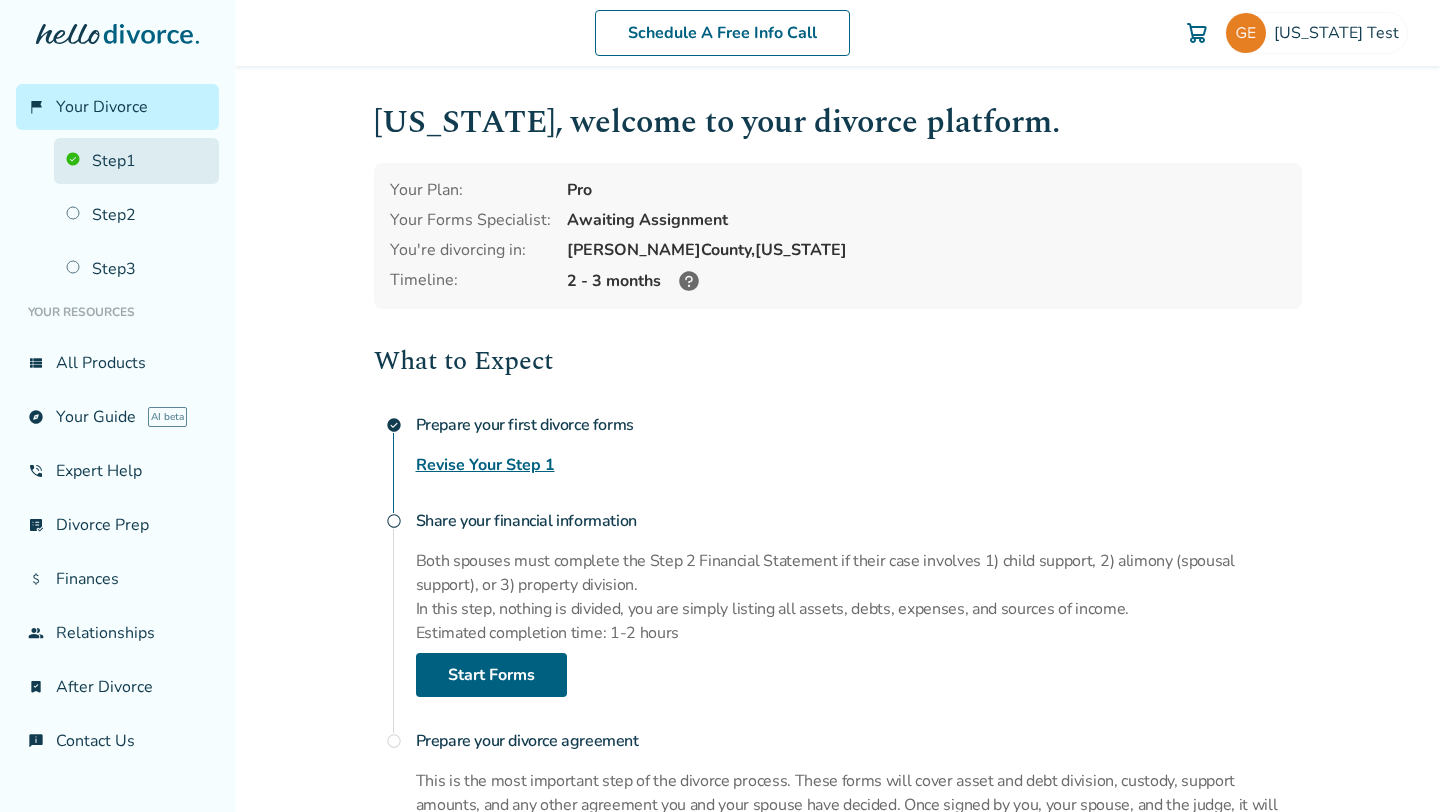 click on "Step  1" at bounding box center (136, 161) 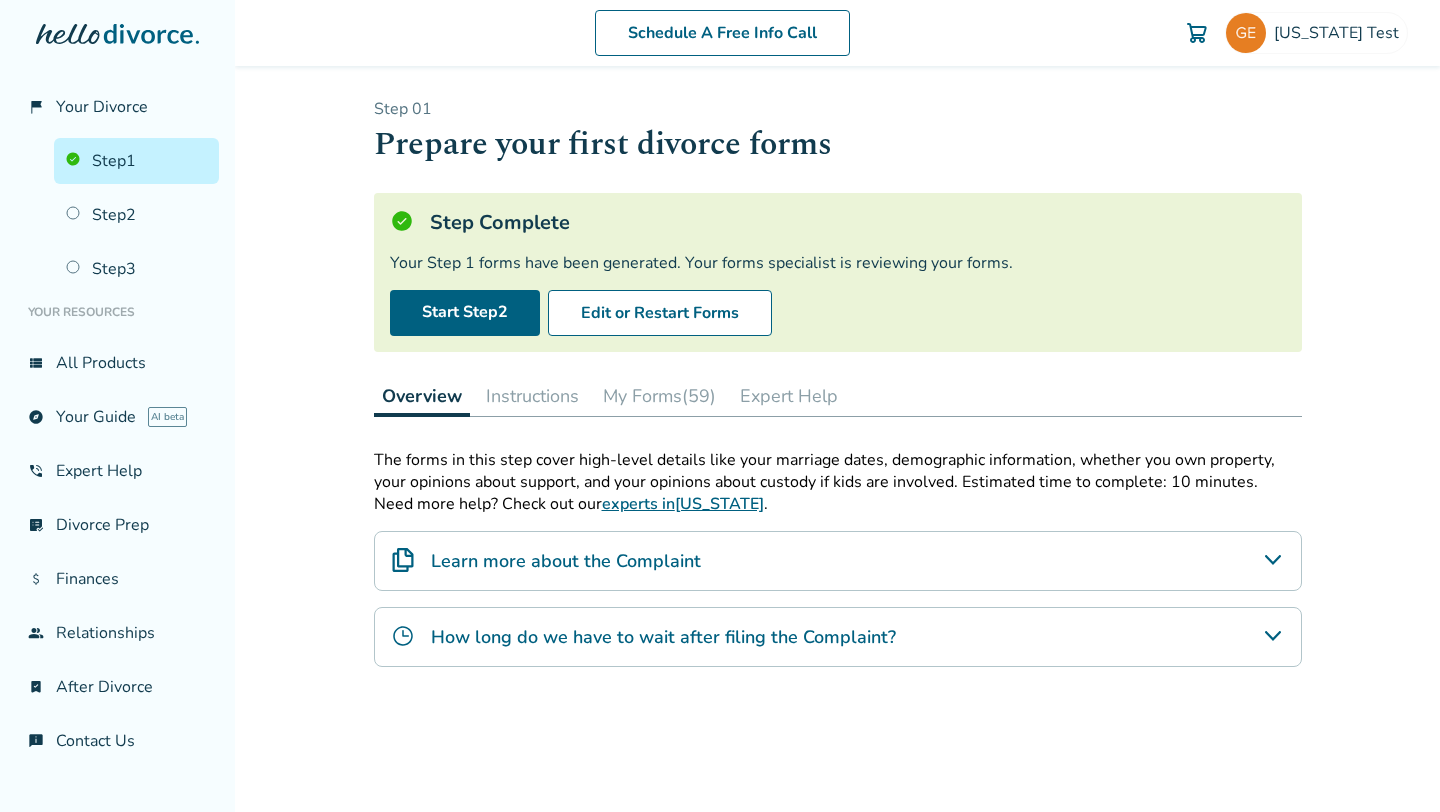 click on "My Forms  (59)" at bounding box center [659, 396] 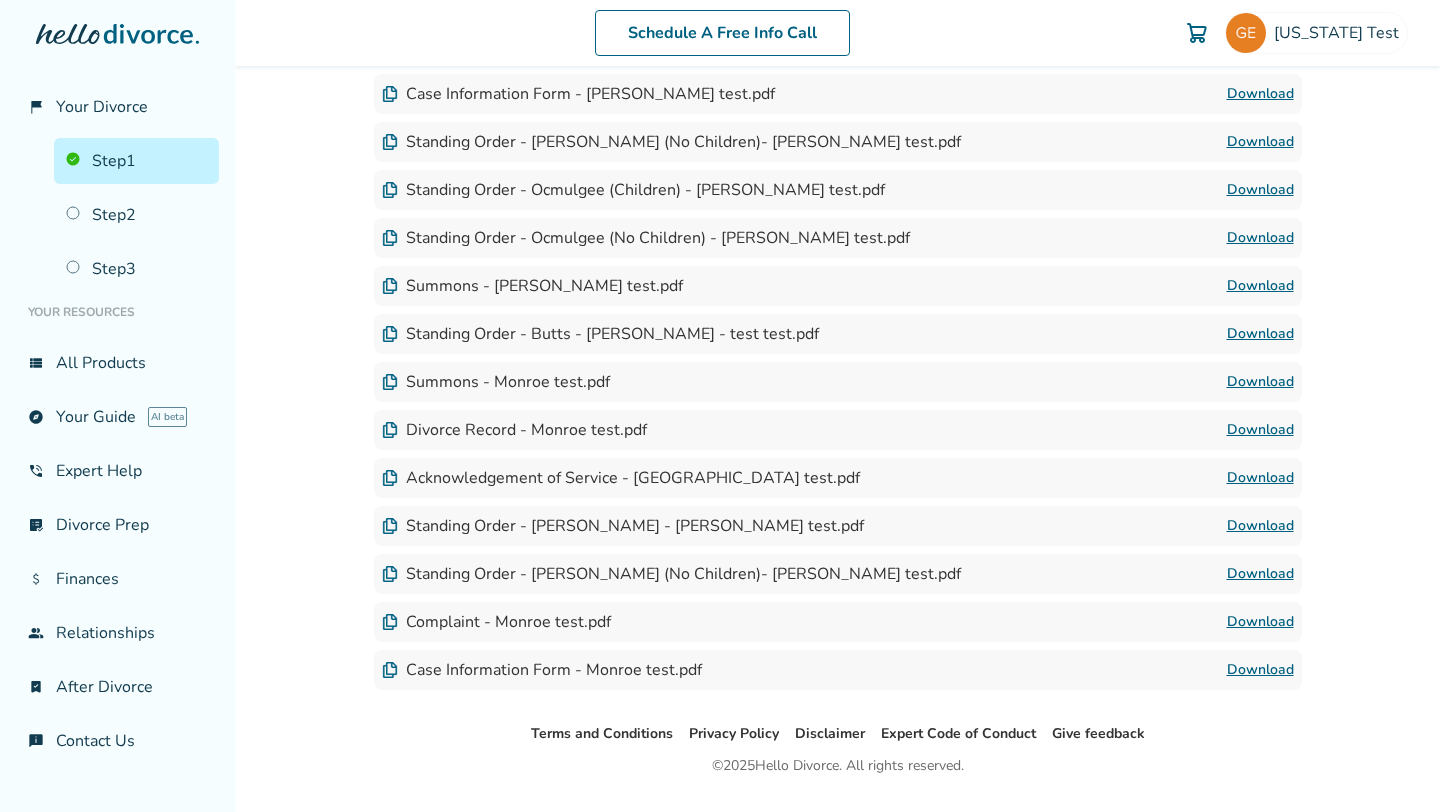 scroll, scrollTop: 3158, scrollLeft: 0, axis: vertical 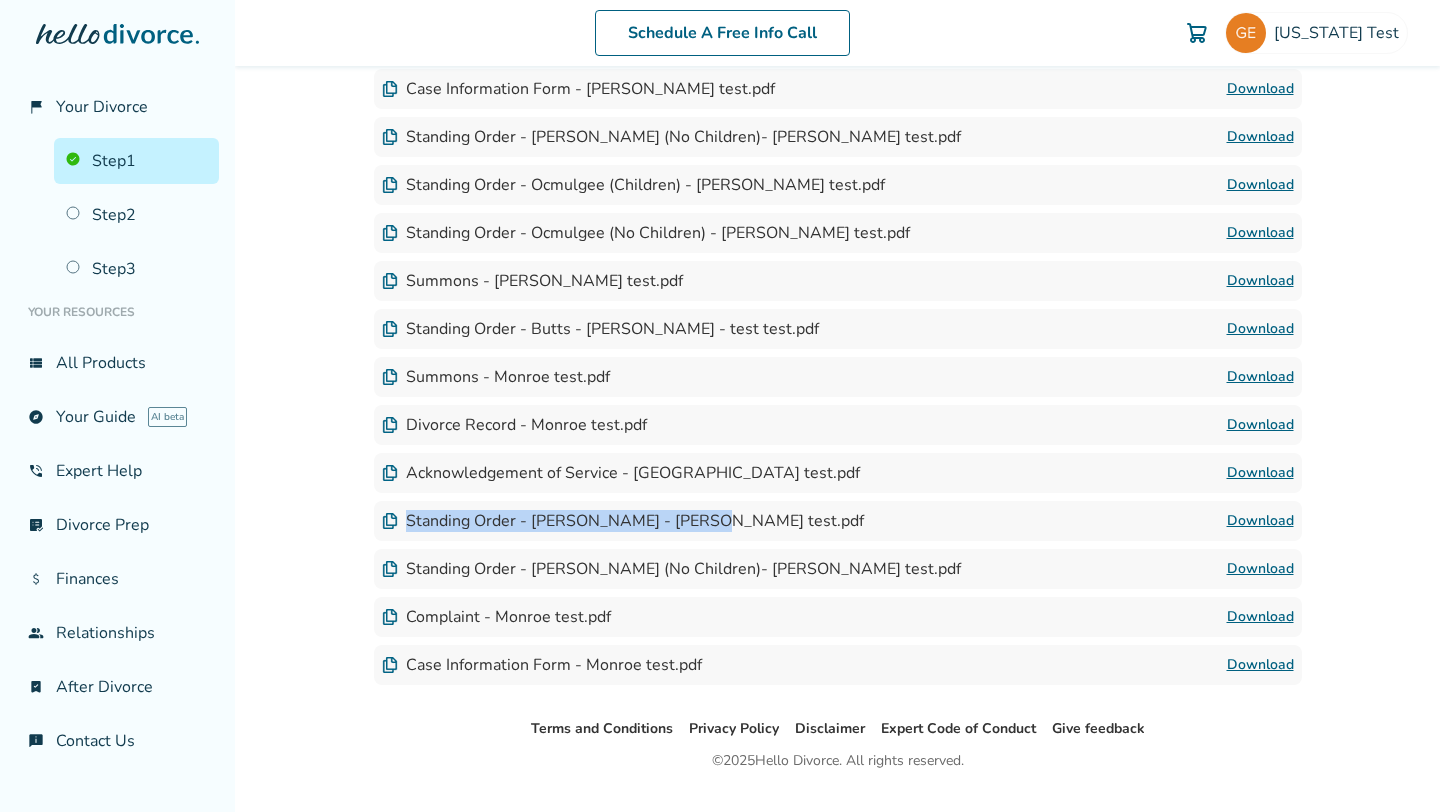 drag, startPoint x: 406, startPoint y: 519, endPoint x: 700, endPoint y: 526, distance: 294.0833 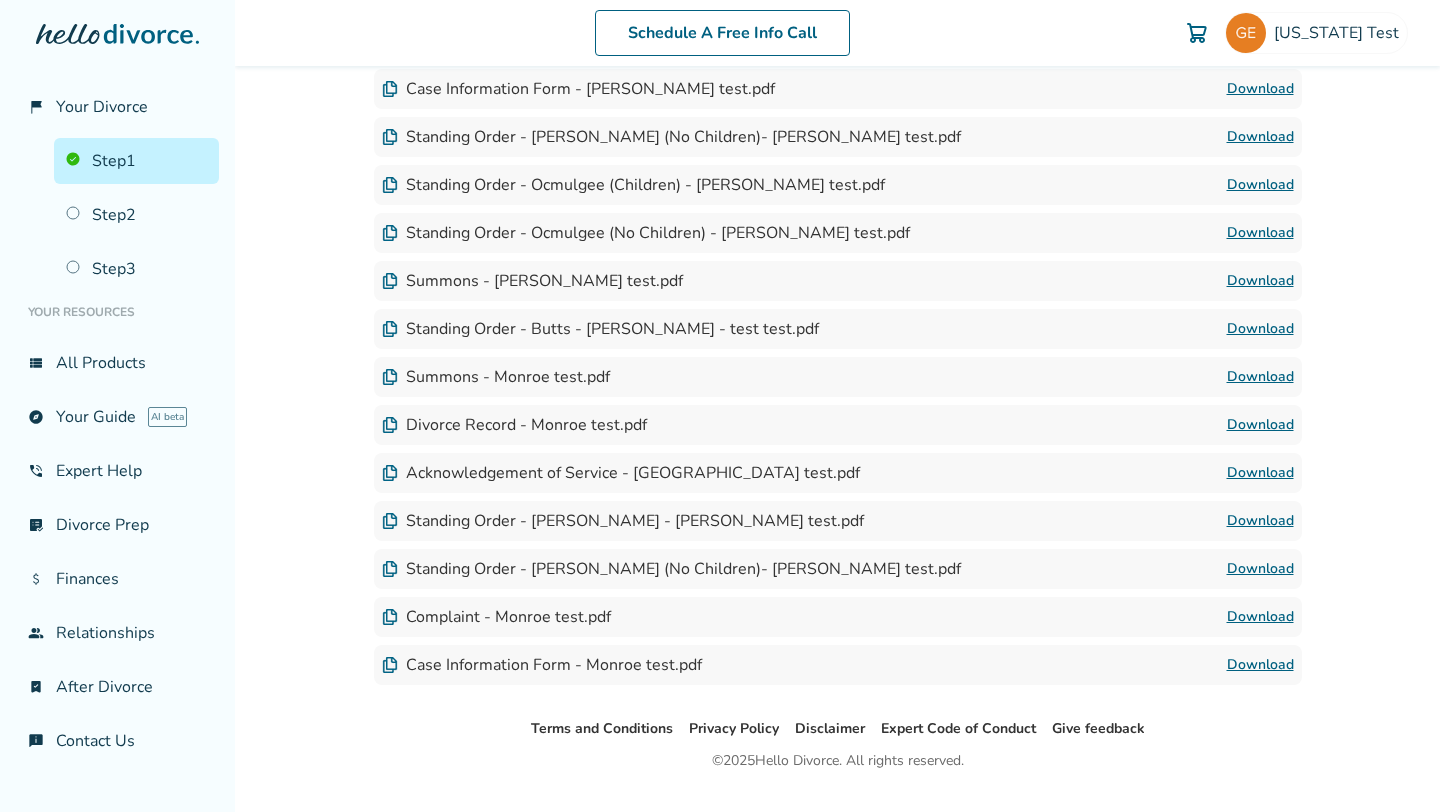click on "Standing Order - [PERSON_NAME] - [PERSON_NAME] test.pdf" at bounding box center (623, 521) 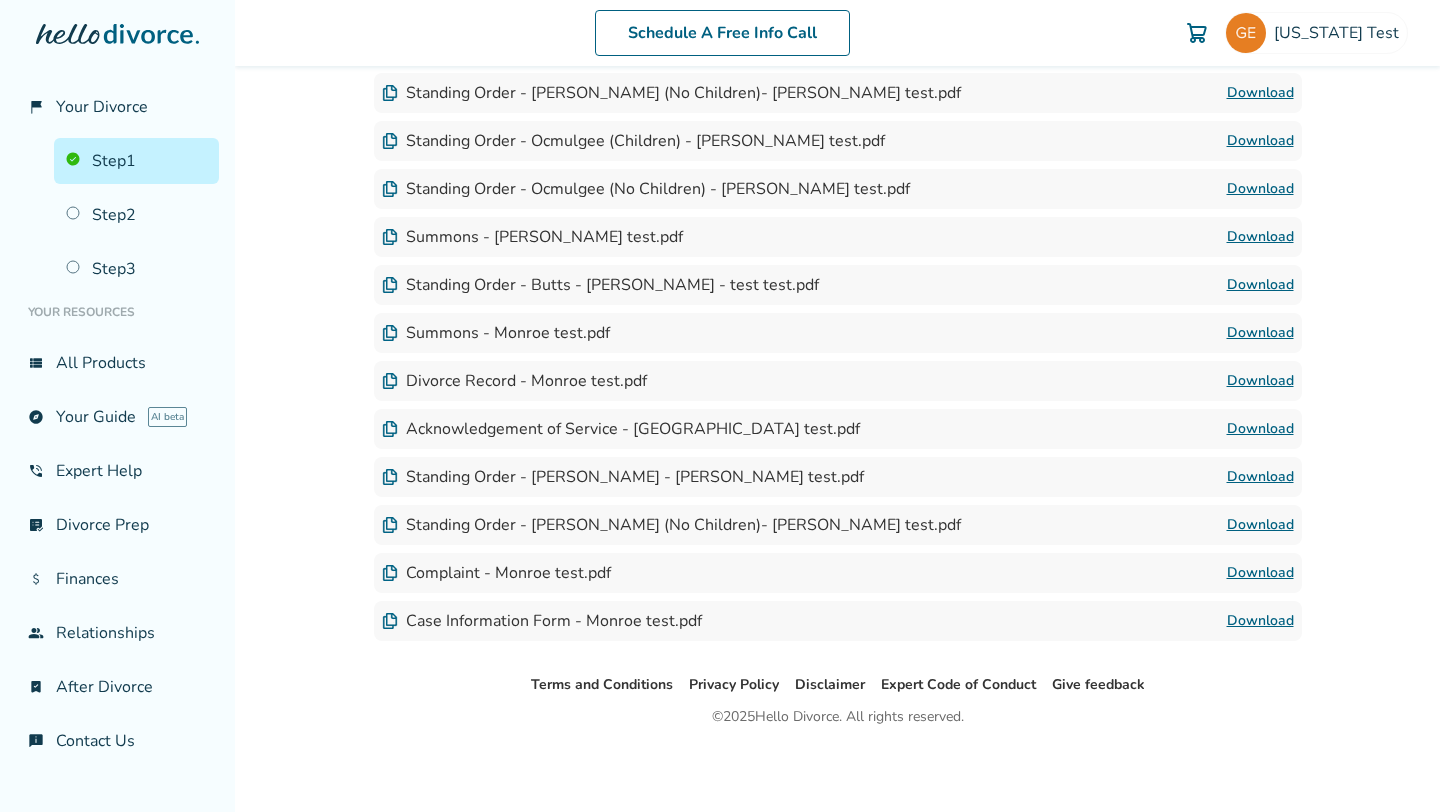 drag, startPoint x: 403, startPoint y: 473, endPoint x: 827, endPoint y: 476, distance: 424.01062 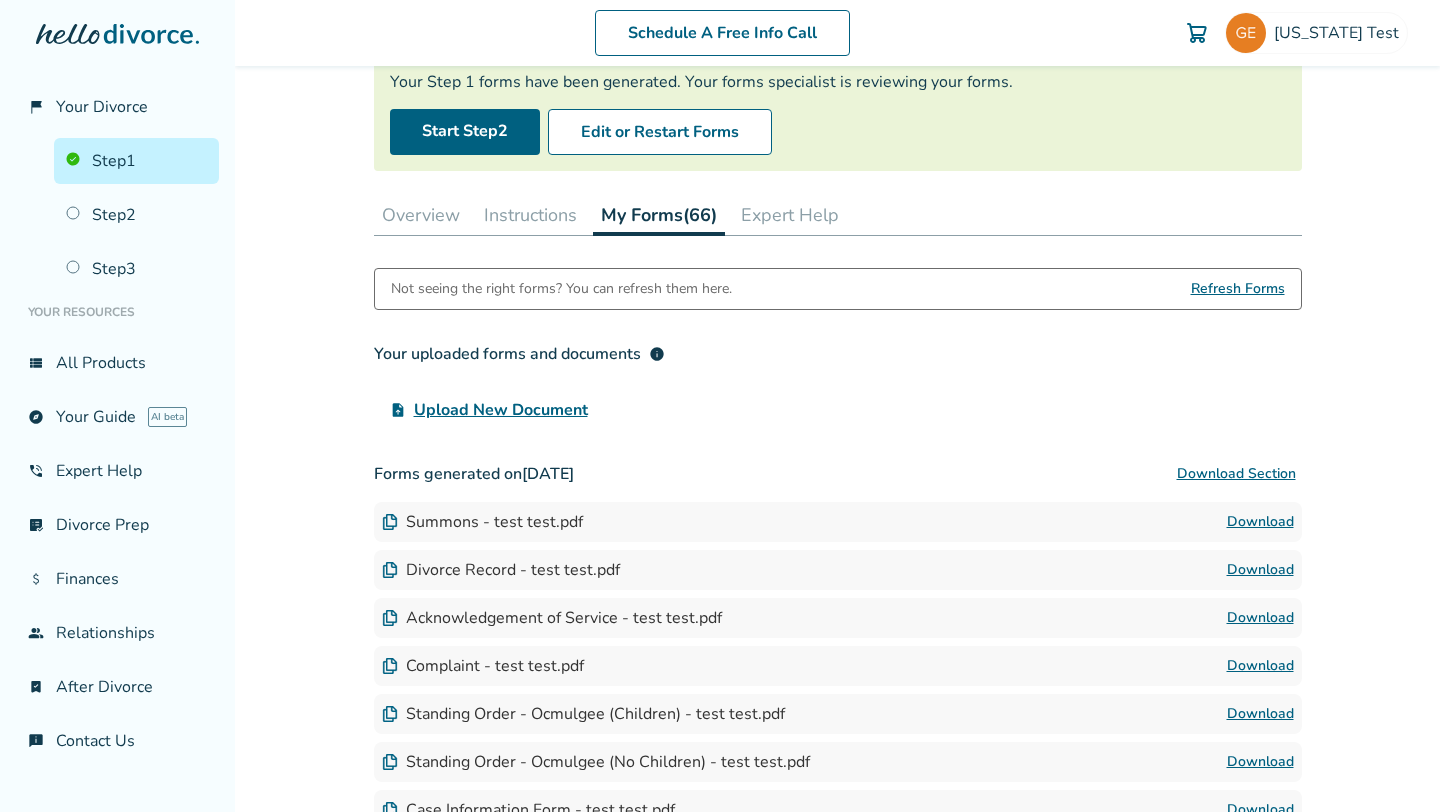 scroll, scrollTop: 0, scrollLeft: 0, axis: both 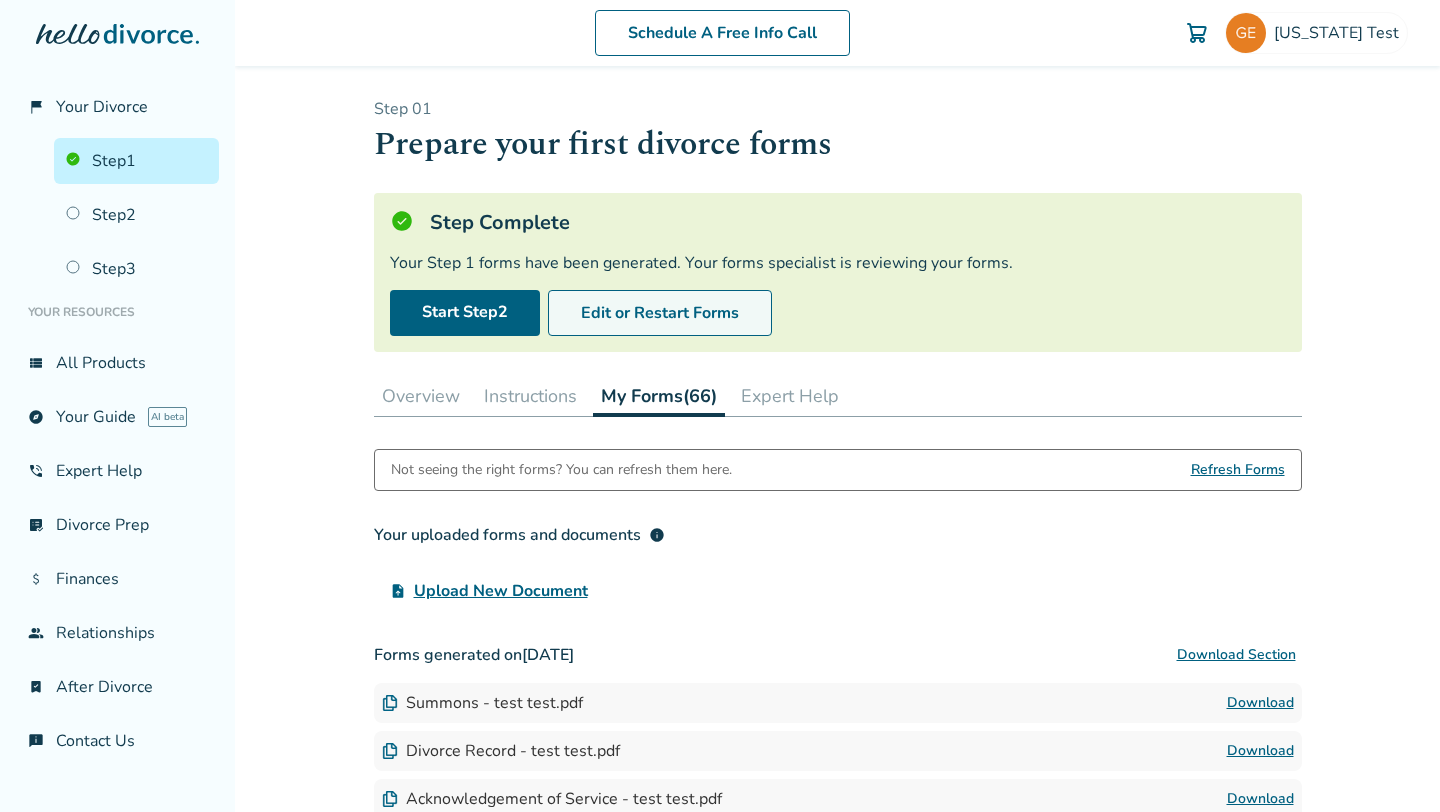 click on "Edit or Restart Forms" at bounding box center [660, 313] 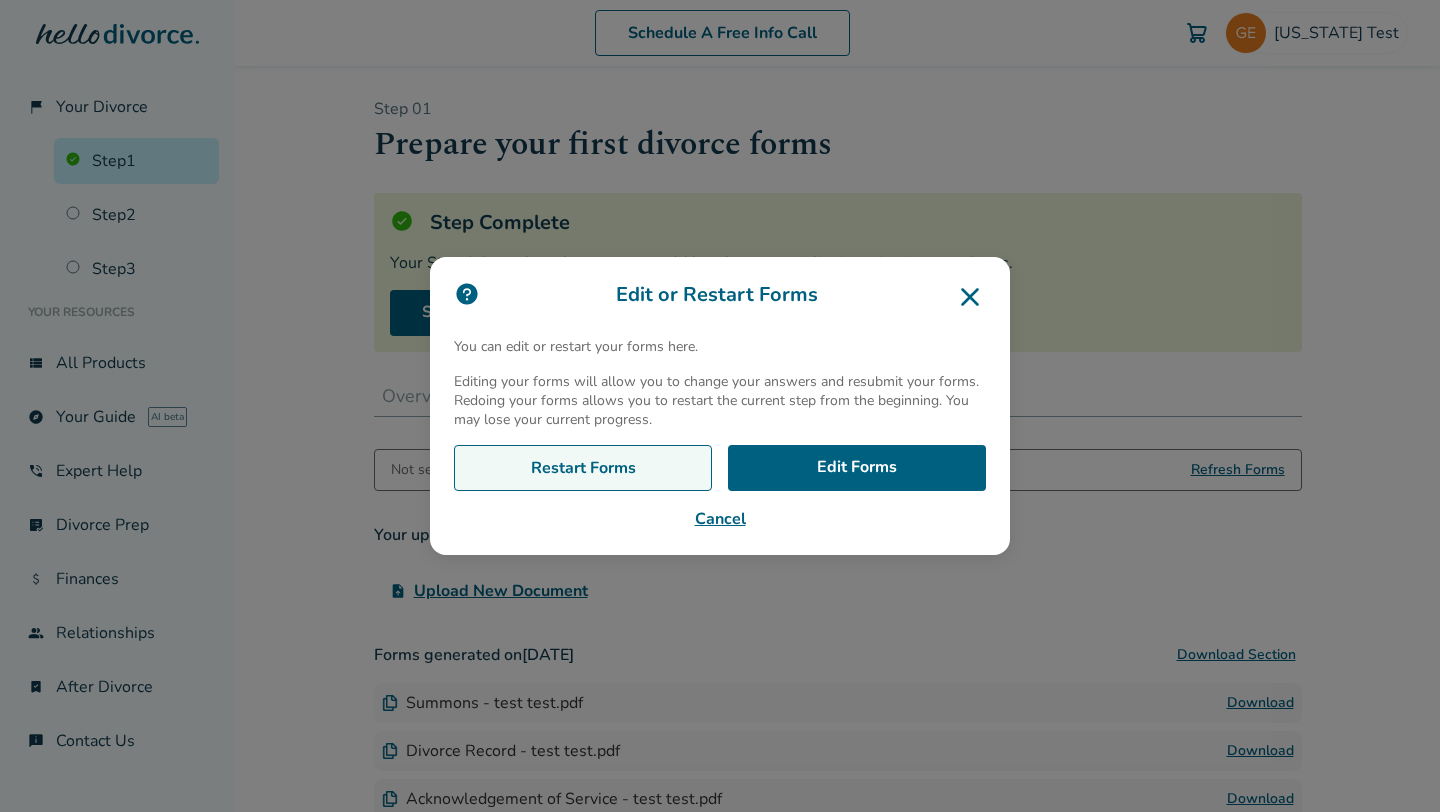 click on "Restart Forms" at bounding box center (583, 468) 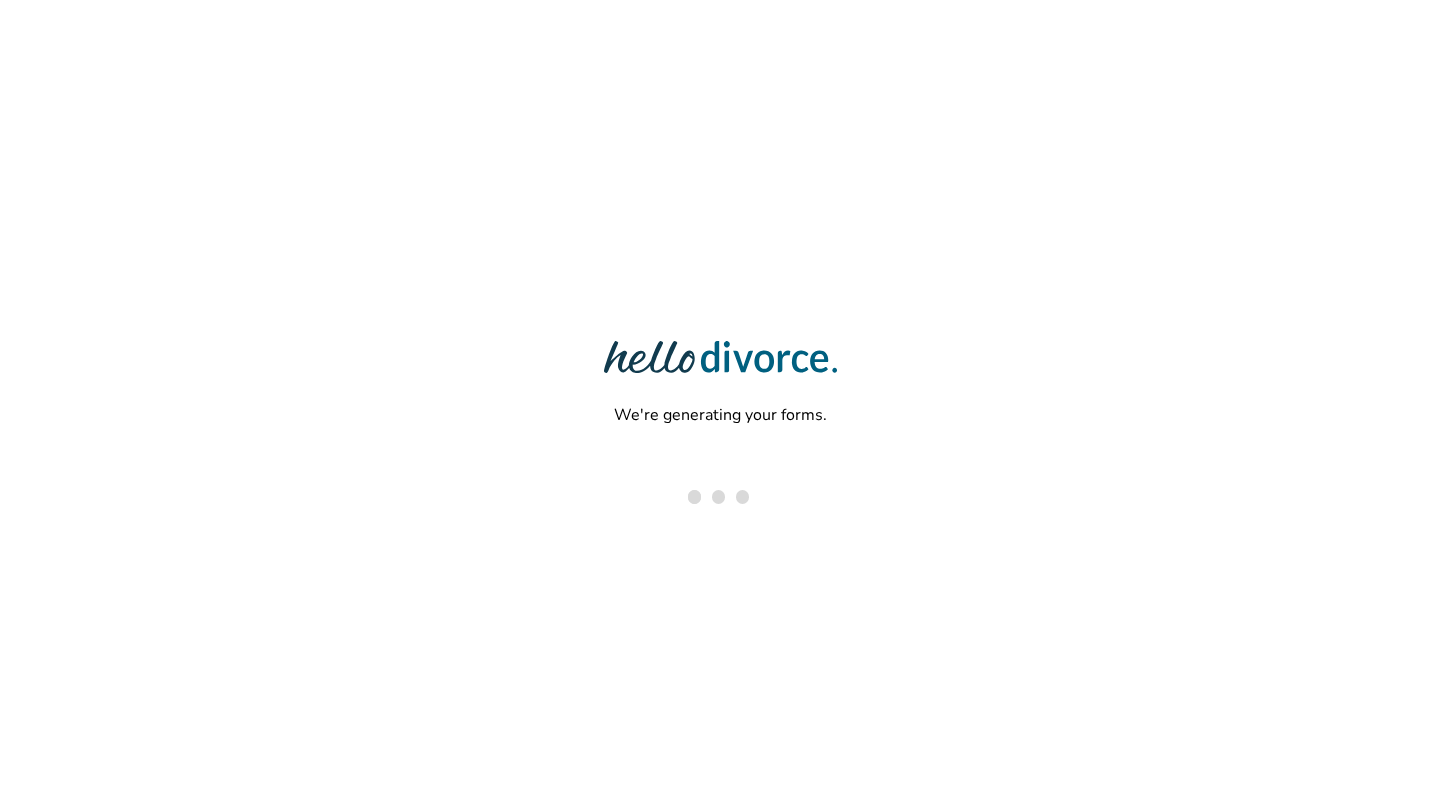 scroll, scrollTop: 0, scrollLeft: 0, axis: both 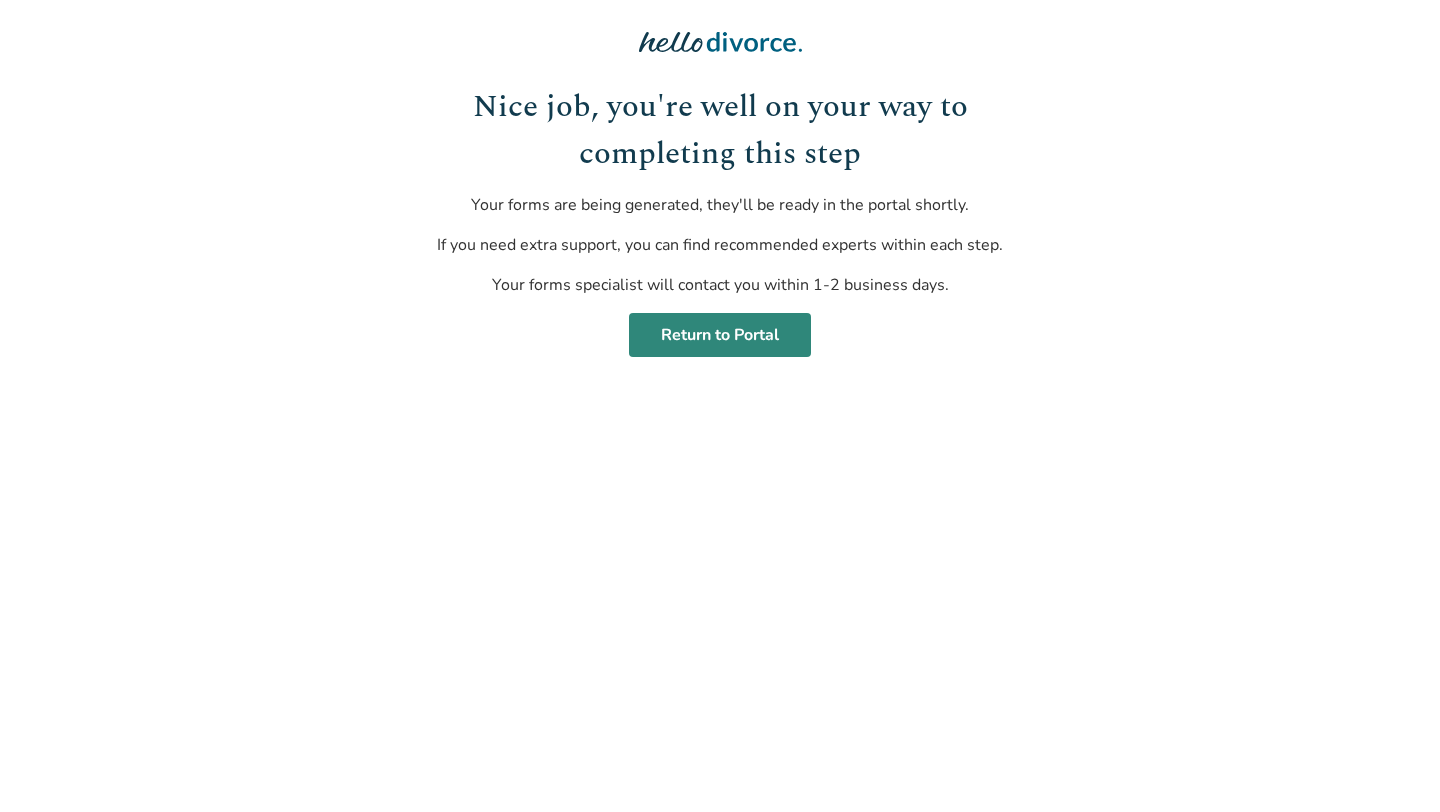 click on "Return to Portal" at bounding box center [720, 335] 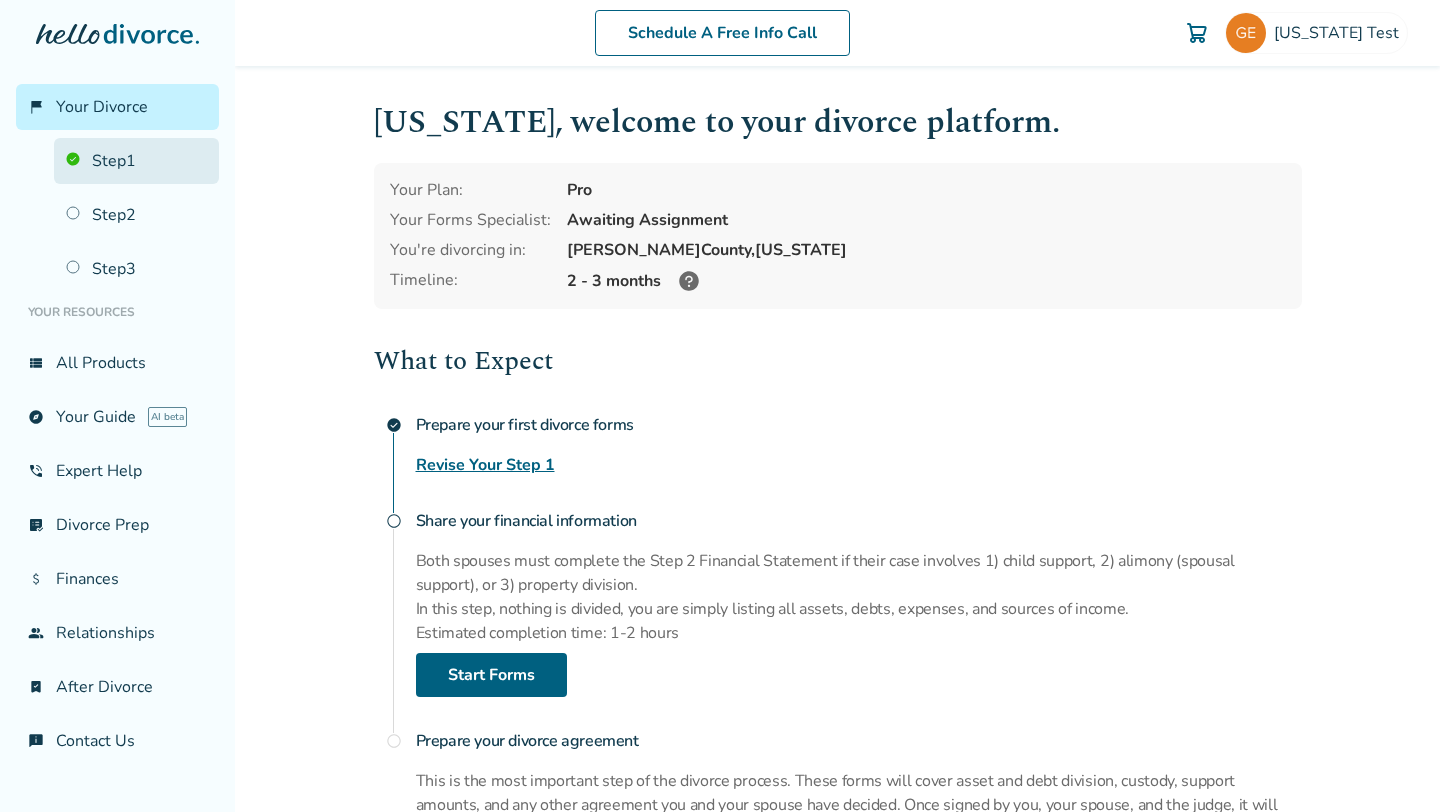 click on "Step  1" at bounding box center [136, 161] 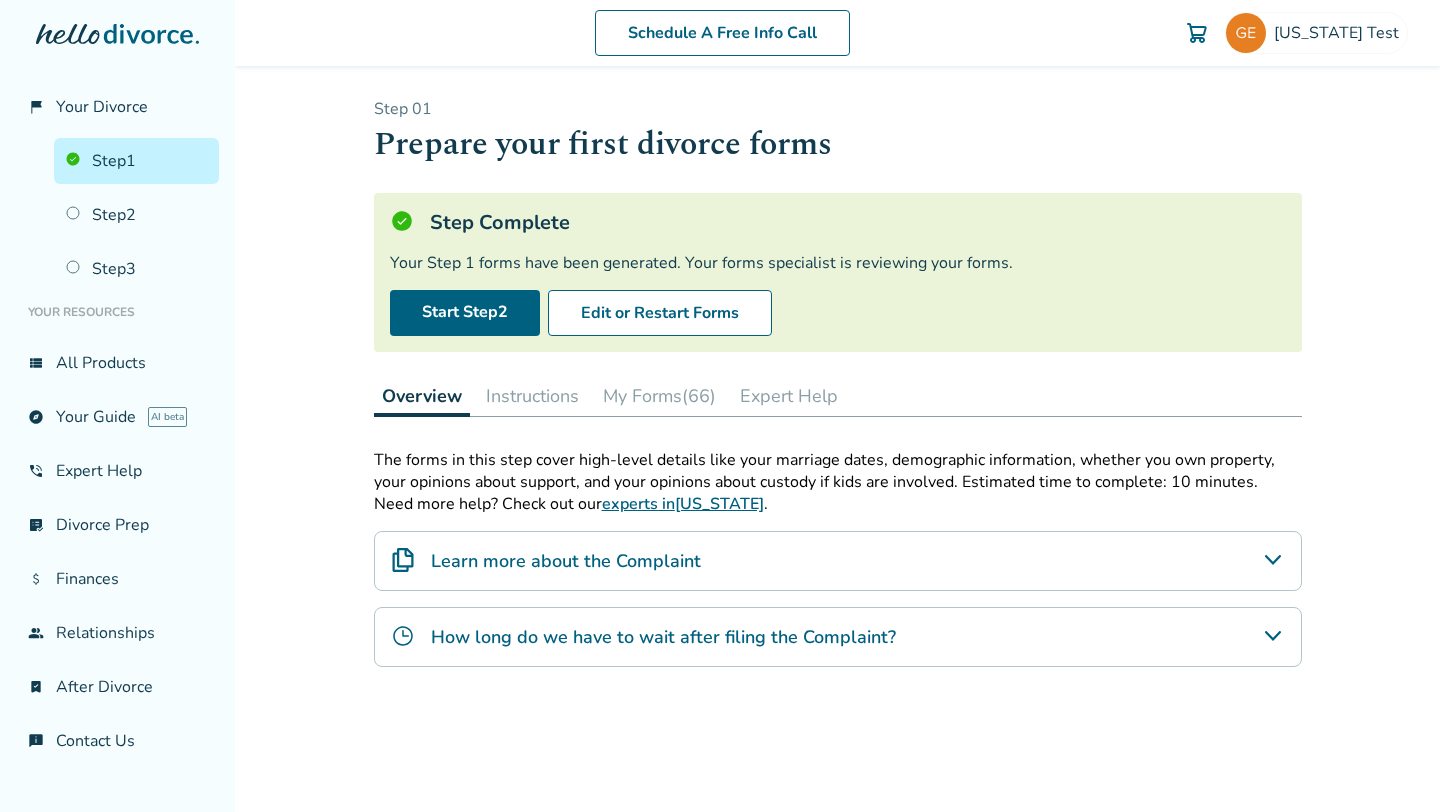 click on "My Forms  (66)" at bounding box center (659, 396) 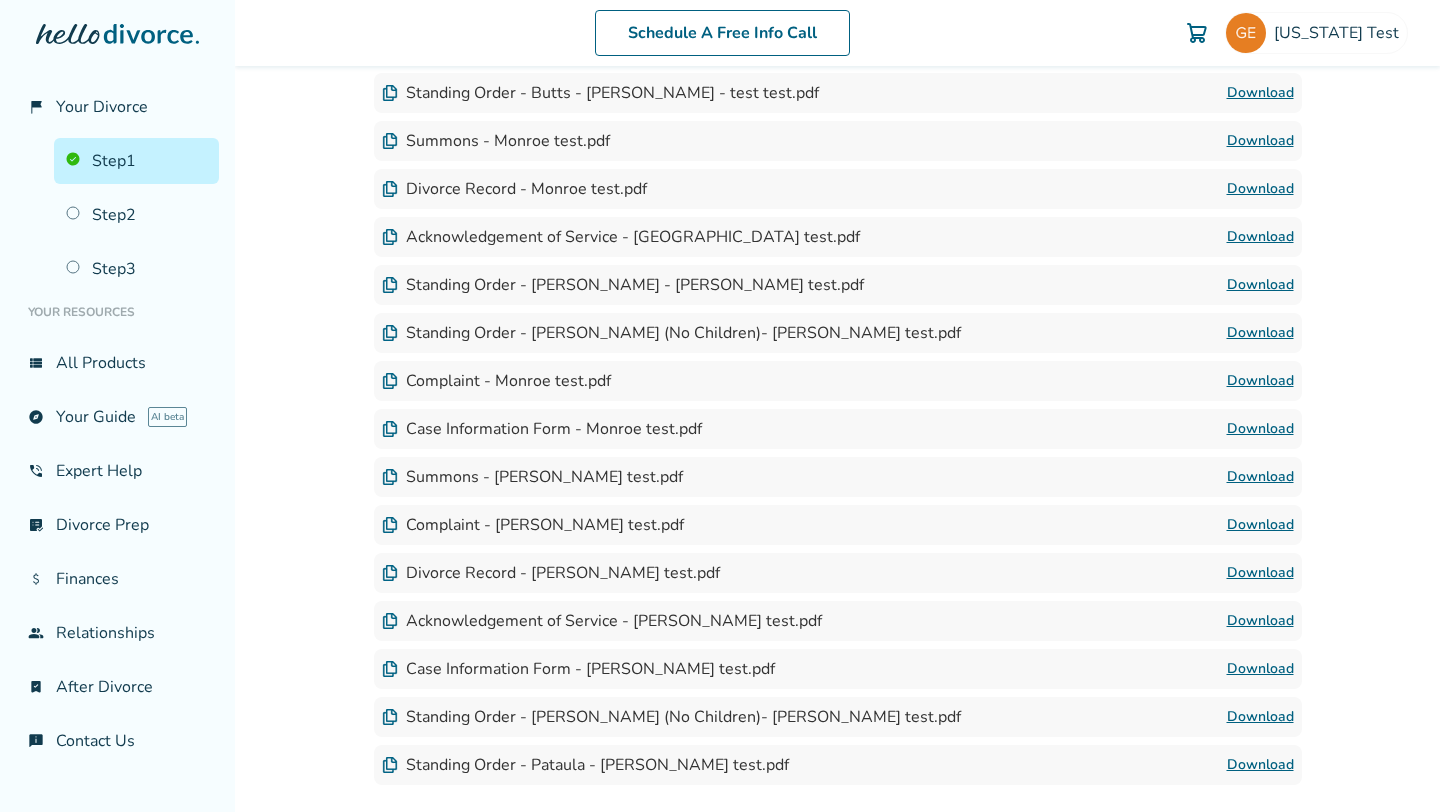 scroll, scrollTop: 3395, scrollLeft: 0, axis: vertical 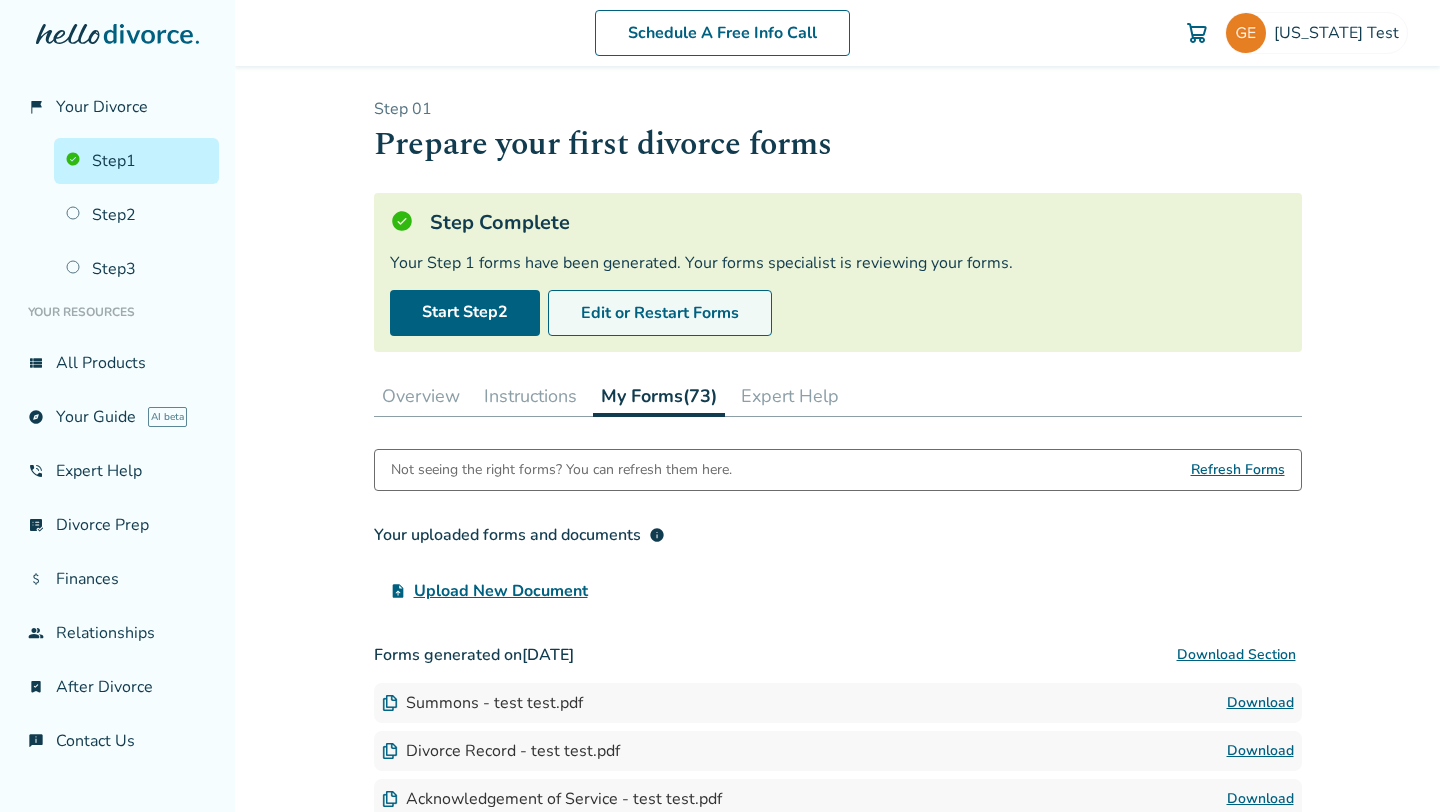 click on "Edit or Restart Forms" at bounding box center (660, 313) 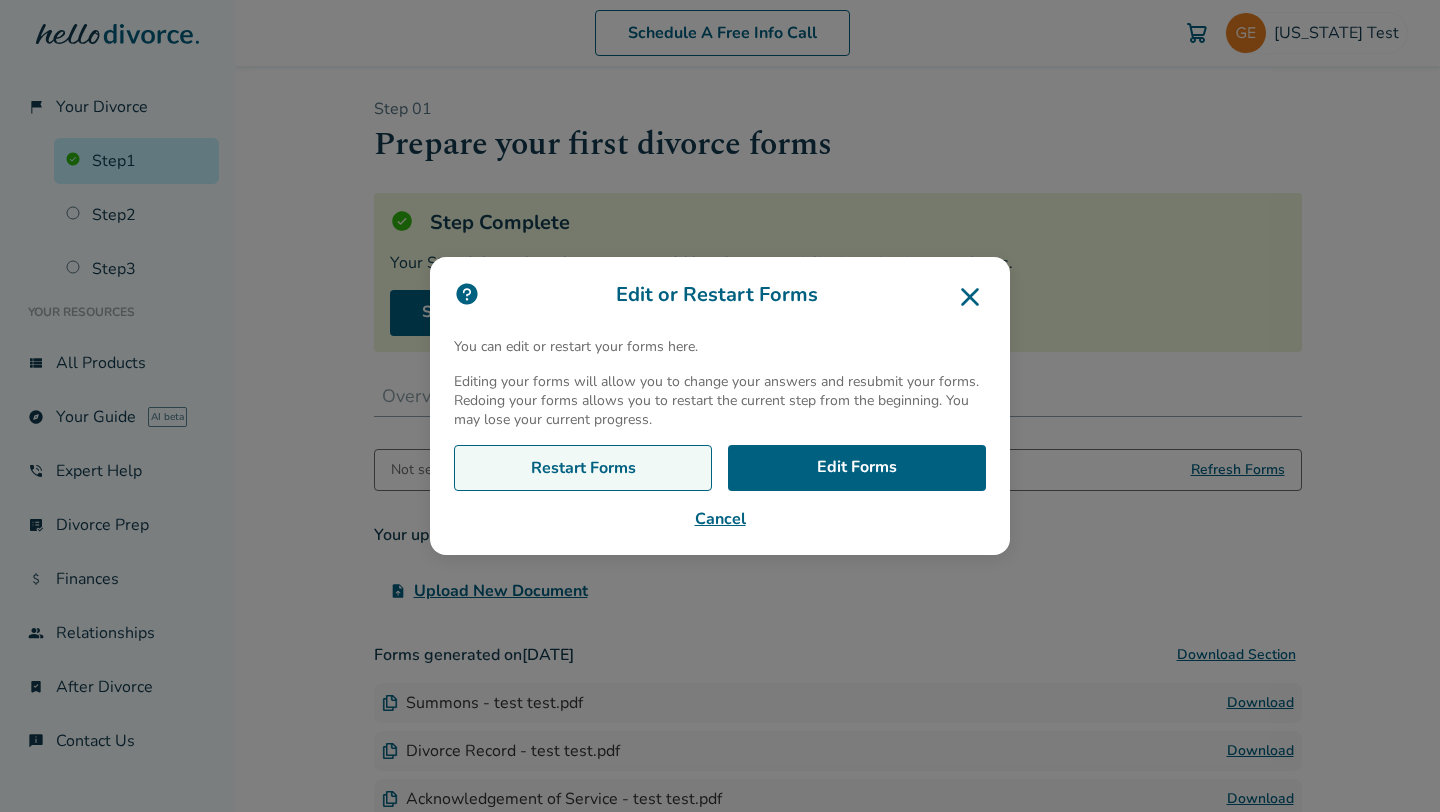 click on "Restart Forms" at bounding box center (583, 468) 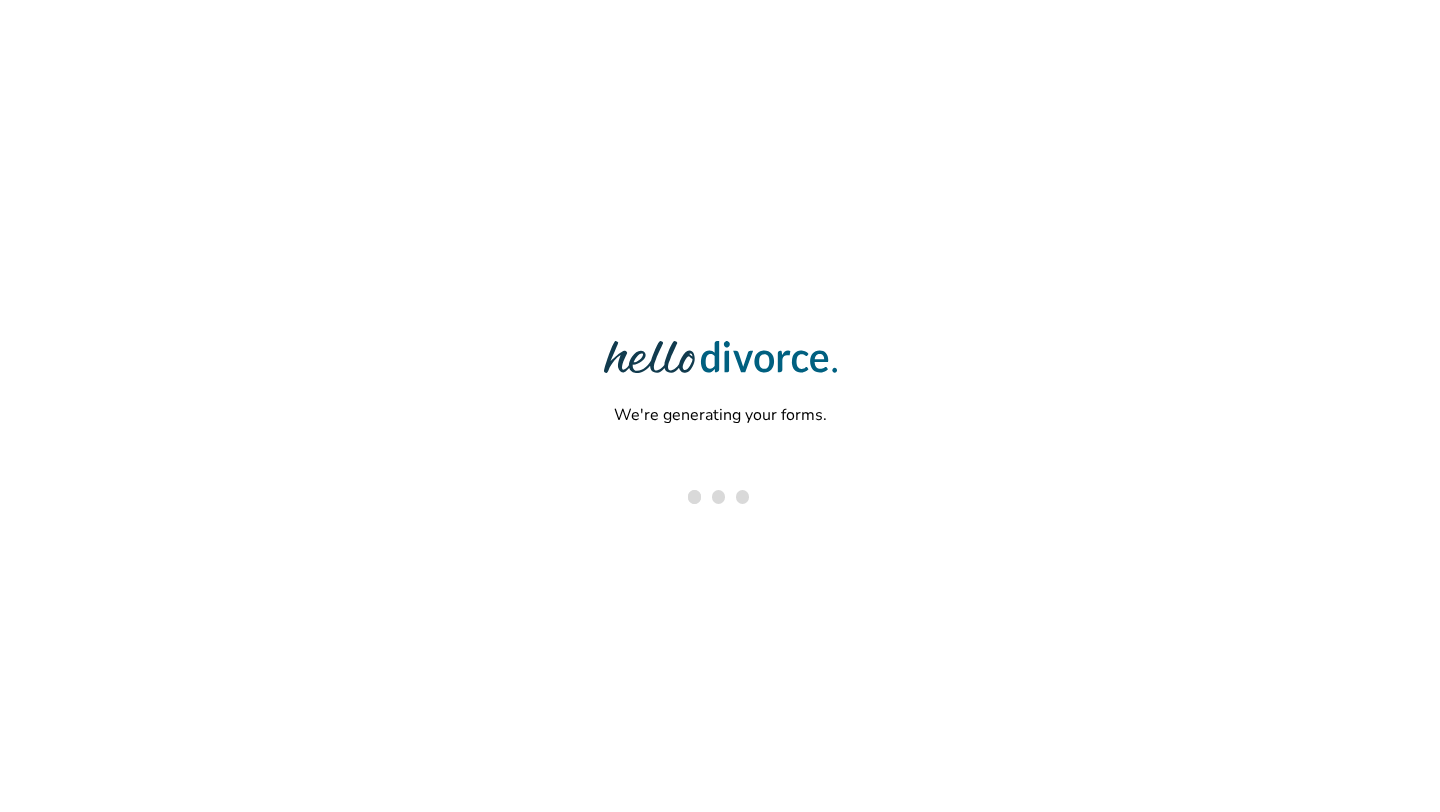 scroll, scrollTop: 0, scrollLeft: 0, axis: both 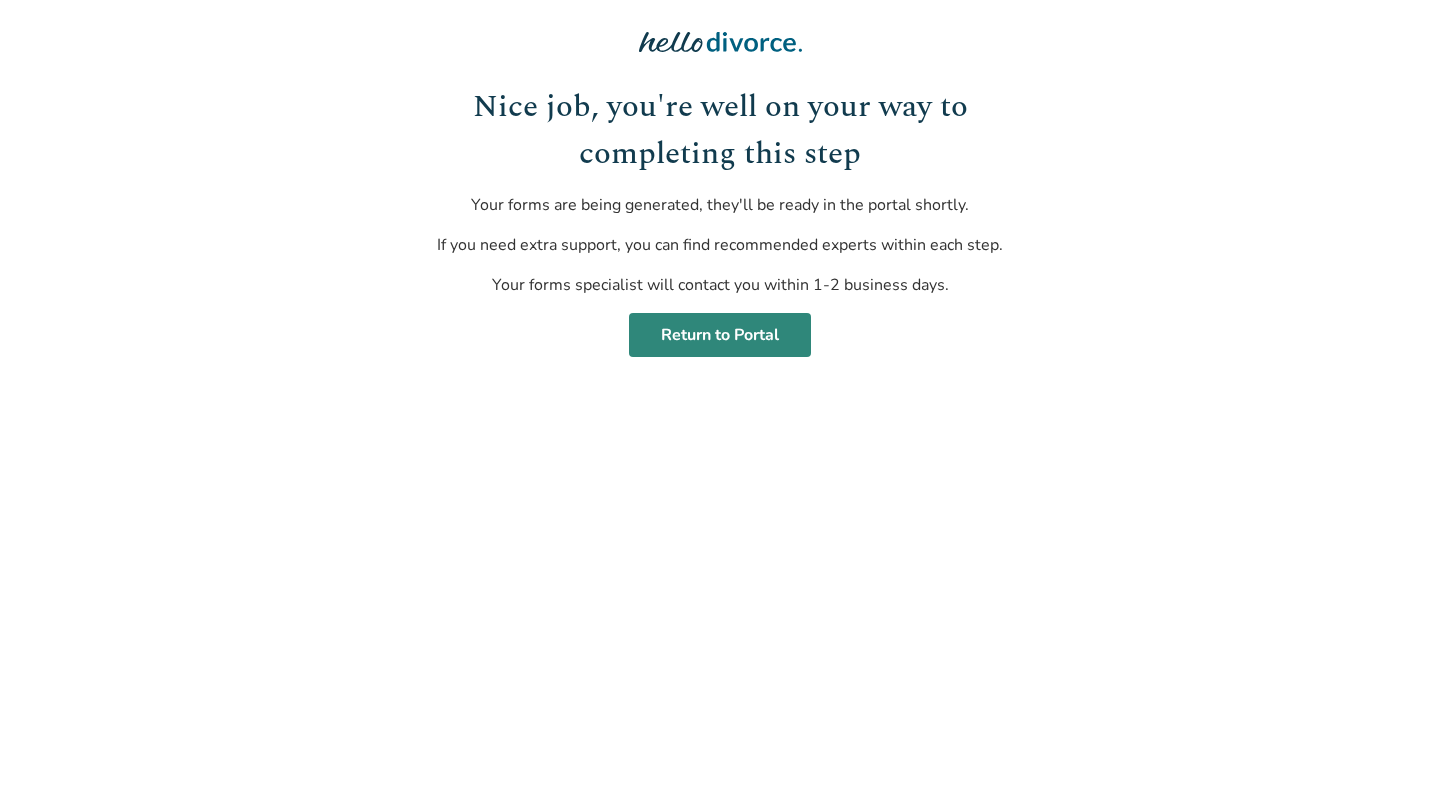 click on "Return to Portal" at bounding box center [720, 335] 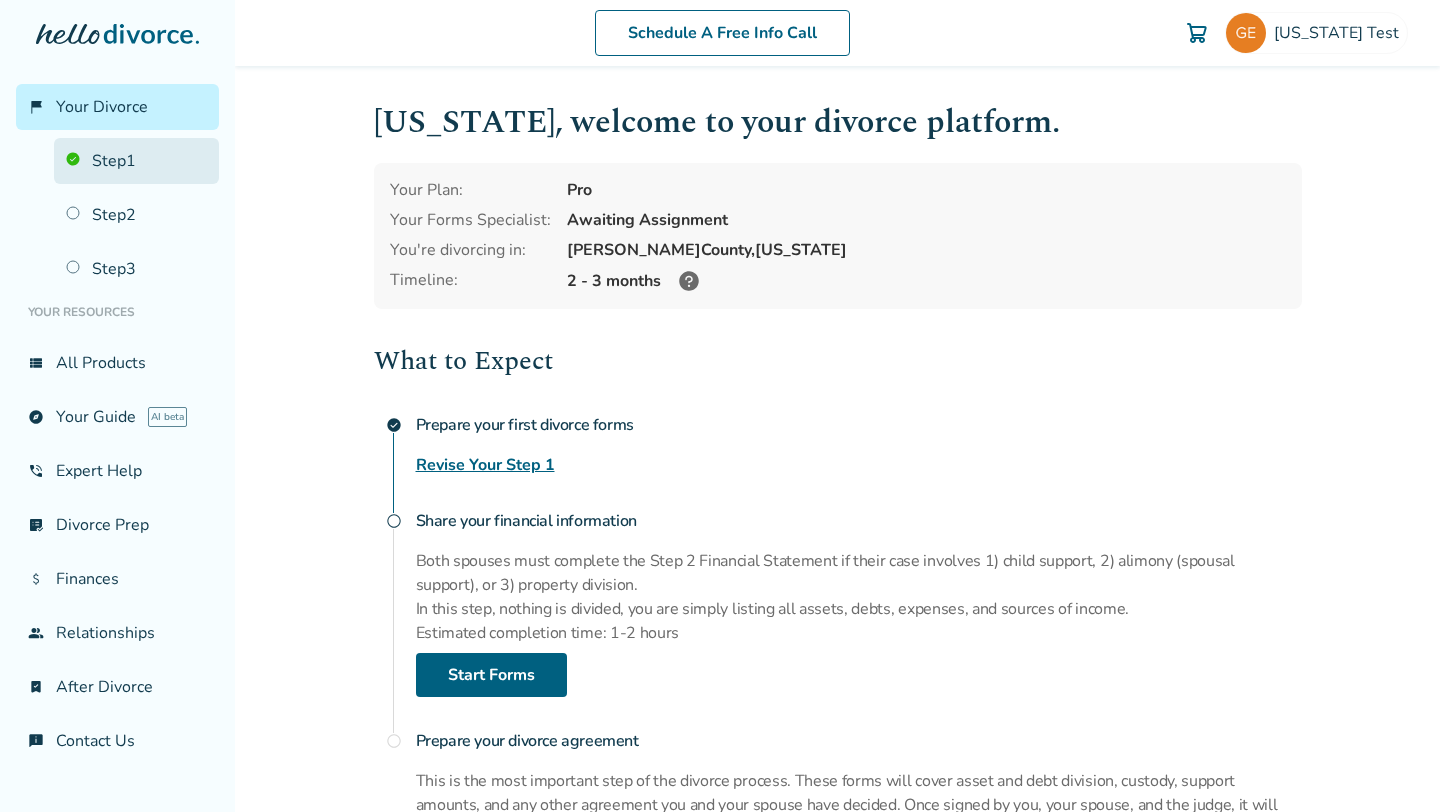 click on "Step  1" at bounding box center (136, 161) 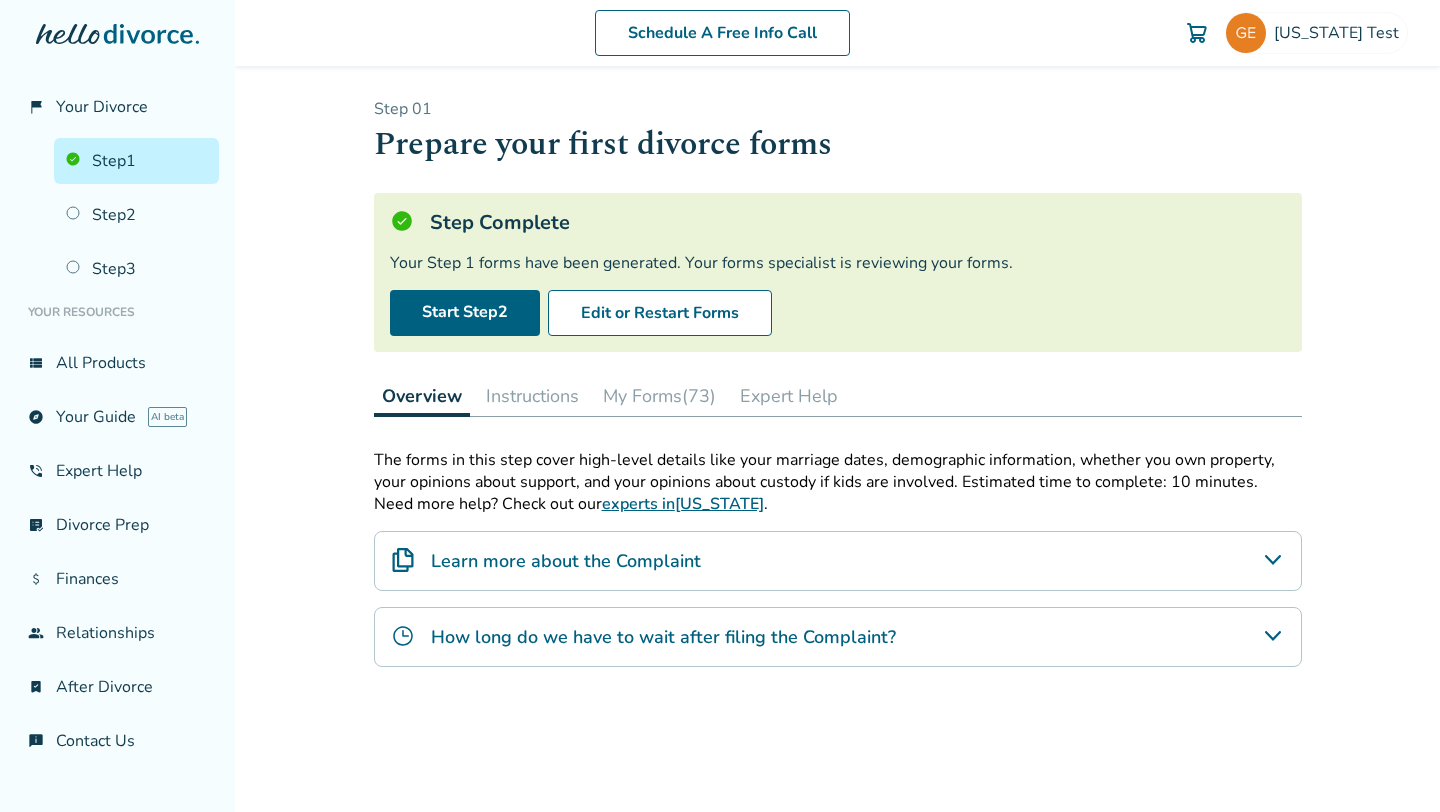 click on "My Forms  (73)" at bounding box center [659, 396] 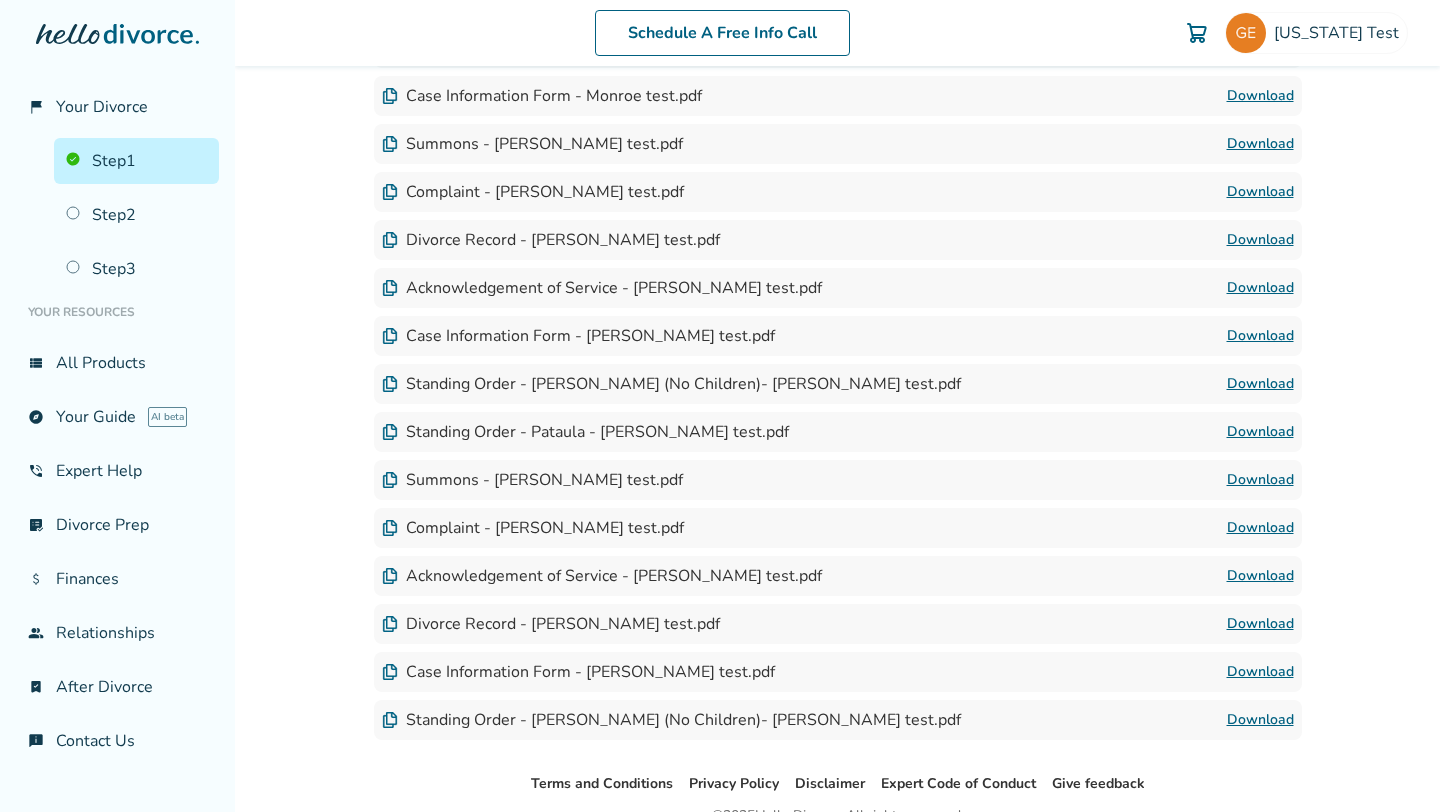 scroll, scrollTop: 3726, scrollLeft: 0, axis: vertical 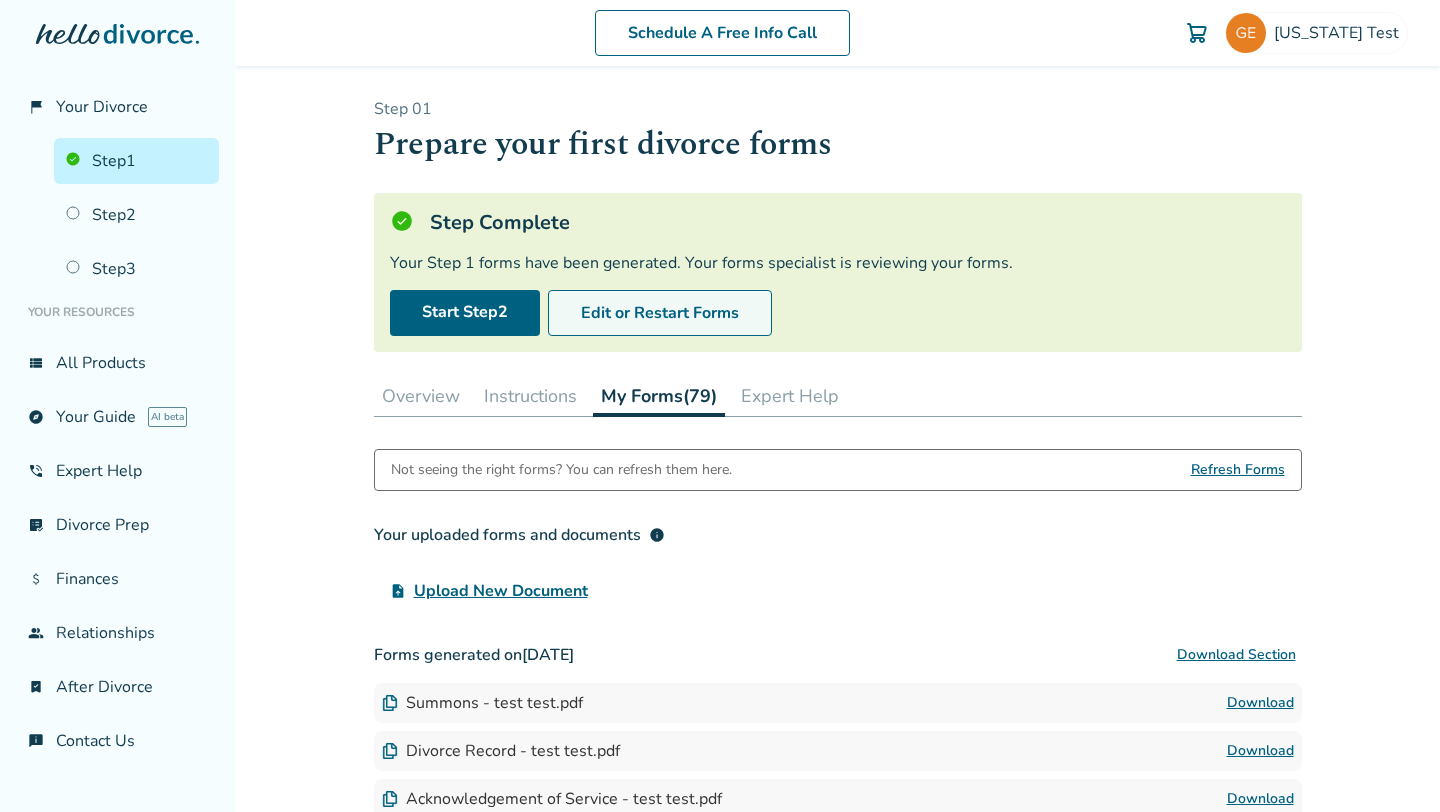 click on "Edit or Restart Forms" at bounding box center [660, 313] 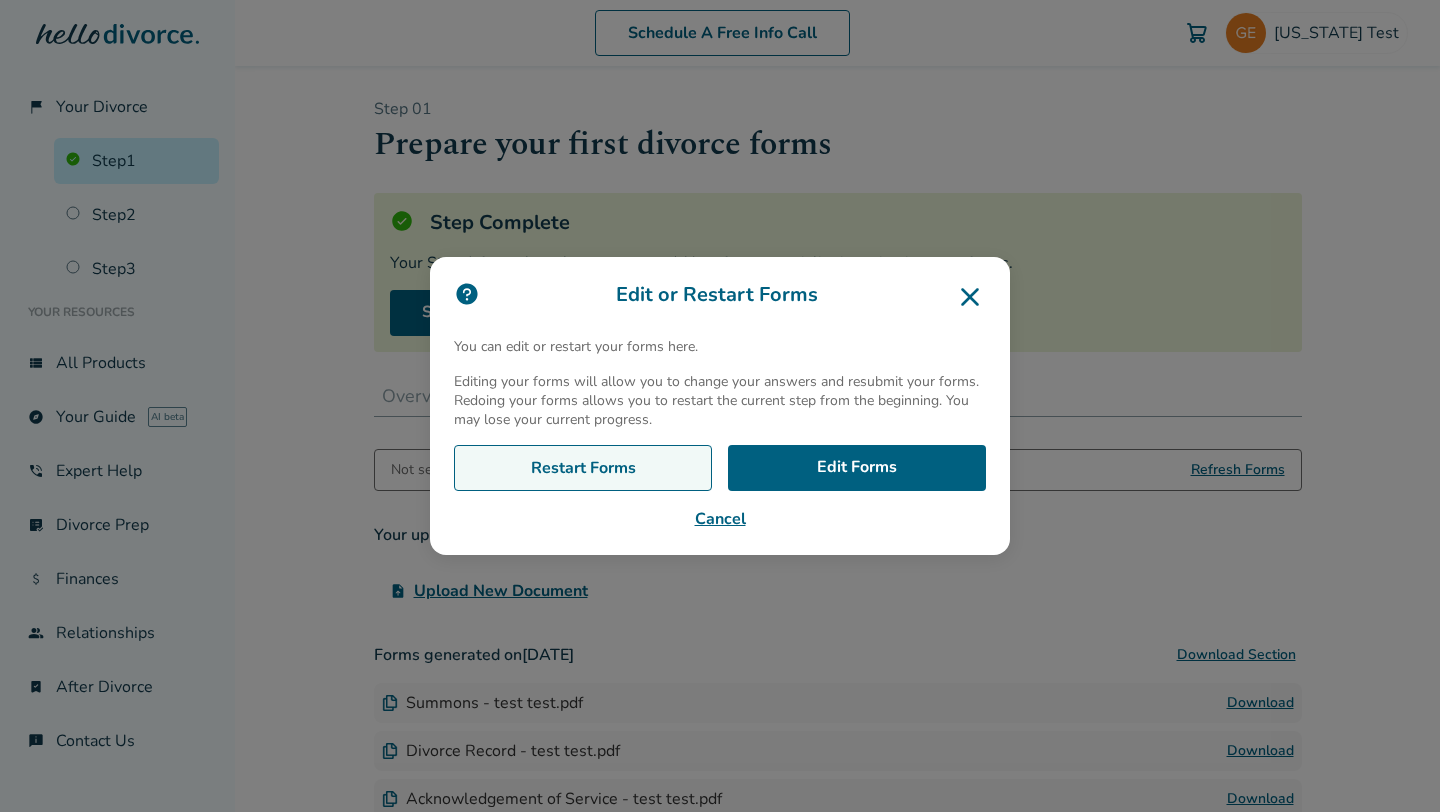 click on "Restart Forms" at bounding box center [583, 468] 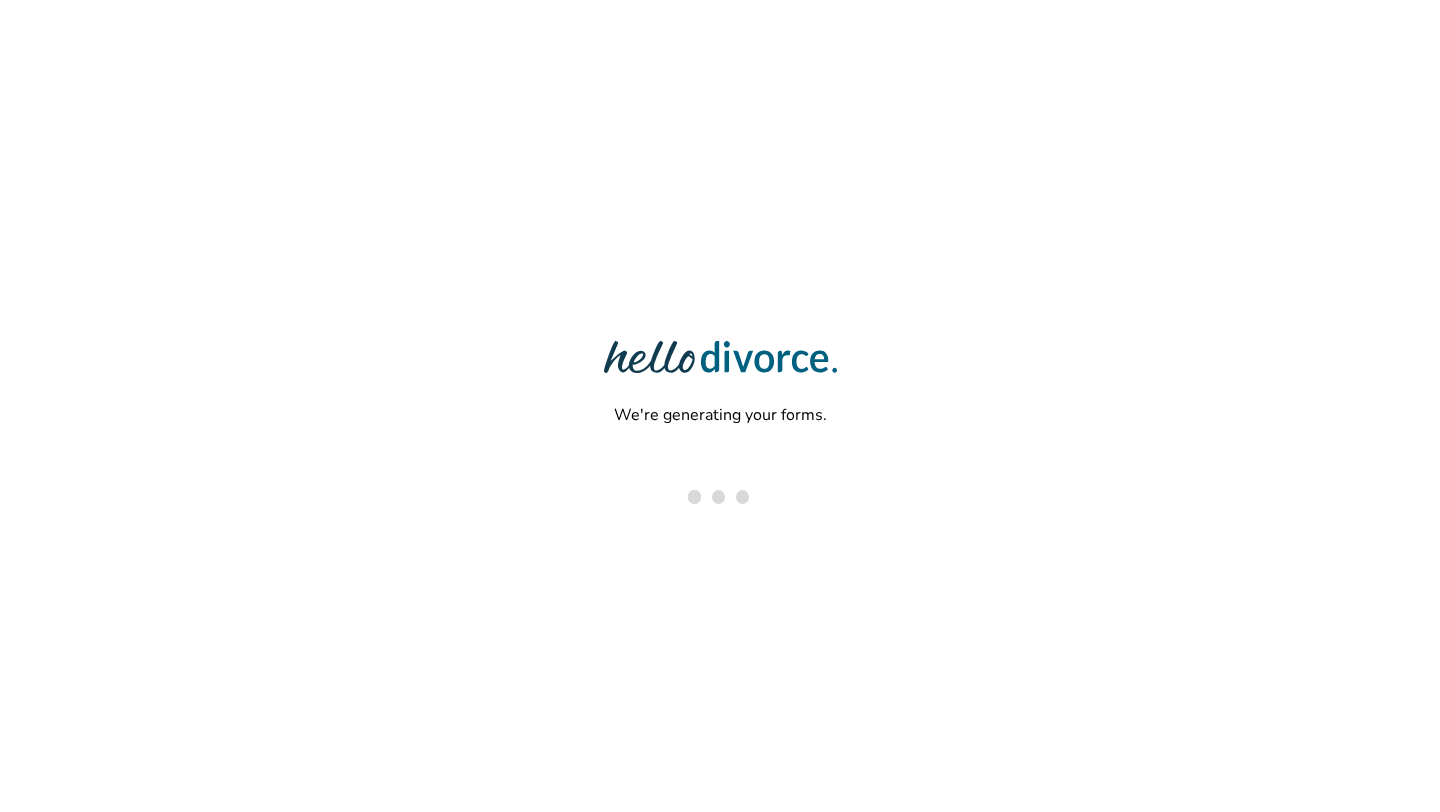 scroll, scrollTop: 0, scrollLeft: 0, axis: both 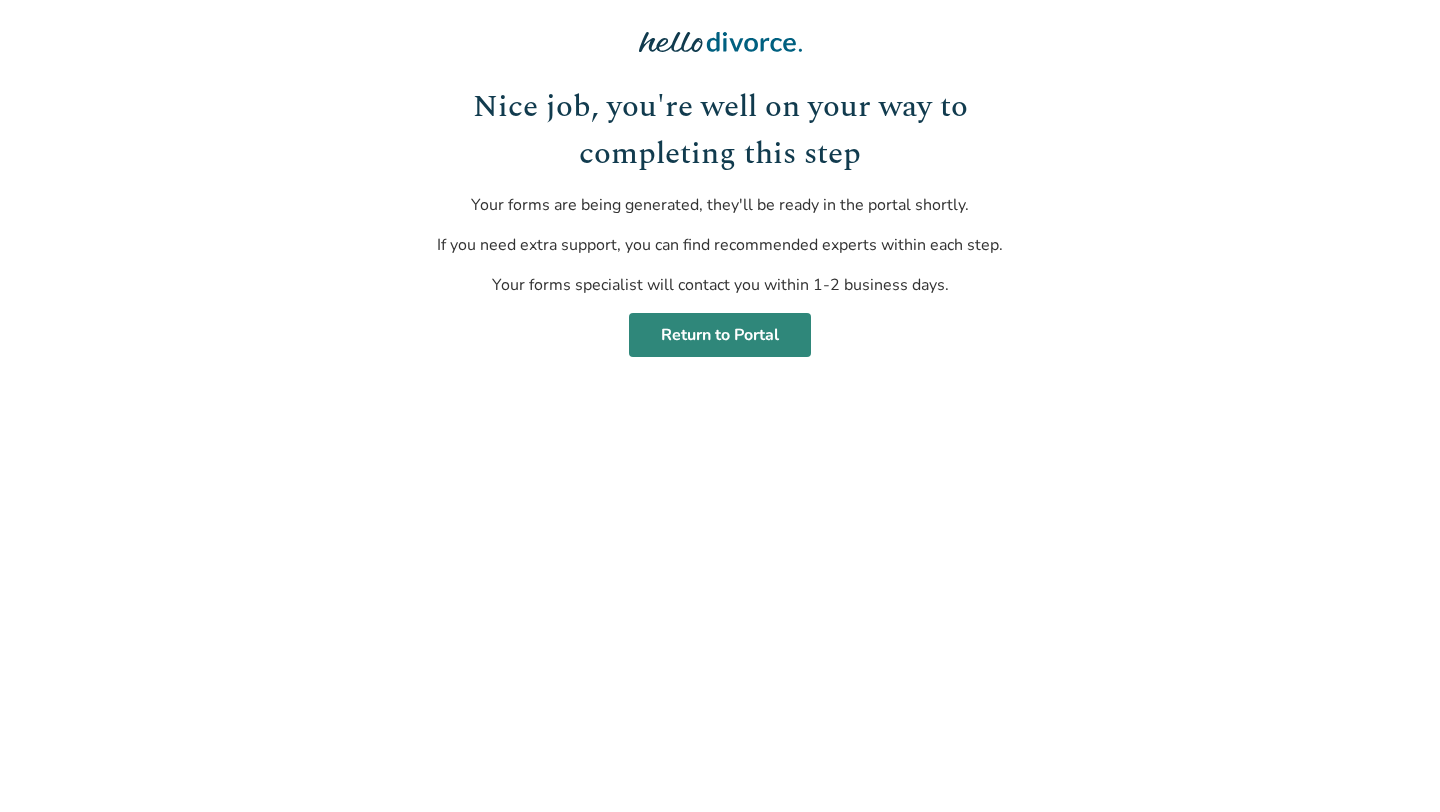 click on "Return to Portal" at bounding box center [720, 335] 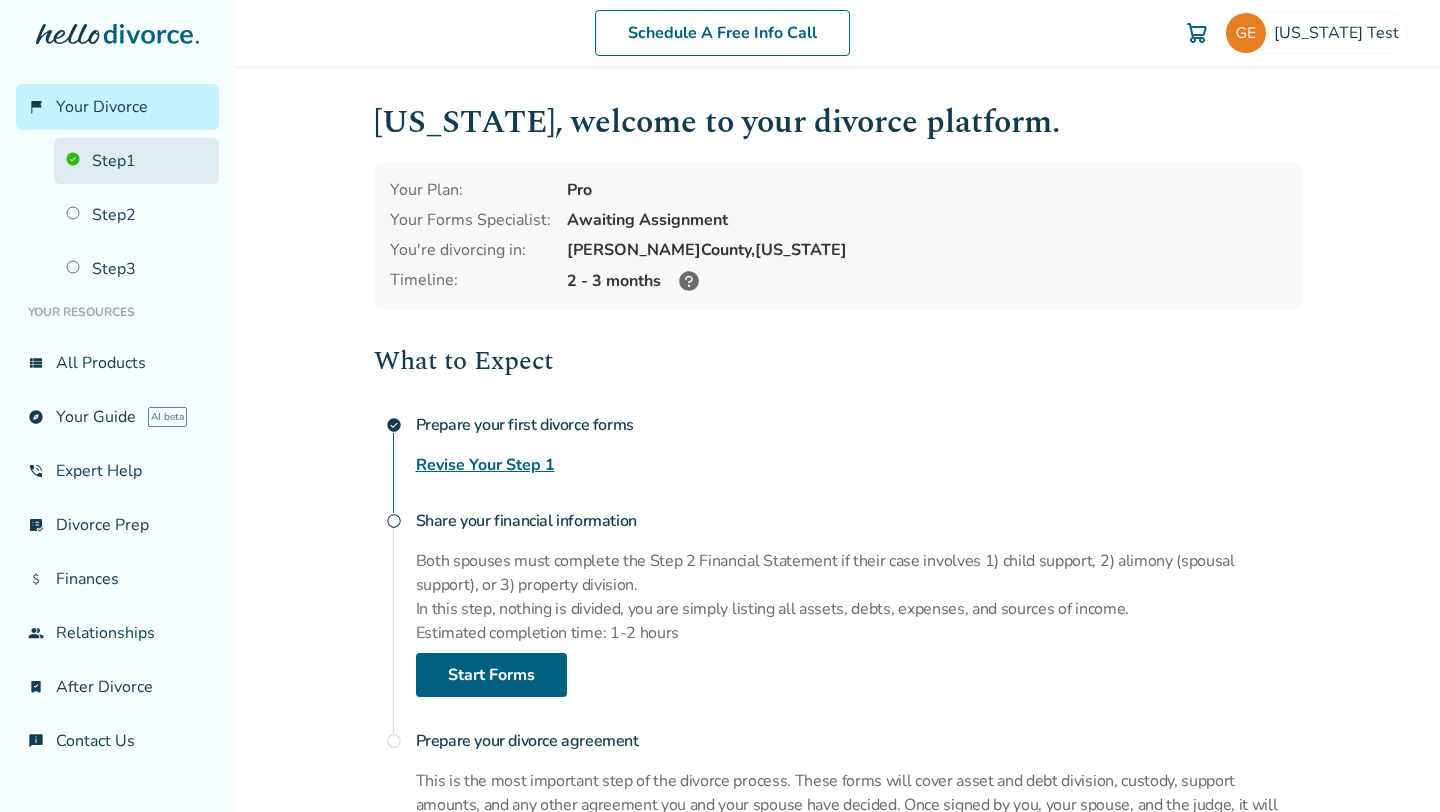 click on "Step  1" at bounding box center [136, 161] 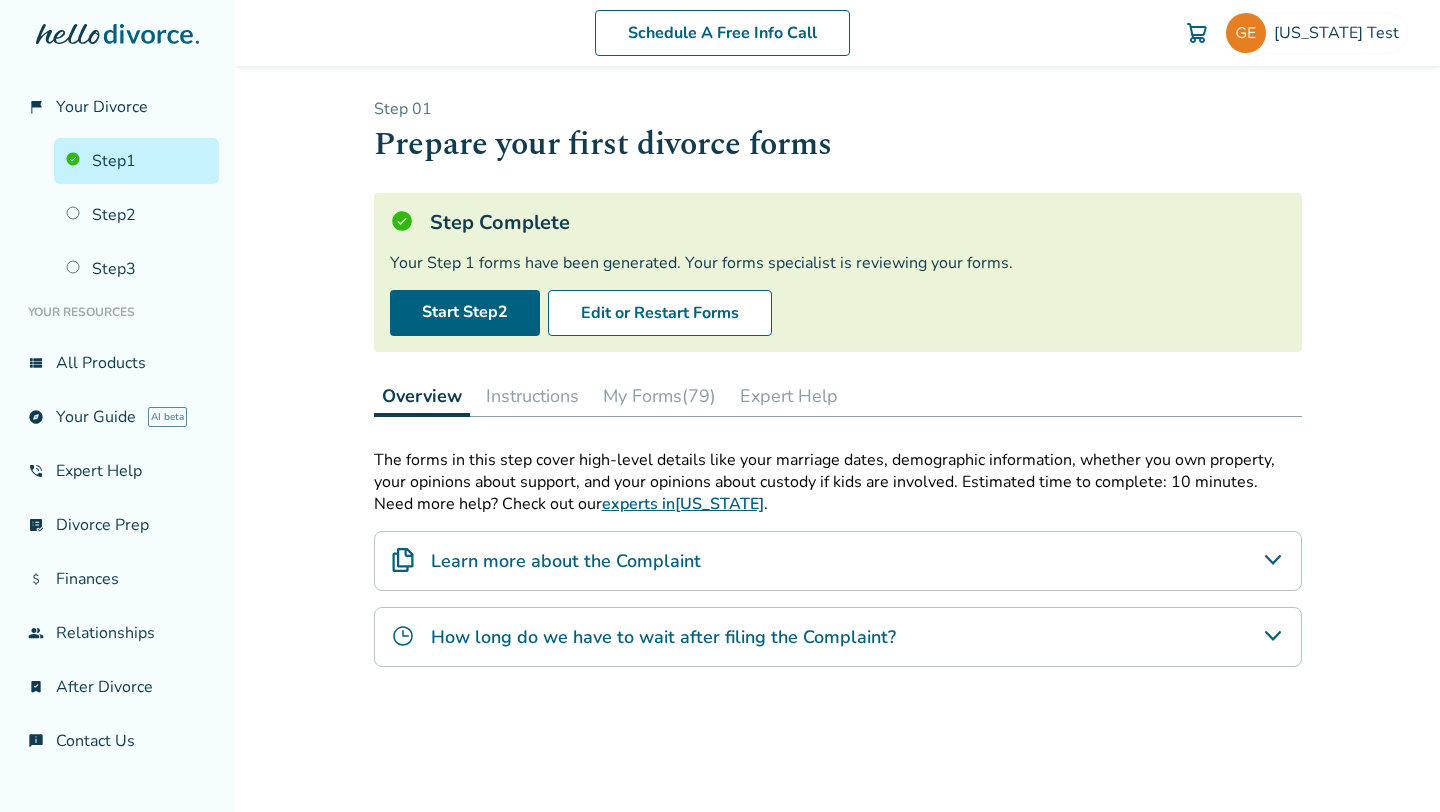 click on "My Forms  (79)" at bounding box center (659, 396) 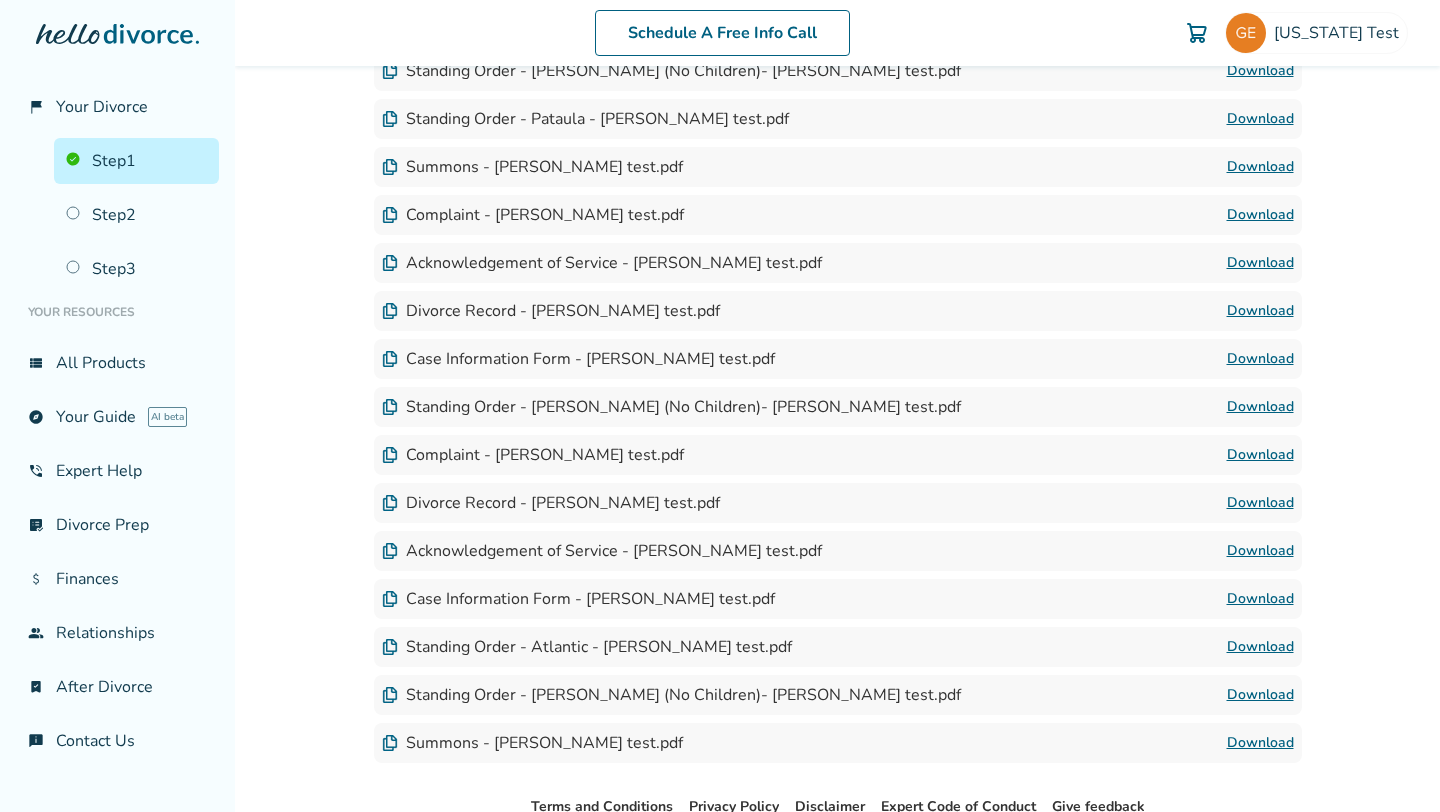 scroll, scrollTop: 4038, scrollLeft: 0, axis: vertical 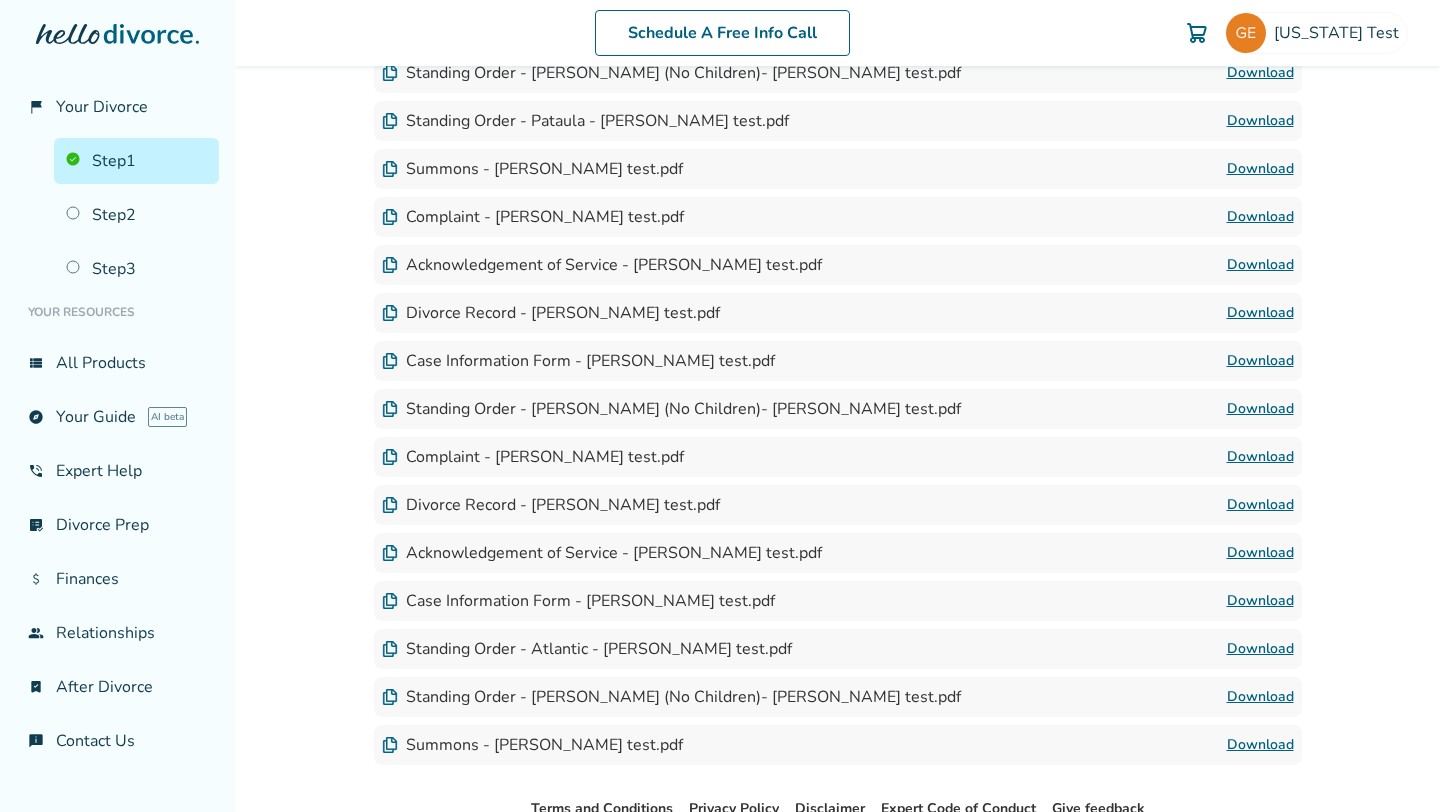 click on "Standing Order - Atlantic - [PERSON_NAME] test.pdf" at bounding box center (587, 649) 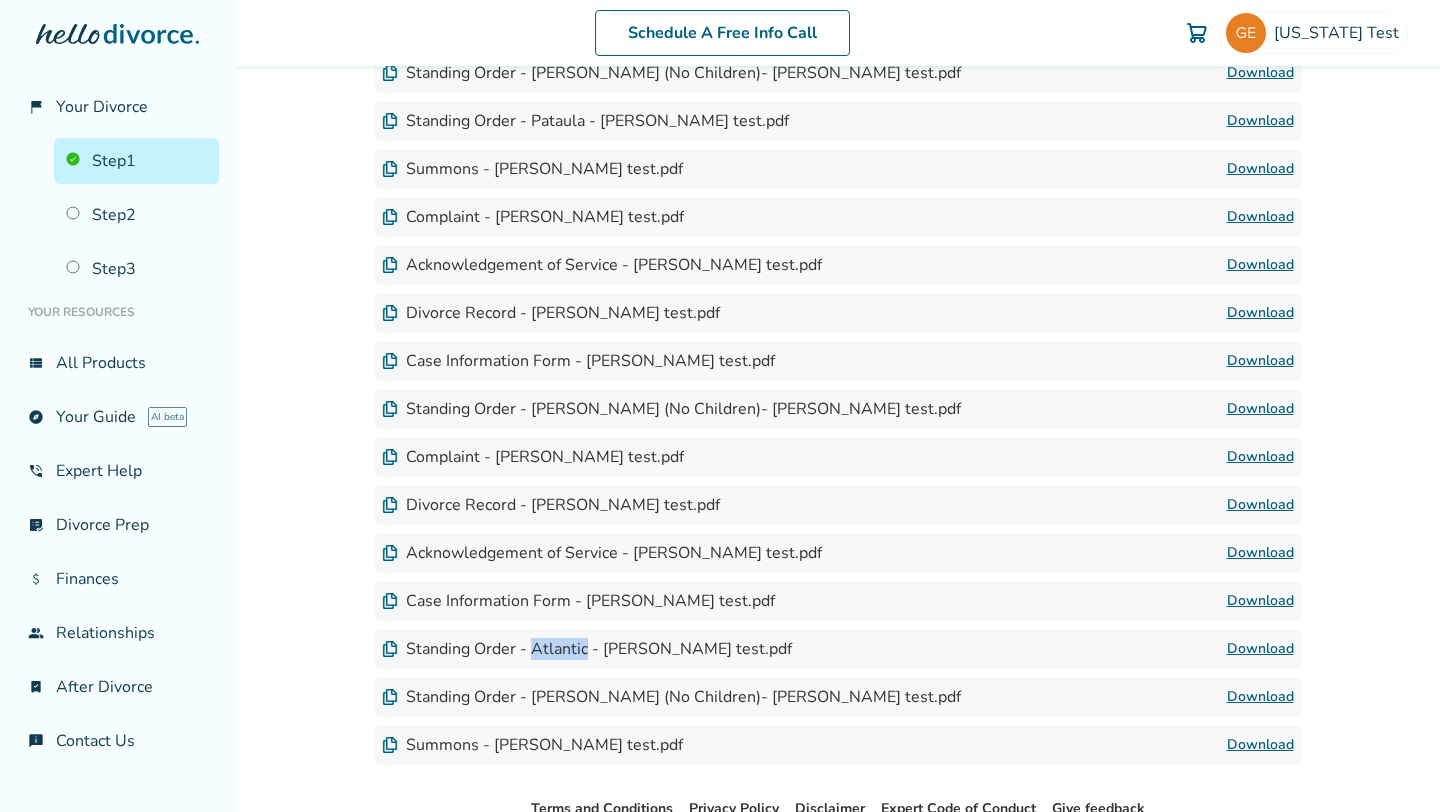 click on "Standing Order - Atlantic - [PERSON_NAME] test.pdf" at bounding box center [587, 649] 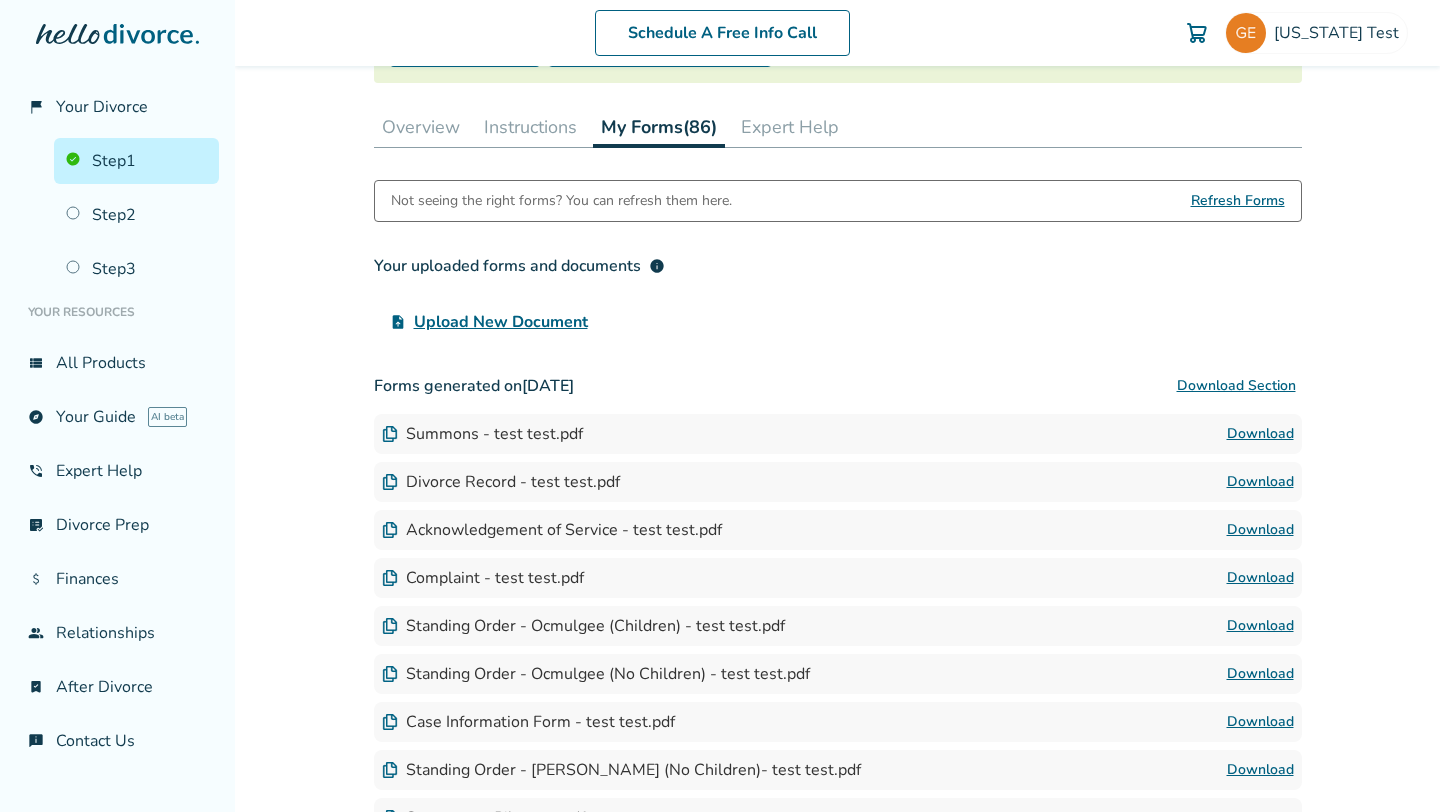 scroll, scrollTop: 0, scrollLeft: 0, axis: both 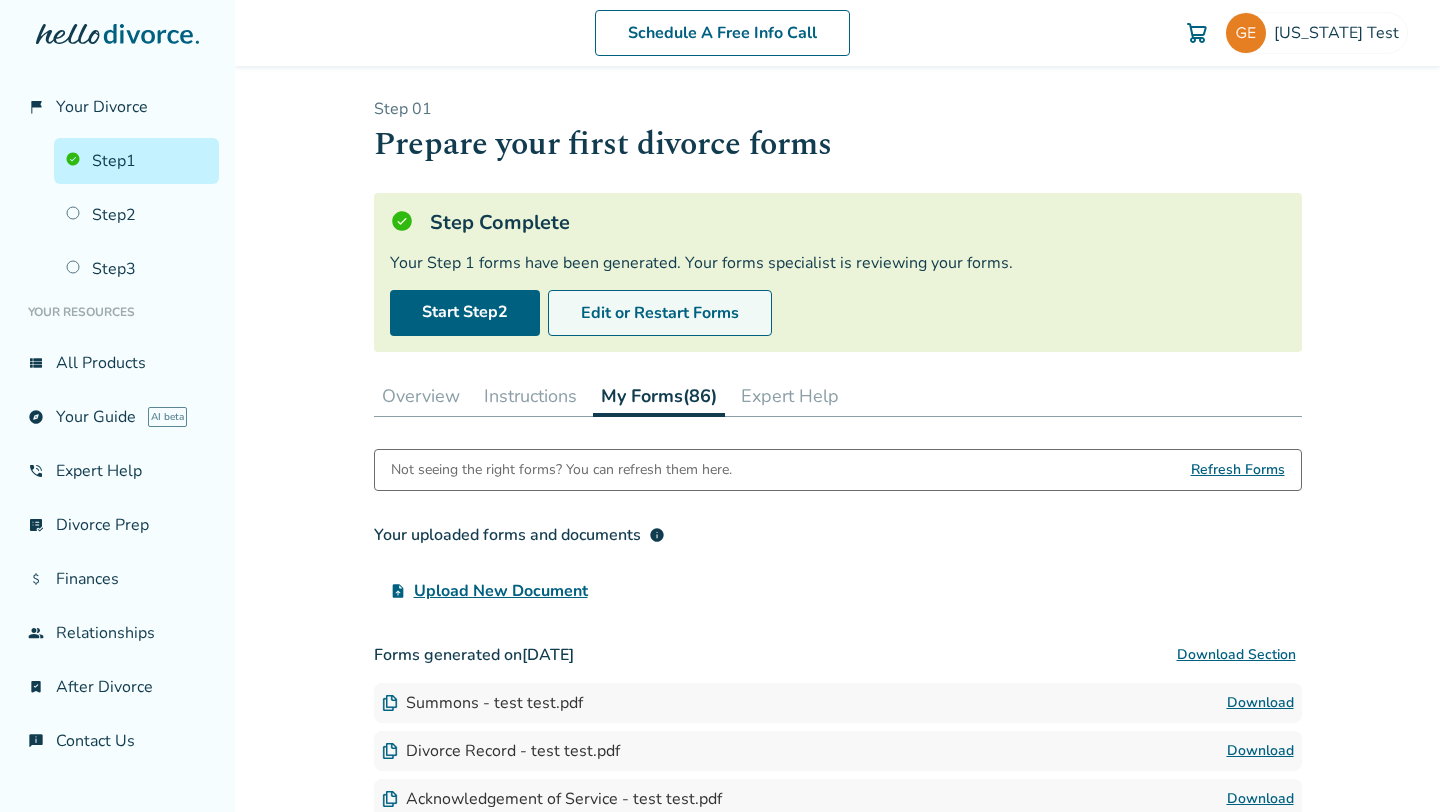 click on "Edit or Restart Forms" at bounding box center (660, 313) 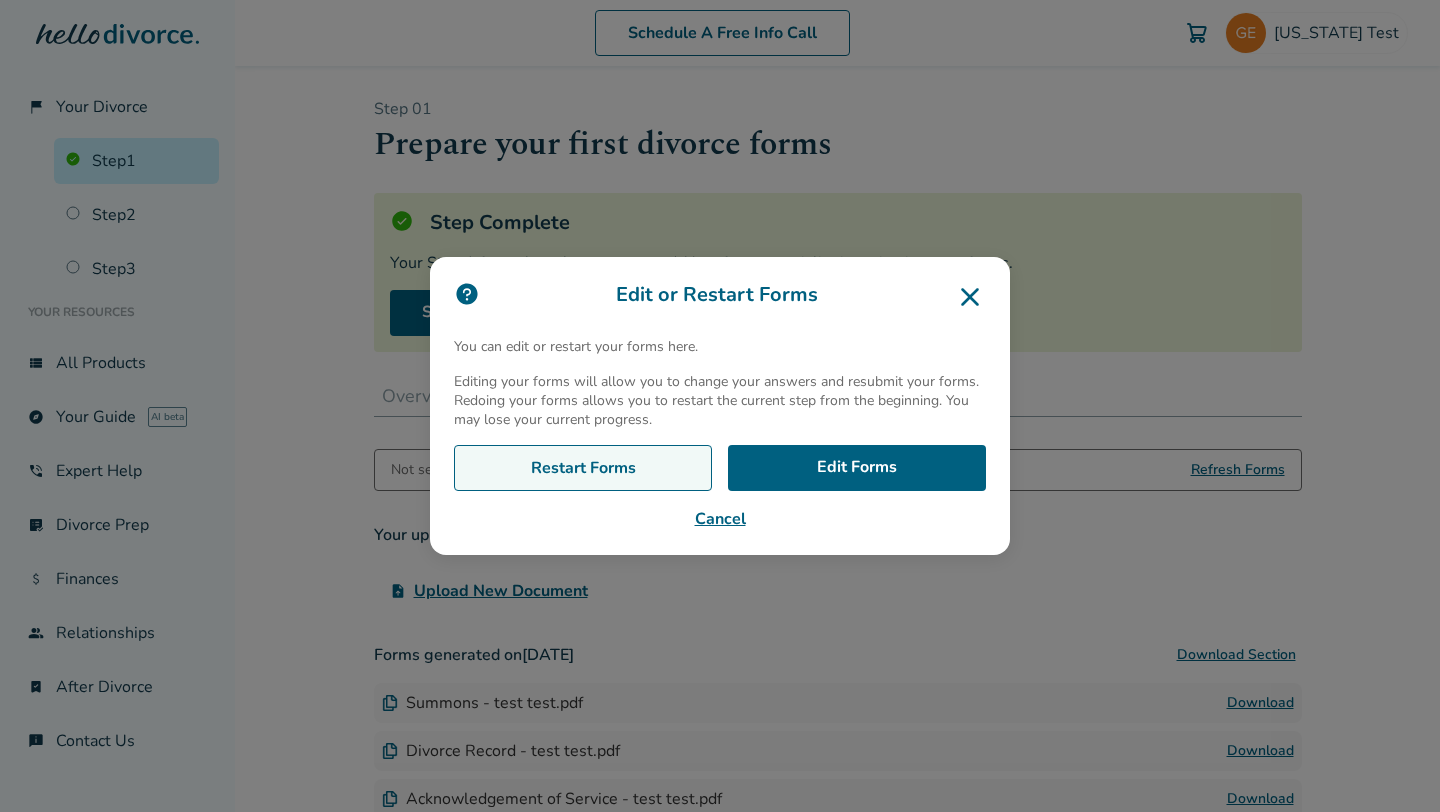 click on "Restart Forms" at bounding box center [583, 468] 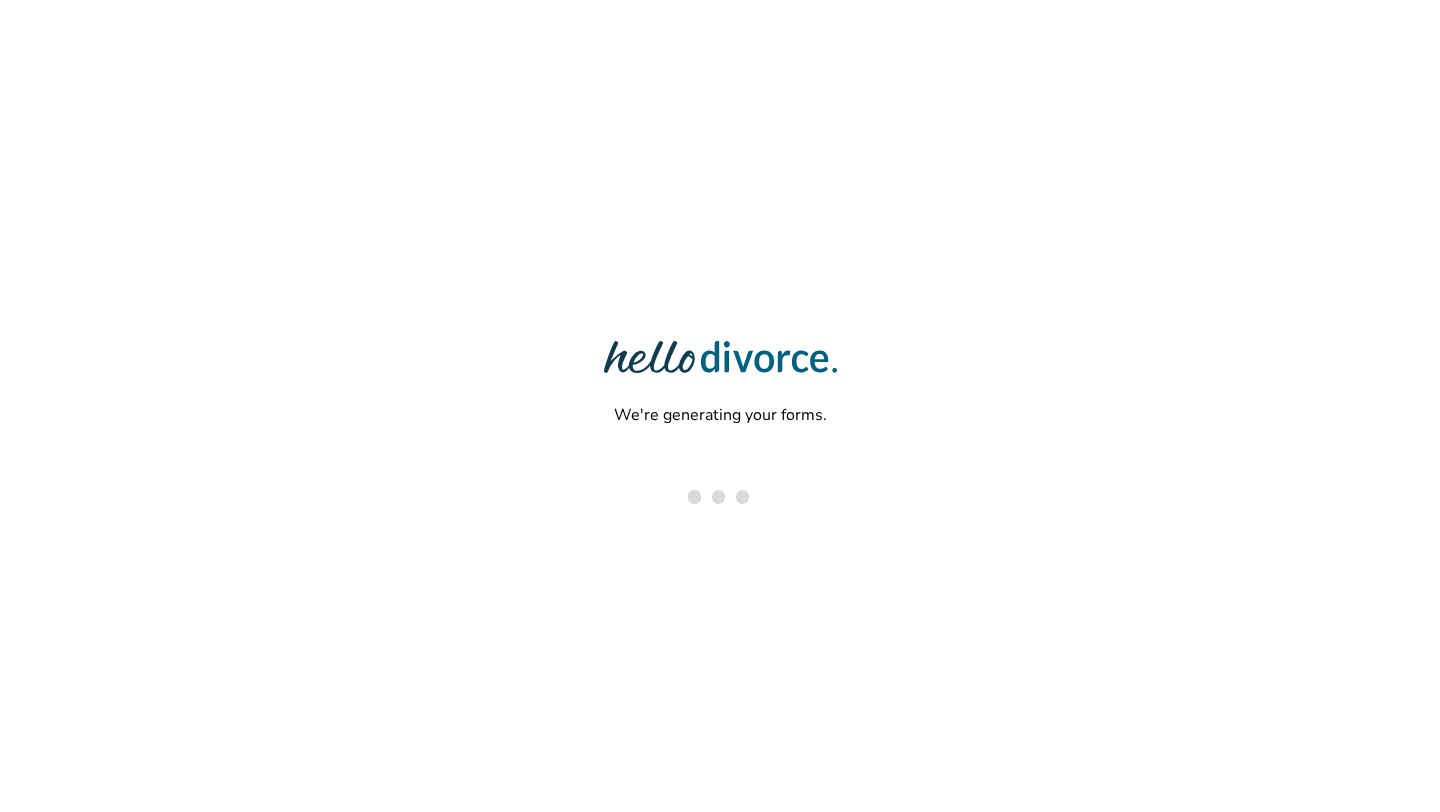 scroll, scrollTop: 0, scrollLeft: 0, axis: both 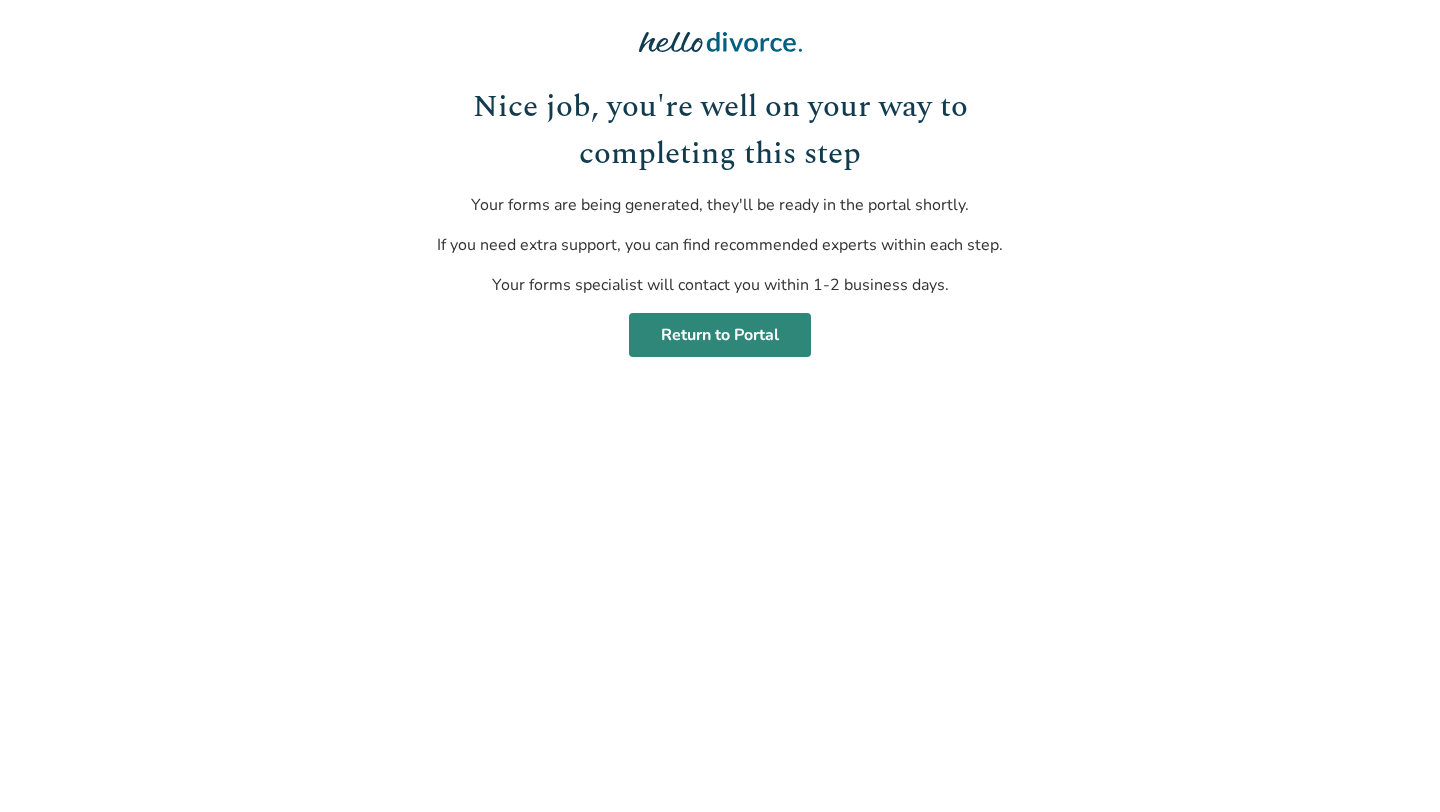 click on "Return to Portal" at bounding box center [720, 335] 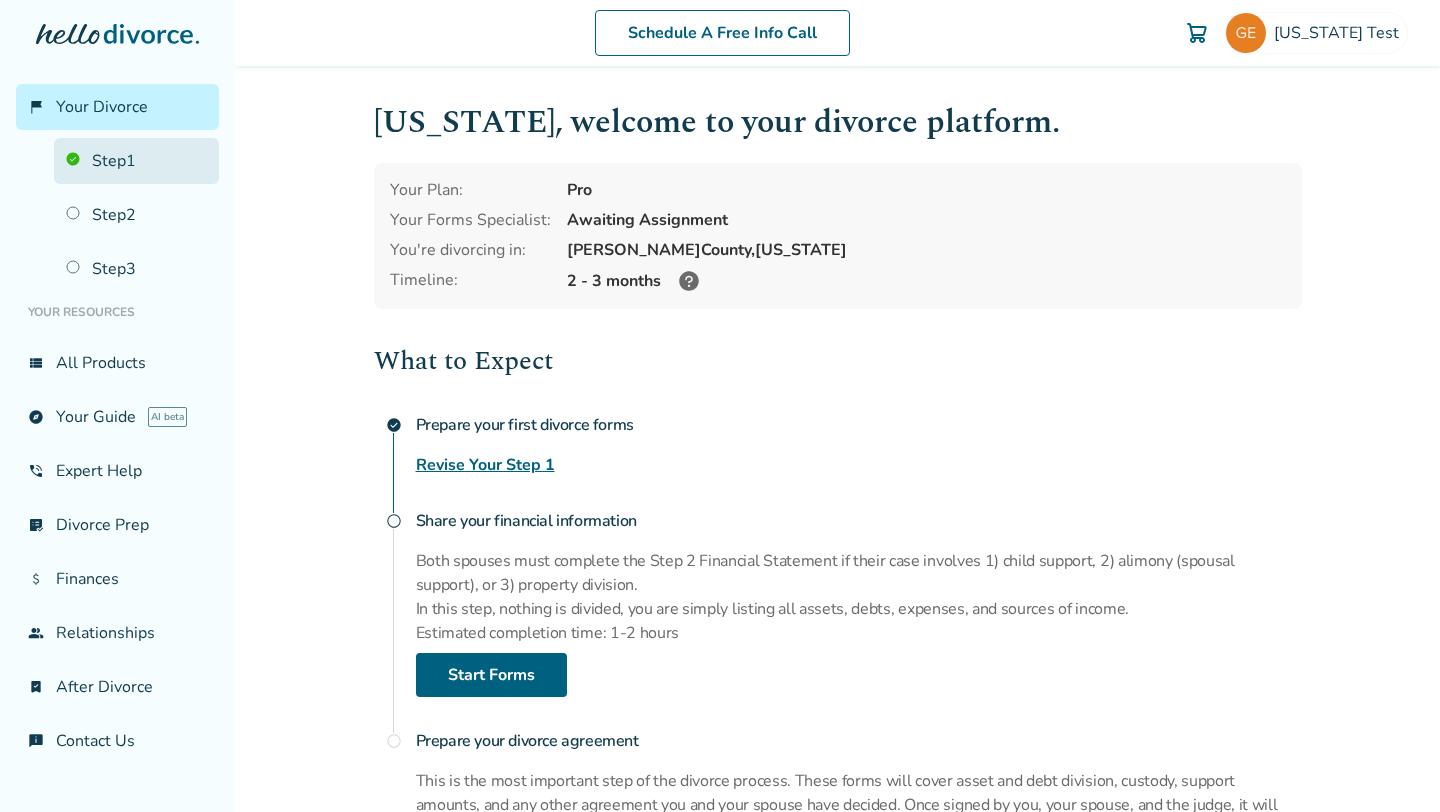 click on "Step  1" at bounding box center [136, 161] 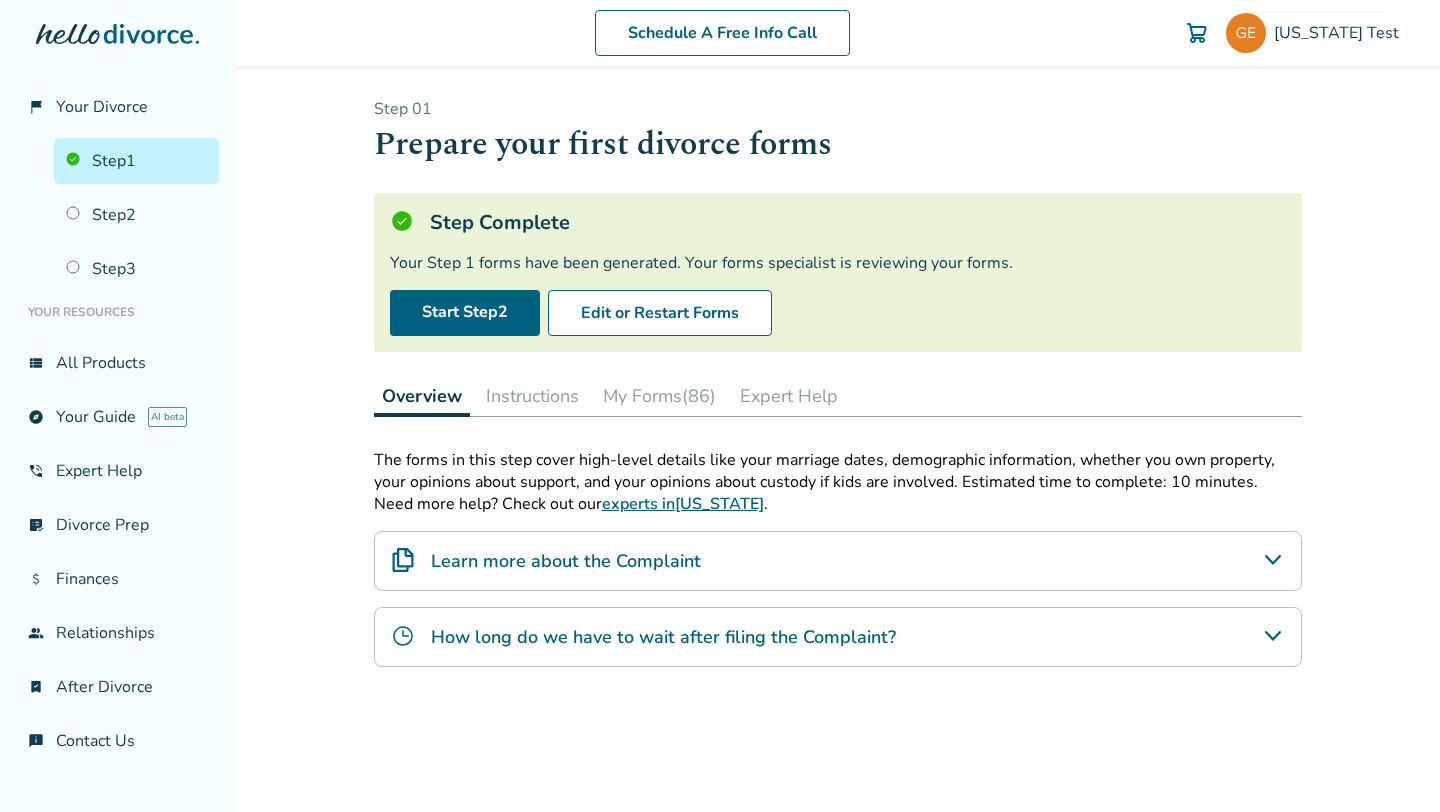 click on "My Forms  (86)" at bounding box center [659, 396] 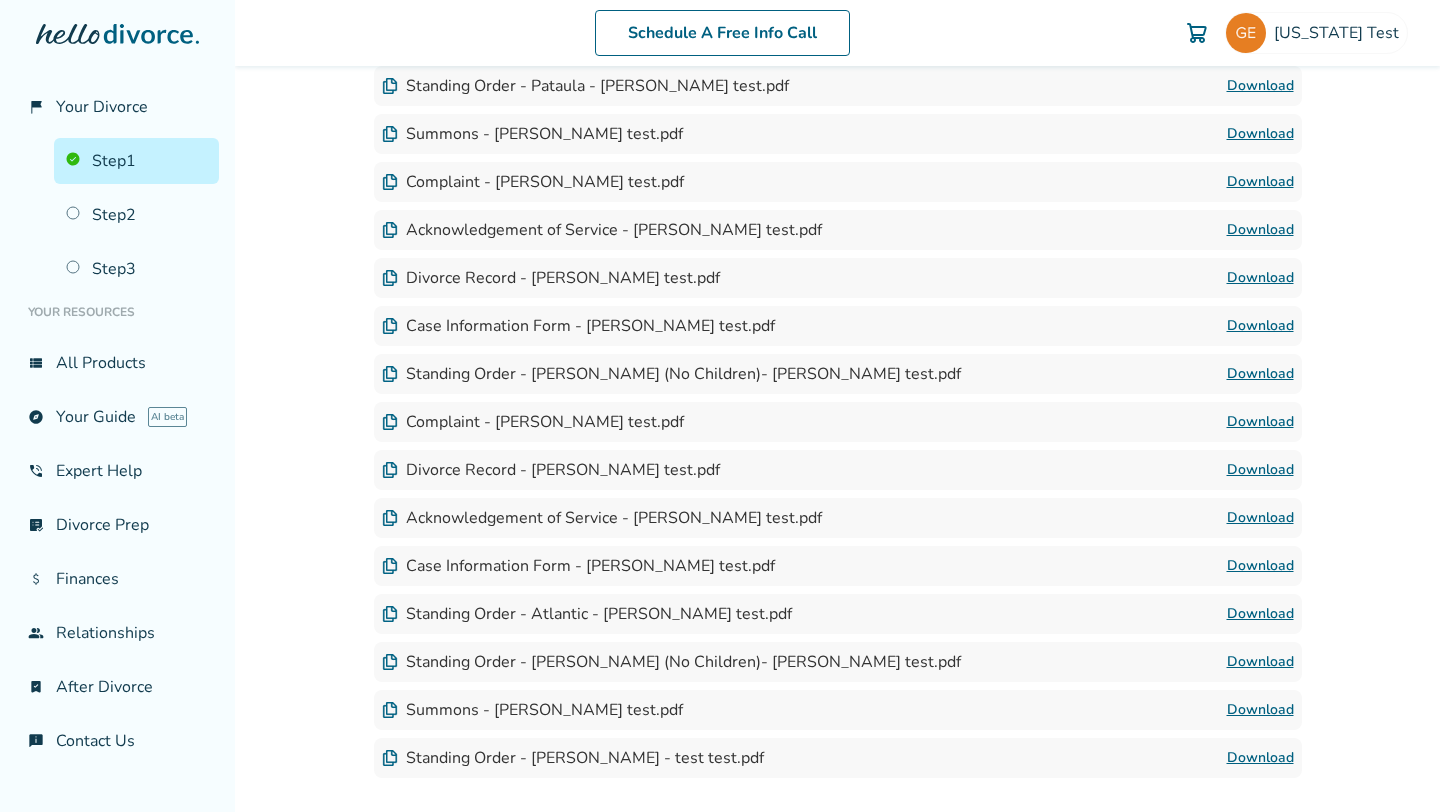scroll, scrollTop: 4071, scrollLeft: 0, axis: vertical 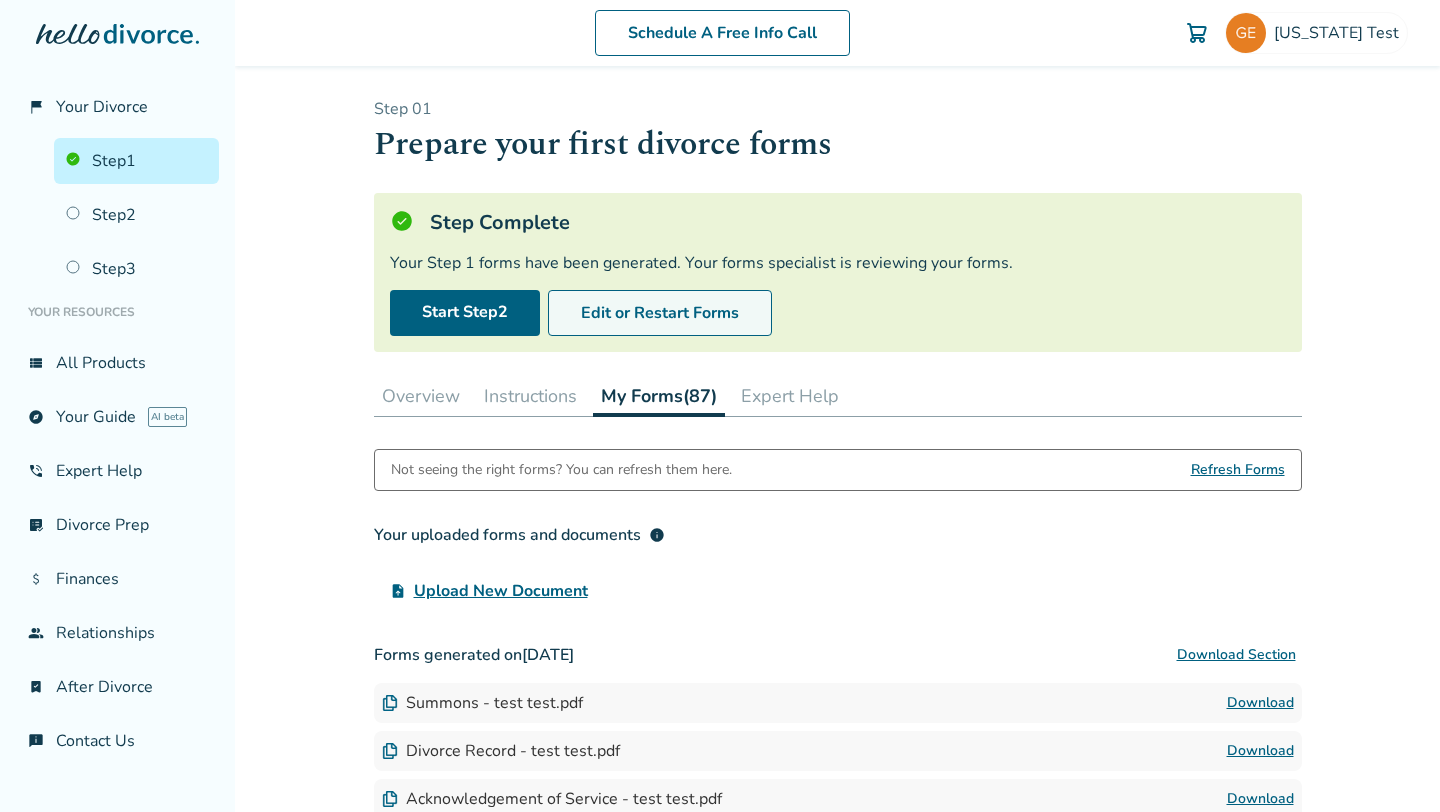 click on "Edit or Restart Forms" at bounding box center [660, 313] 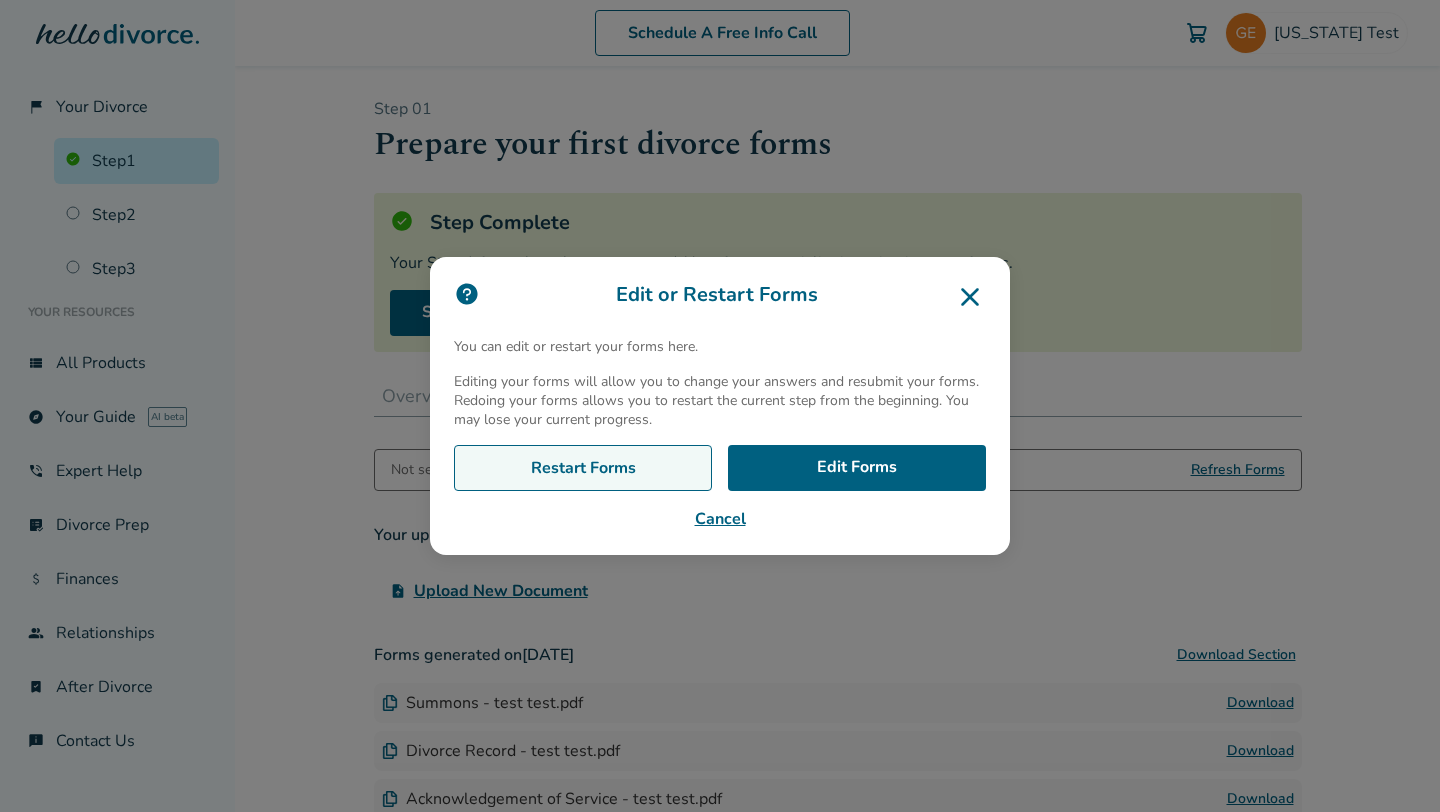 click on "Restart Forms" at bounding box center [583, 468] 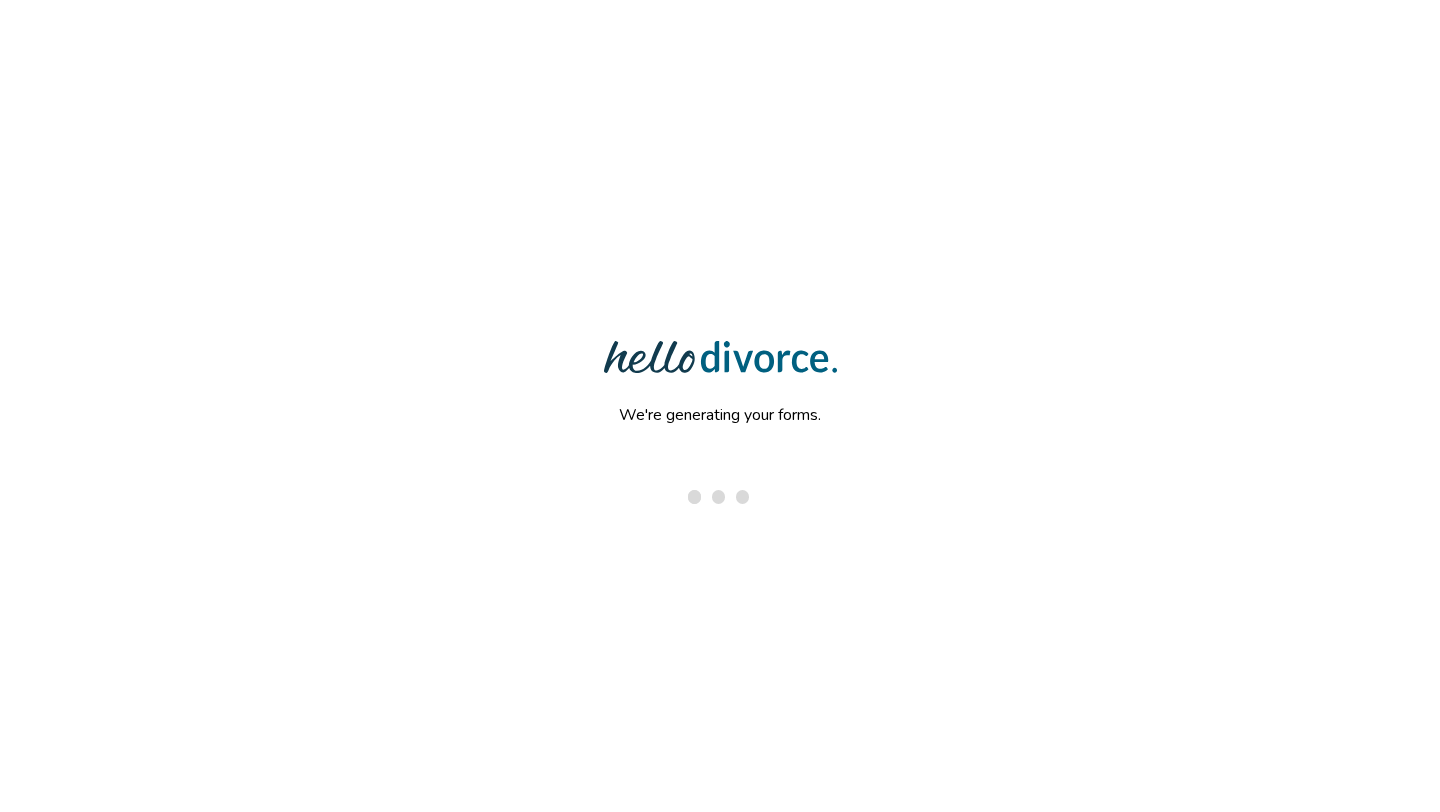 scroll, scrollTop: 0, scrollLeft: 0, axis: both 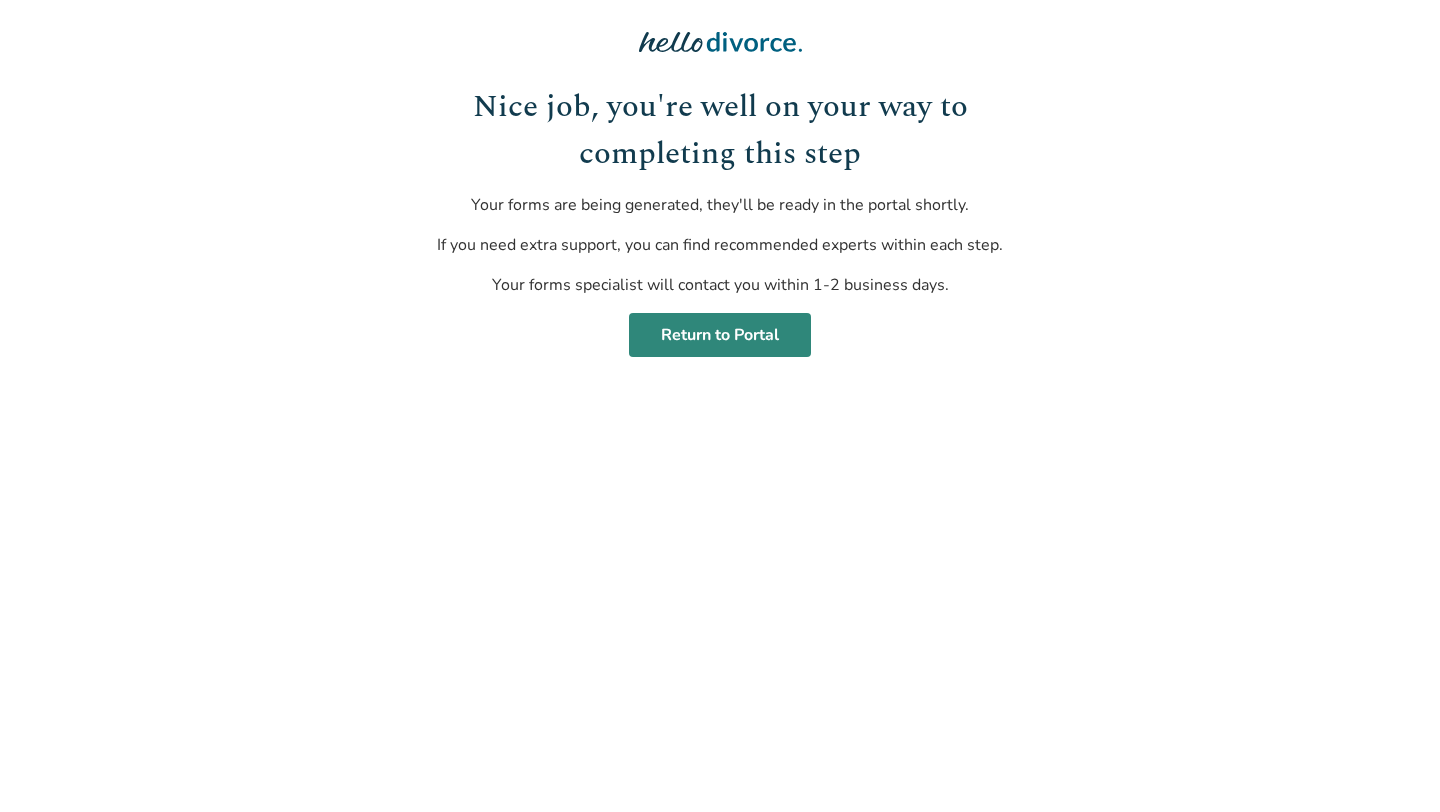 click on "Return to Portal" at bounding box center (720, 335) 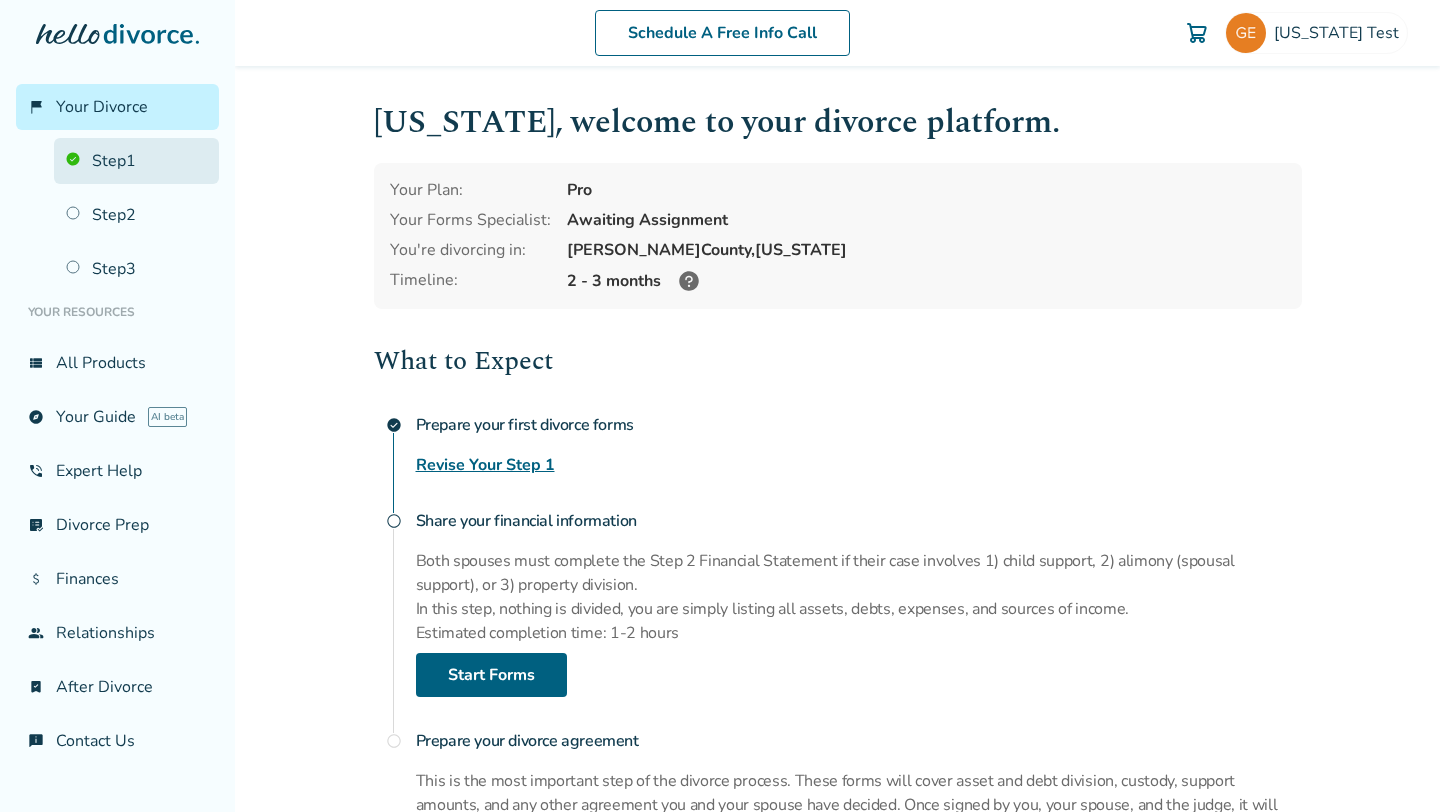 click on "Step  1" at bounding box center (136, 161) 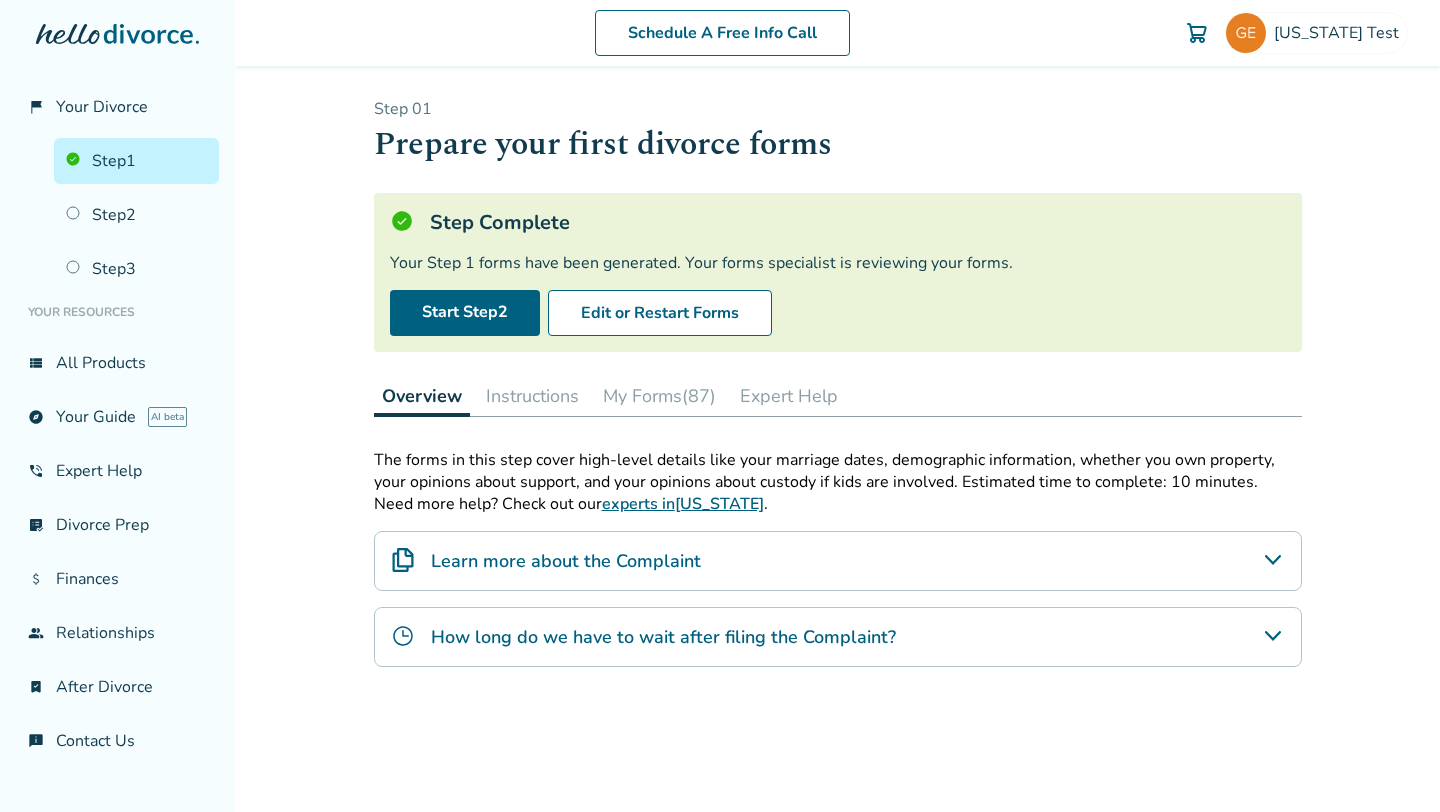 click on "My Forms  (87)" at bounding box center [659, 396] 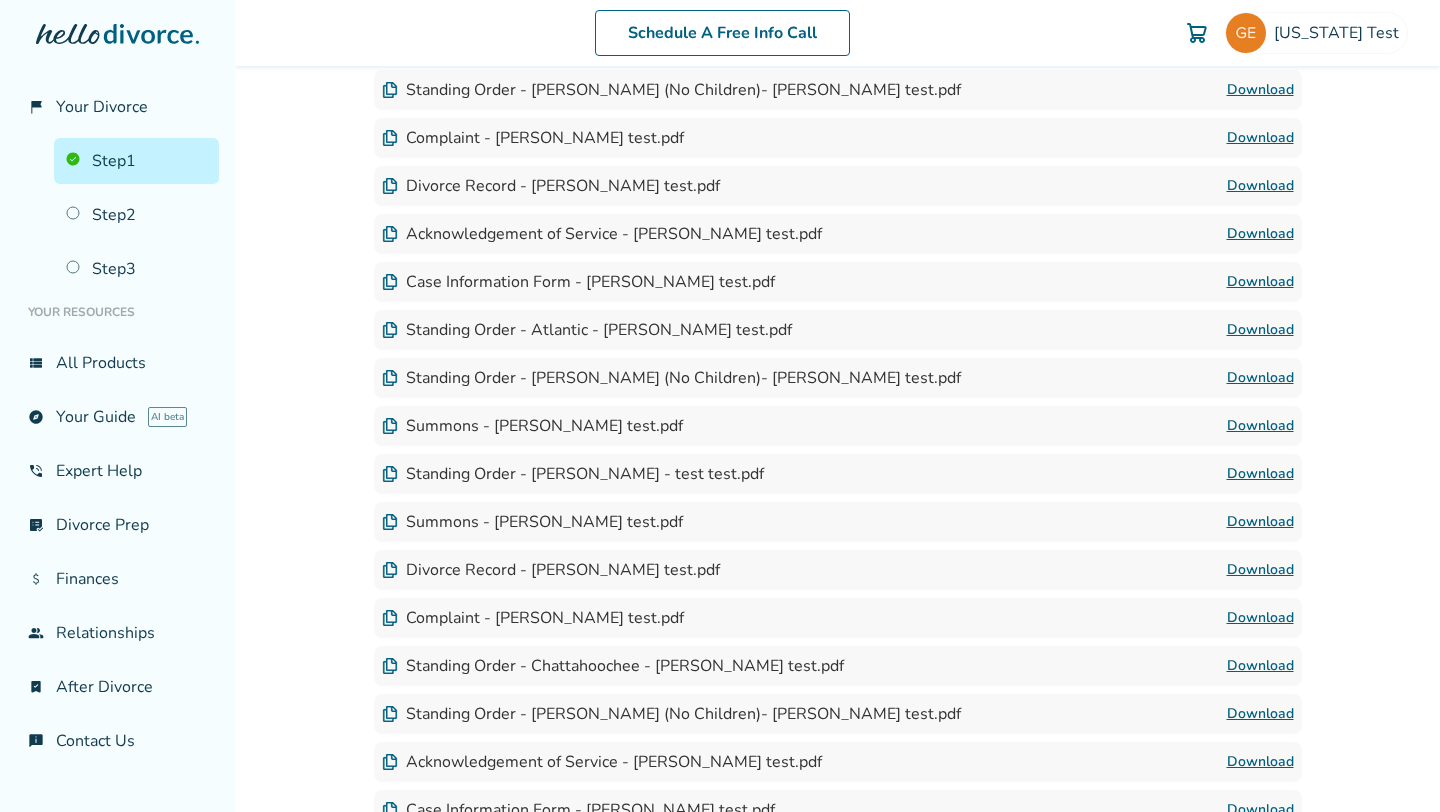 scroll, scrollTop: 4382, scrollLeft: 0, axis: vertical 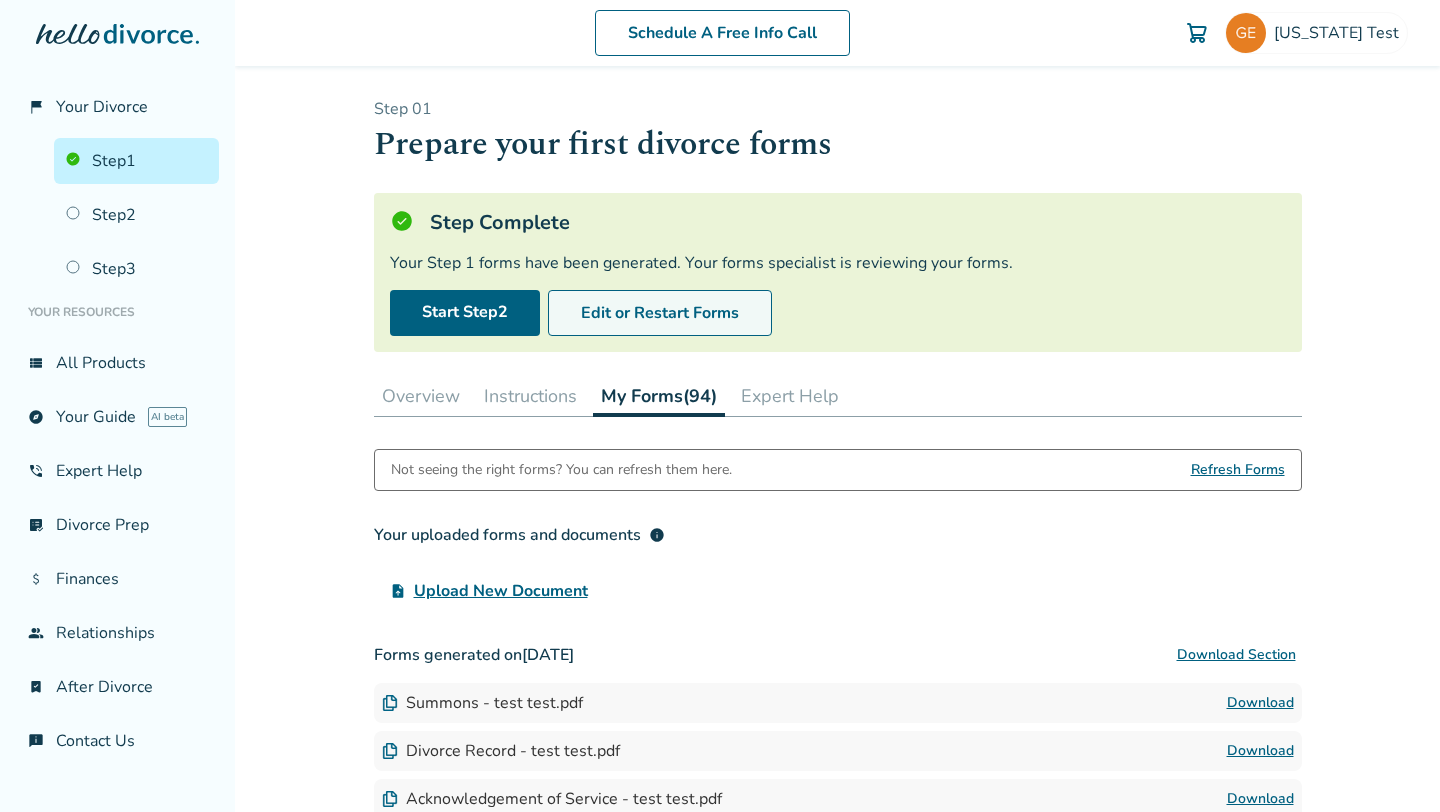 click on "Edit or Restart Forms" at bounding box center (660, 313) 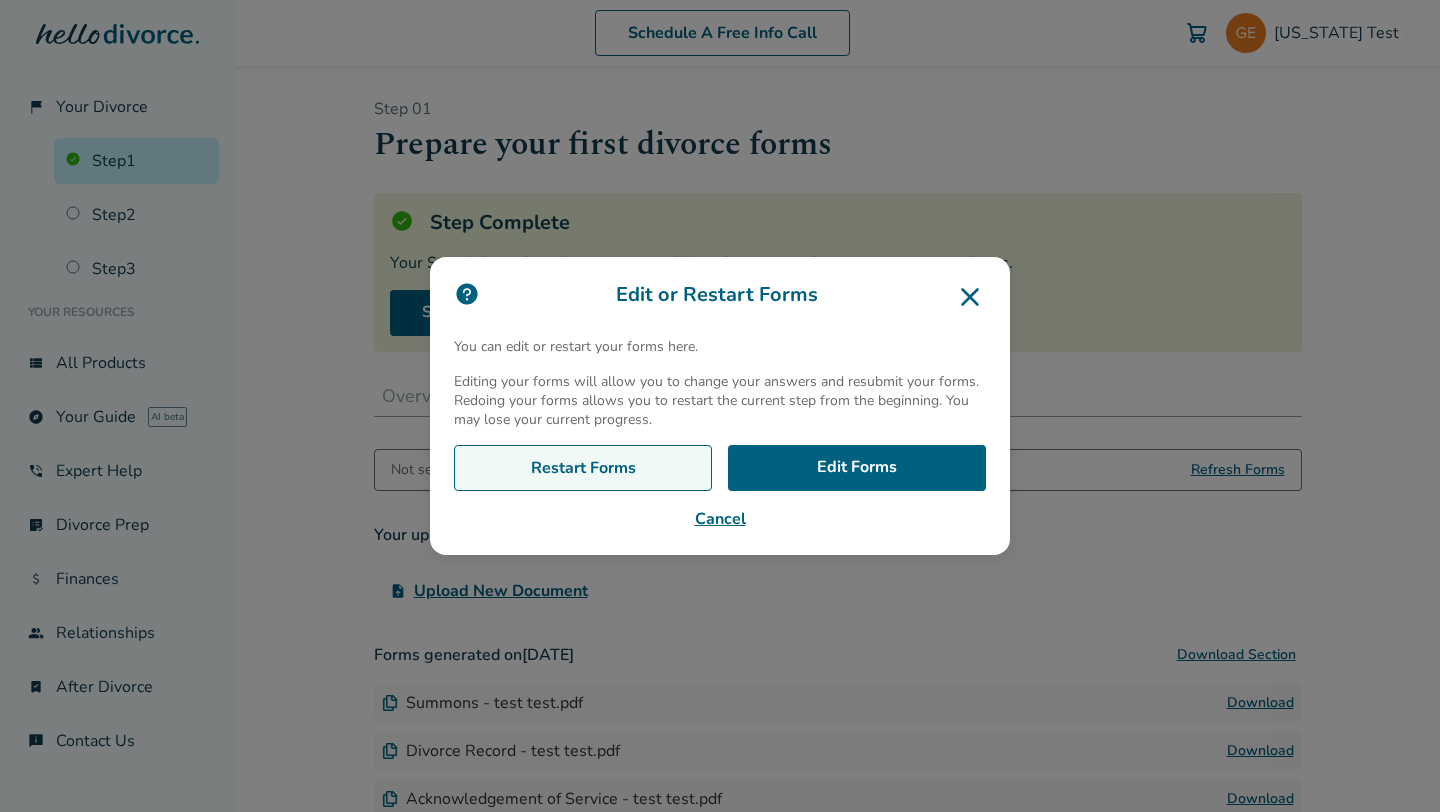click on "Restart Forms" at bounding box center (583, 468) 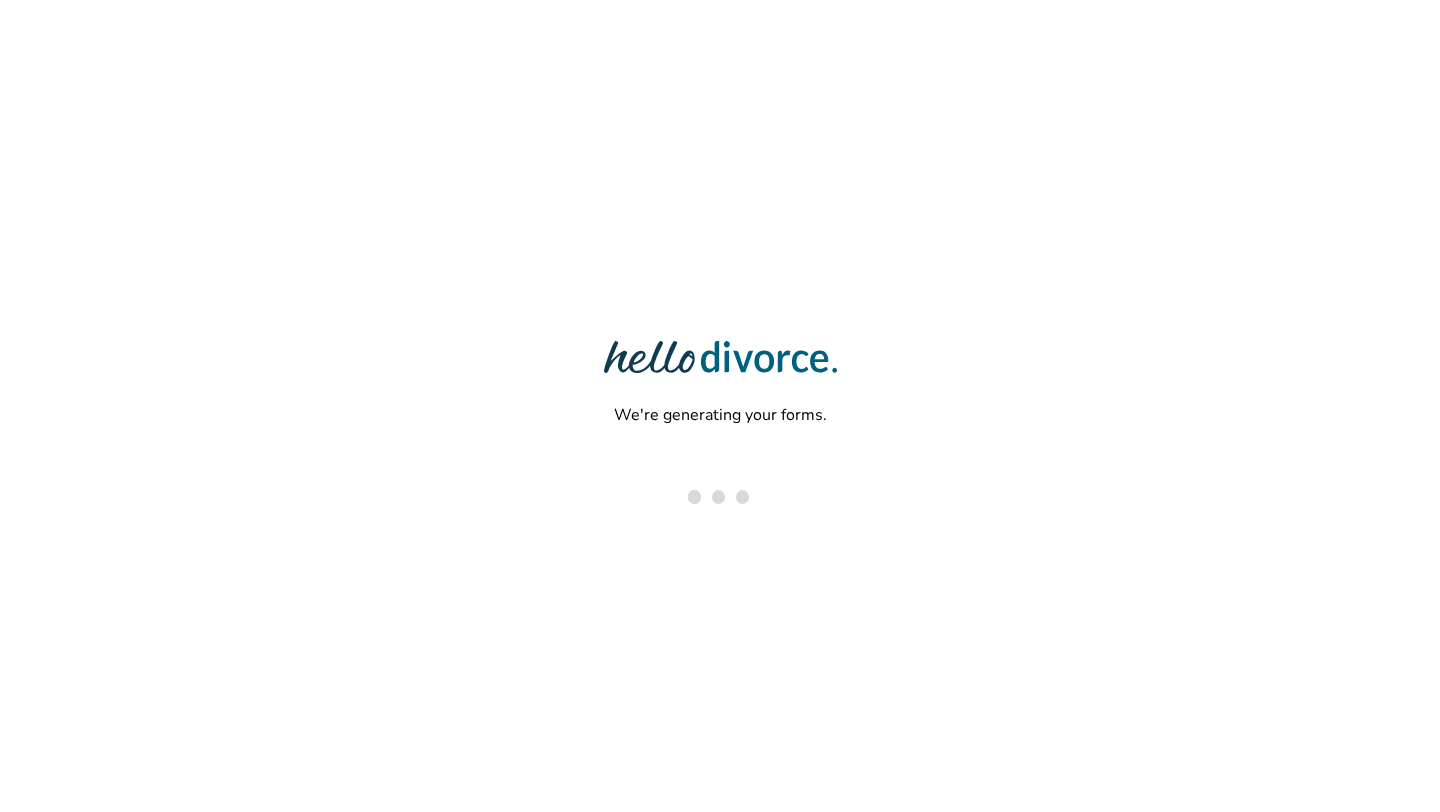 scroll, scrollTop: 0, scrollLeft: 0, axis: both 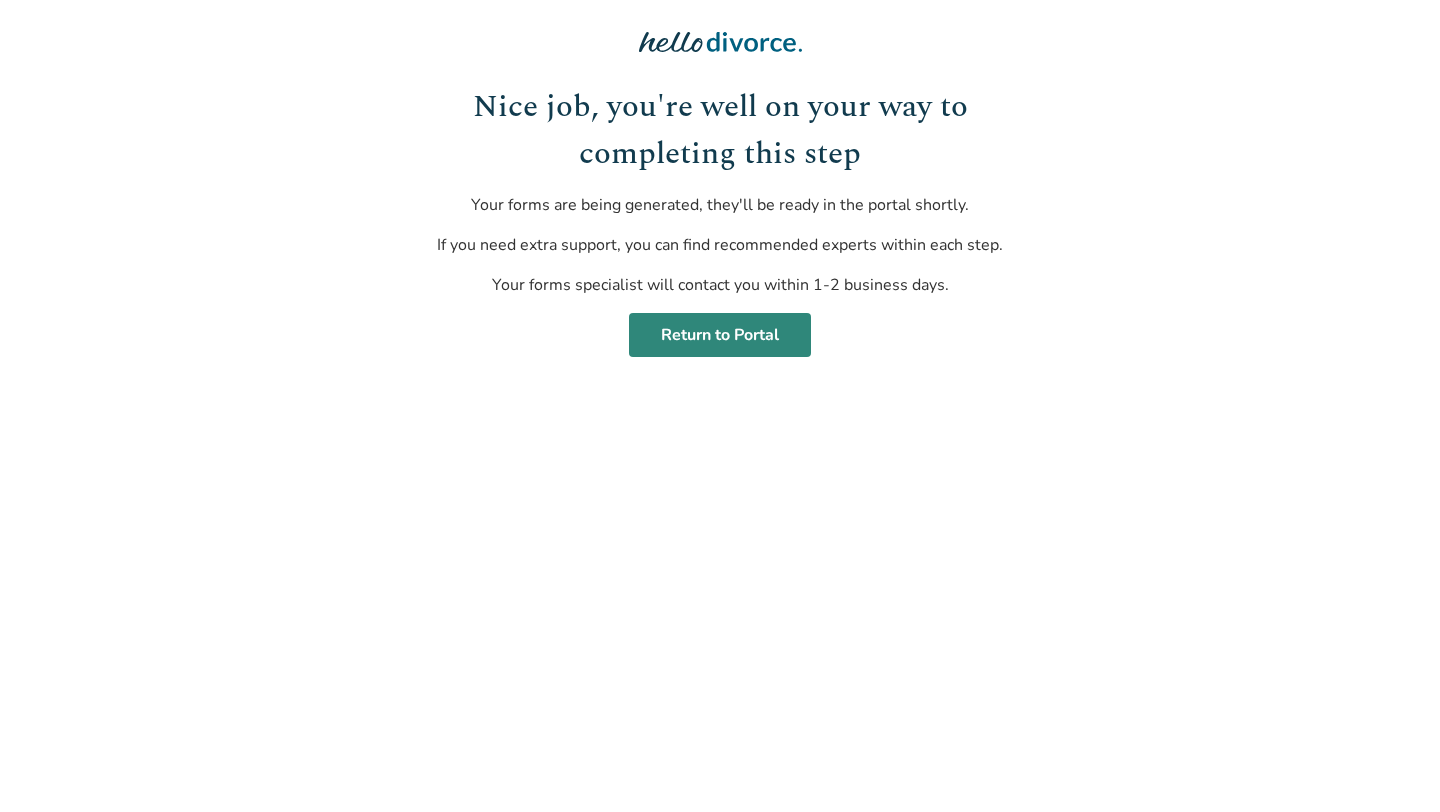 click on "Return to Portal" at bounding box center [720, 335] 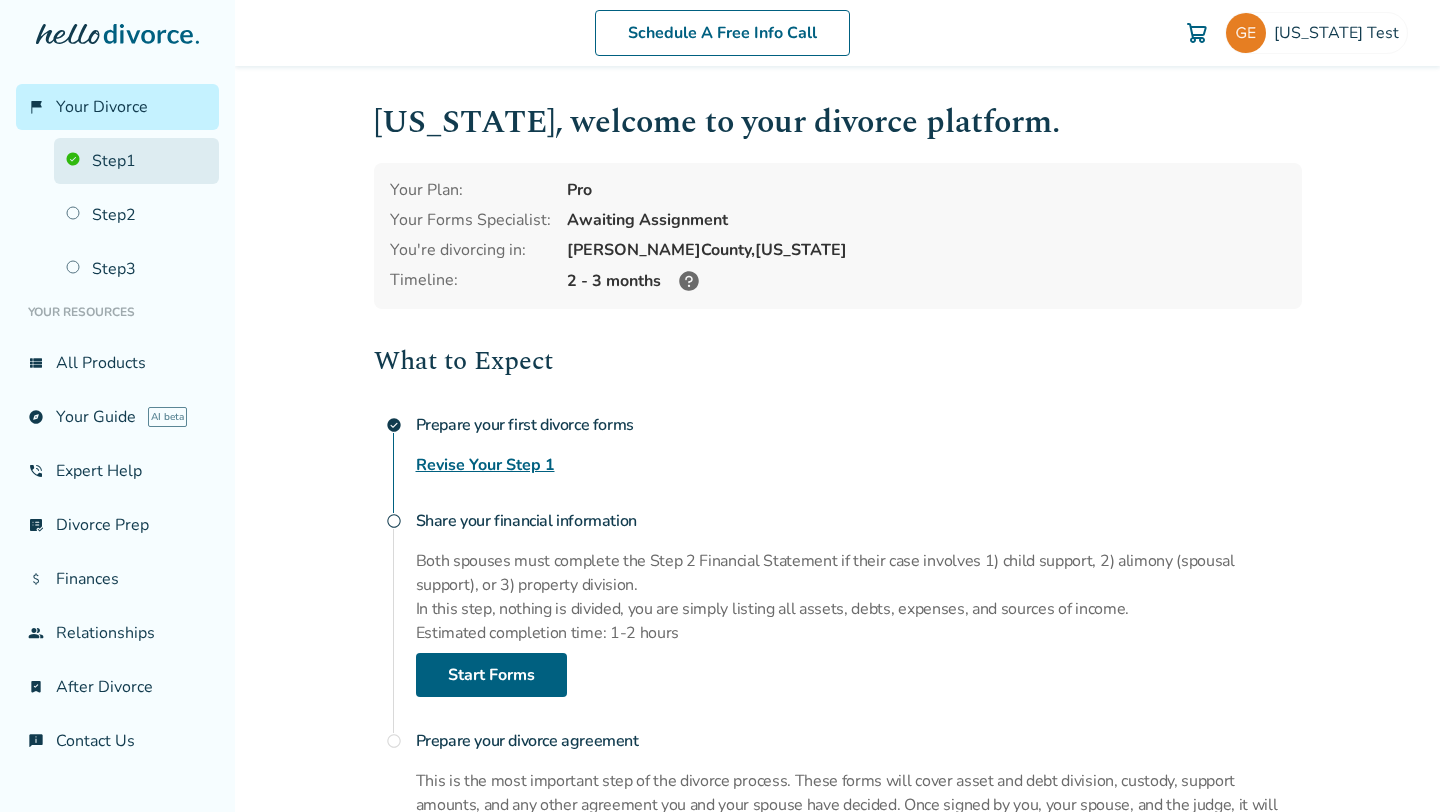 click on "Step  1" at bounding box center [136, 161] 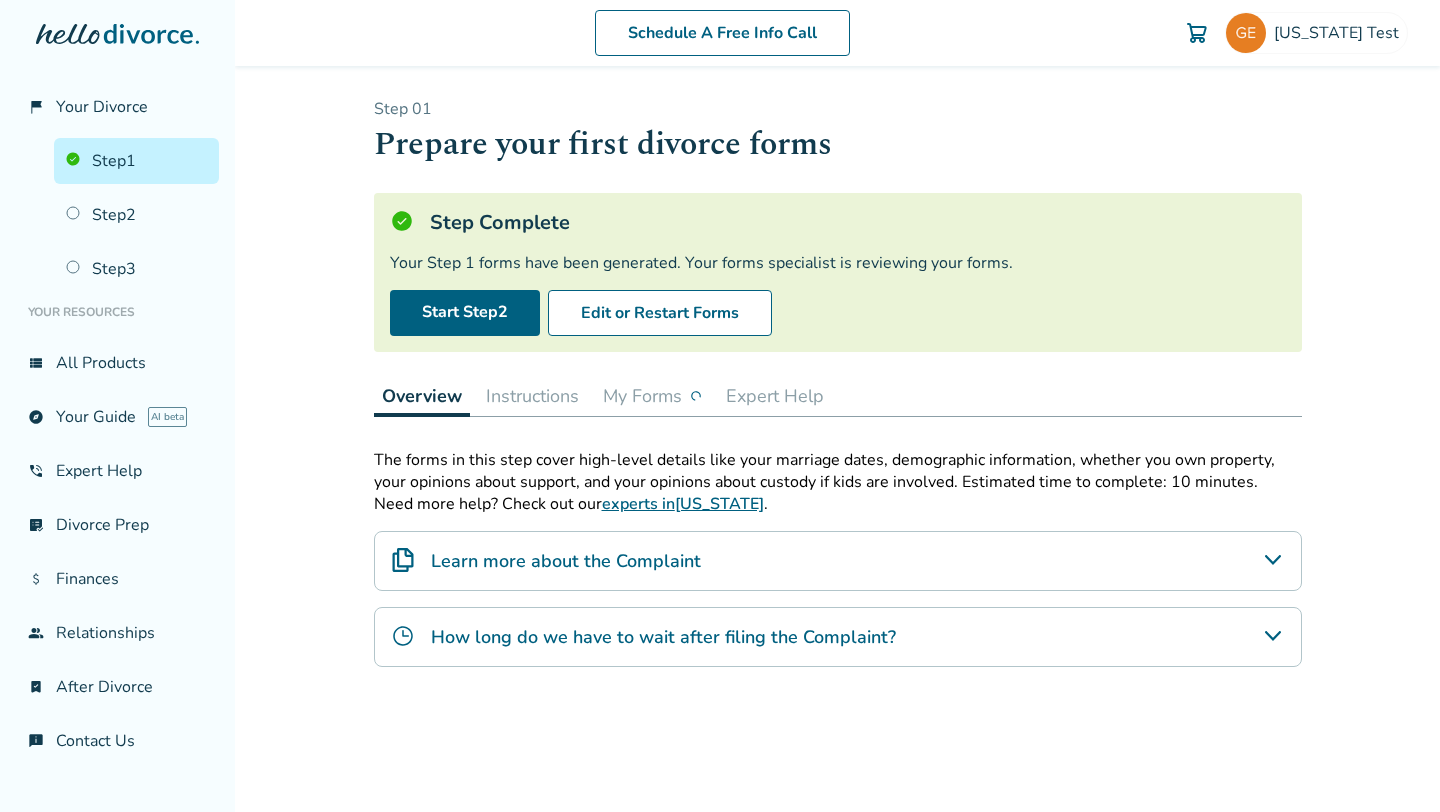 click on "My Forms" at bounding box center [652, 396] 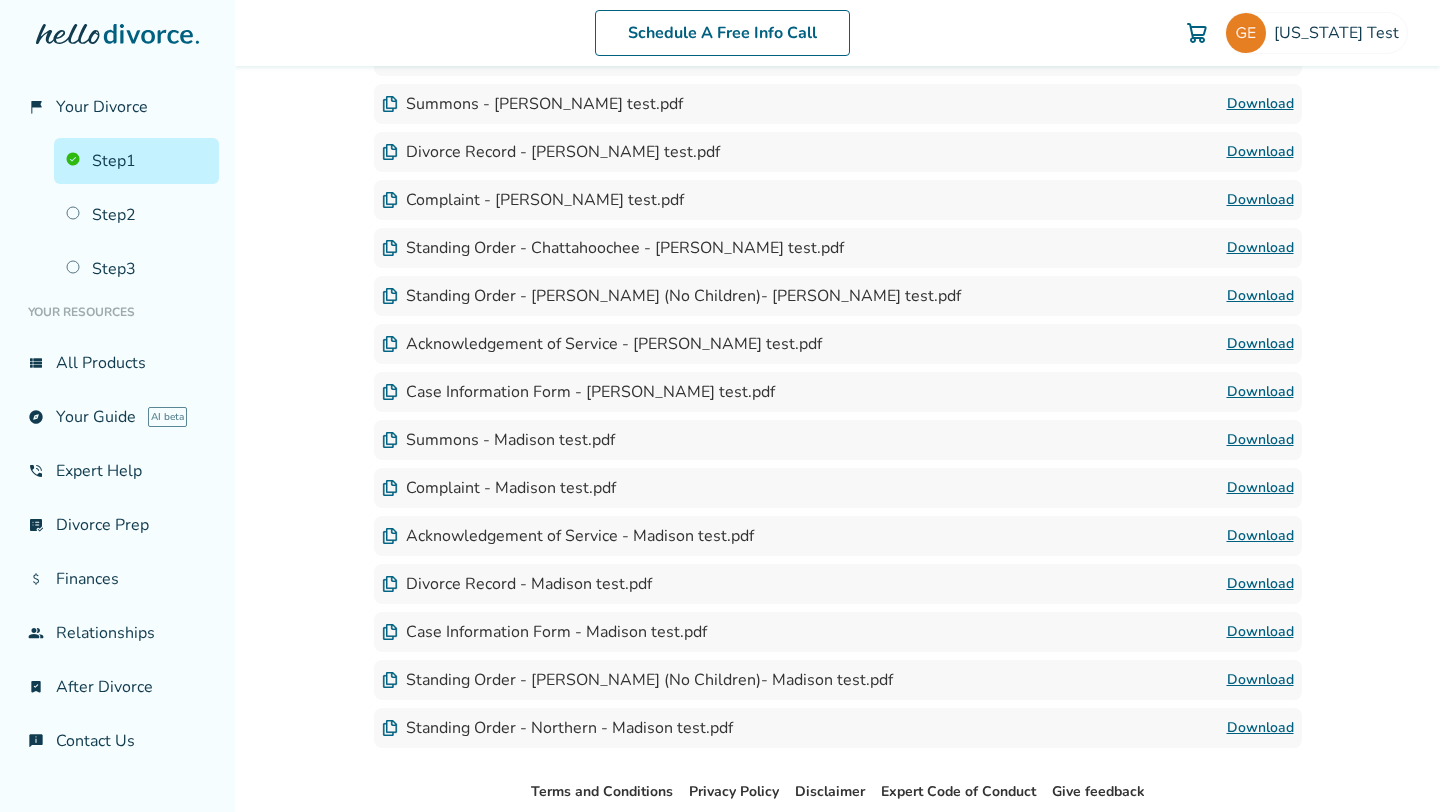 scroll, scrollTop: 4782, scrollLeft: 0, axis: vertical 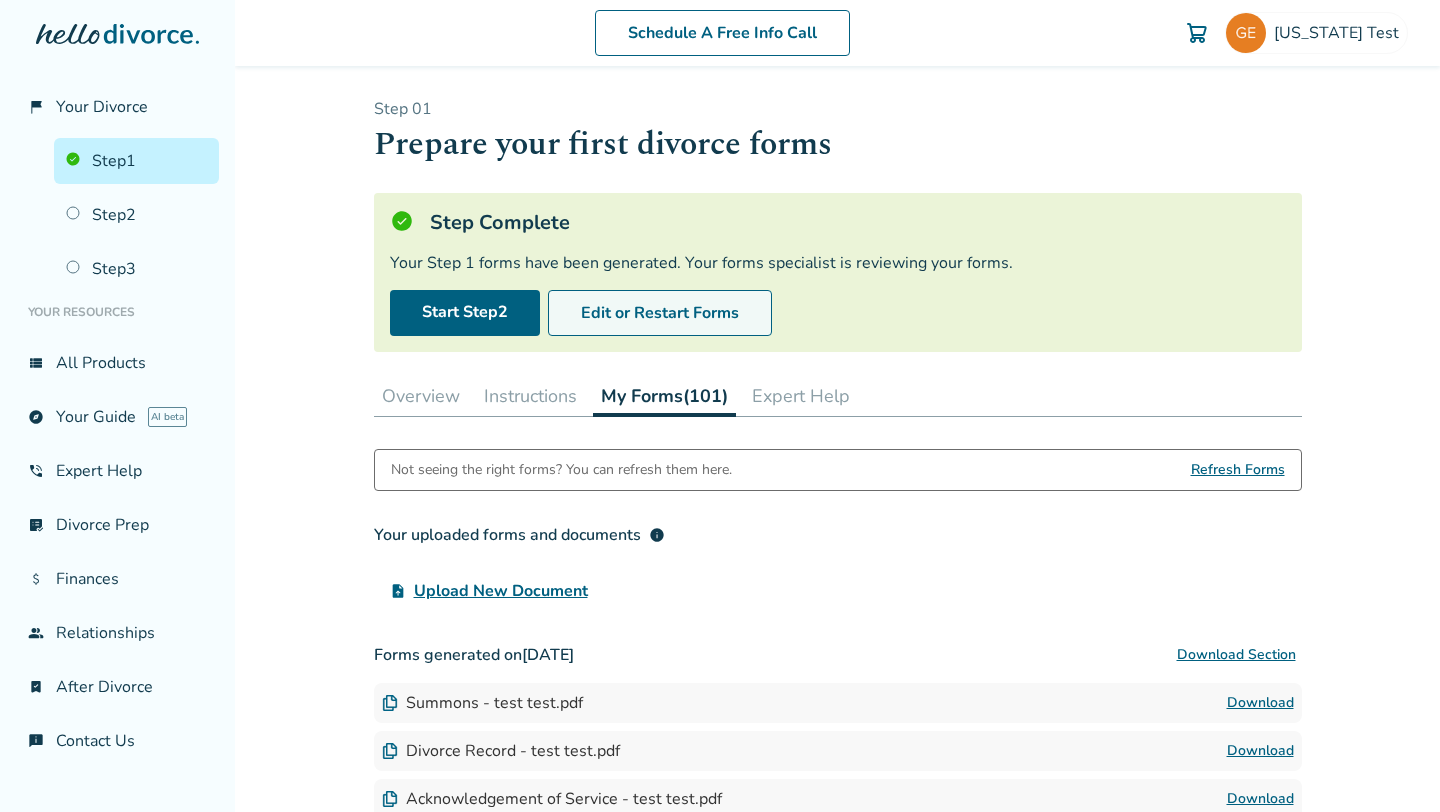 click on "Edit or Restart Forms" at bounding box center (660, 313) 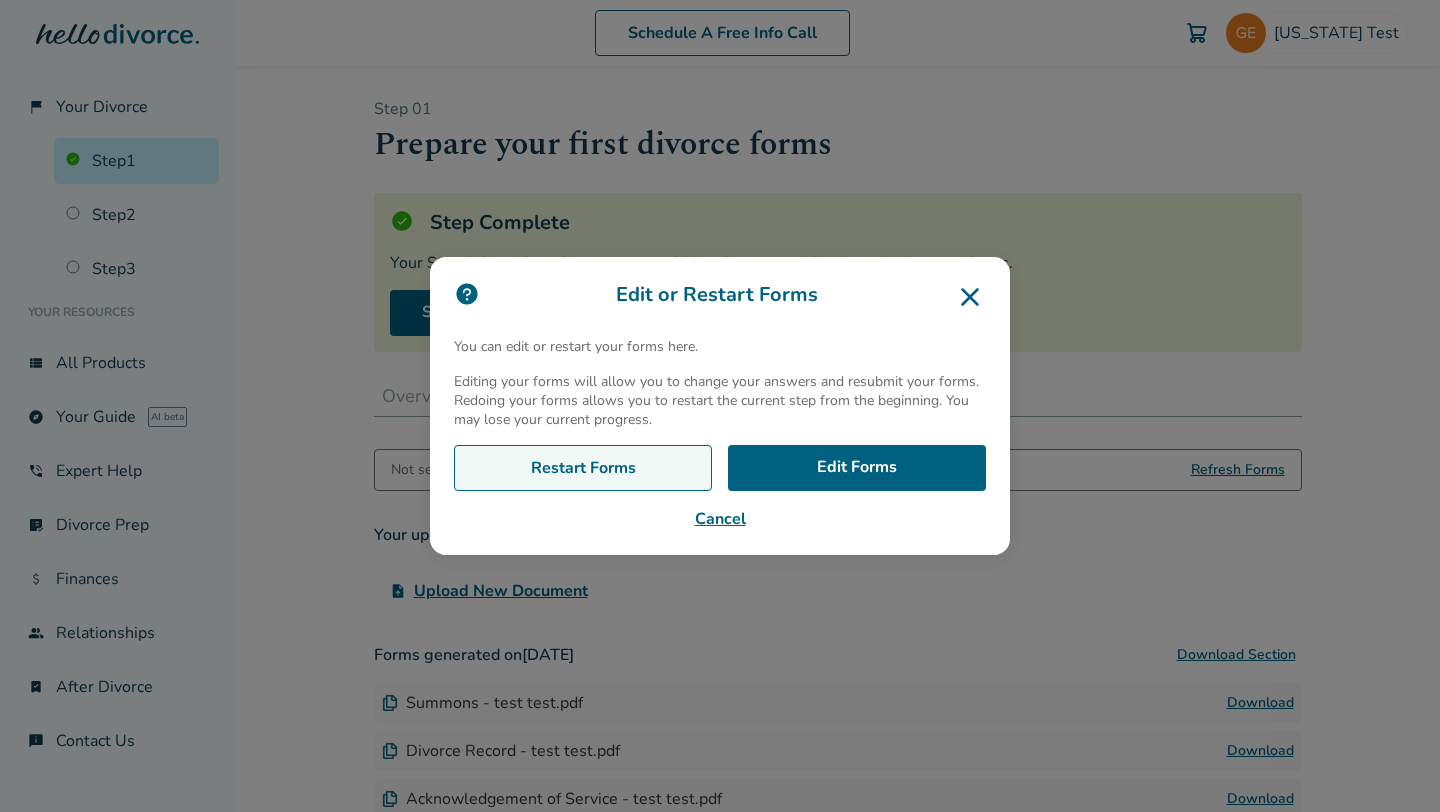 click on "Restart Forms" at bounding box center [583, 468] 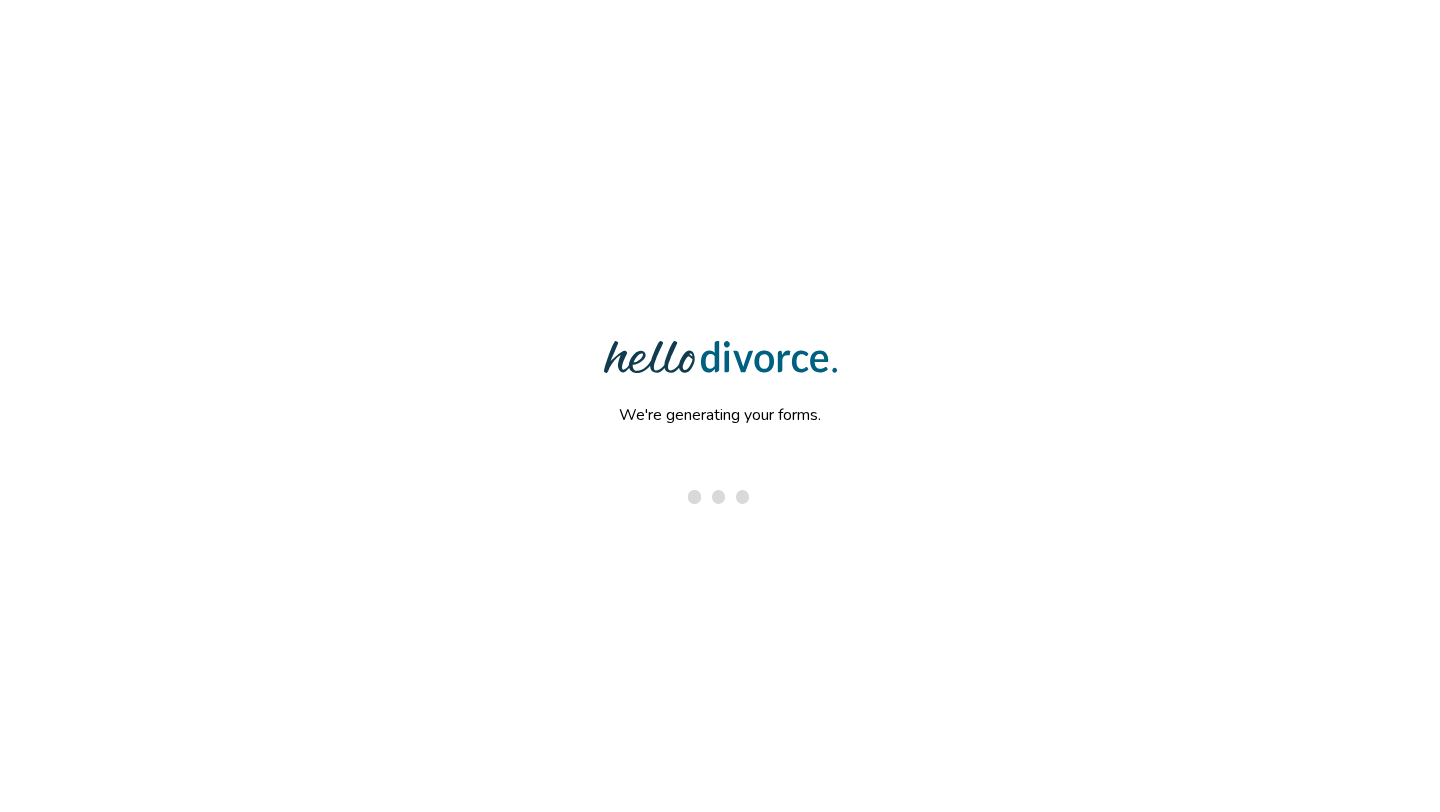 scroll, scrollTop: 0, scrollLeft: 0, axis: both 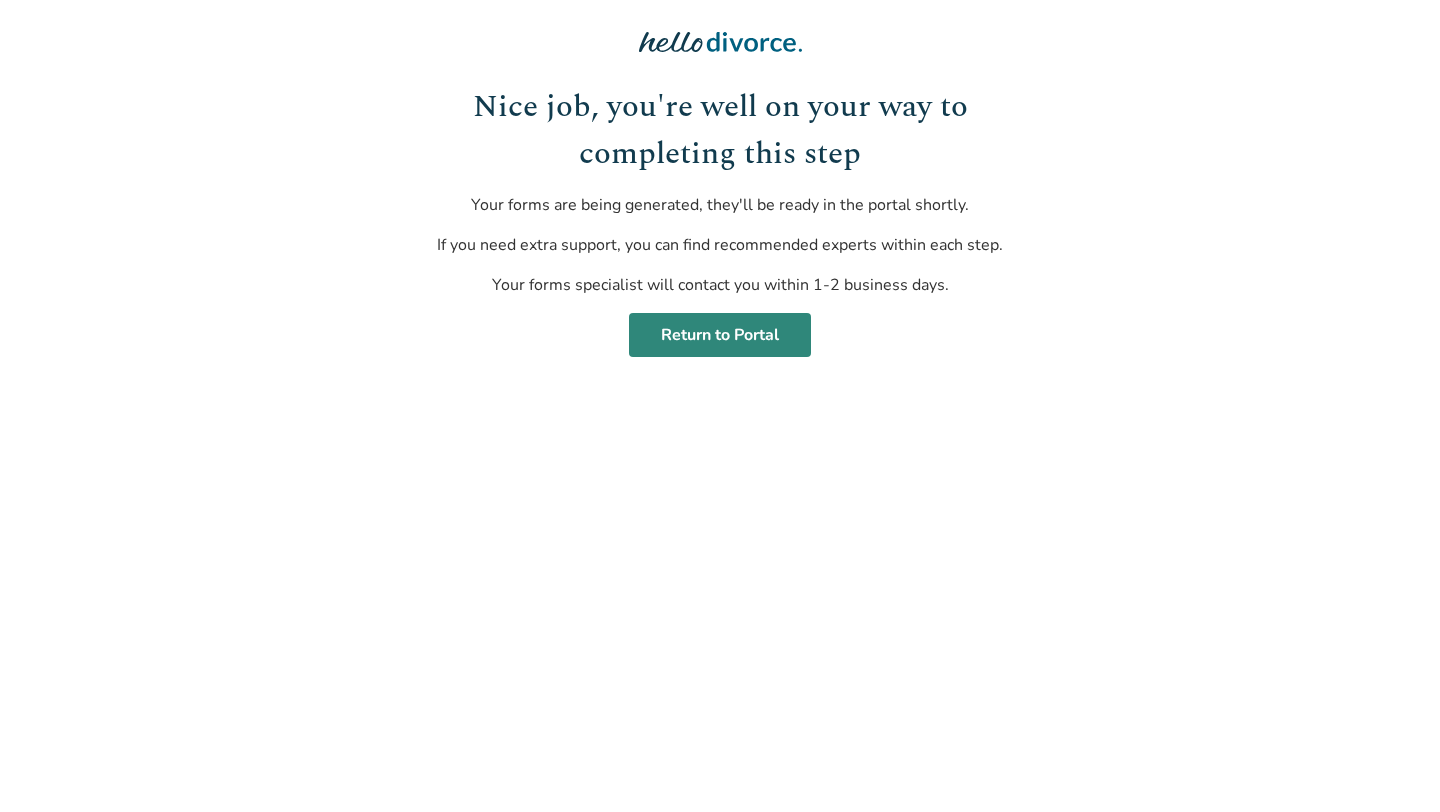 click on "Return to Portal" at bounding box center (720, 335) 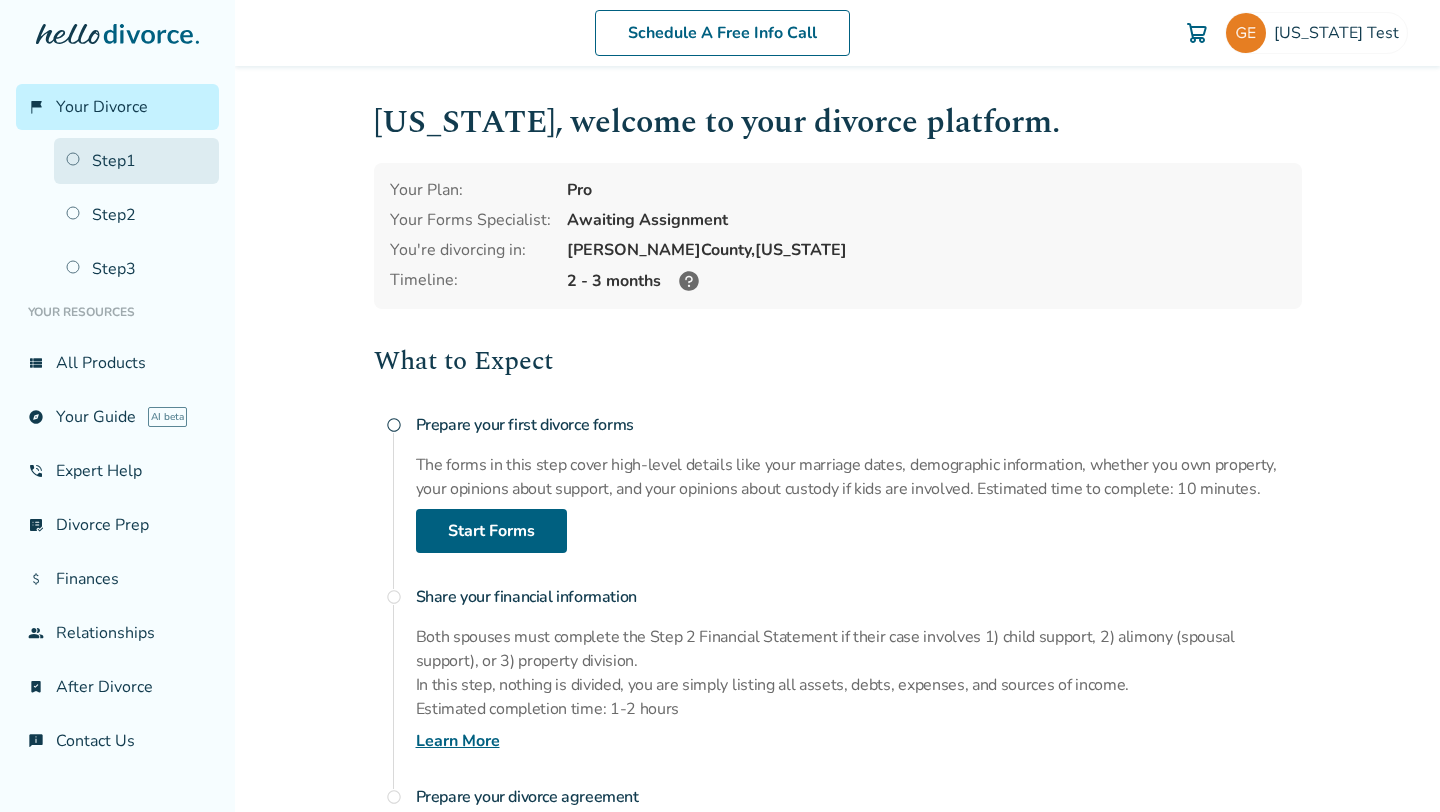 click on "Step  1" at bounding box center (136, 161) 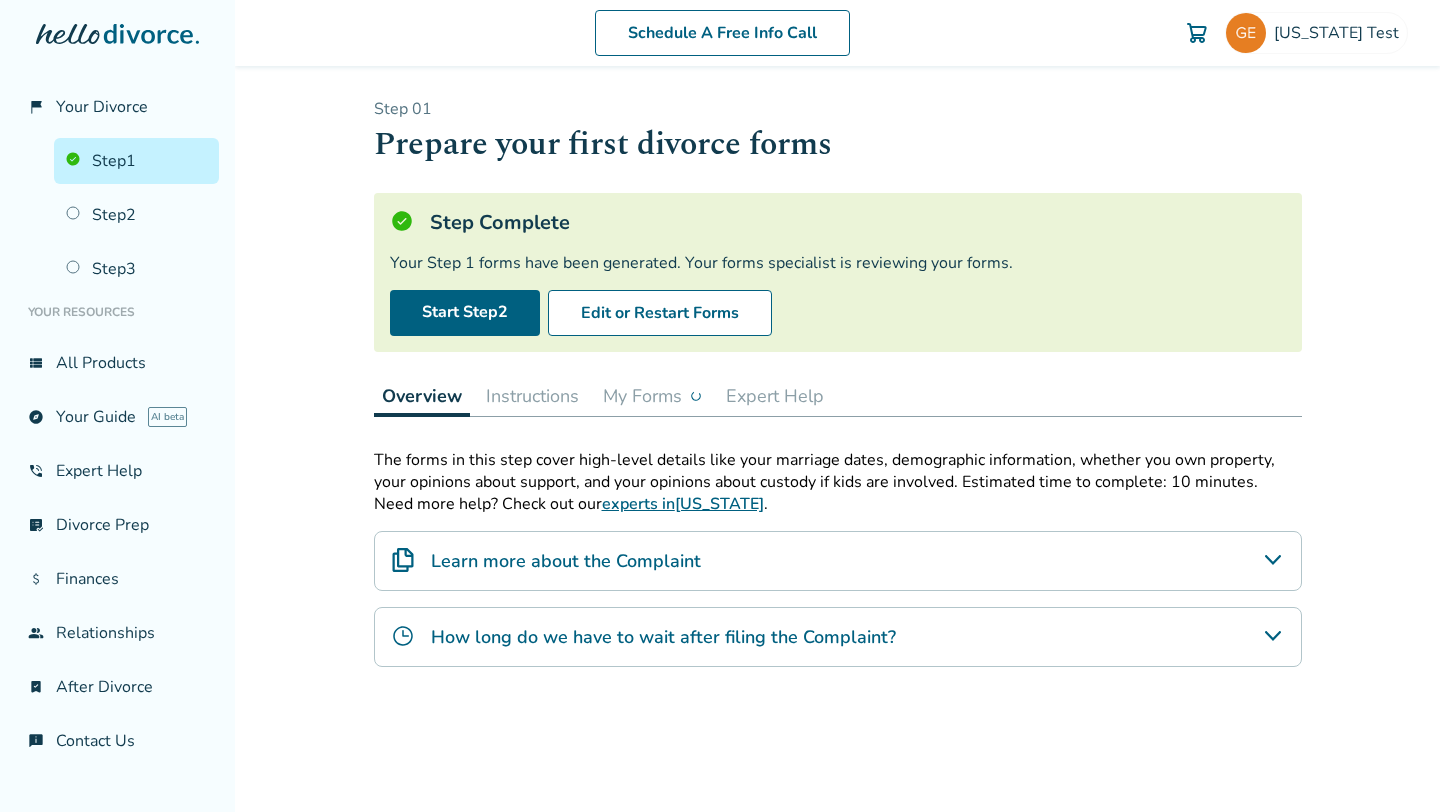 click on "My Forms" at bounding box center [652, 396] 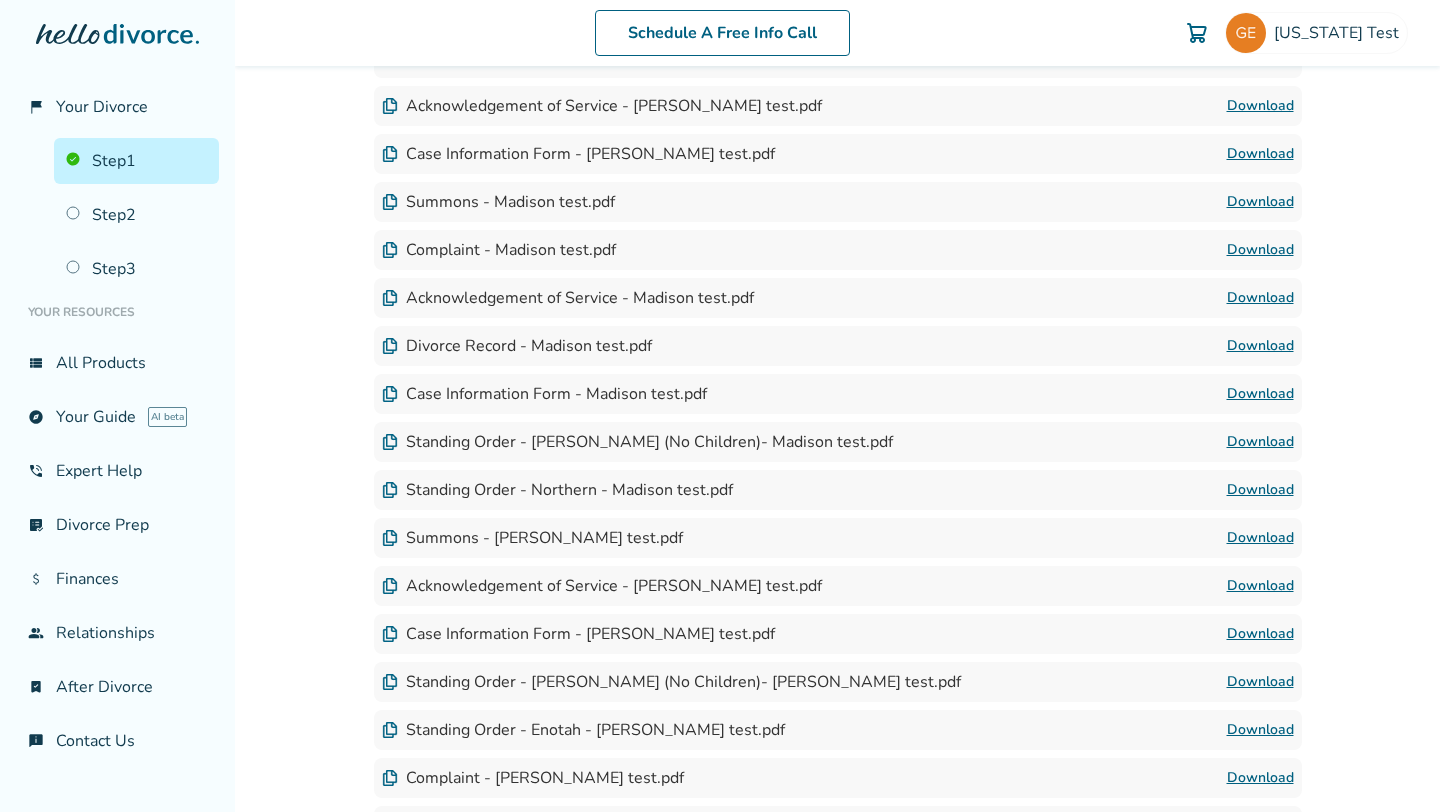 scroll, scrollTop: 5021, scrollLeft: 0, axis: vertical 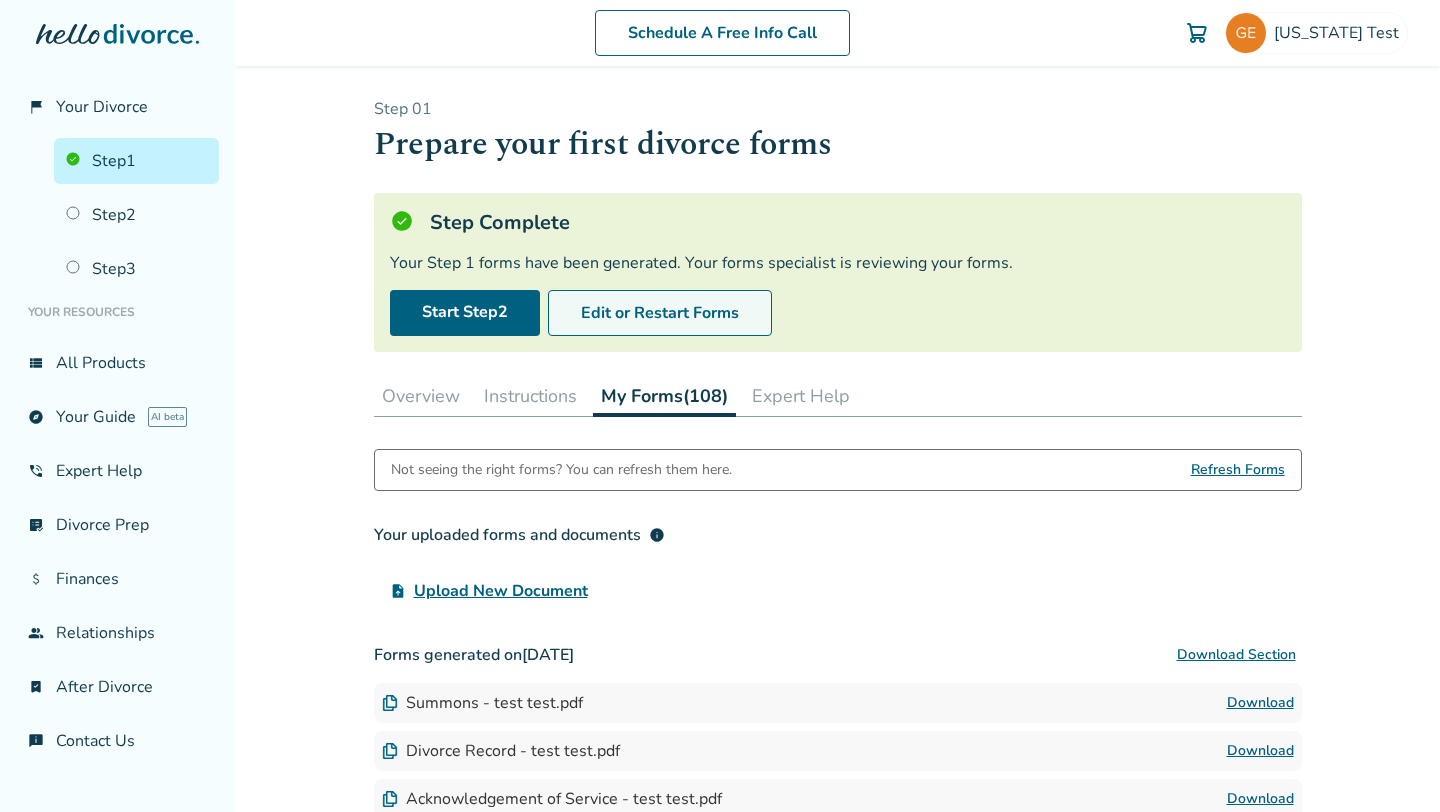 click on "Edit or Restart Forms" at bounding box center [660, 313] 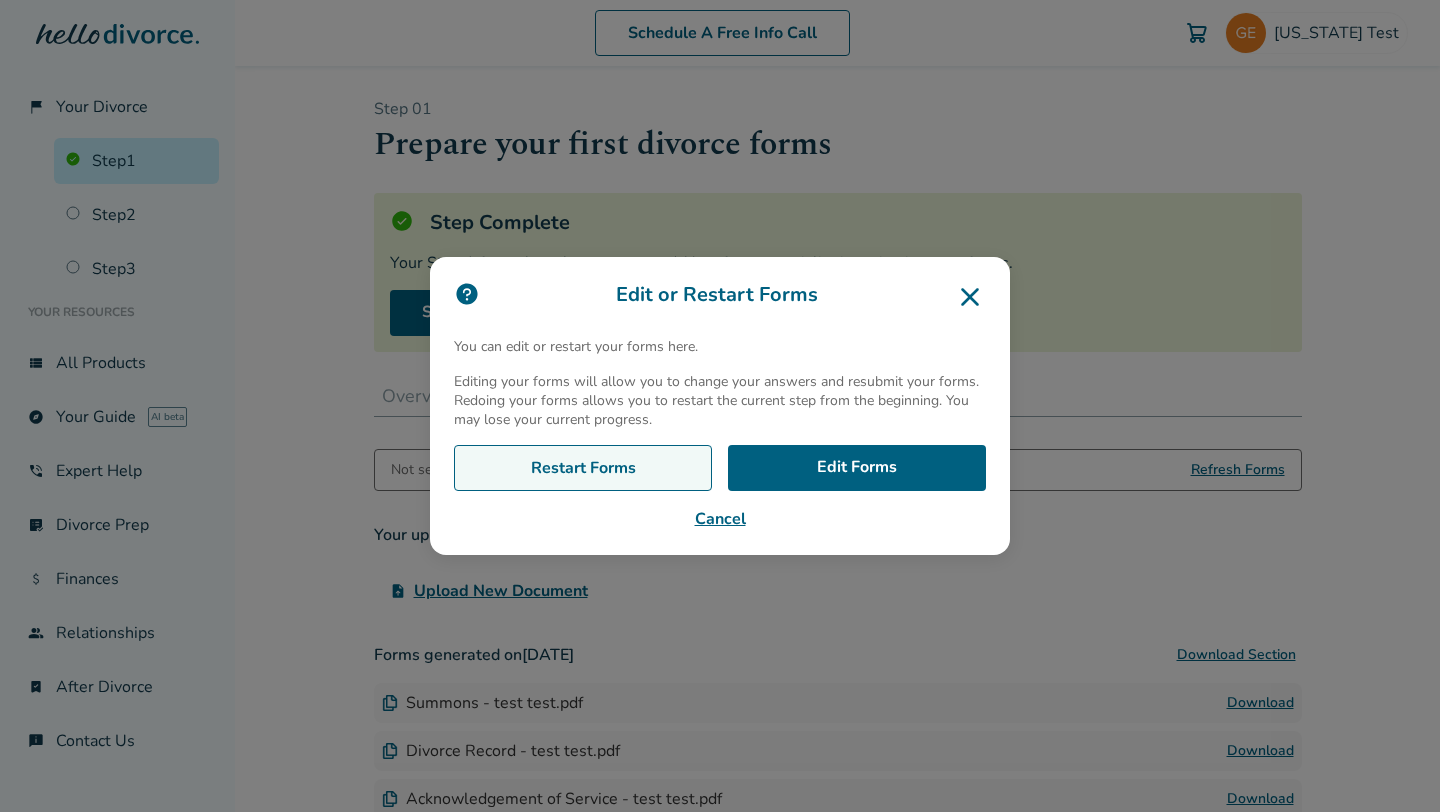 click on "Restart Forms" at bounding box center [583, 468] 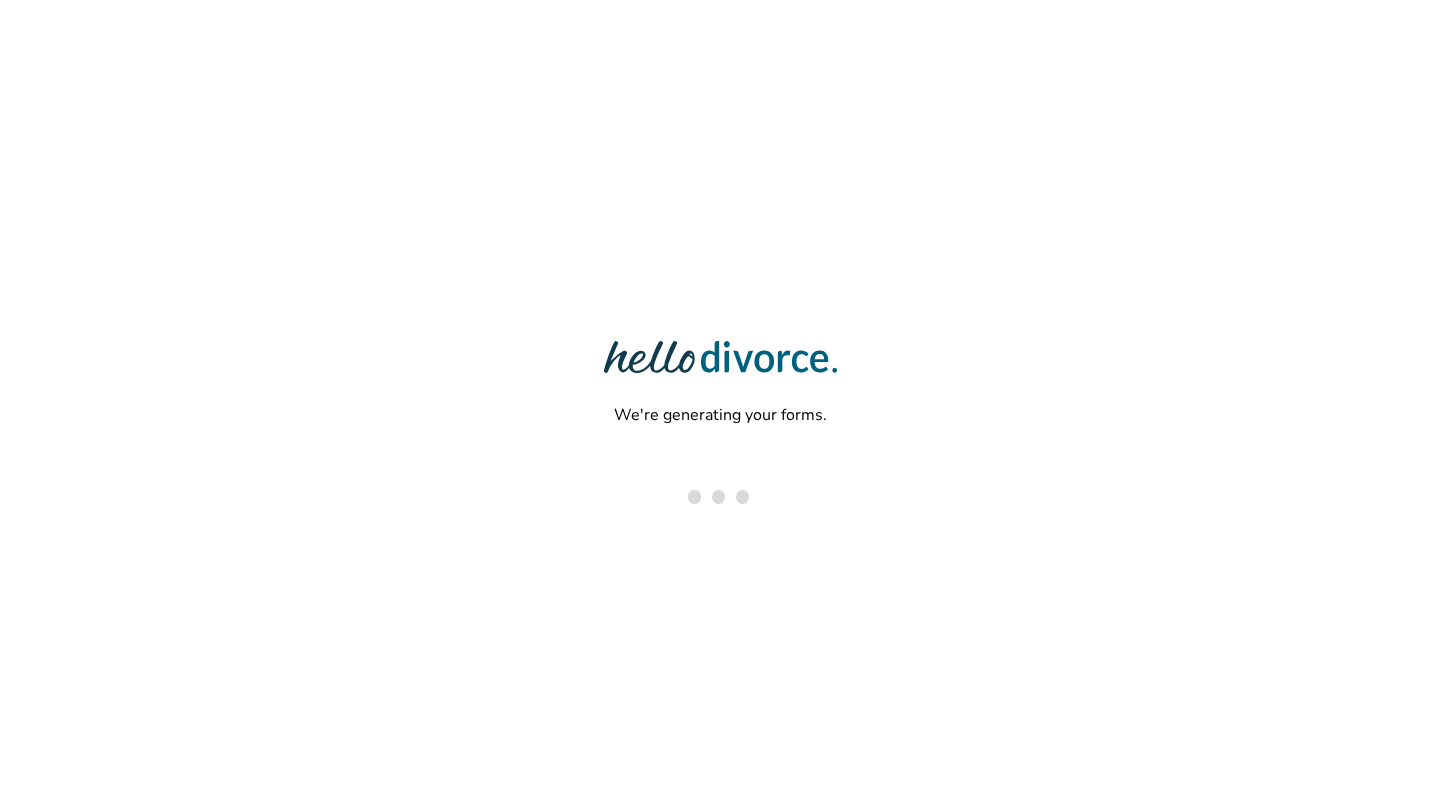 scroll, scrollTop: 0, scrollLeft: 0, axis: both 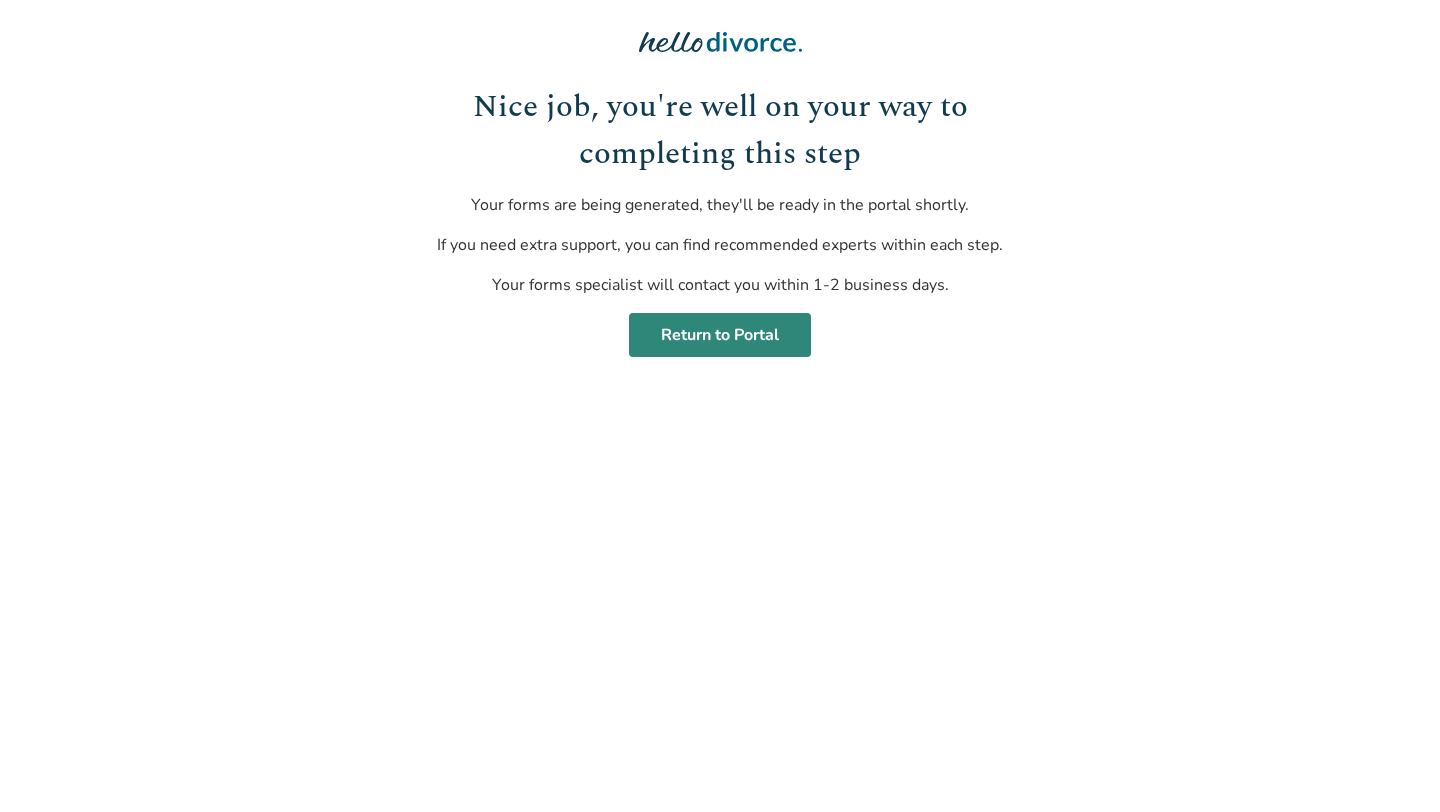 click on "Return to Portal" at bounding box center [720, 335] 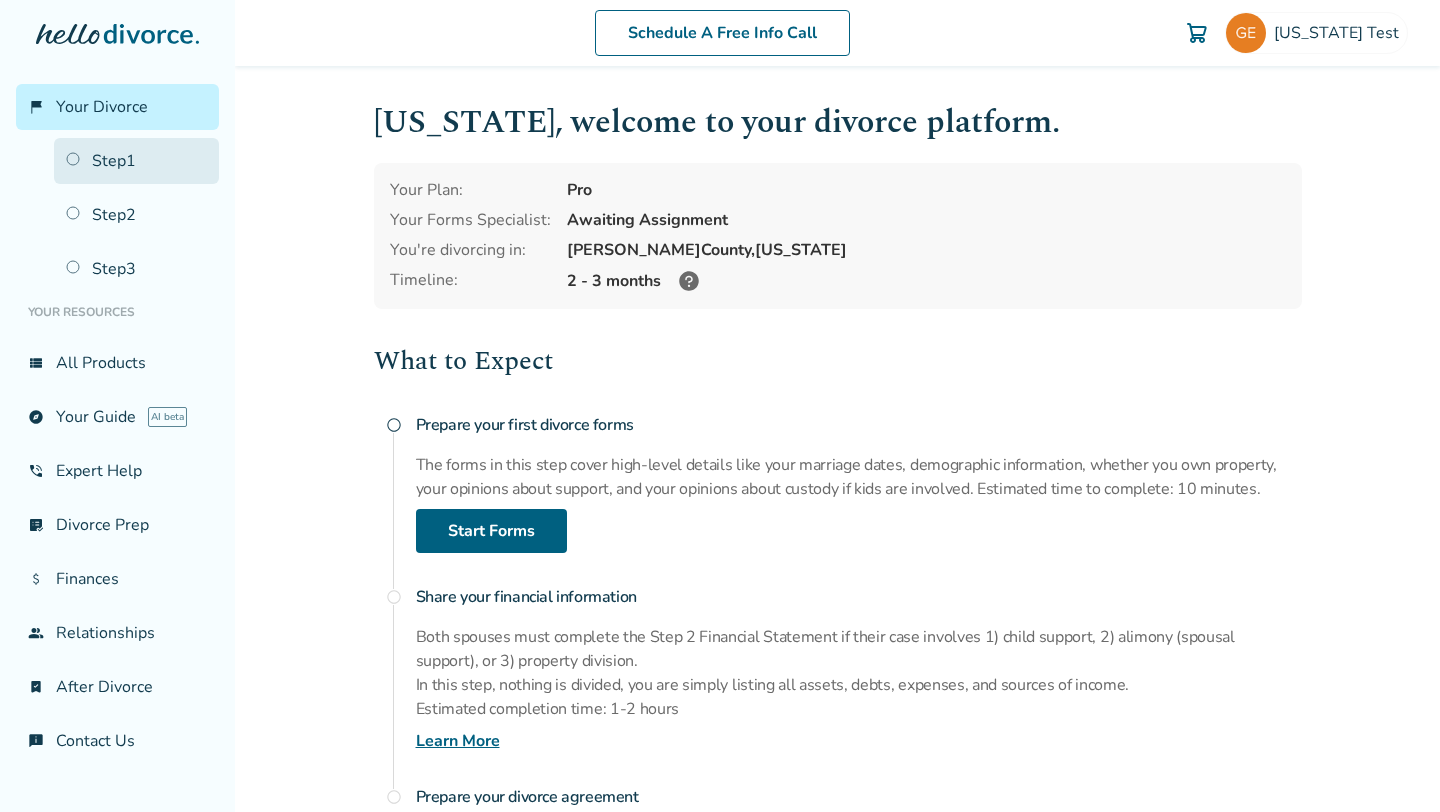 click on "Step  1" at bounding box center (136, 161) 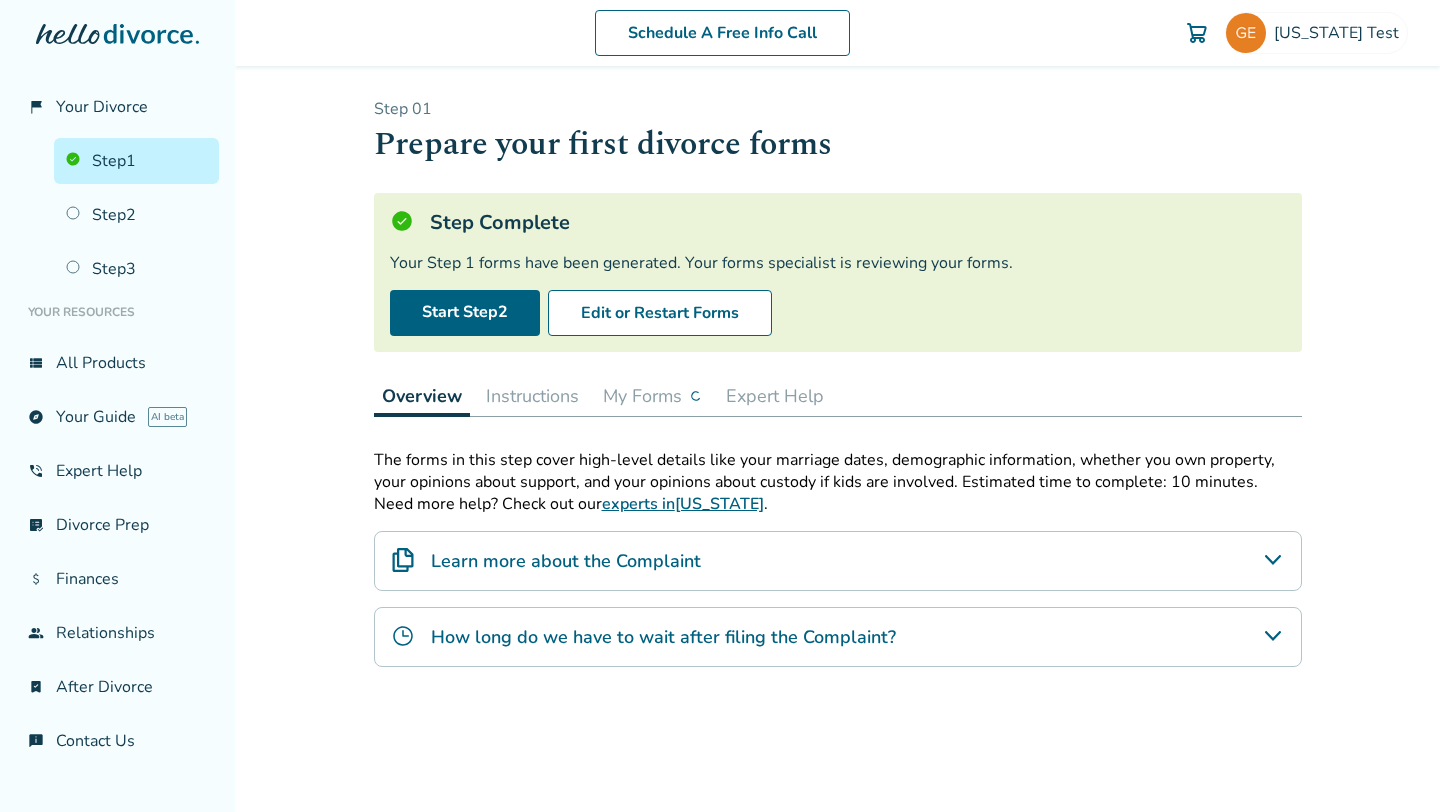 click on "My Forms" at bounding box center [652, 396] 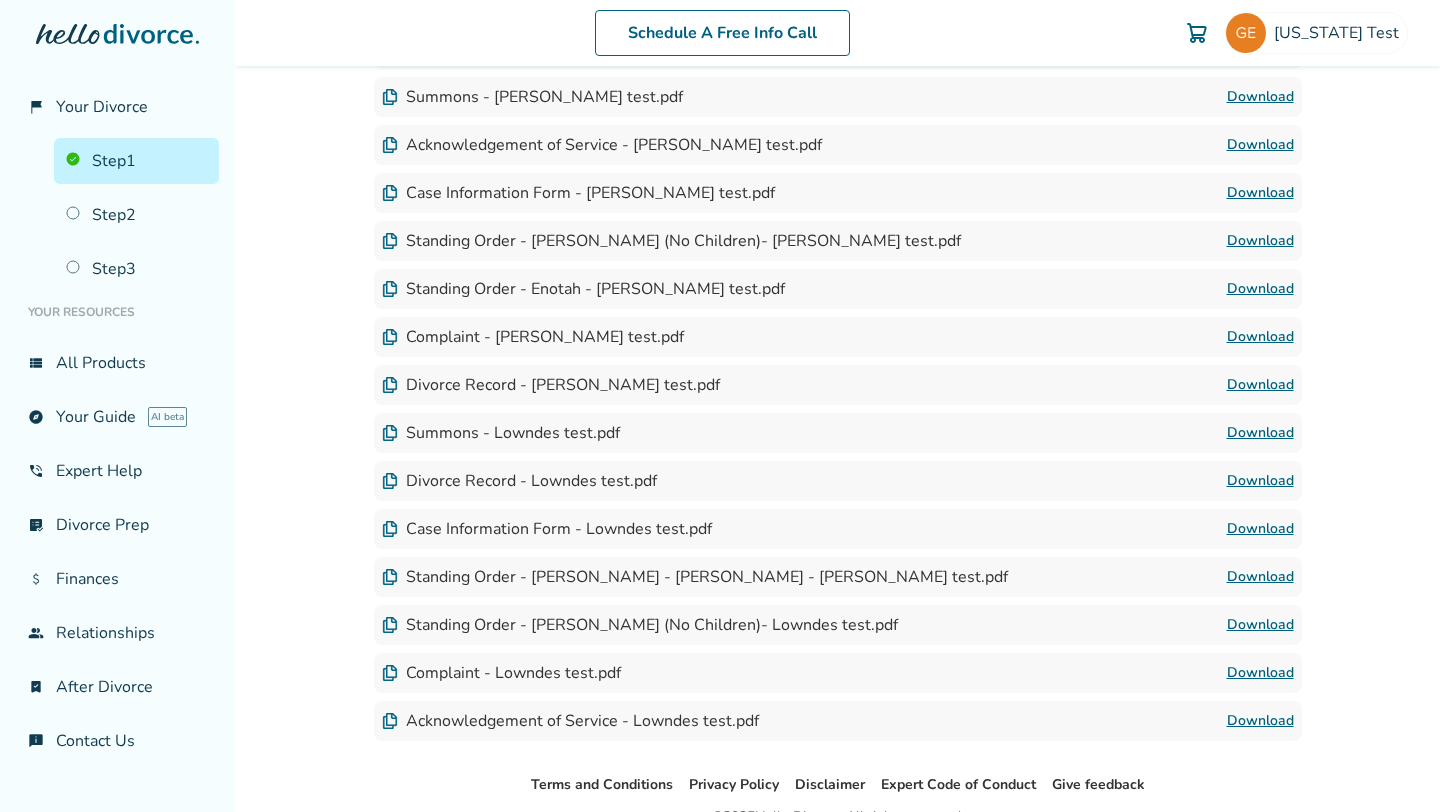 scroll, scrollTop: 5453, scrollLeft: 0, axis: vertical 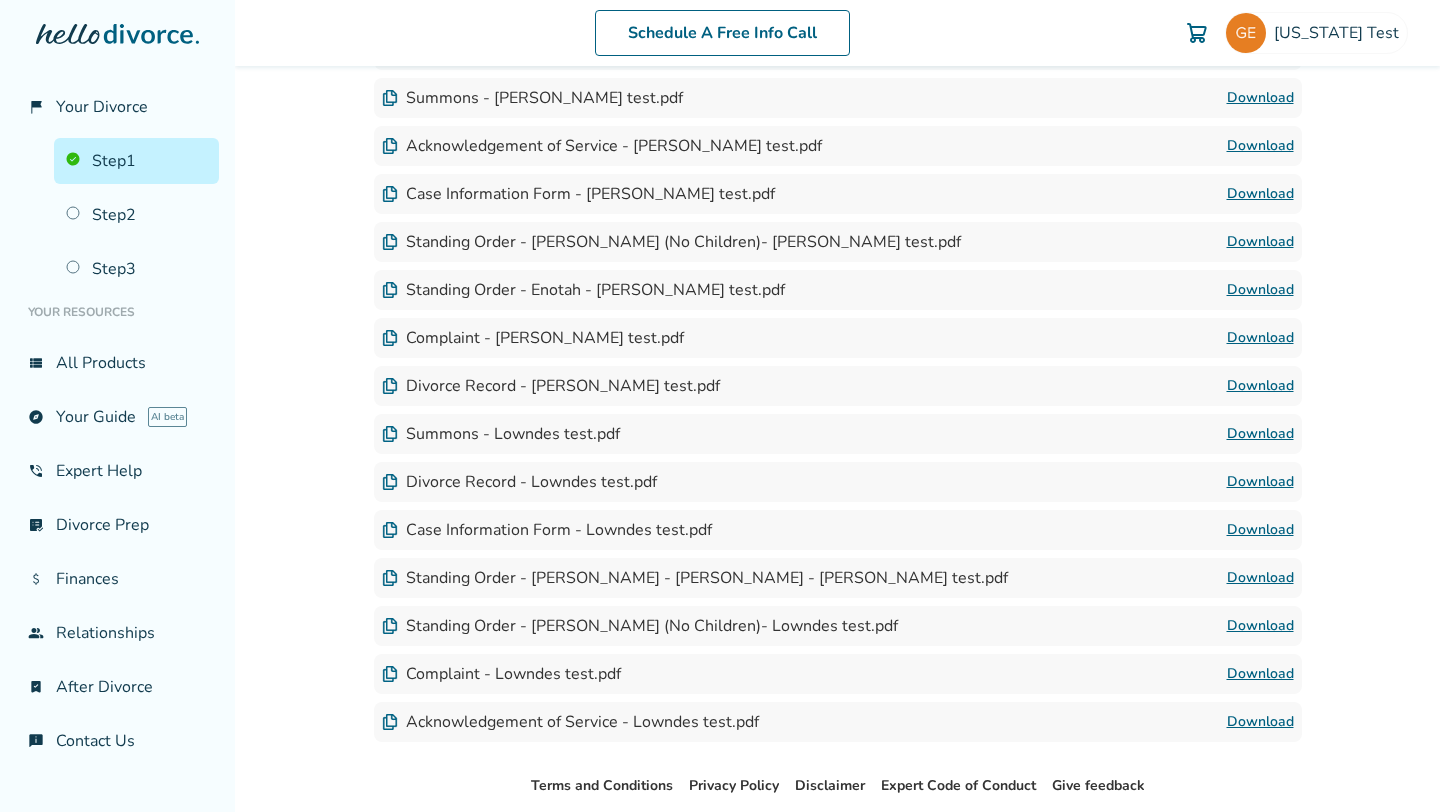 click on "Standing Order - [PERSON_NAME] - [PERSON_NAME] - [PERSON_NAME] test.pdf" at bounding box center [695, 578] 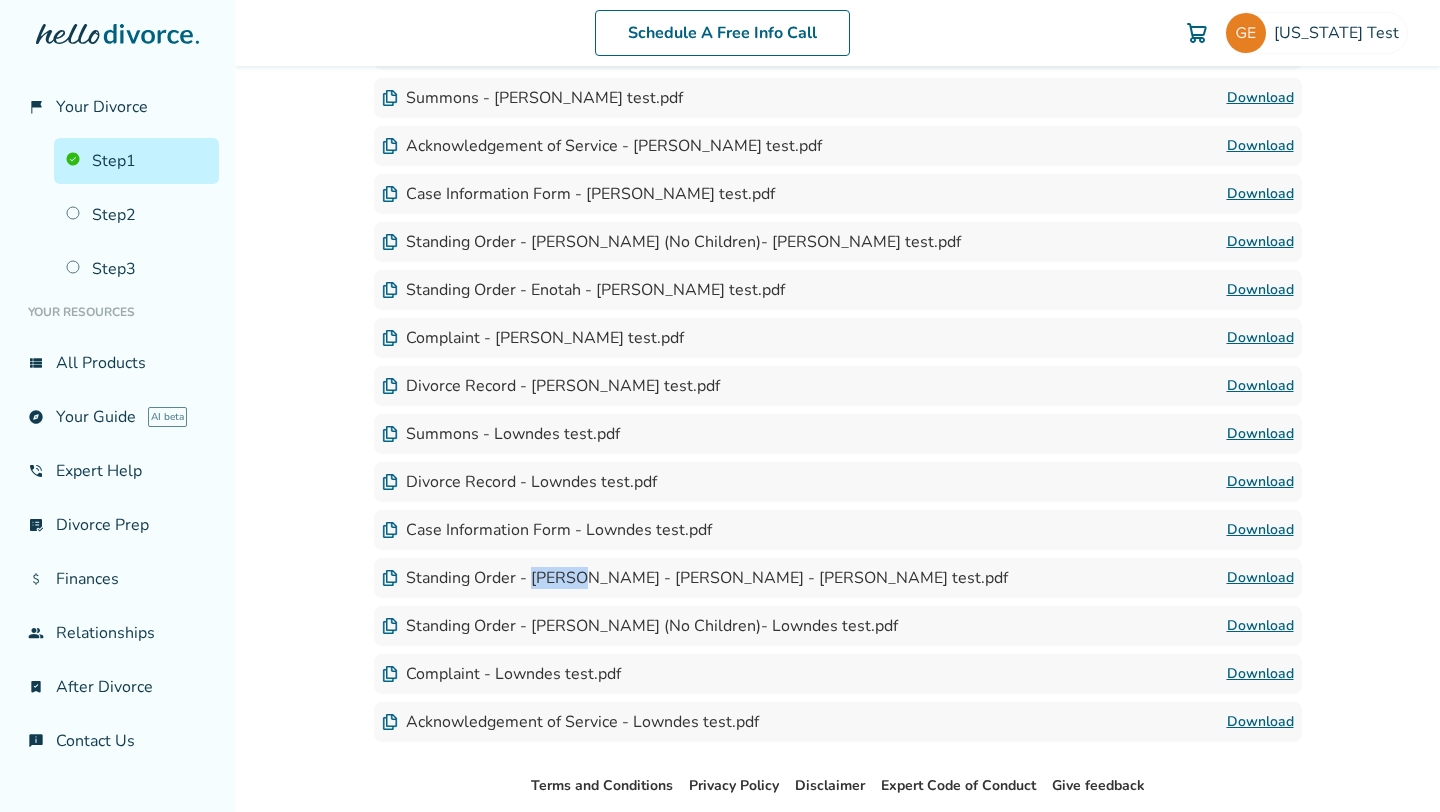 click on "Standing Order - [PERSON_NAME] - [PERSON_NAME] - [PERSON_NAME] test.pdf" at bounding box center [695, 578] 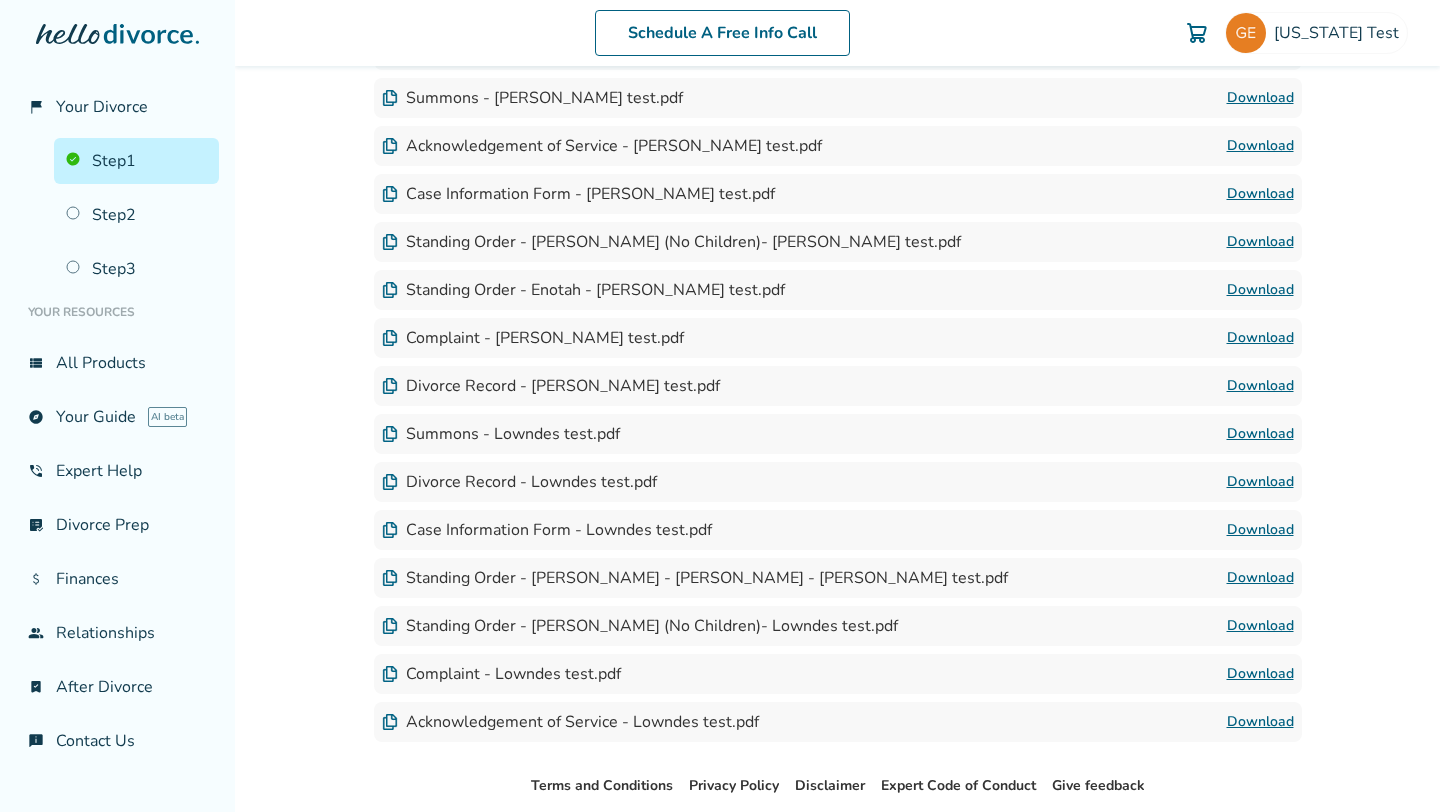 click on "Standing Order - [PERSON_NAME] - [PERSON_NAME] - [PERSON_NAME] test.pdf" at bounding box center (695, 578) 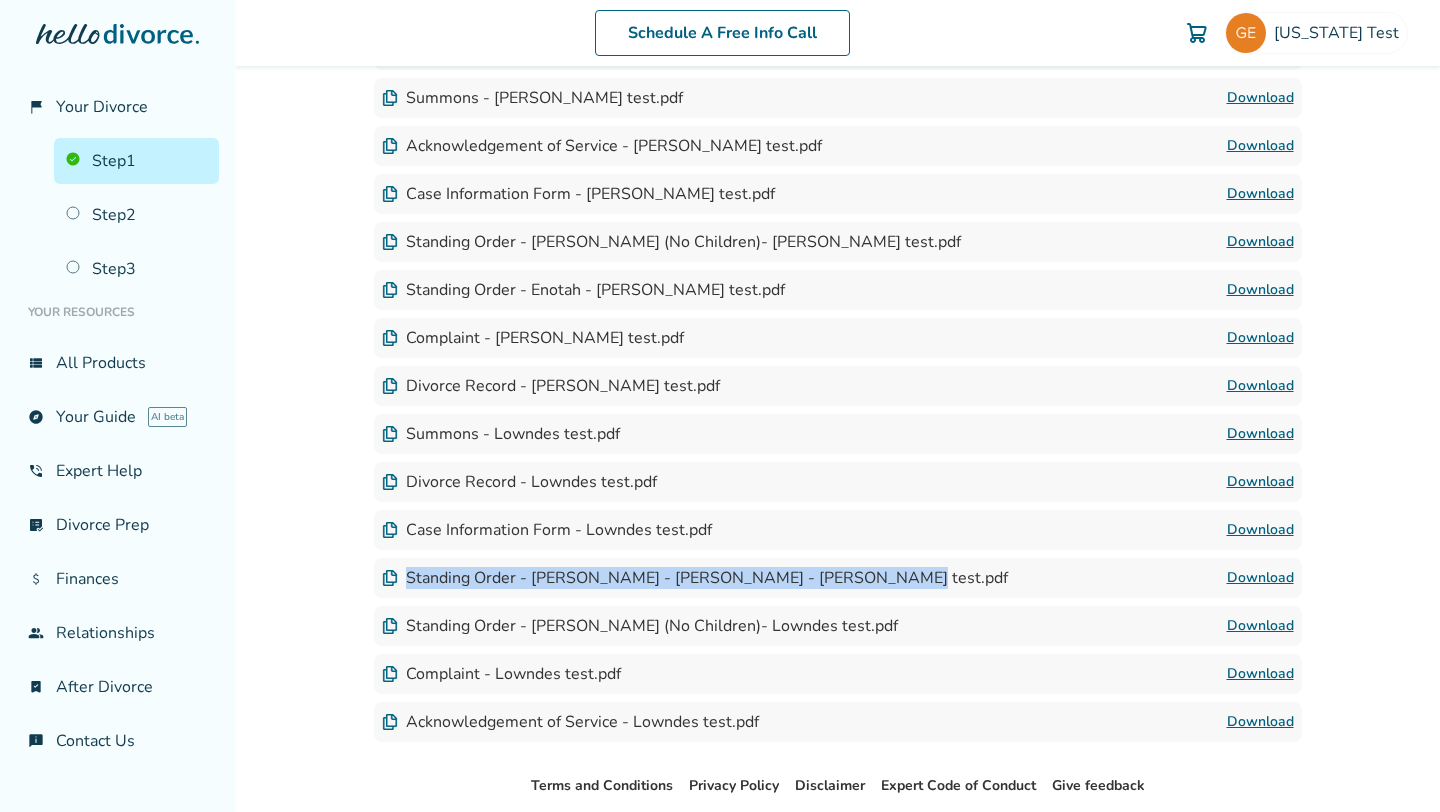 drag, startPoint x: 447, startPoint y: 577, endPoint x: 829, endPoint y: 570, distance: 382.06412 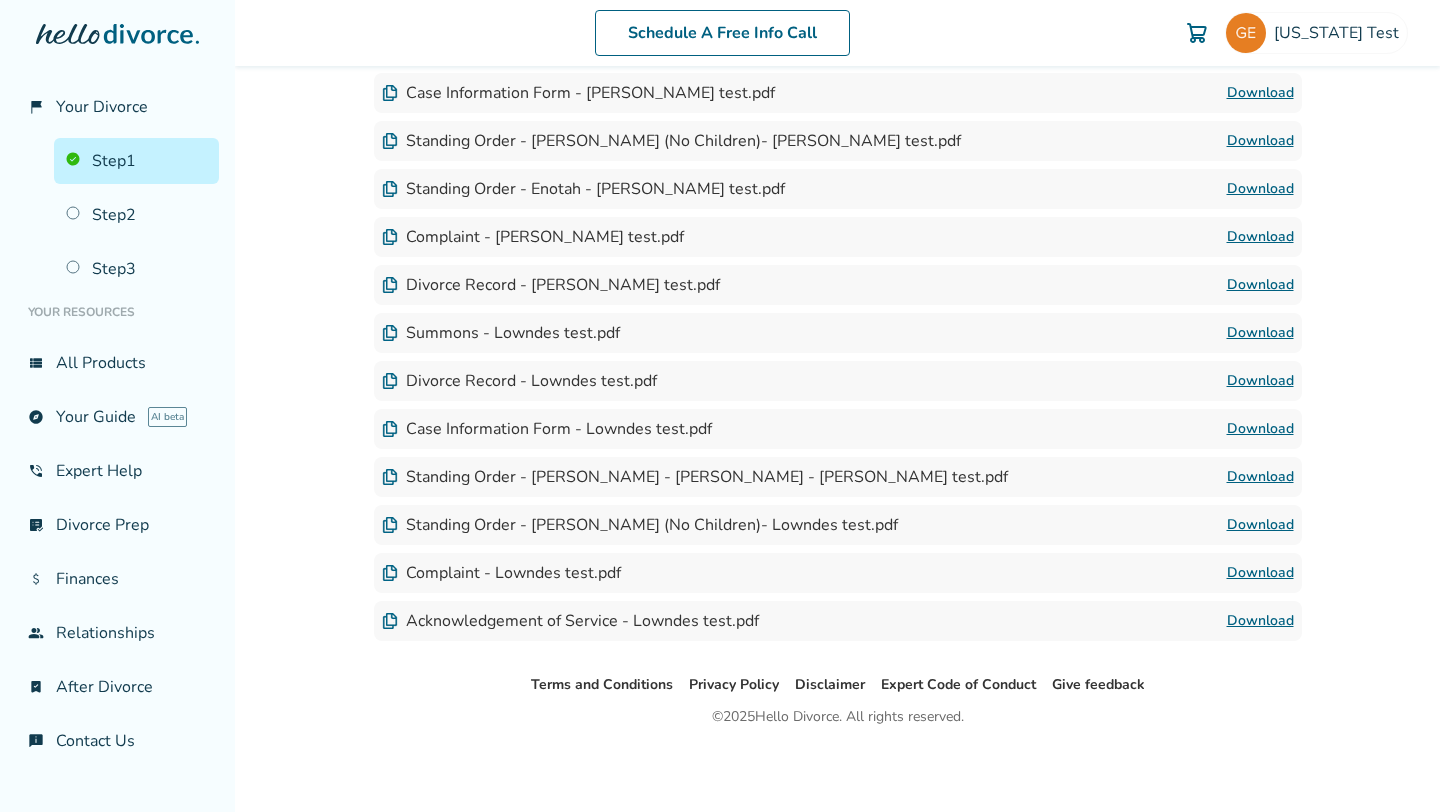 click on "Forms generated on  July 2, 2025 Download Section Summons - test test.pdf Download Divorce Record - test test.pdf Download Acknowledgement of Service - test test.pdf Download Complaint - test test.pdf Download Standing Order - Ocmulgee (Children)  - test test.pdf Download Standing Order - Ocmulgee (No Children)  - test test.pdf Download Case Information Form - test test.pdf Download Standing Order - Clayton (No Children)- test test.pdf Download Summons - Pike test.pdf Download Complaint - Pike test.pdf Download Acknowledgement of Service - Pike test.pdf Download Divorce Record - Pike test.pdf Download Case Information Form - Pike test.pdf Download Standing Order - Clayton (No Children)- Pike test.pdf Download Standing Order - Pike - Pike test.pdf Download Summons - Pickens test.pdf Download Divorce Record - Pickens test.pdf Download Case Information Form - Pickens test.pdf Download Standing Order - Appalachian - Pickens test.pdf Download Standing Order - Clayton (No Children)- Pickens test.pdf Download" at bounding box center [838, -2139] 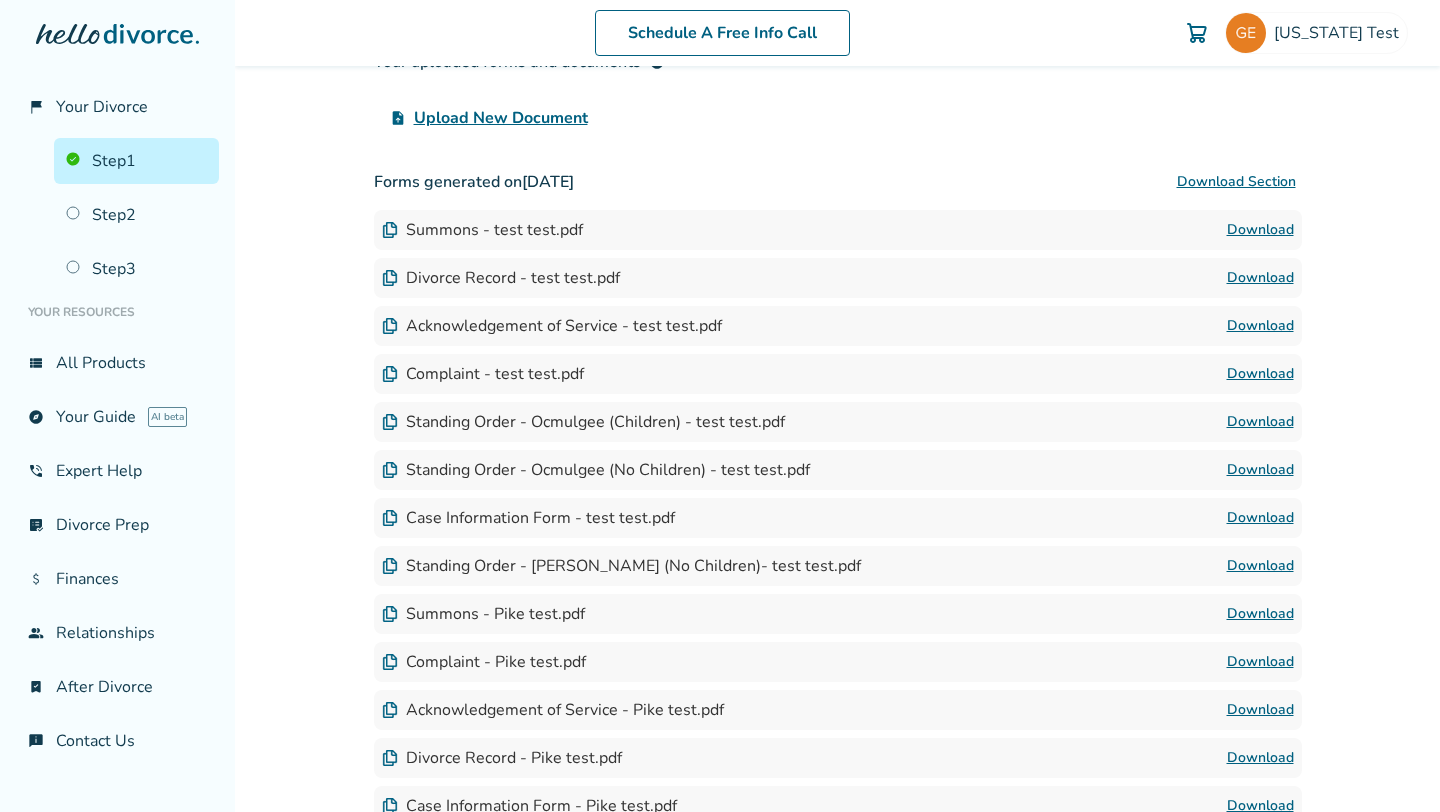 scroll, scrollTop: 0, scrollLeft: 0, axis: both 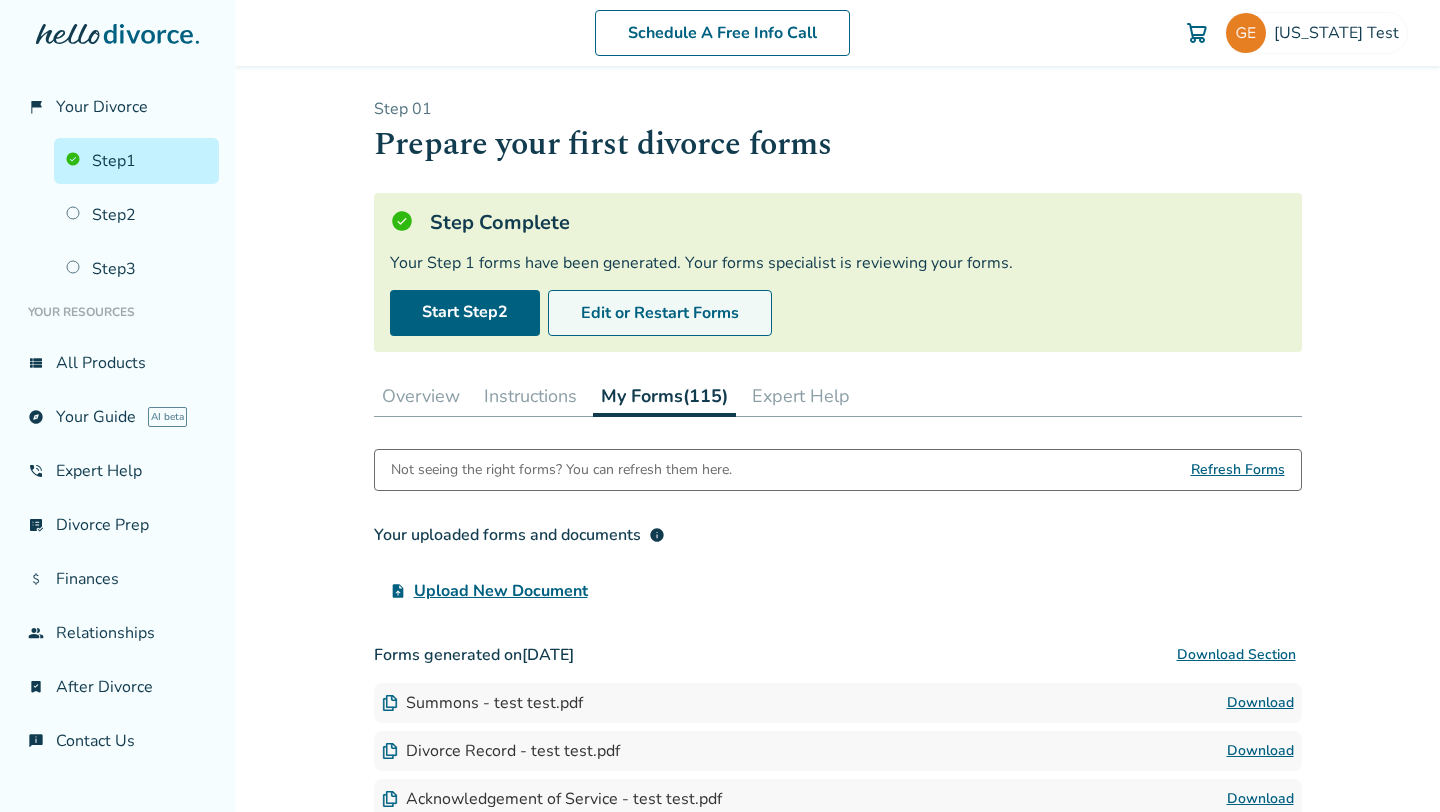 click on "Edit or Restart Forms" at bounding box center (660, 313) 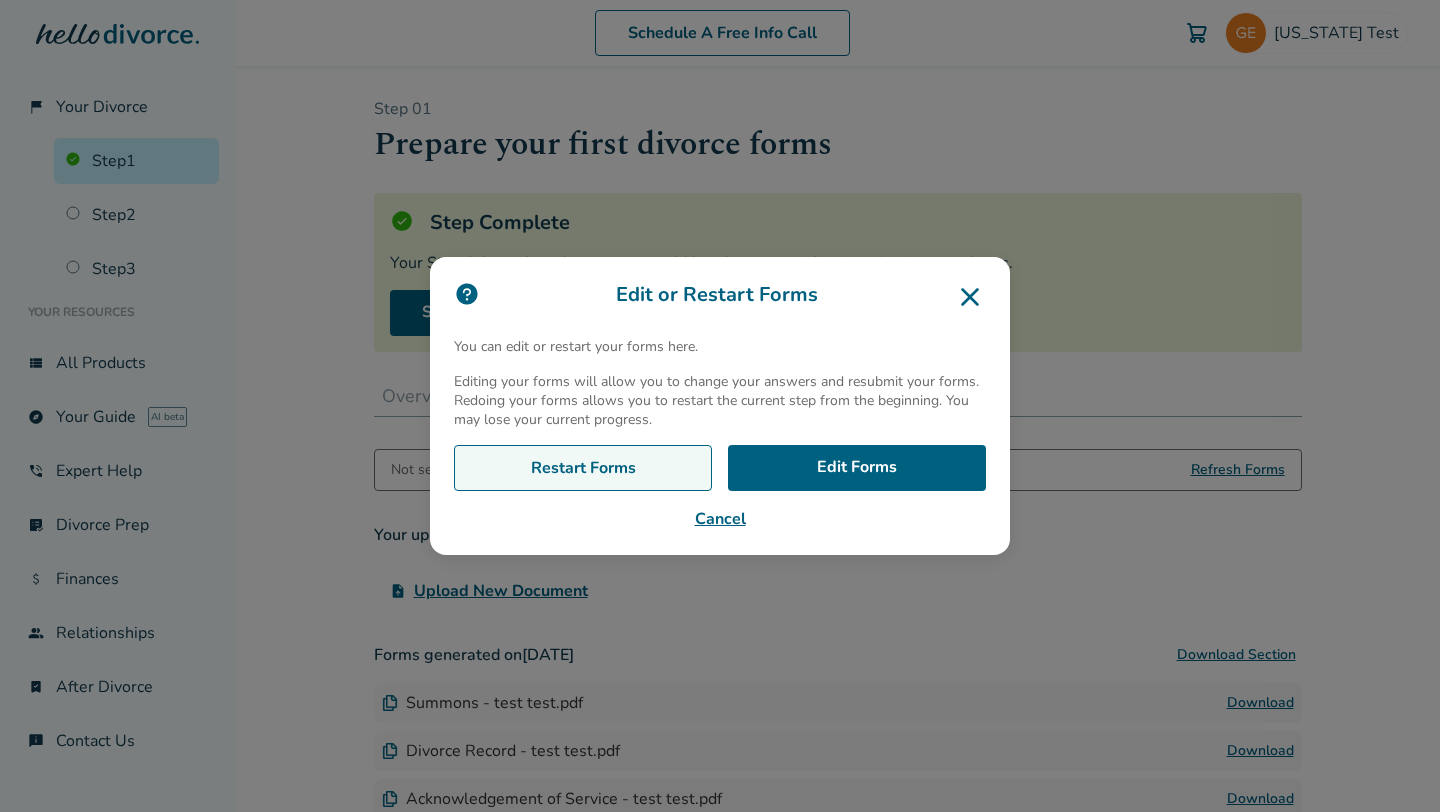 click on "Restart Forms" at bounding box center [583, 468] 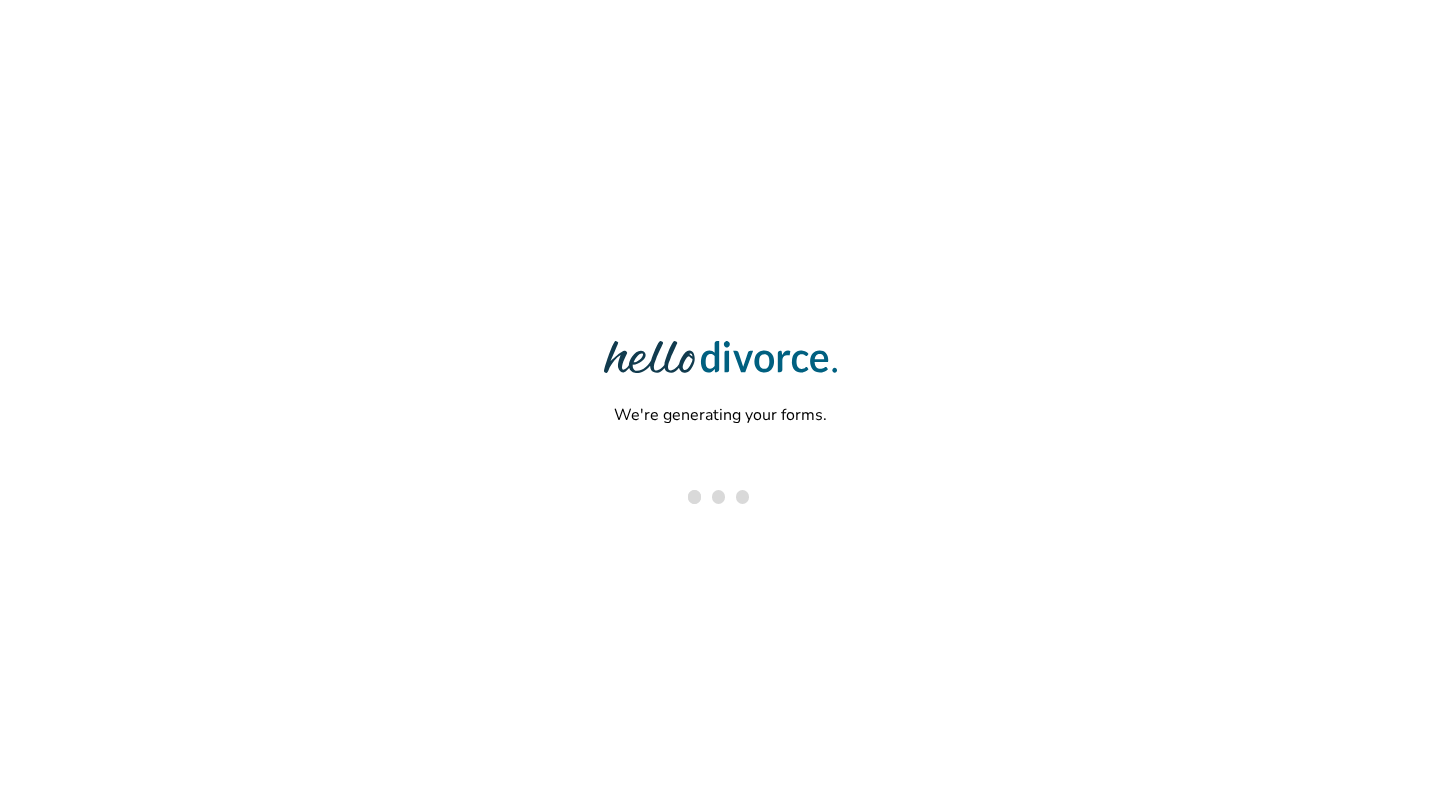 scroll, scrollTop: 0, scrollLeft: 0, axis: both 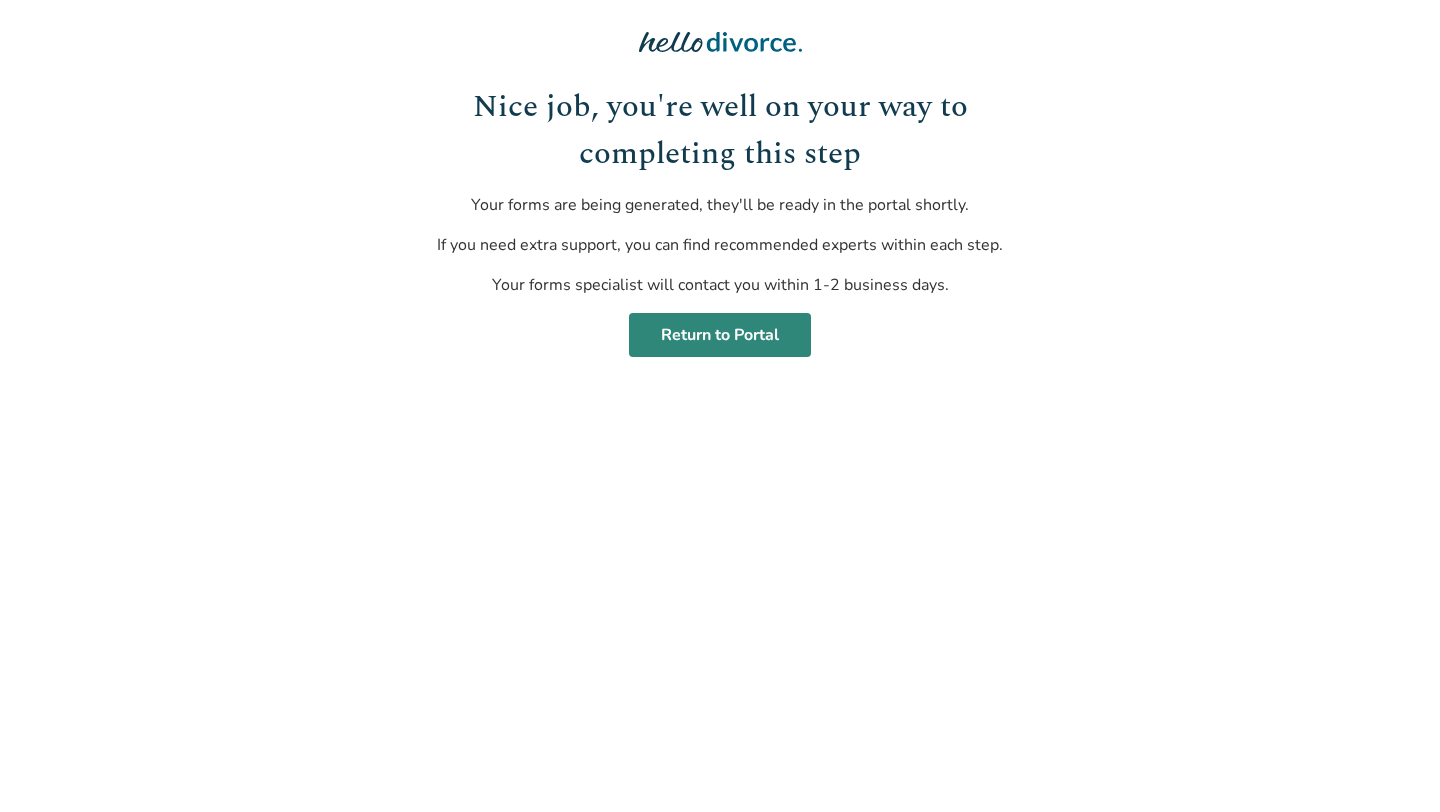 click on "Return to Portal" at bounding box center (720, 335) 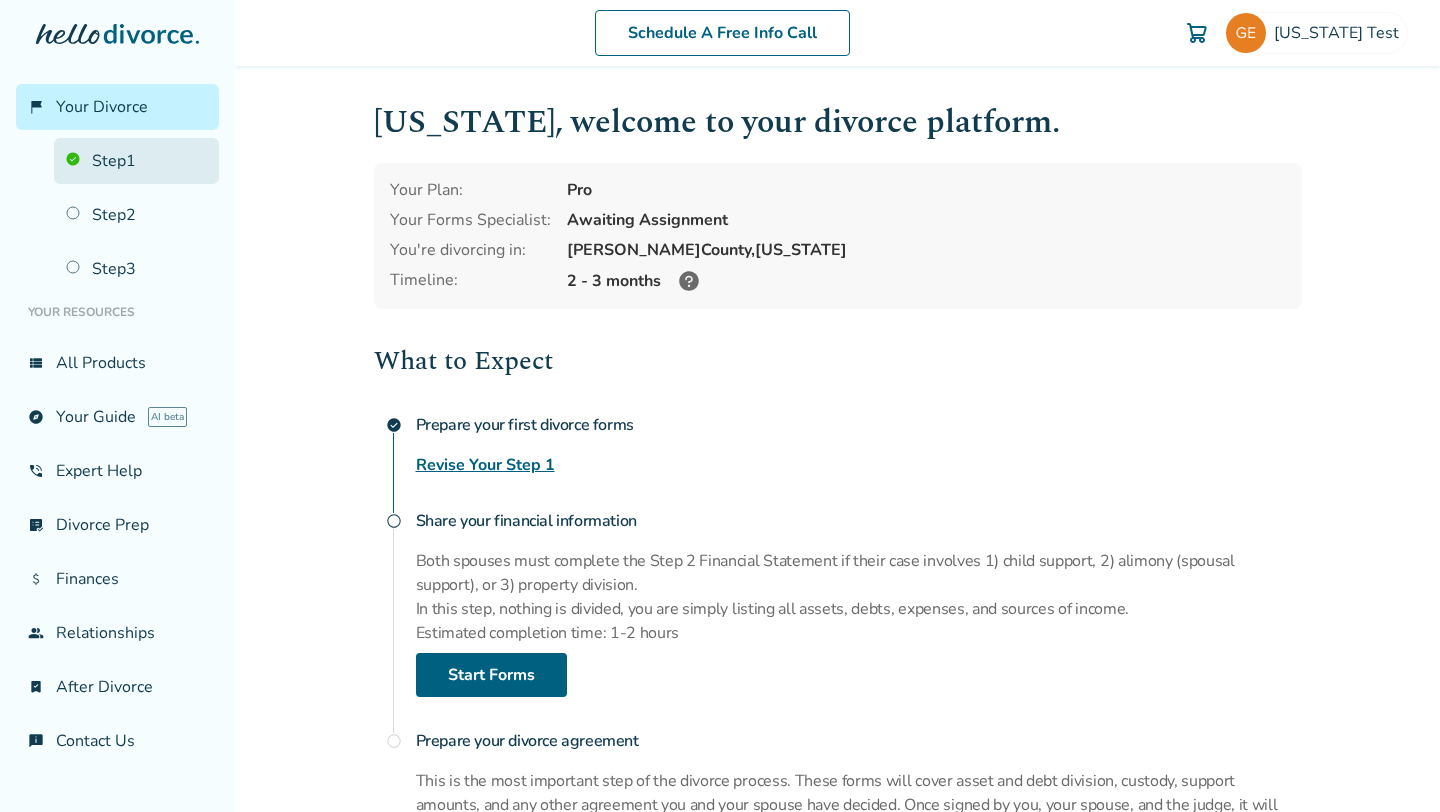 click on "Step  1" at bounding box center (136, 161) 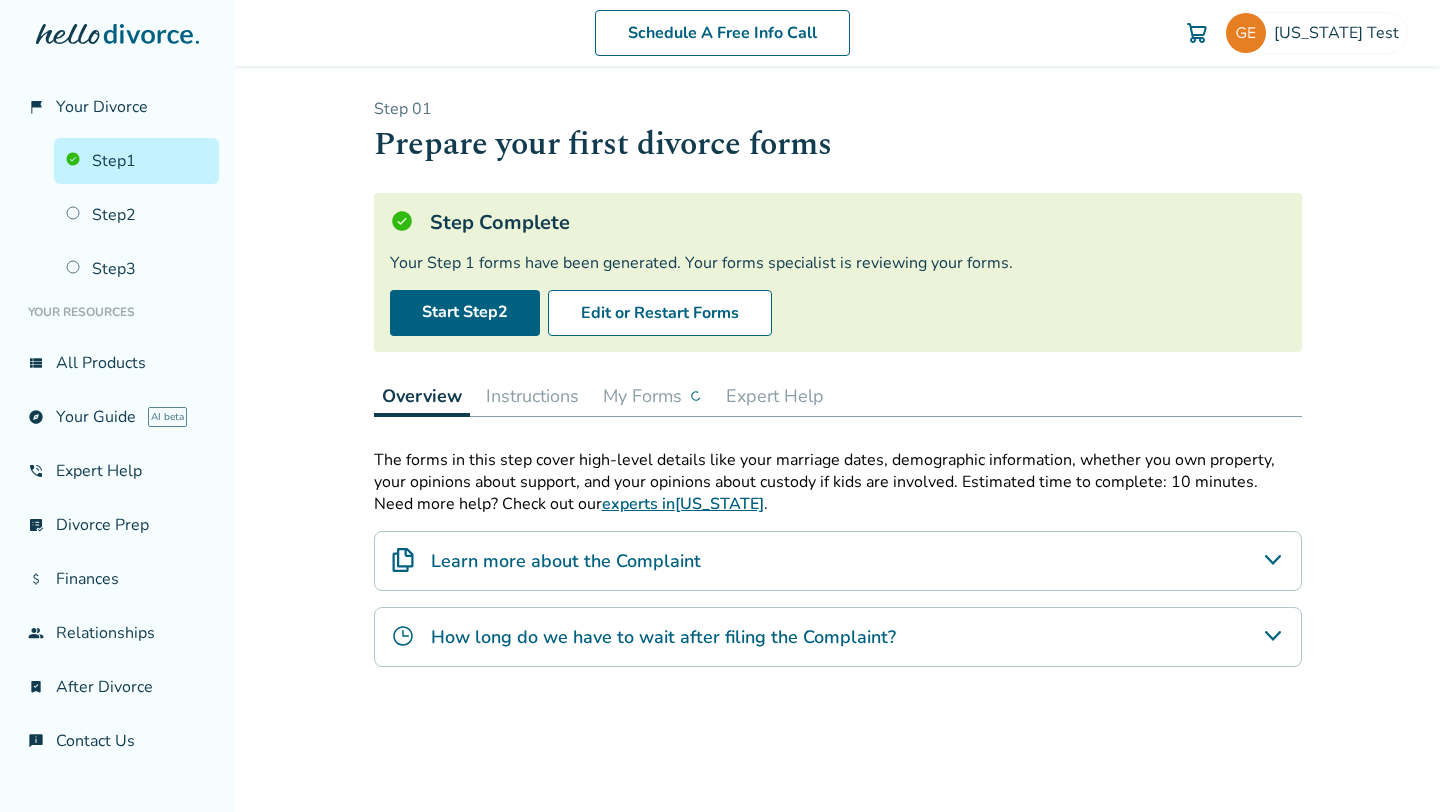 click on "My Forms" at bounding box center [652, 396] 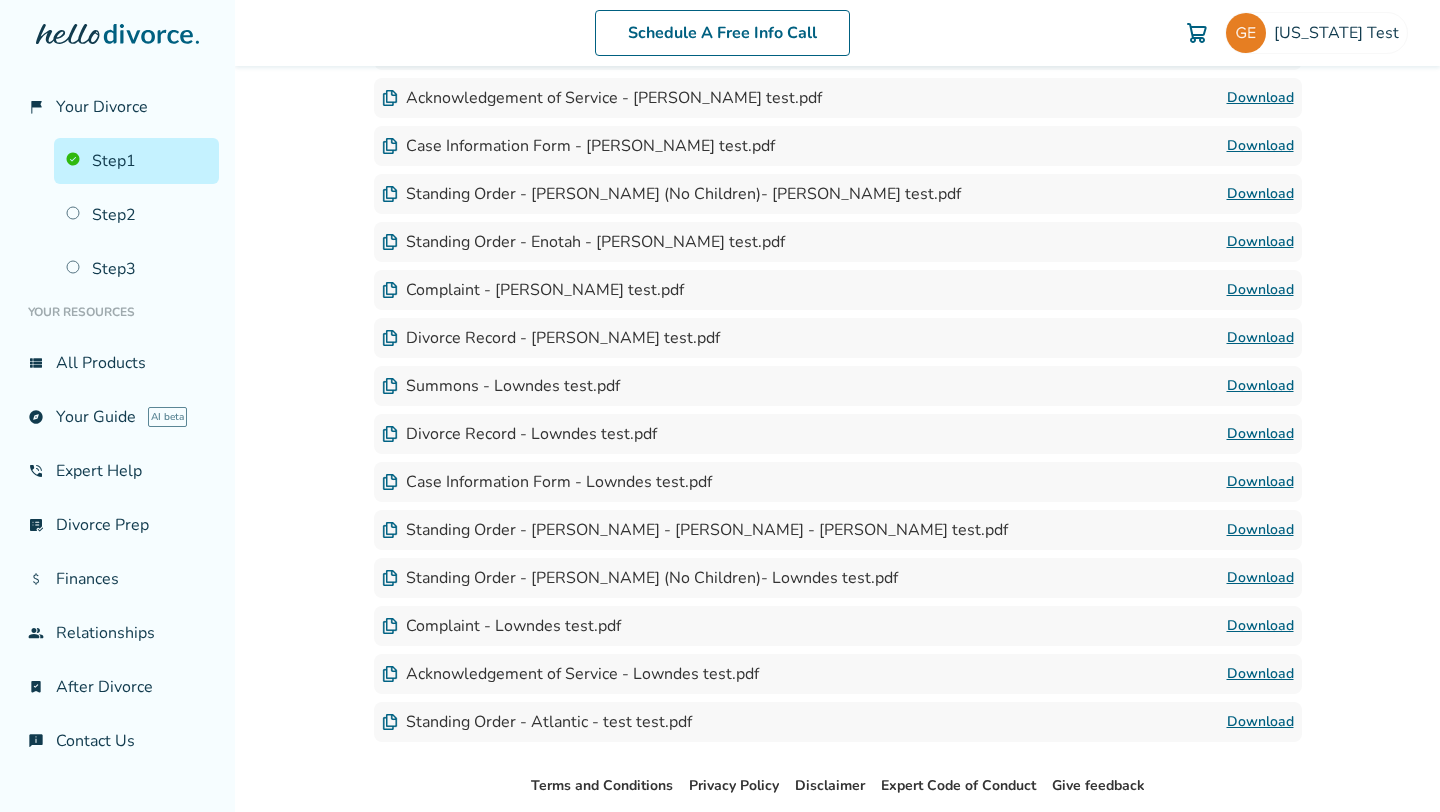 scroll, scrollTop: 5498, scrollLeft: 0, axis: vertical 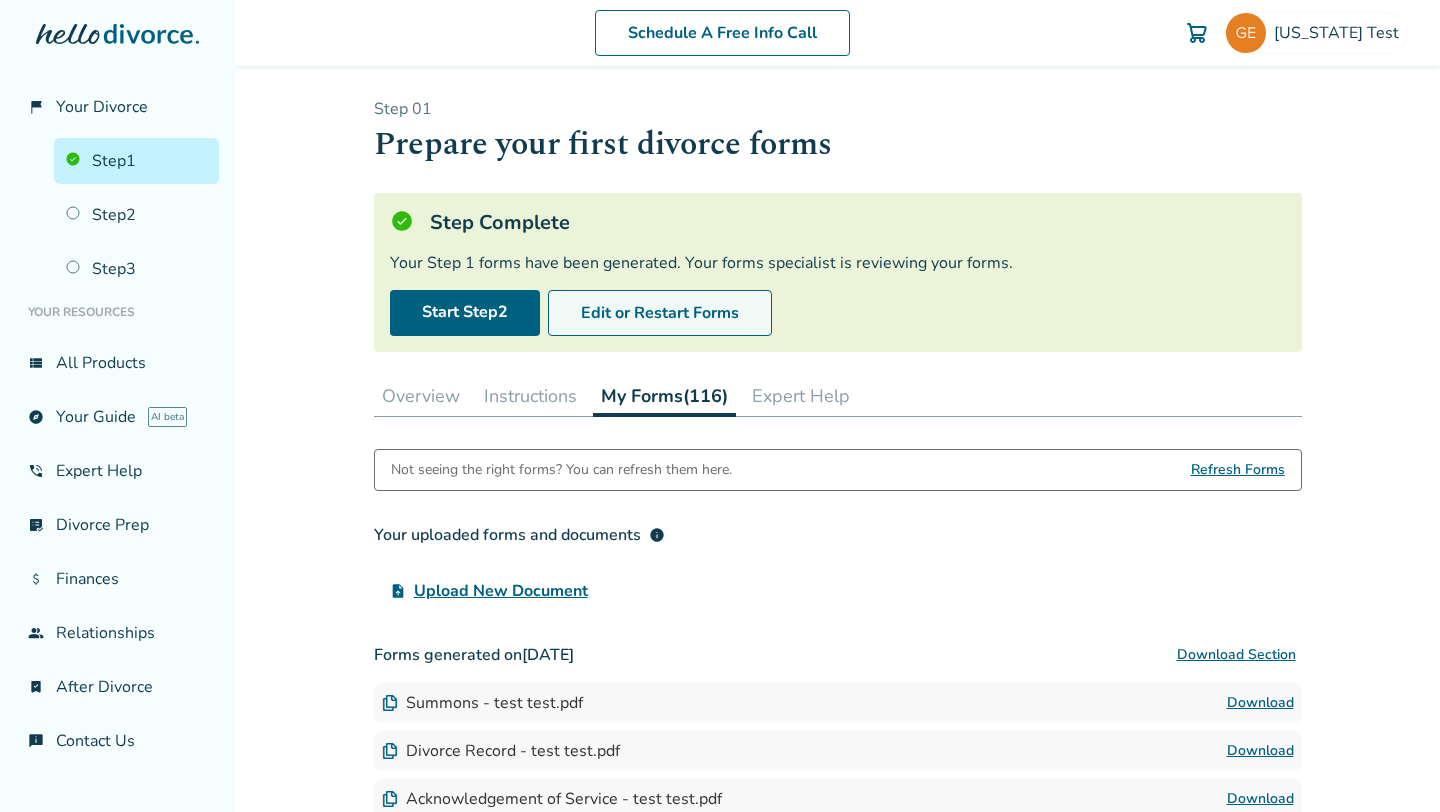click on "Edit or Restart Forms" at bounding box center (660, 313) 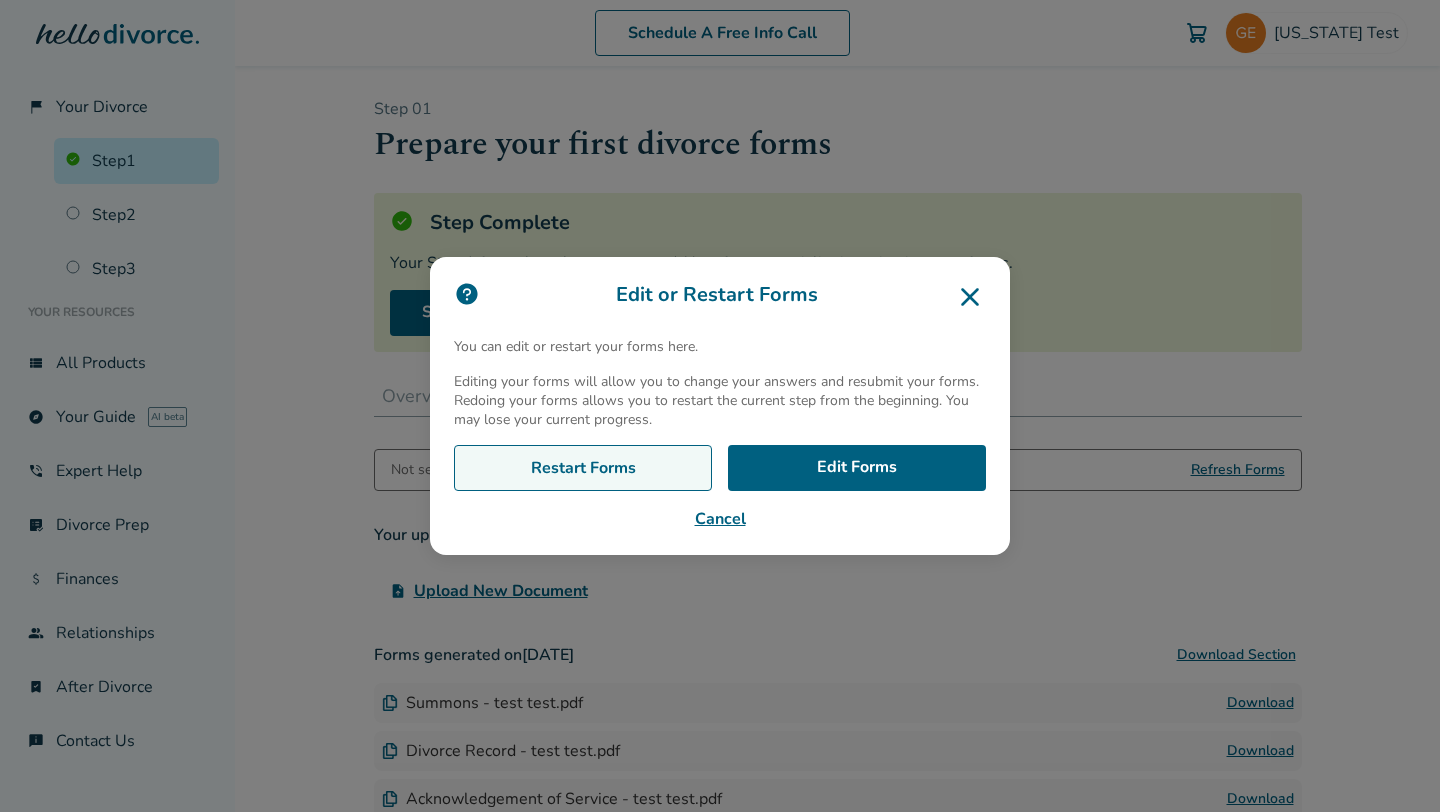 click on "Restart Forms" at bounding box center [583, 468] 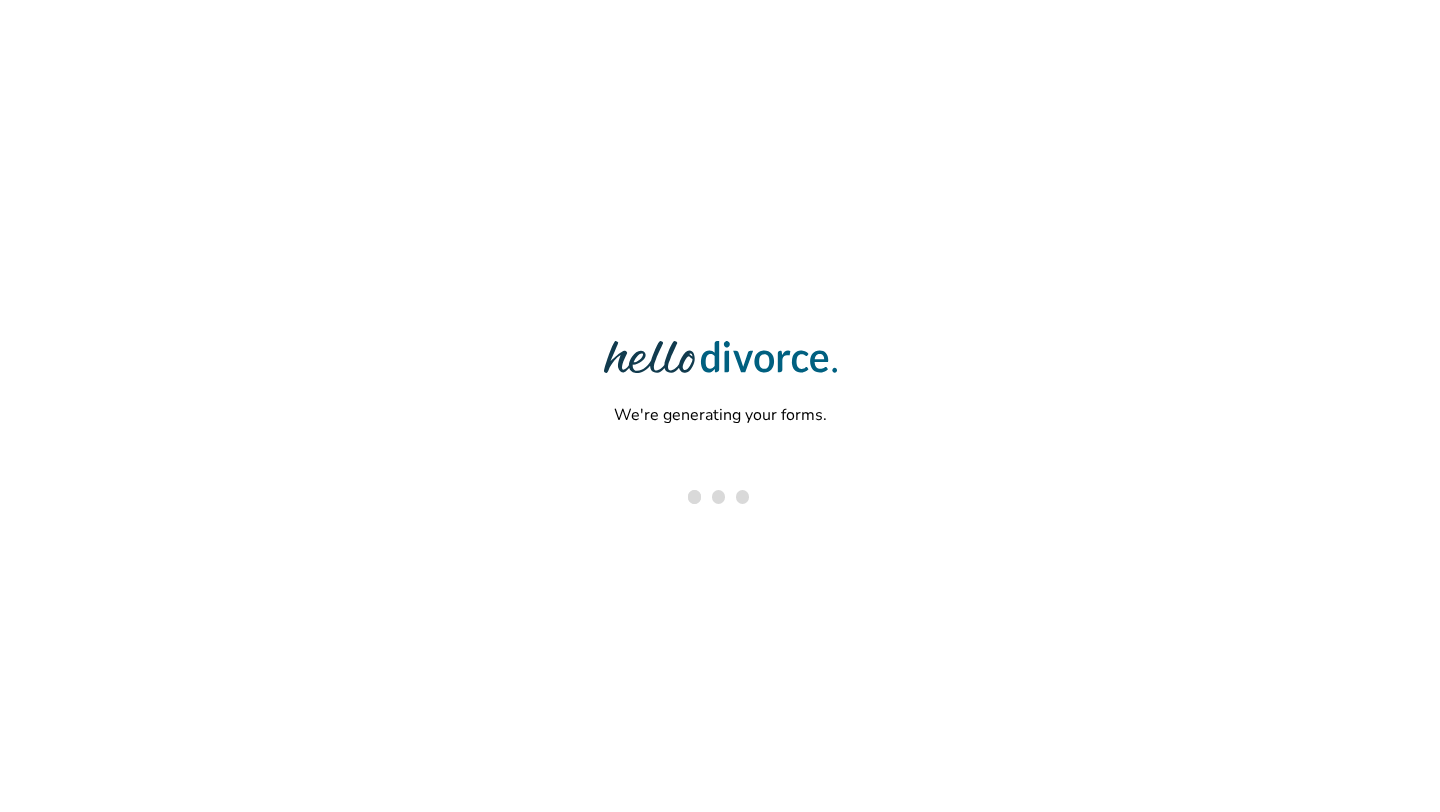 scroll, scrollTop: 0, scrollLeft: 0, axis: both 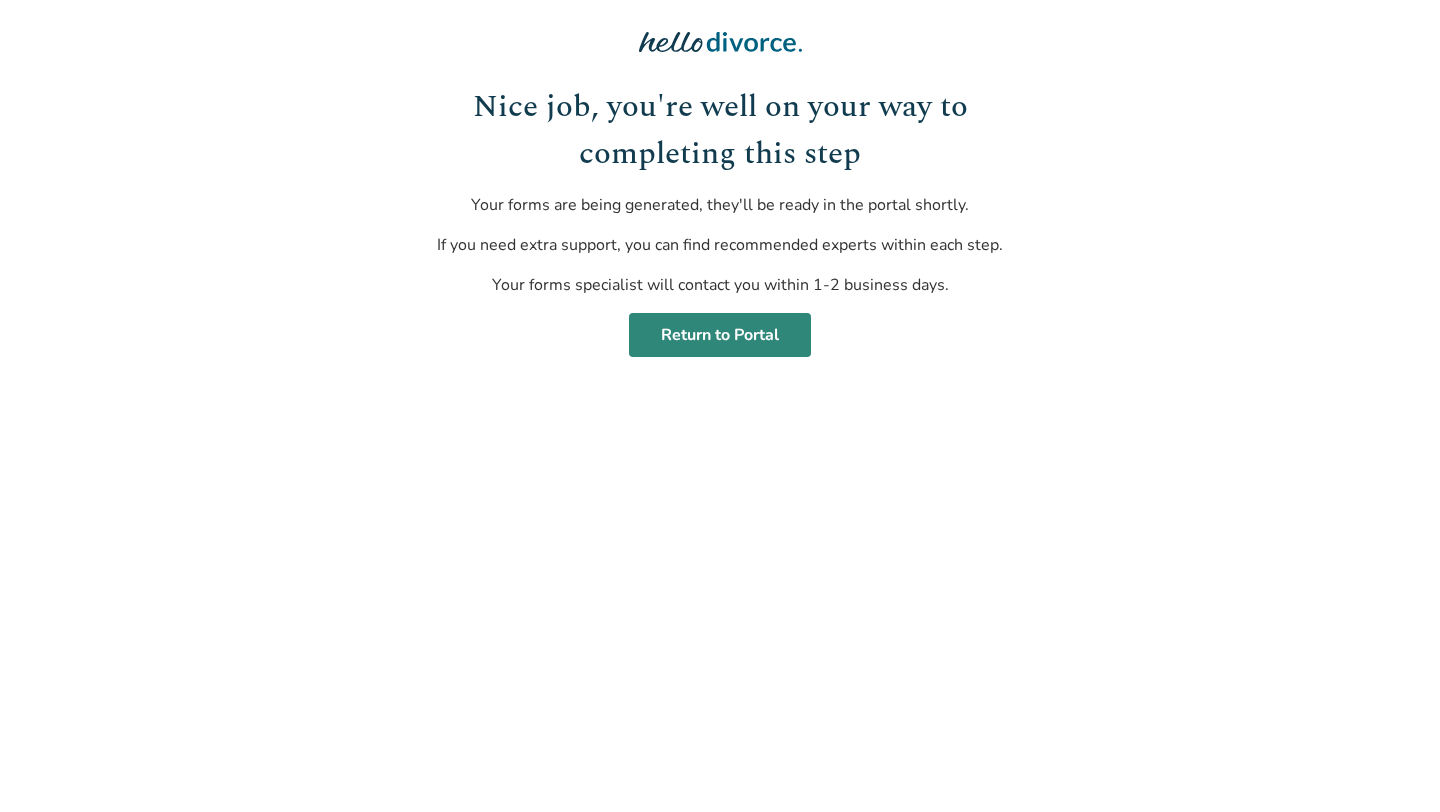 click on "Return to Portal" at bounding box center [720, 335] 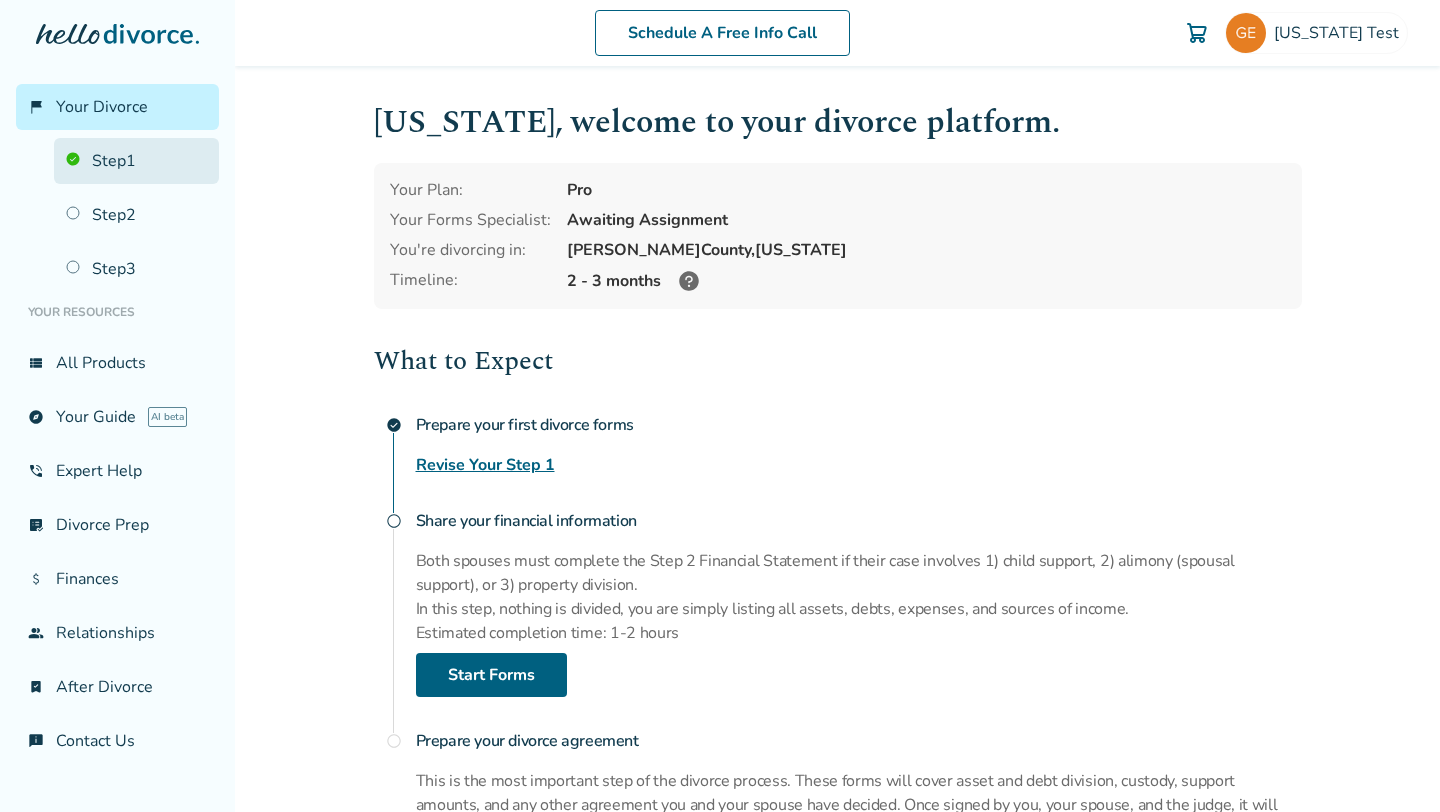 click on "Step  1" at bounding box center (136, 161) 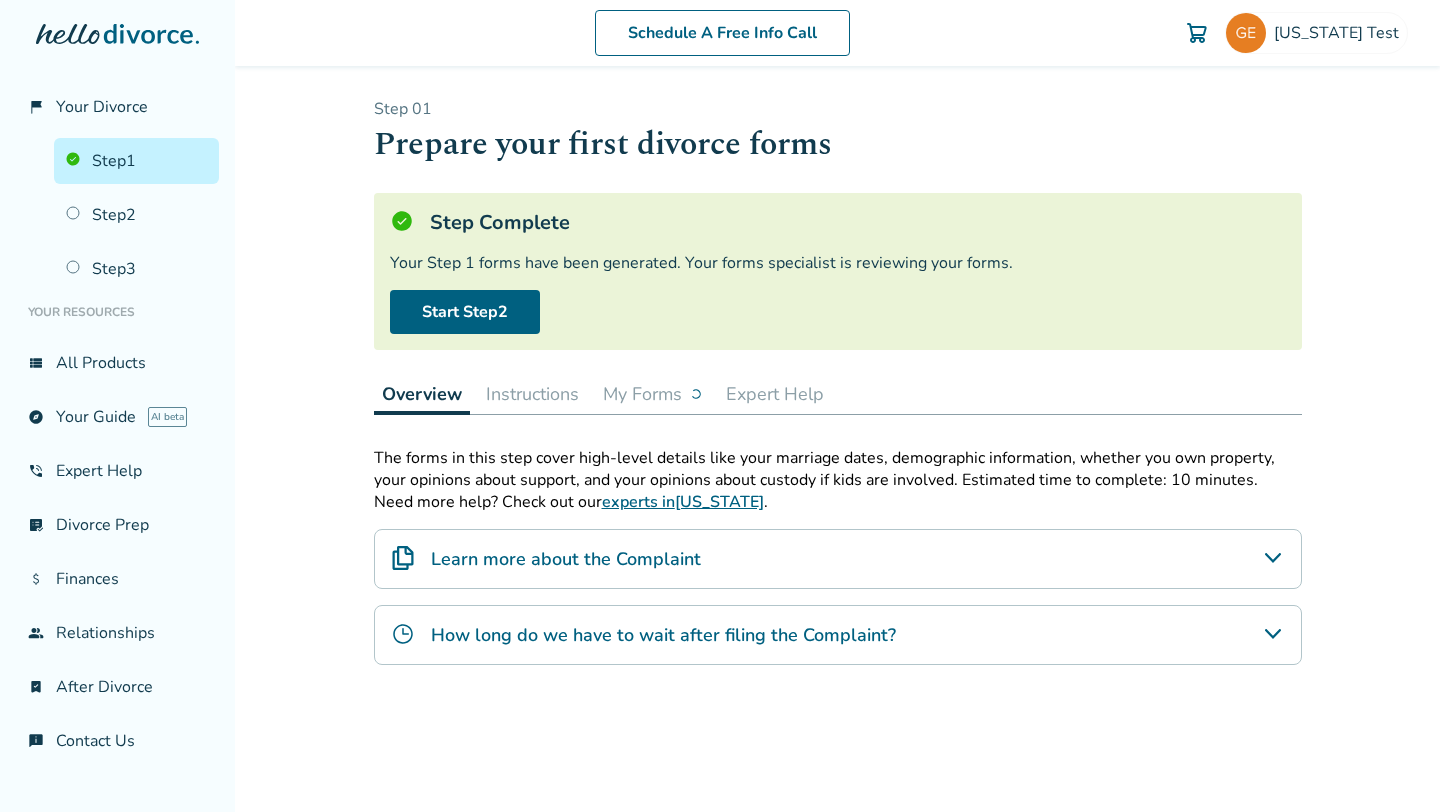 click on "My Forms" at bounding box center (652, 394) 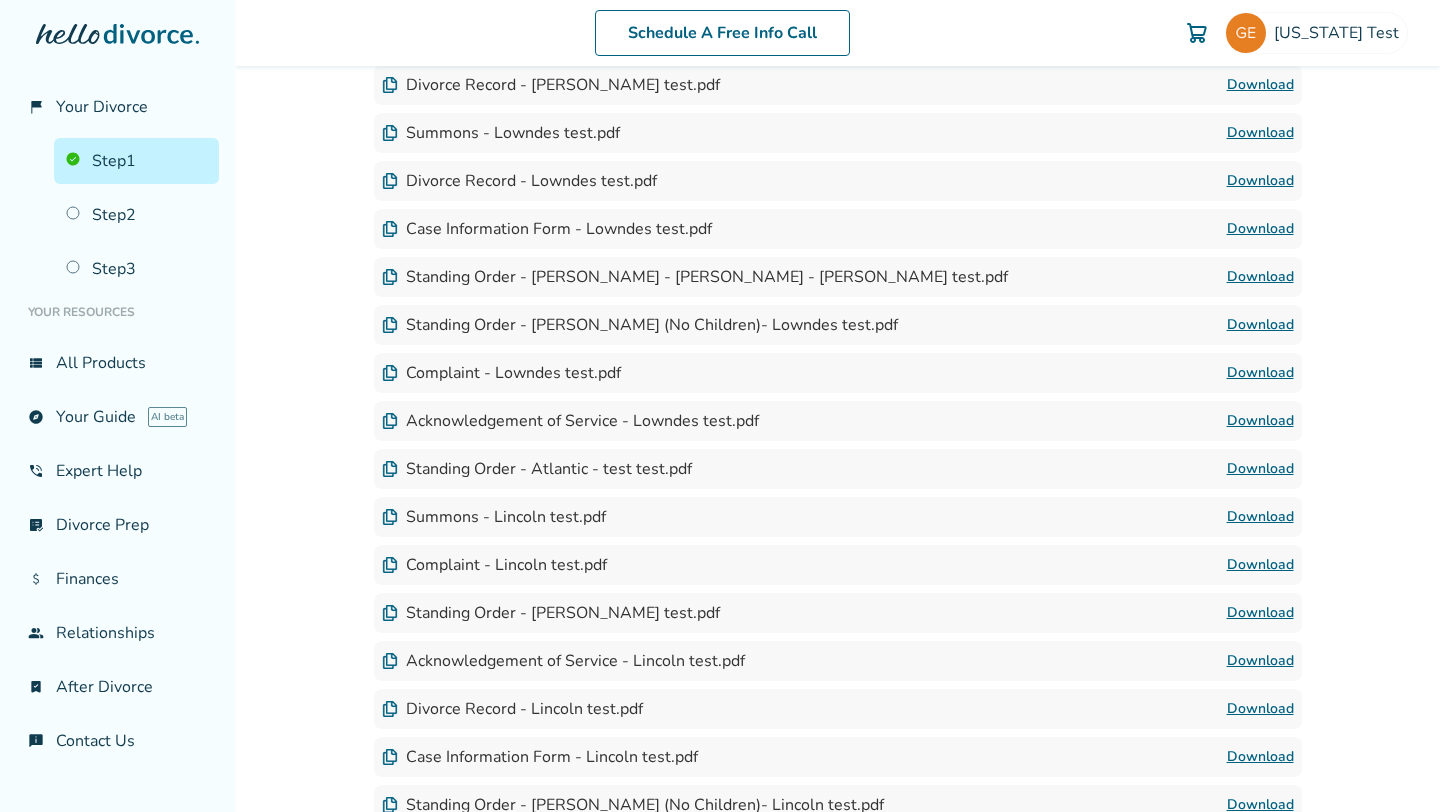 scroll, scrollTop: 5757, scrollLeft: 0, axis: vertical 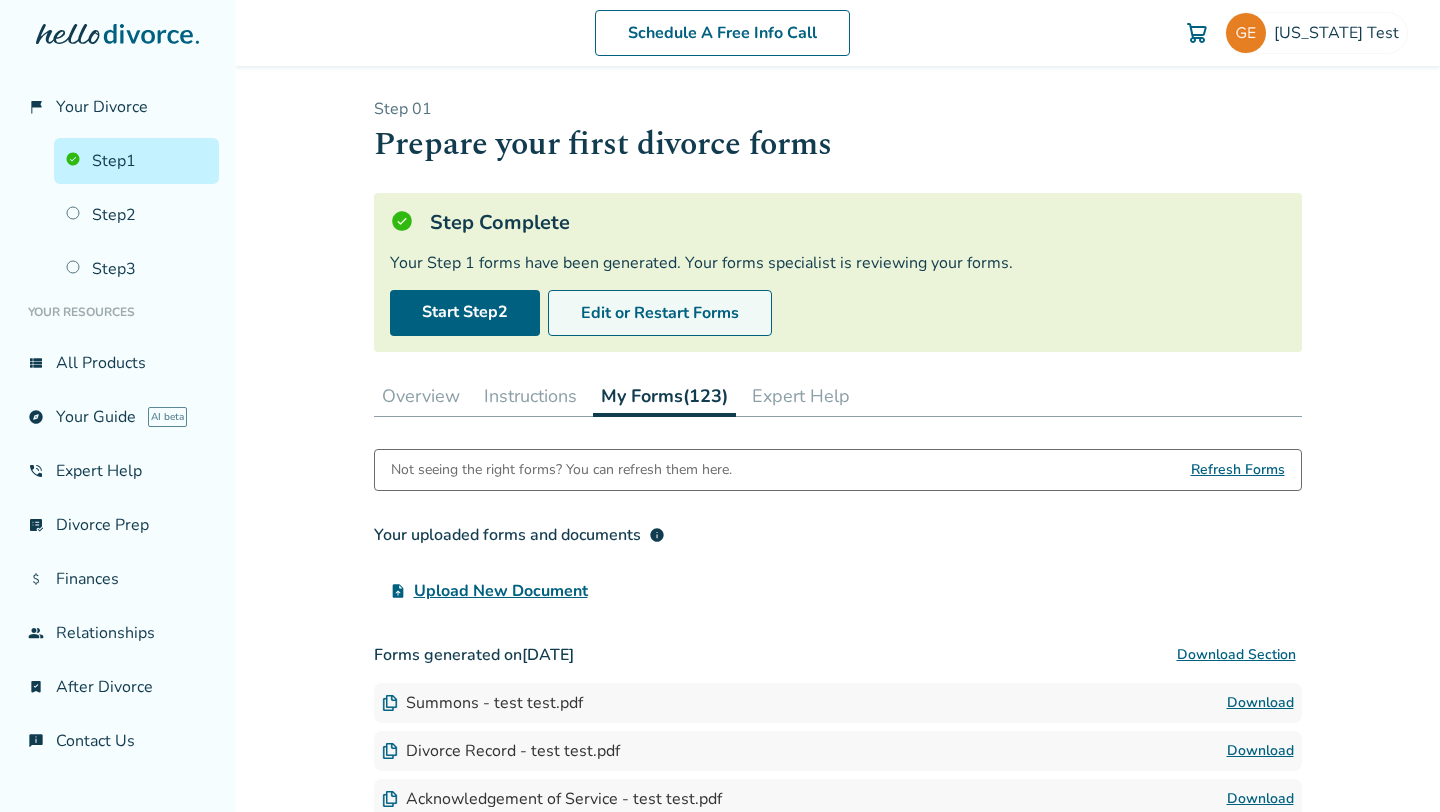 click on "Edit or Restart Forms" at bounding box center [660, 313] 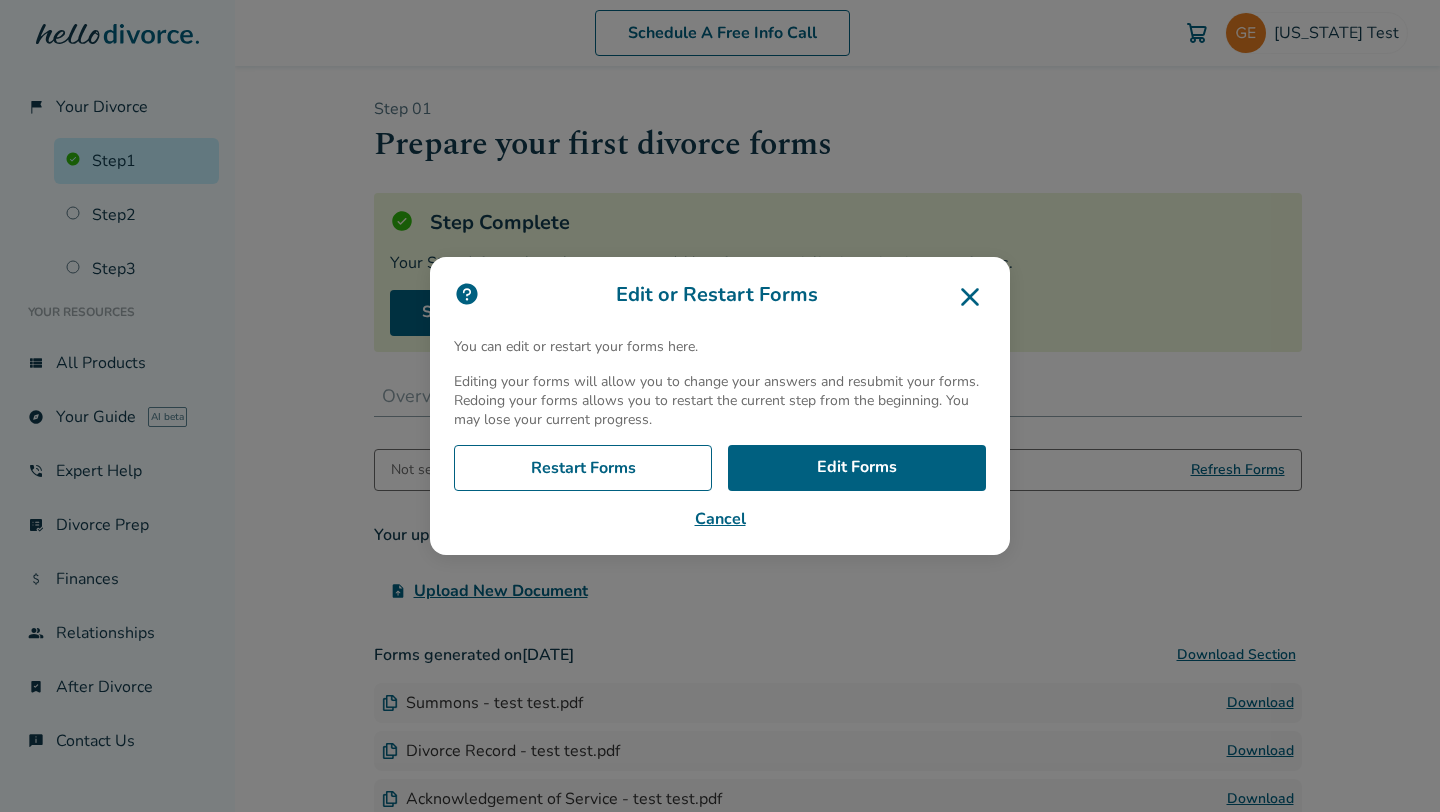 click on "Edit or Restart Forms You can edit or restart your forms here. Editing your forms will allow you to change your answers and resubmit your forms. Redoing your forms allows you to restart the current step from the beginning. You may lose your current progress. Restart Forms Edit Forms Cancel" at bounding box center (720, 406) 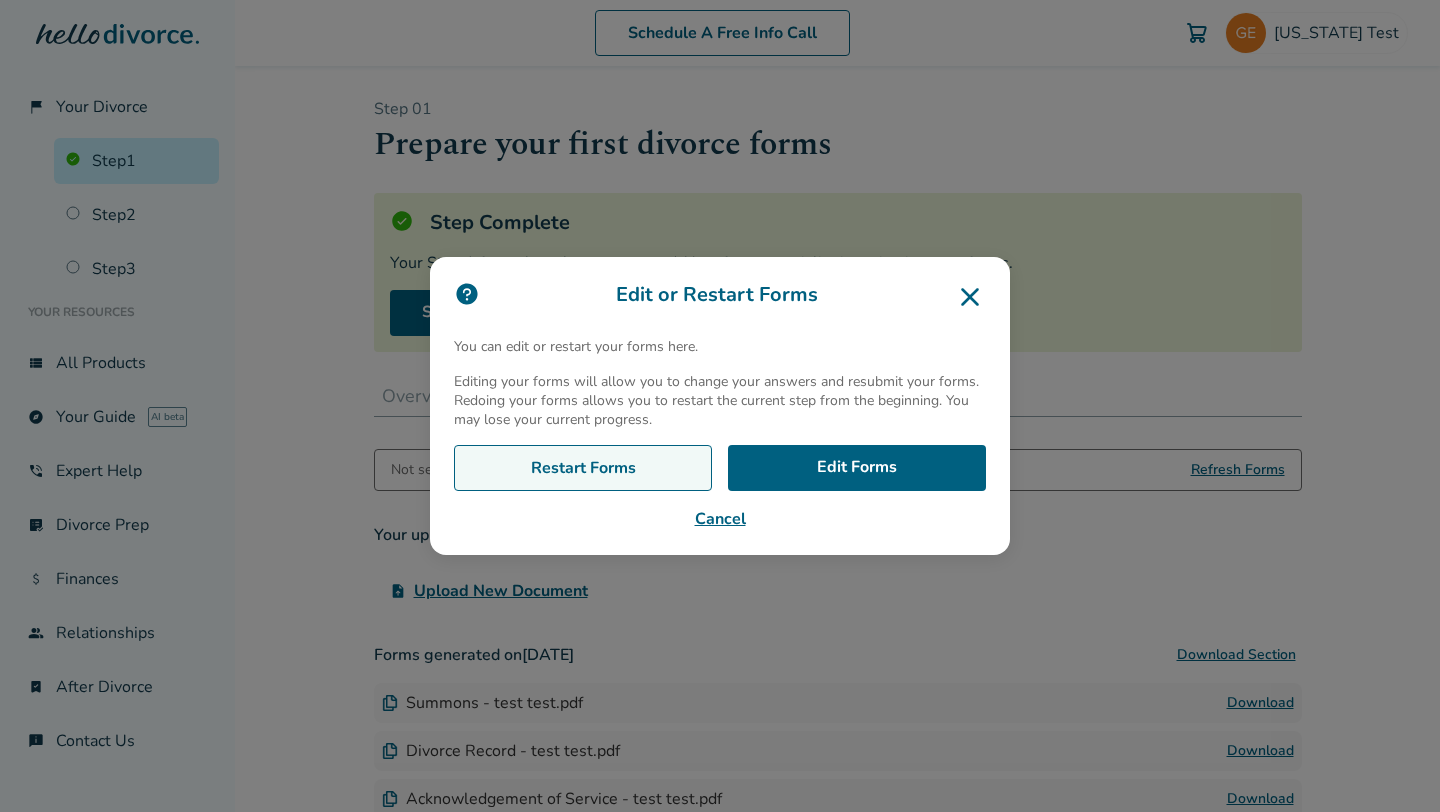 click on "Restart Forms" at bounding box center [583, 468] 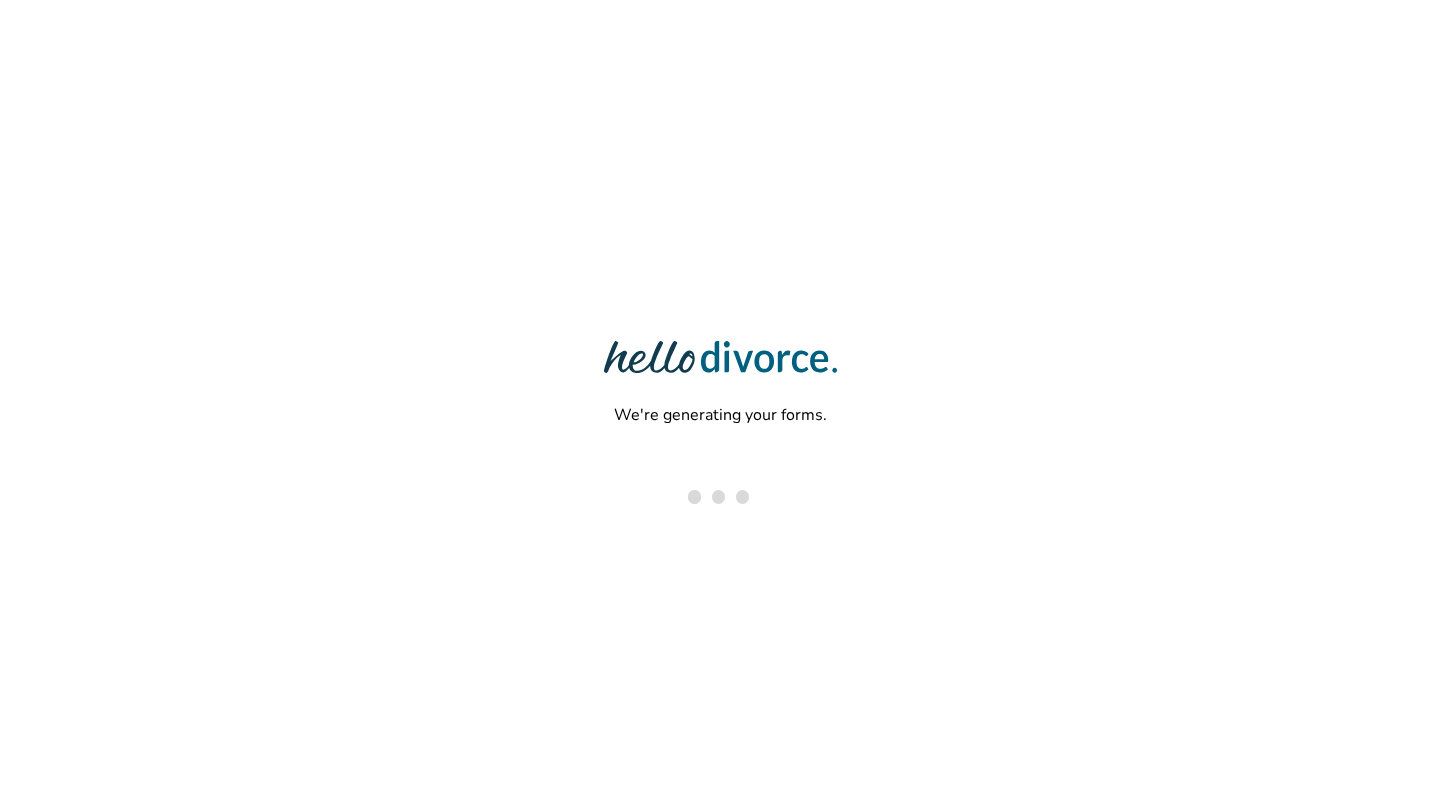 scroll, scrollTop: 0, scrollLeft: 0, axis: both 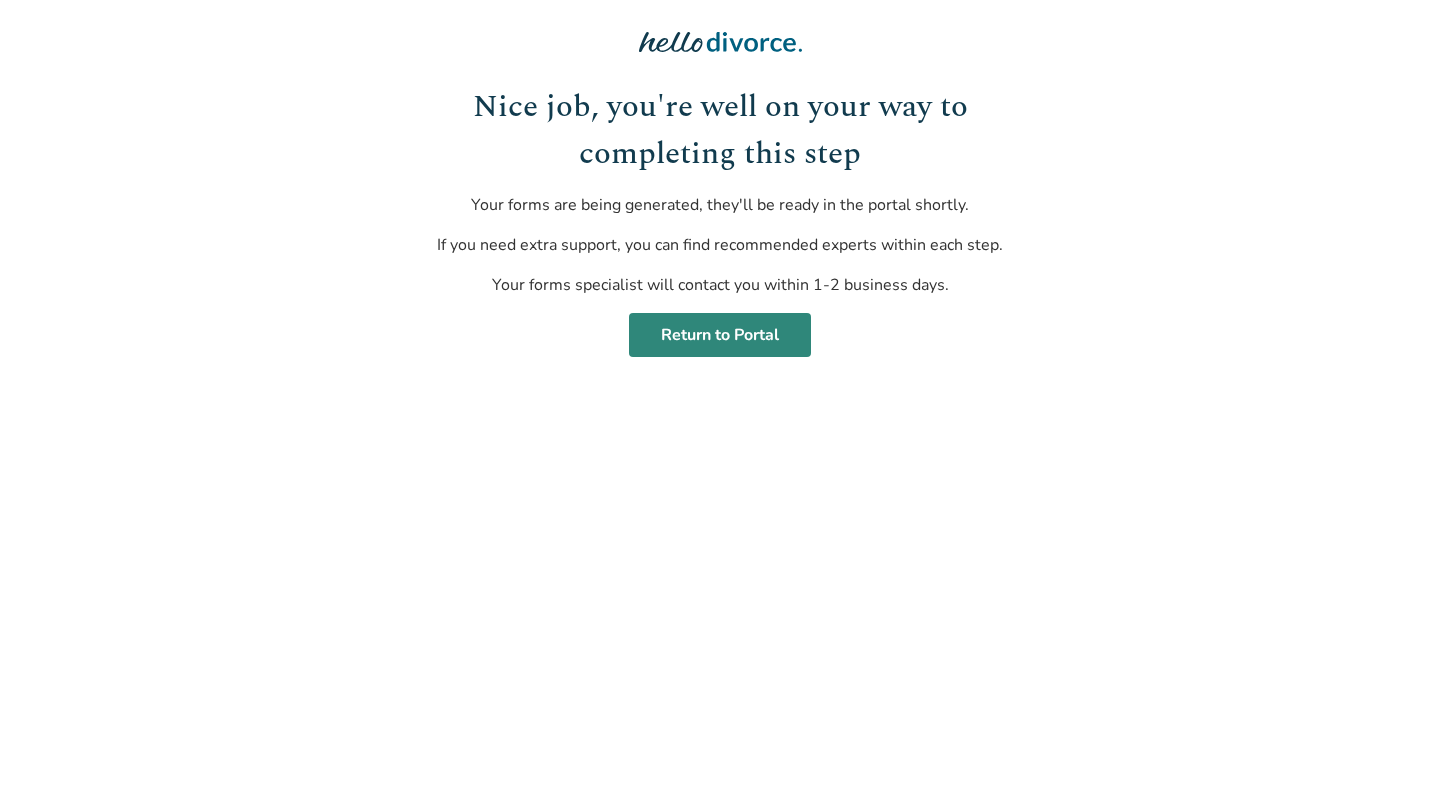 click on "Return to Portal" at bounding box center (720, 335) 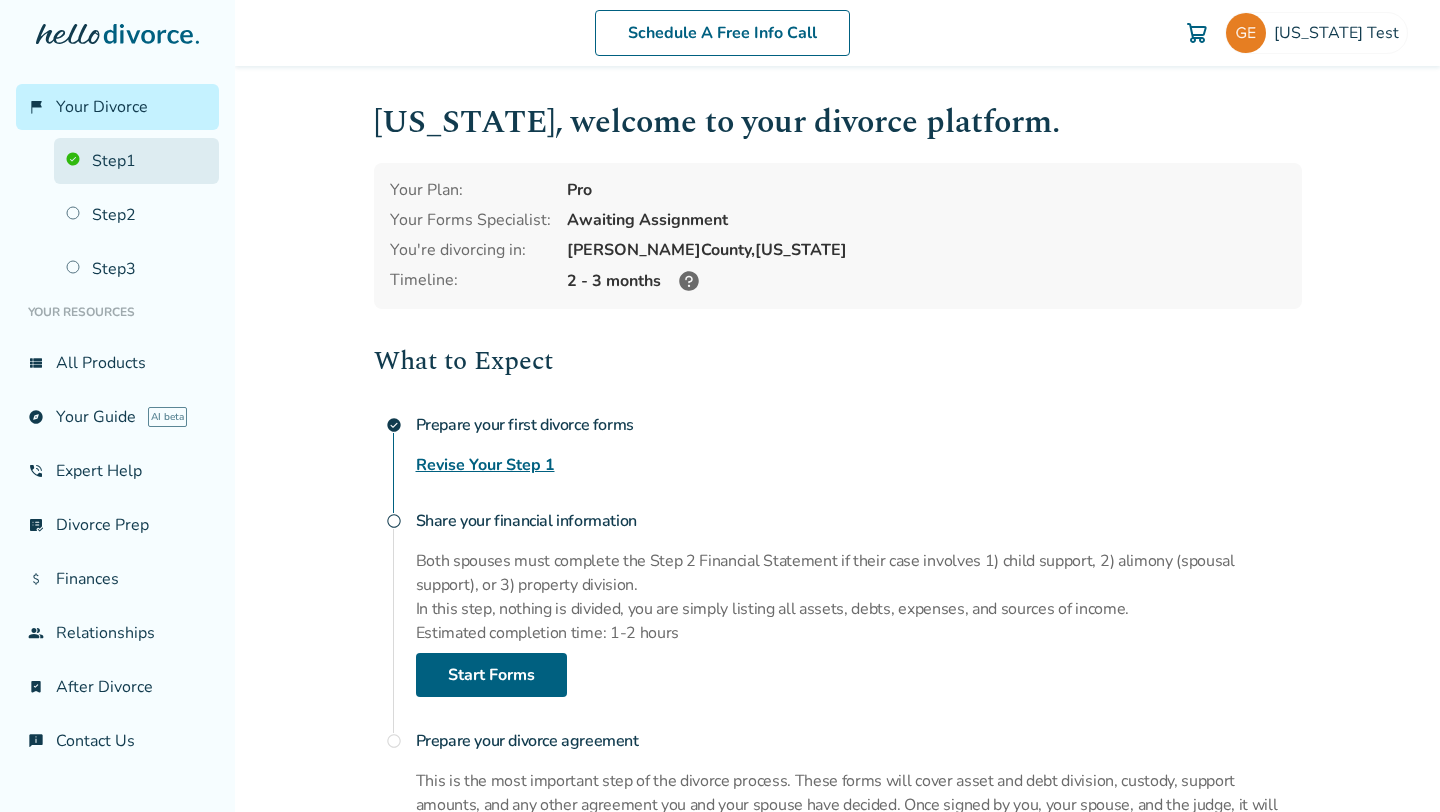 click on "Step  1" at bounding box center (136, 161) 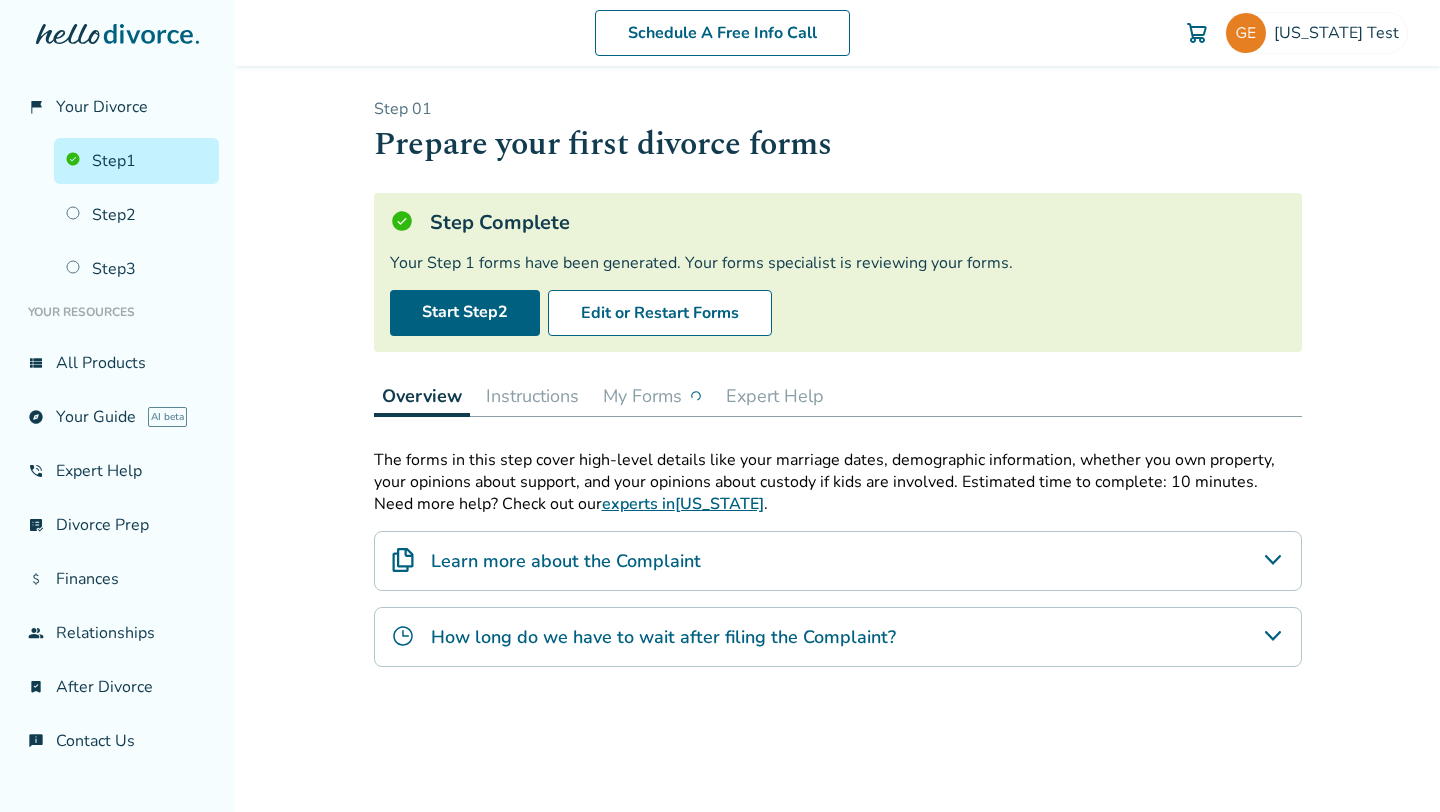 click on "My Forms" at bounding box center (652, 396) 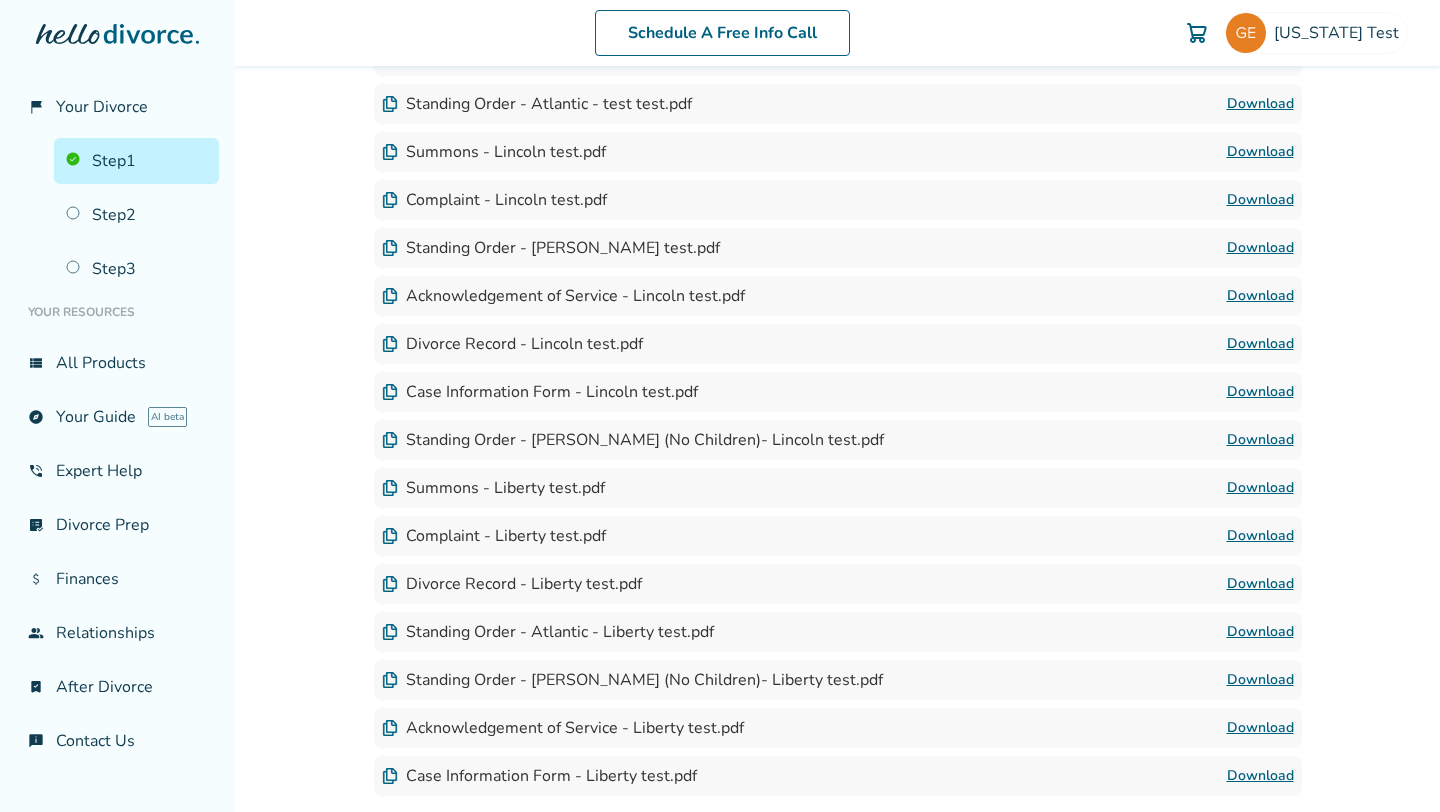 scroll, scrollTop: 6121, scrollLeft: 0, axis: vertical 